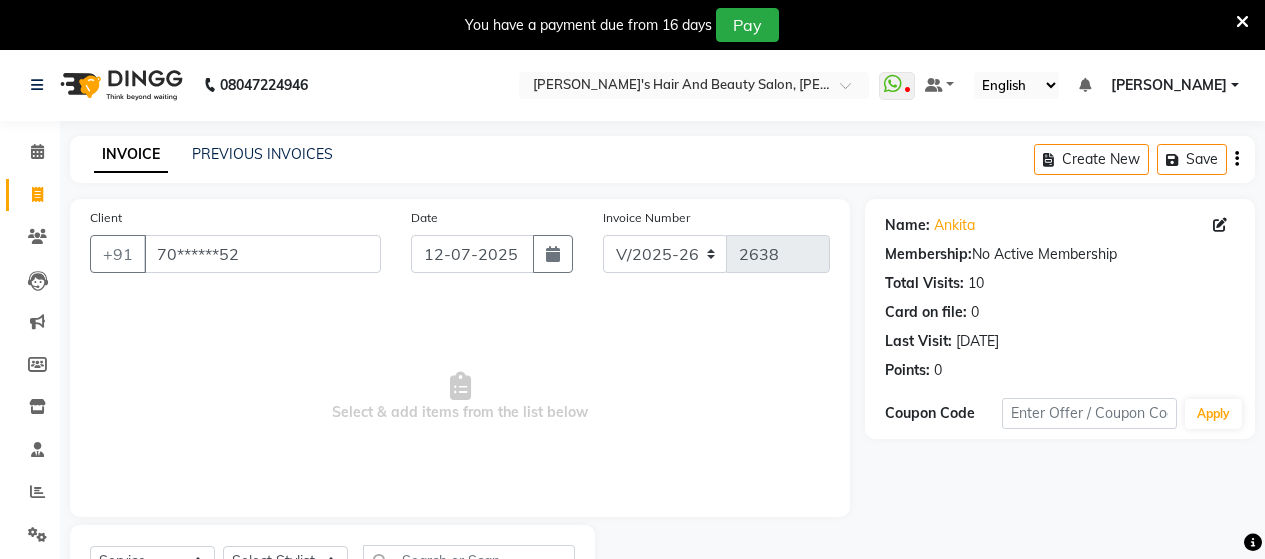 select on "6429" 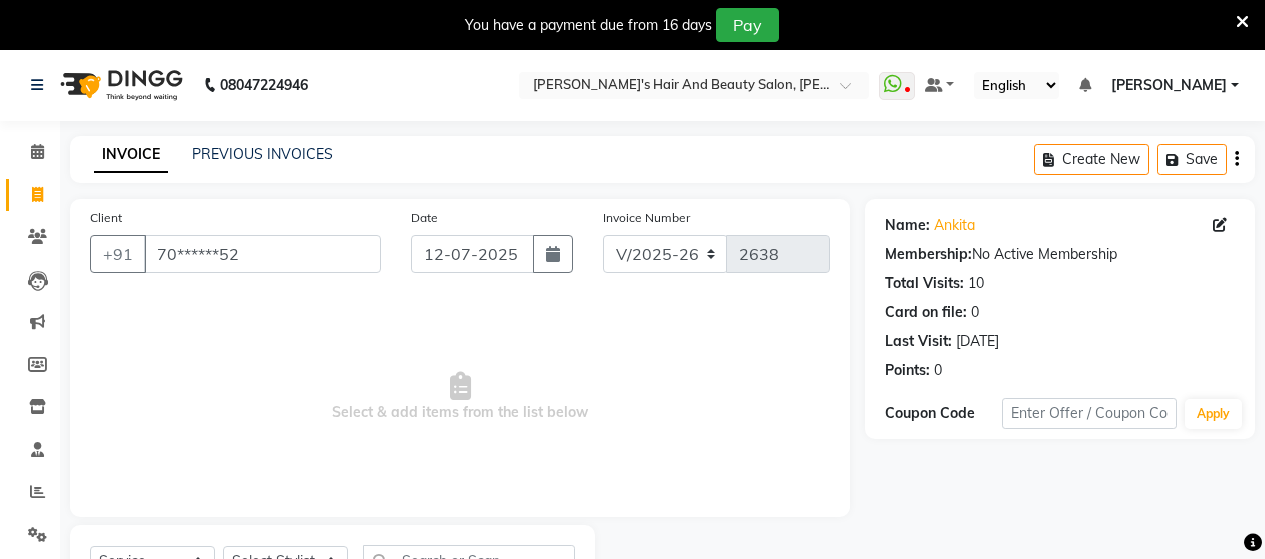 select on "service" 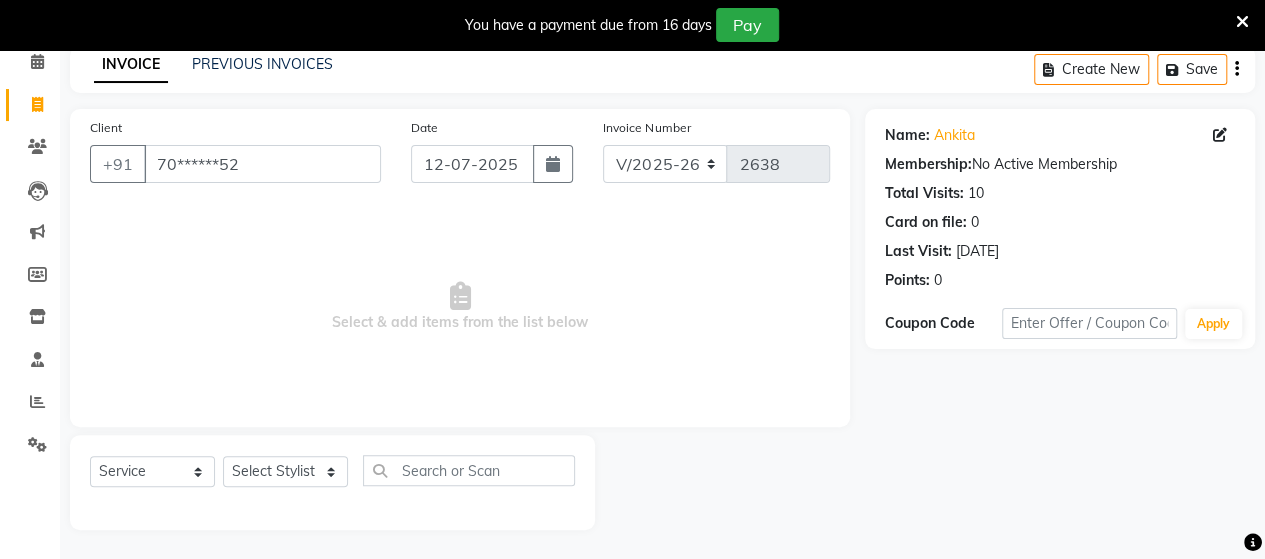 scroll, scrollTop: 0, scrollLeft: 0, axis: both 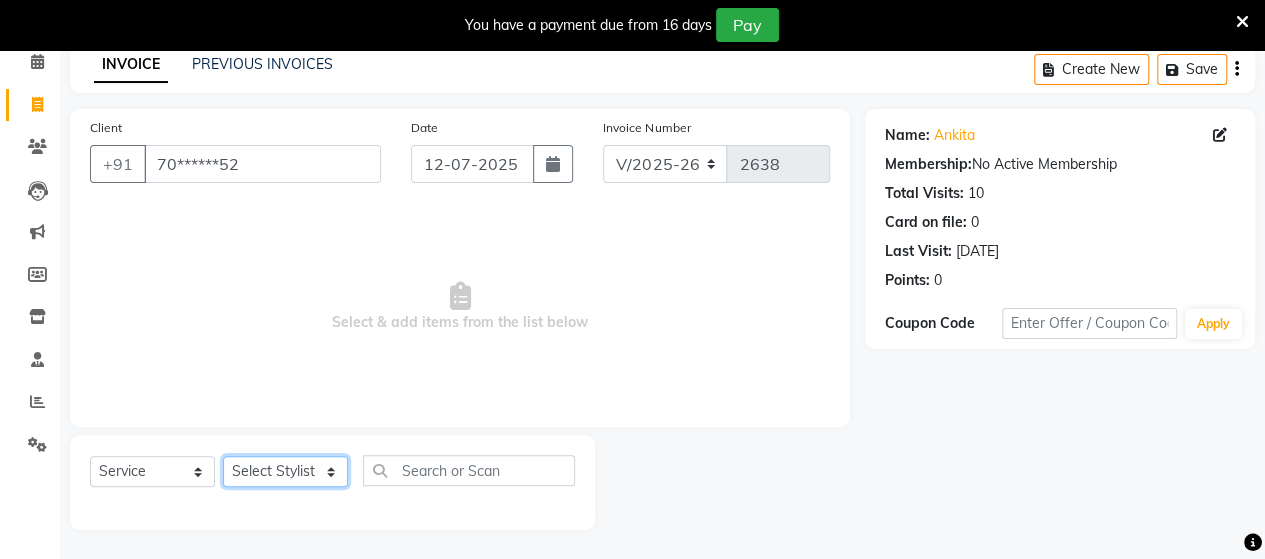 click on "Select Stylist Admin [PERSON_NAME]  [PERSON_NAME]  [PERSON_NAME] Rohit [PERSON_NAME]" 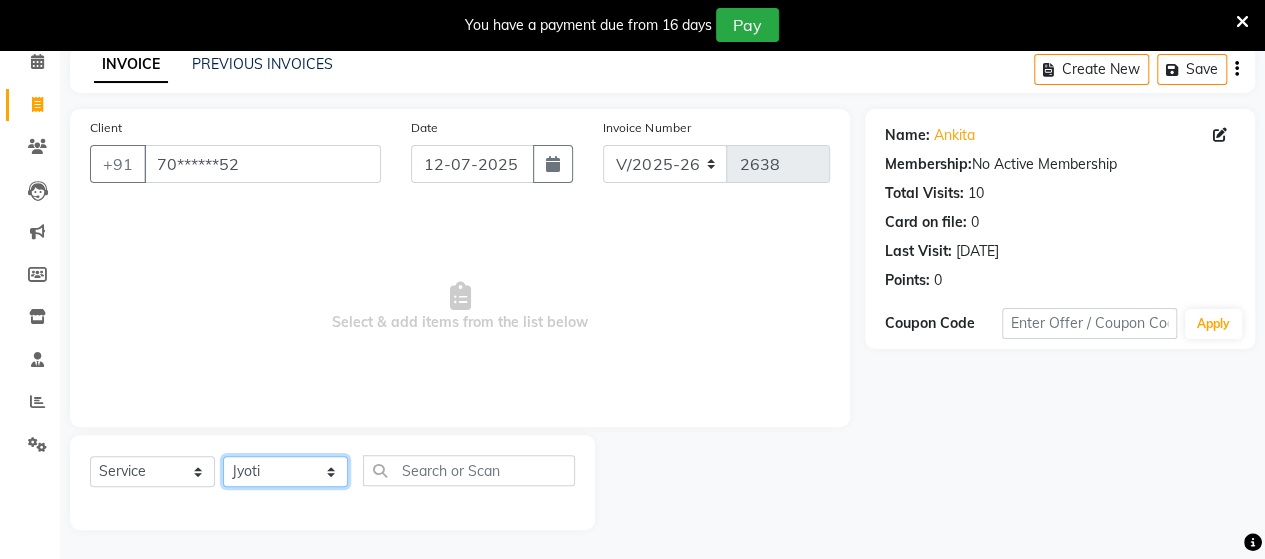 click on "Select Stylist Admin [PERSON_NAME]  [PERSON_NAME]  [PERSON_NAME] Rohit [PERSON_NAME]" 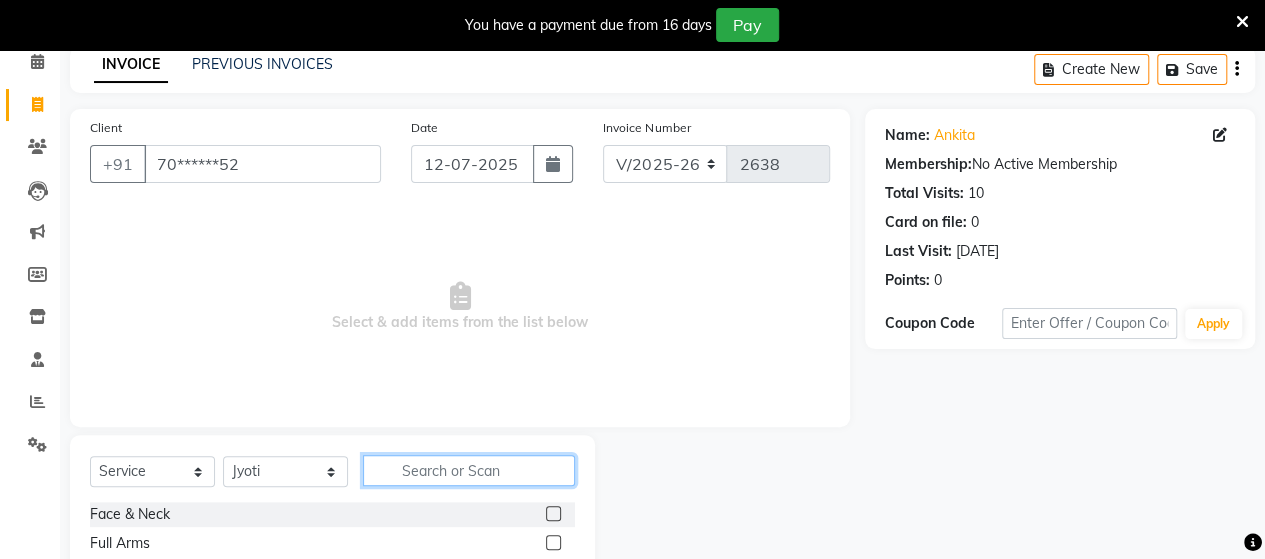 click 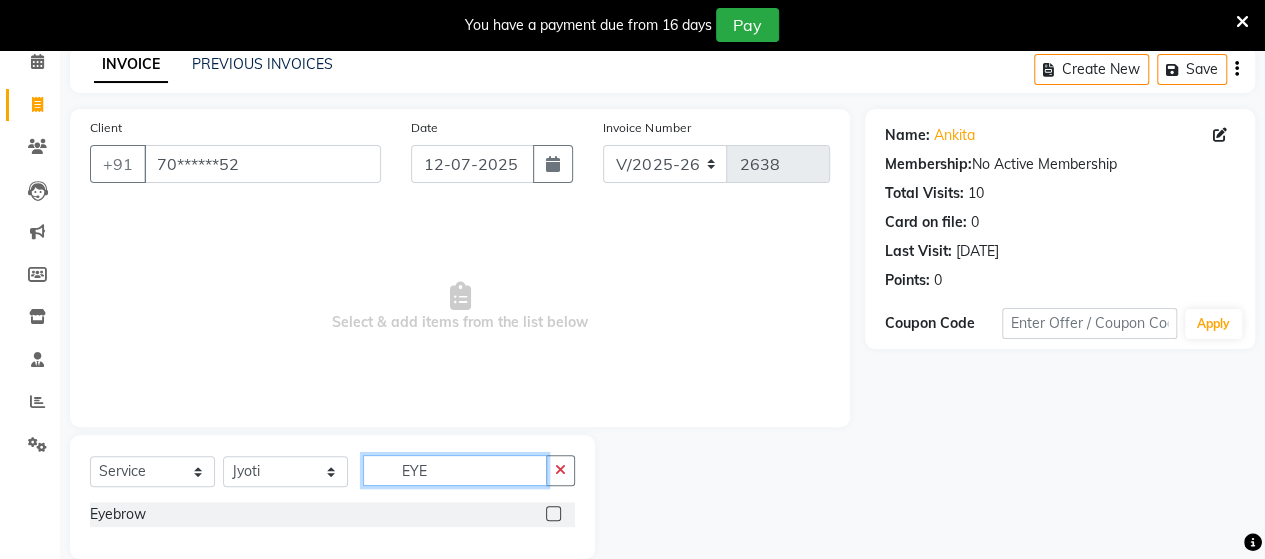 type on "EYE" 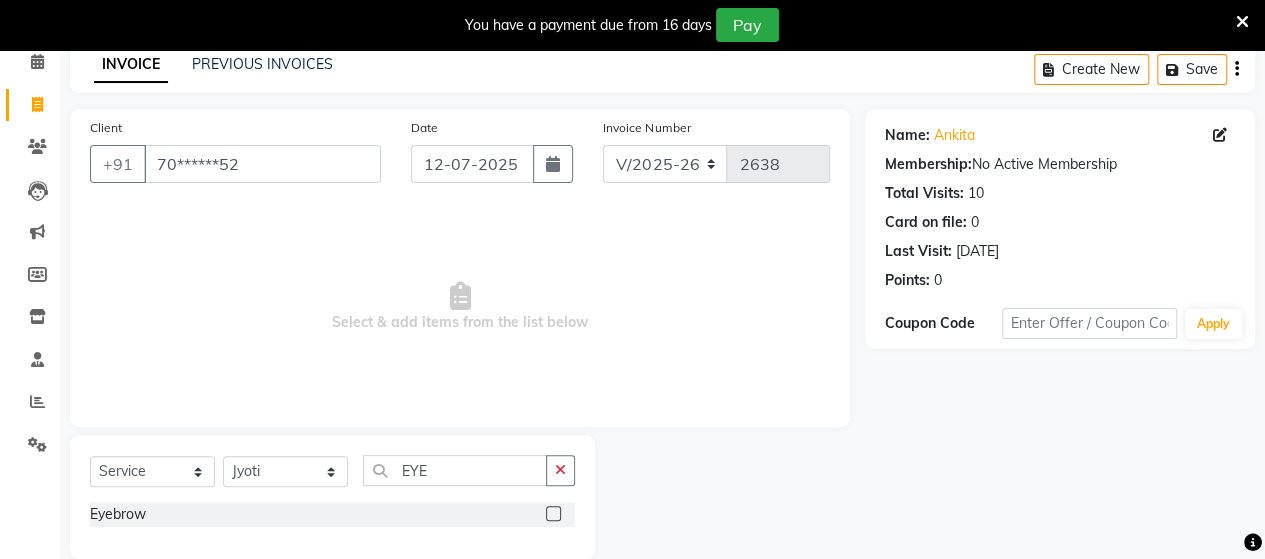 click 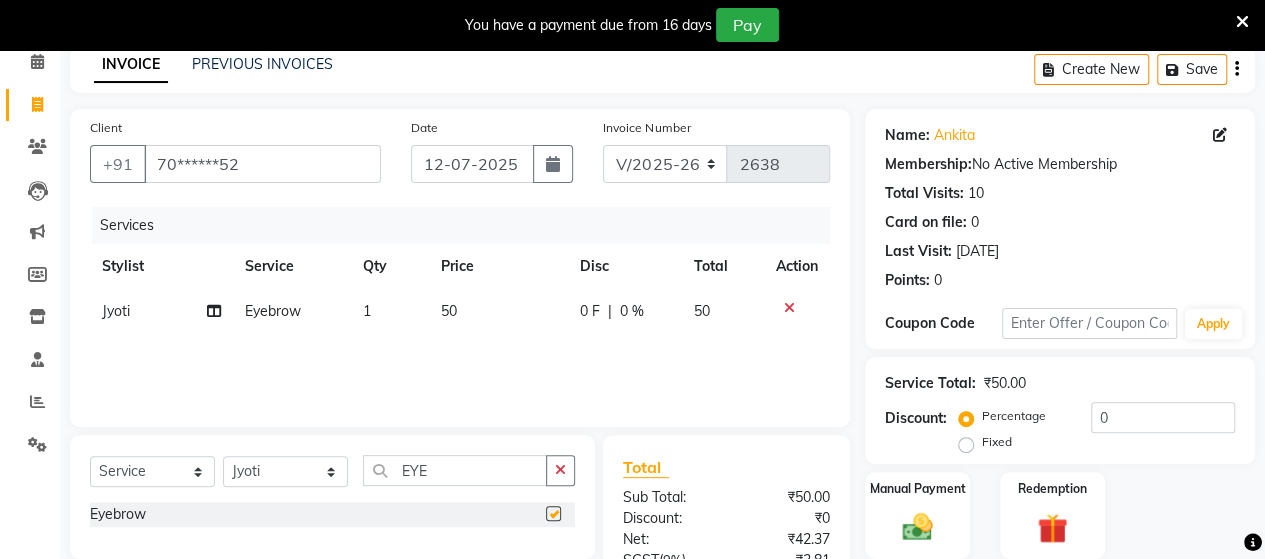checkbox on "false" 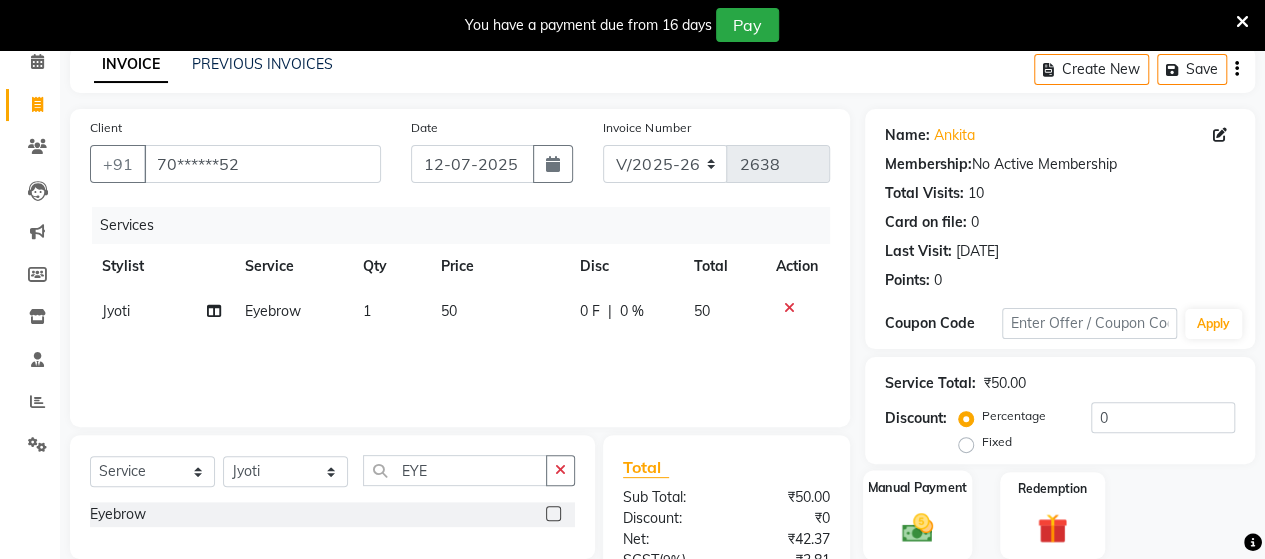 click on "Manual Payment" 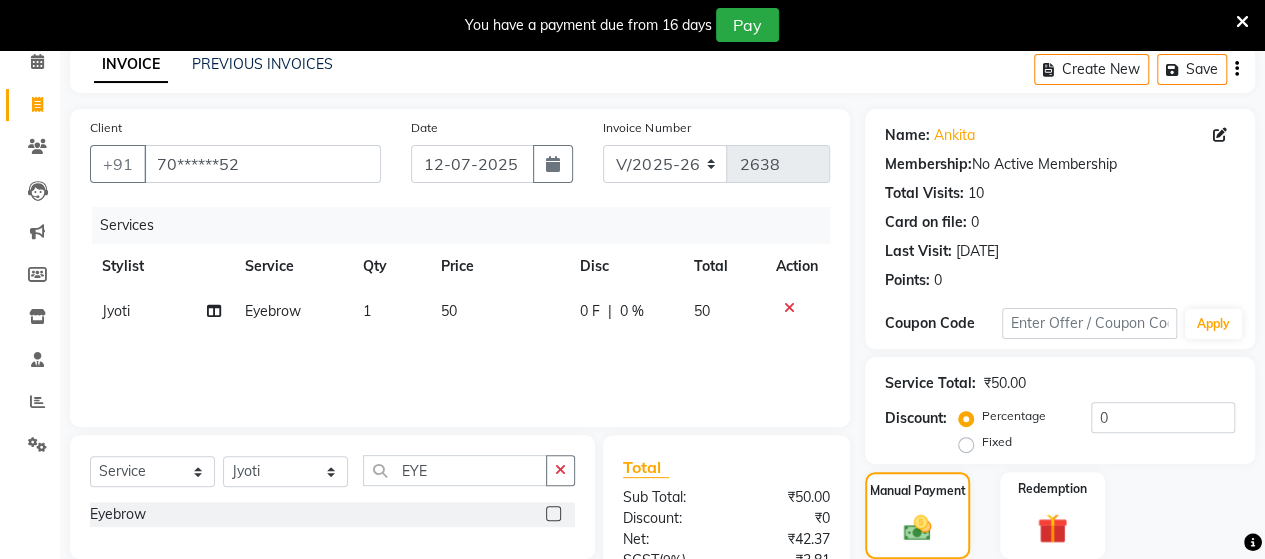 scroll, scrollTop: 288, scrollLeft: 0, axis: vertical 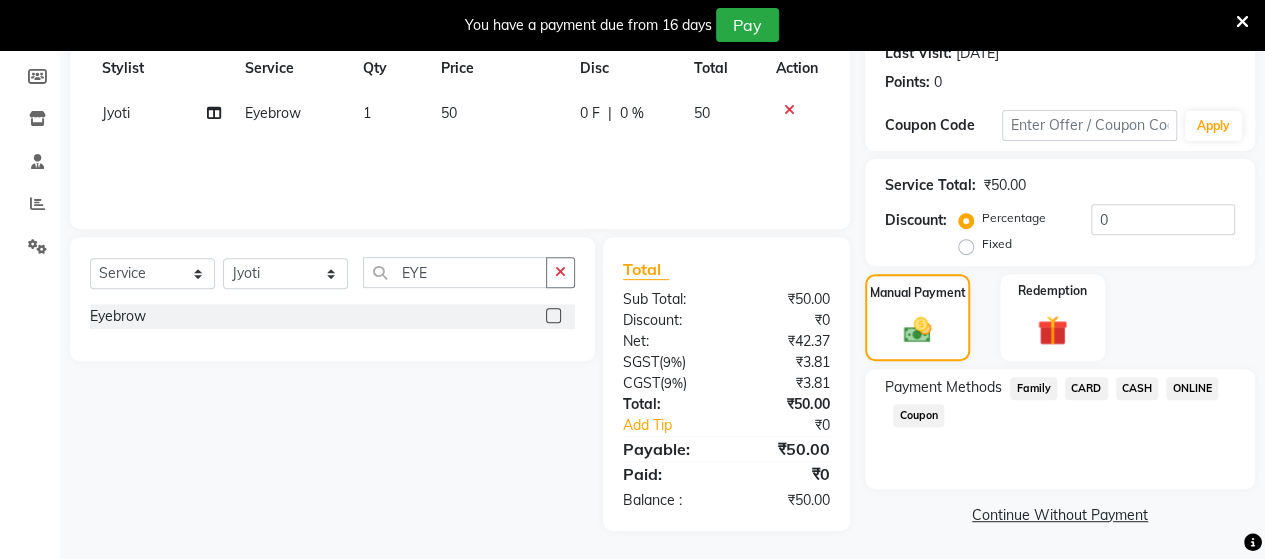 click on "ONLINE" 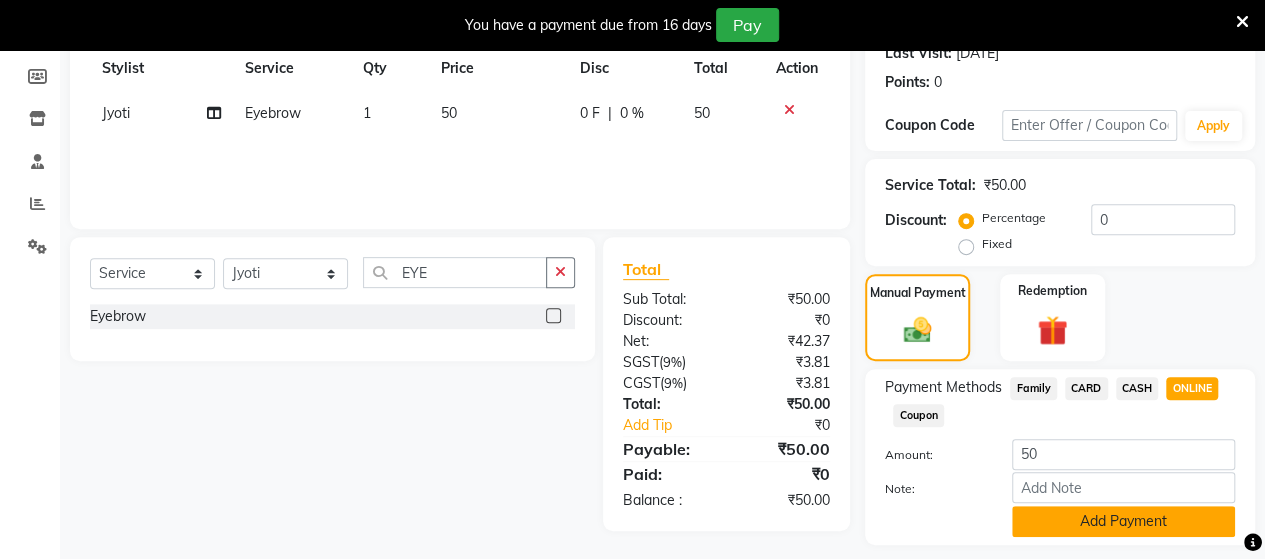 drag, startPoint x: 1140, startPoint y: 542, endPoint x: 1158, endPoint y: 523, distance: 26.172504 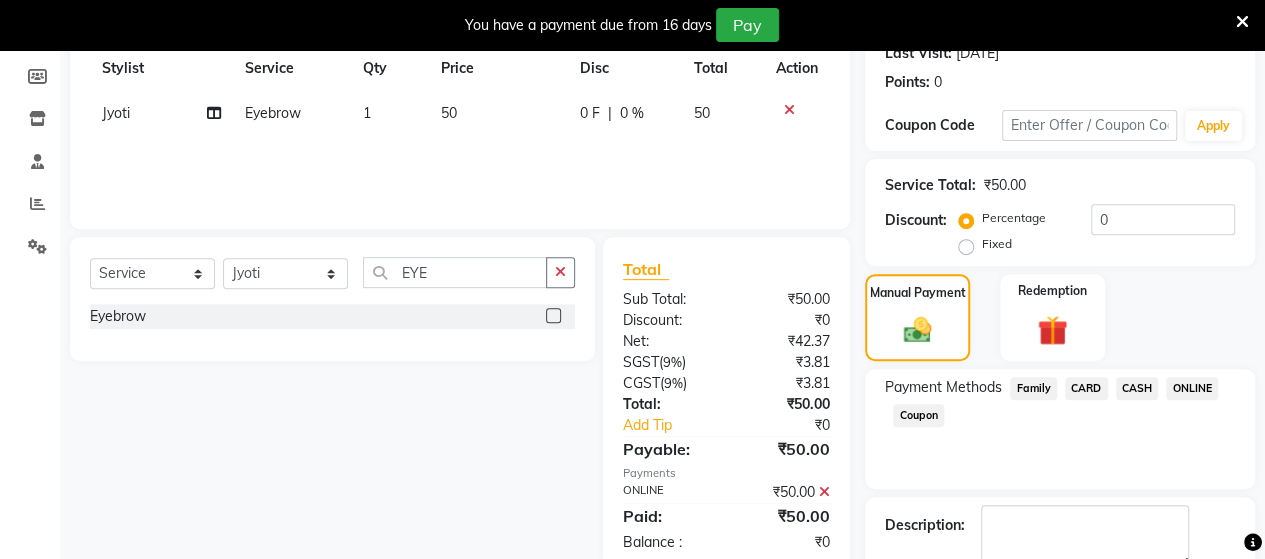 scroll, scrollTop: 400, scrollLeft: 0, axis: vertical 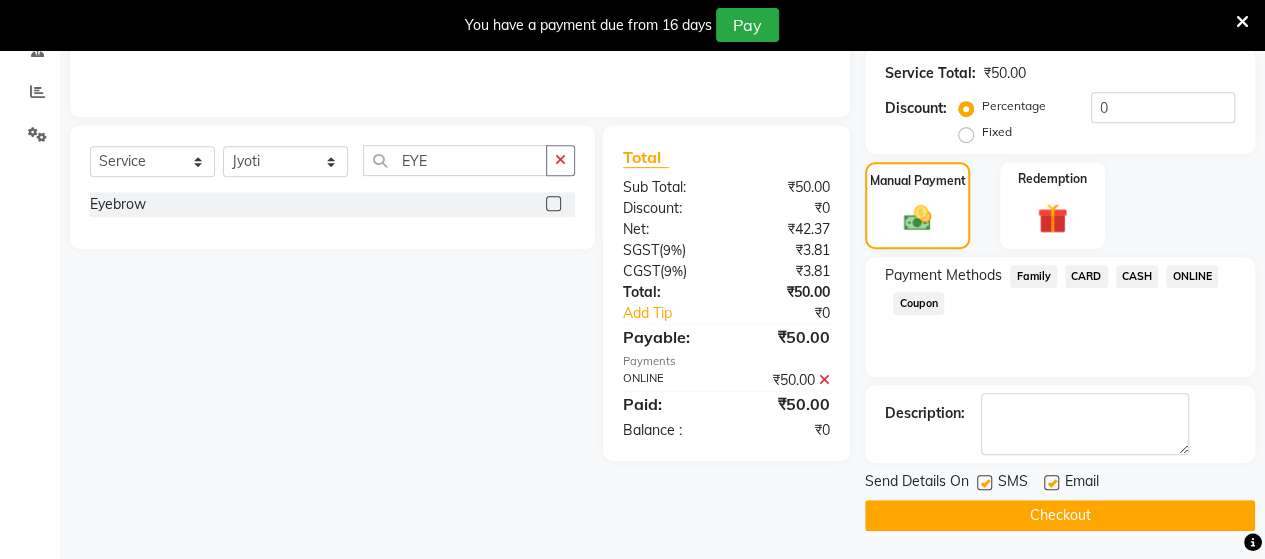 click on "Checkout" 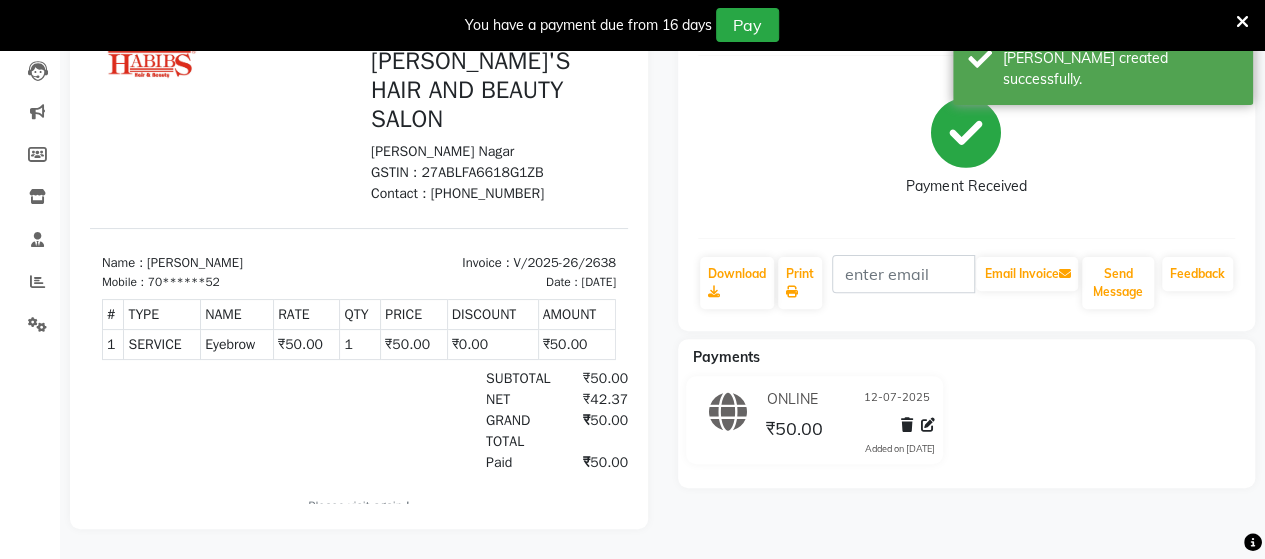 scroll, scrollTop: 0, scrollLeft: 0, axis: both 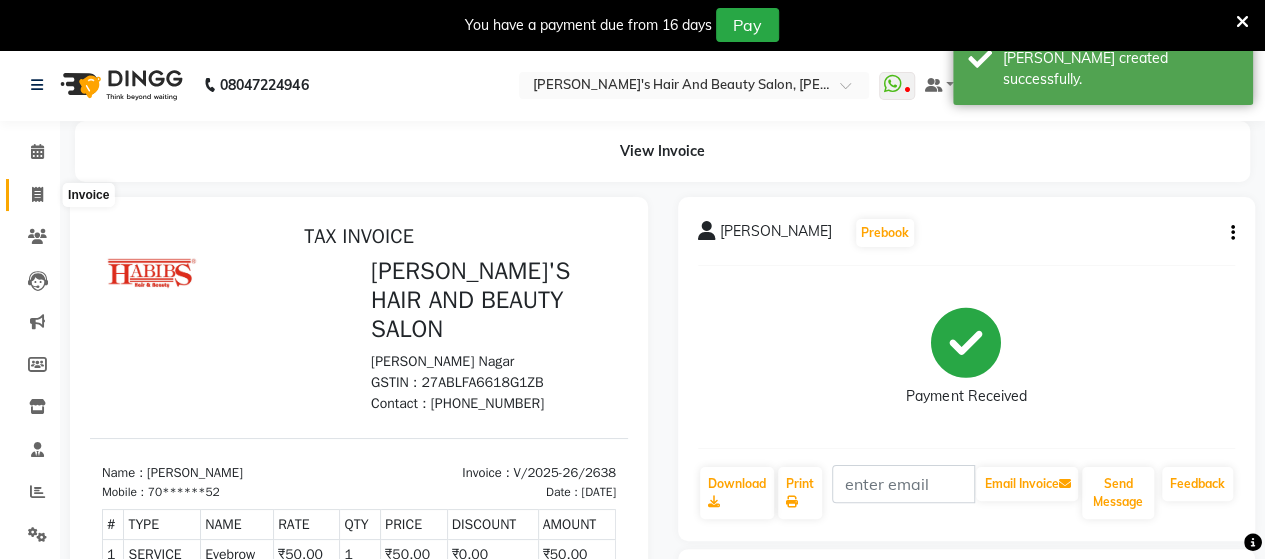 click 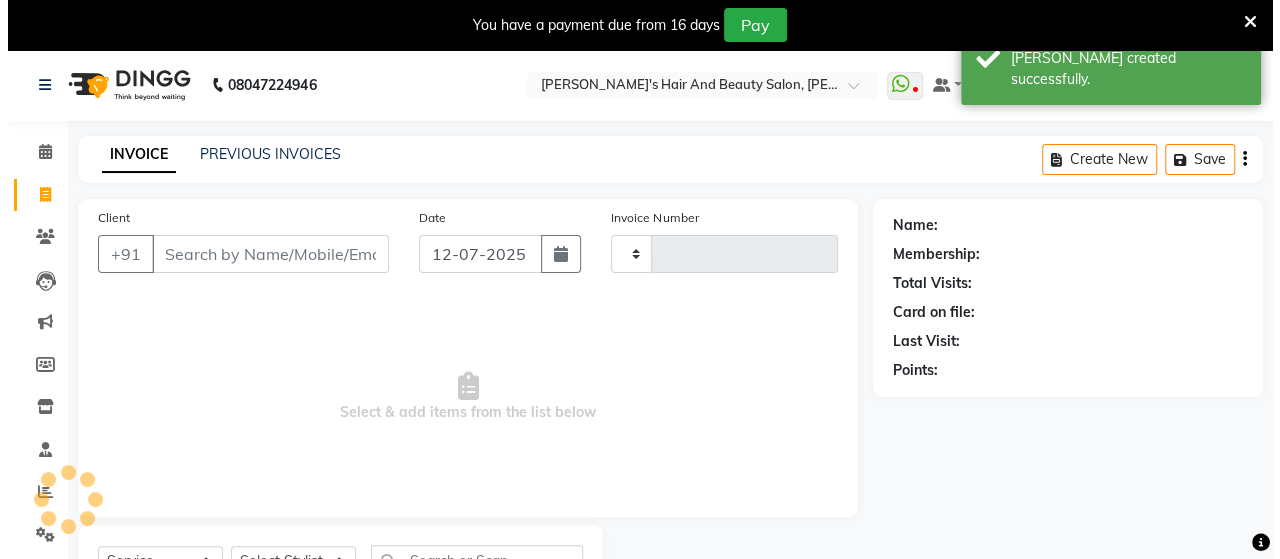 scroll, scrollTop: 90, scrollLeft: 0, axis: vertical 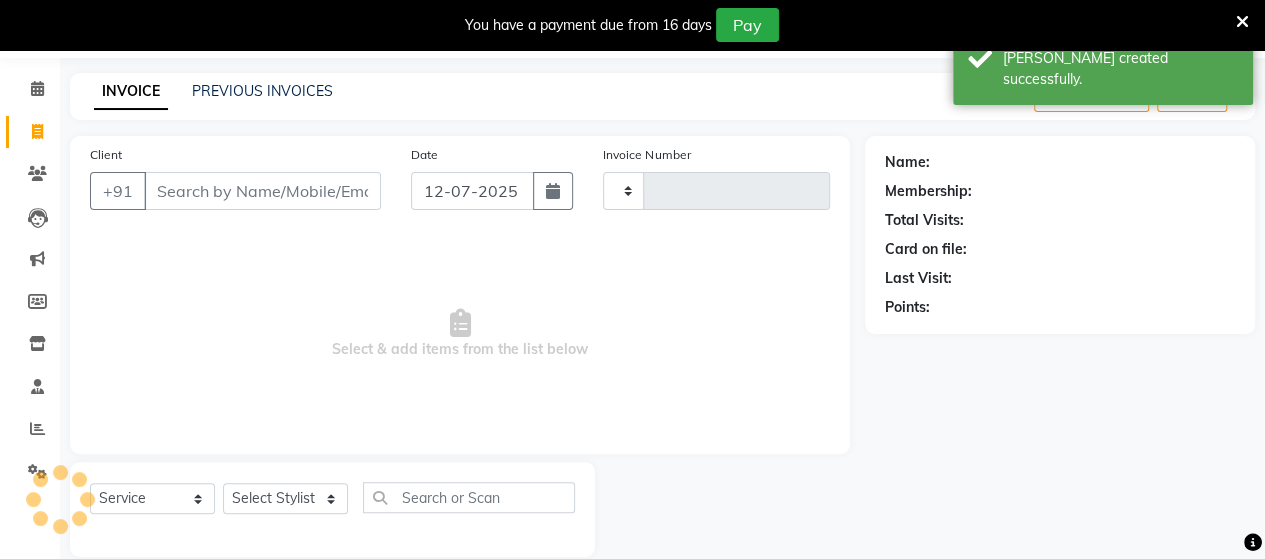 type on "2639" 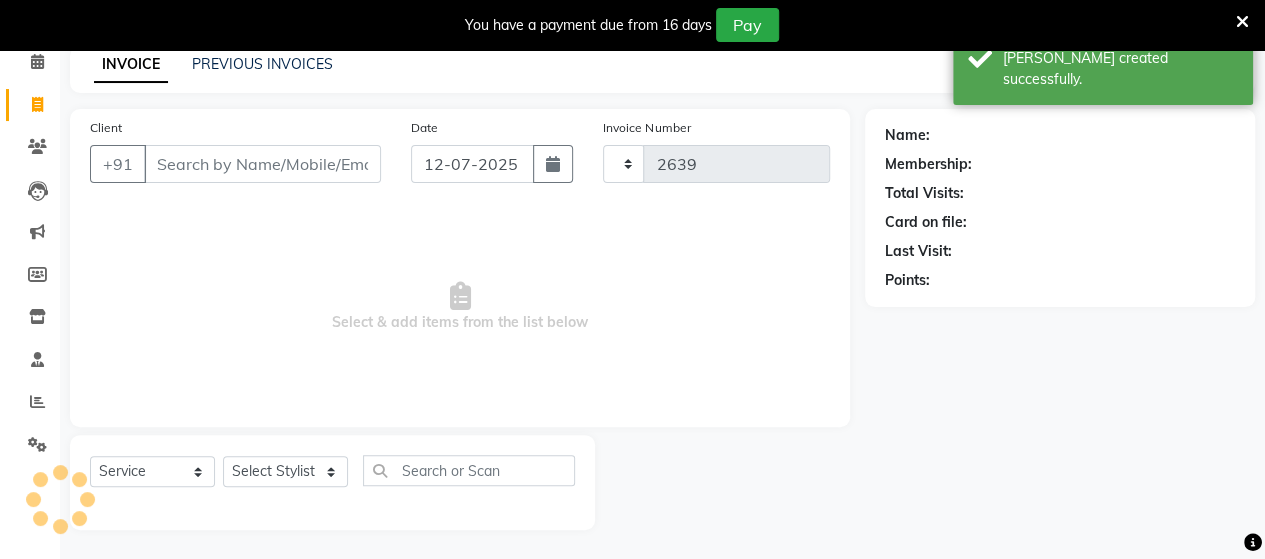 select on "6429" 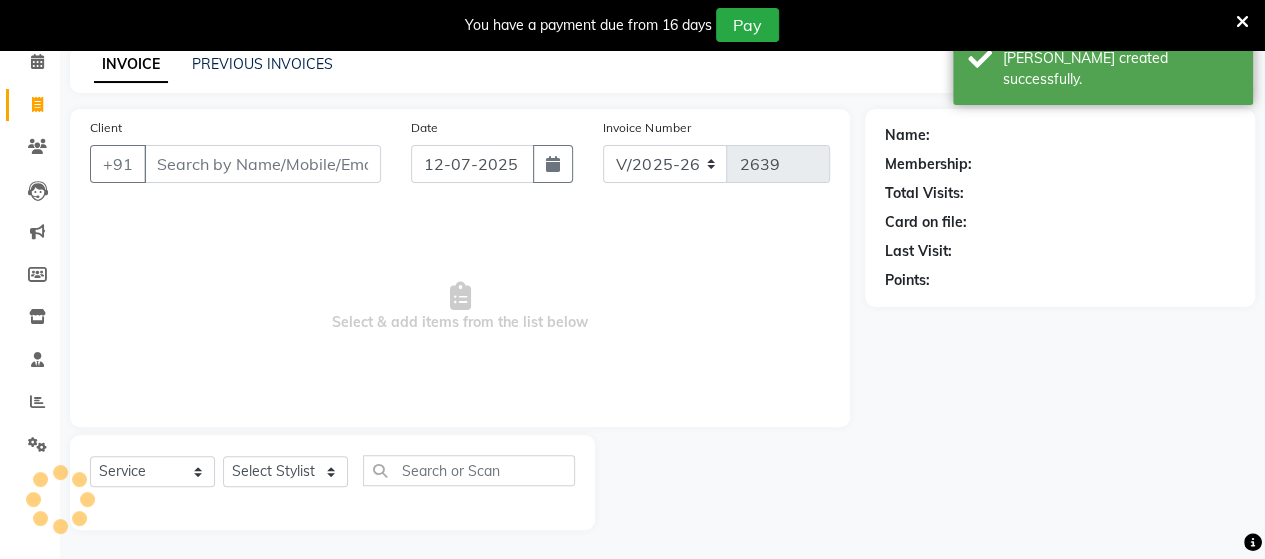click on "Client" at bounding box center (262, 164) 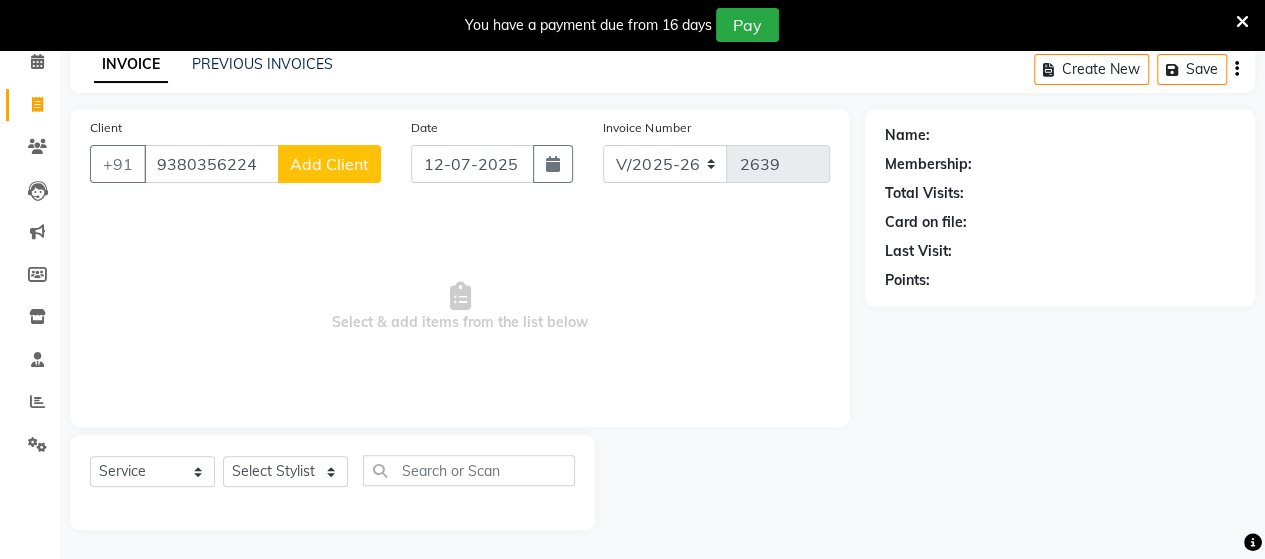 type on "9380356224" 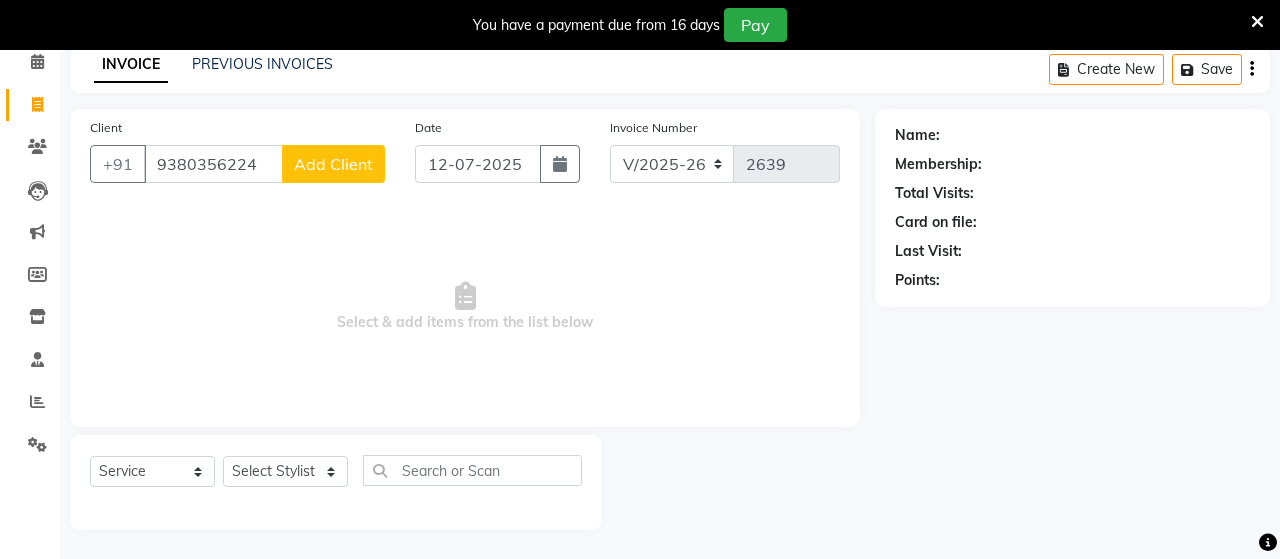 select on "22" 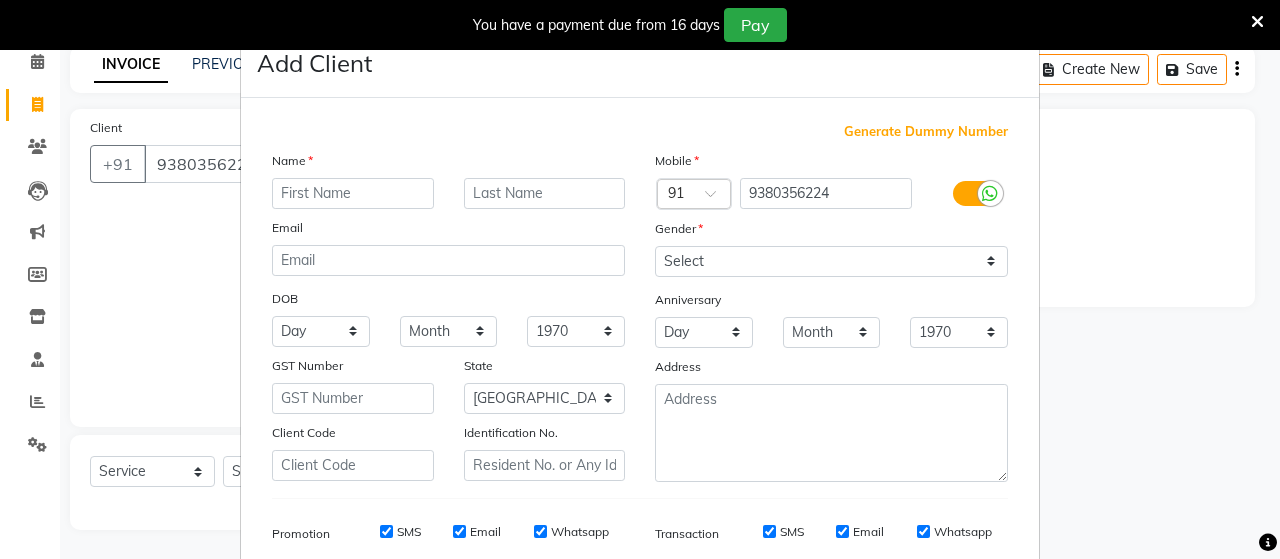 click at bounding box center (353, 193) 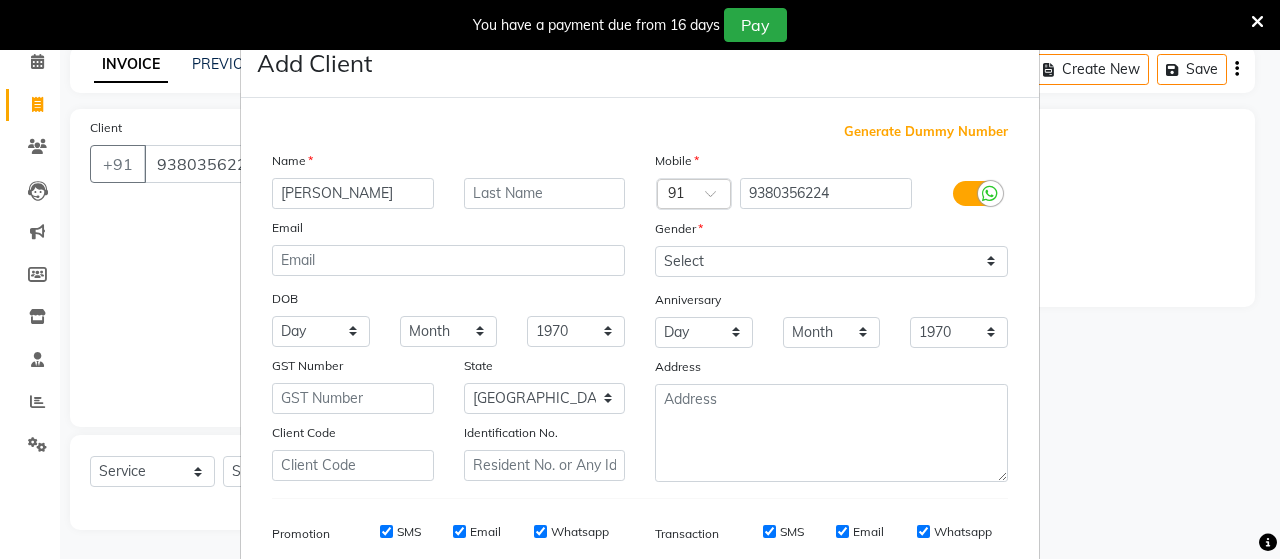 type on "[PERSON_NAME]" 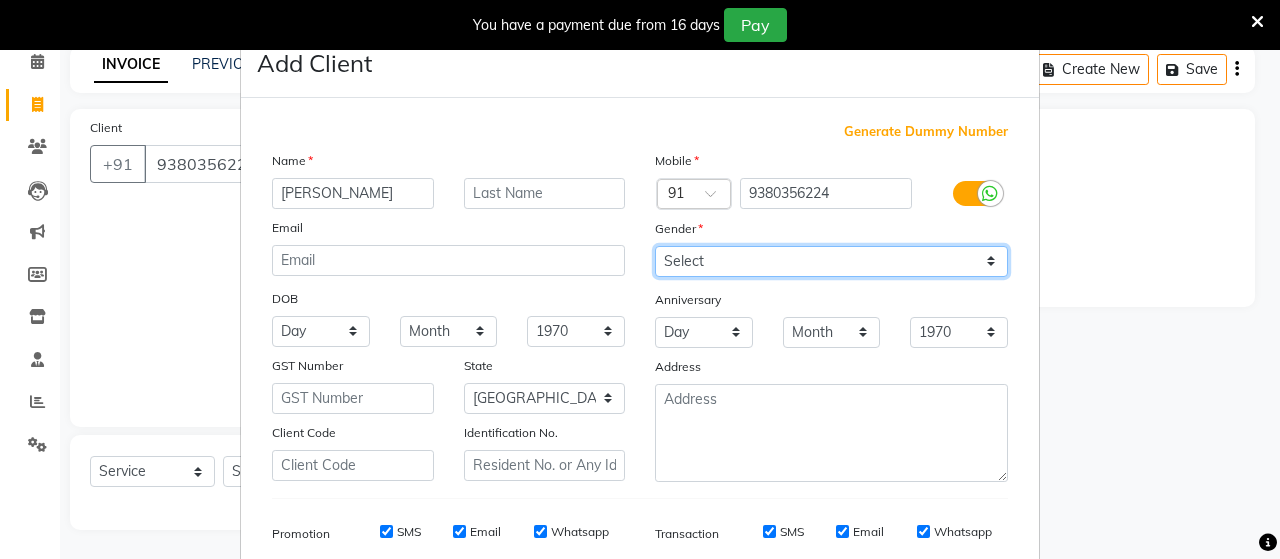 click on "Select [DEMOGRAPHIC_DATA] [DEMOGRAPHIC_DATA] Other Prefer Not To Say" at bounding box center [831, 261] 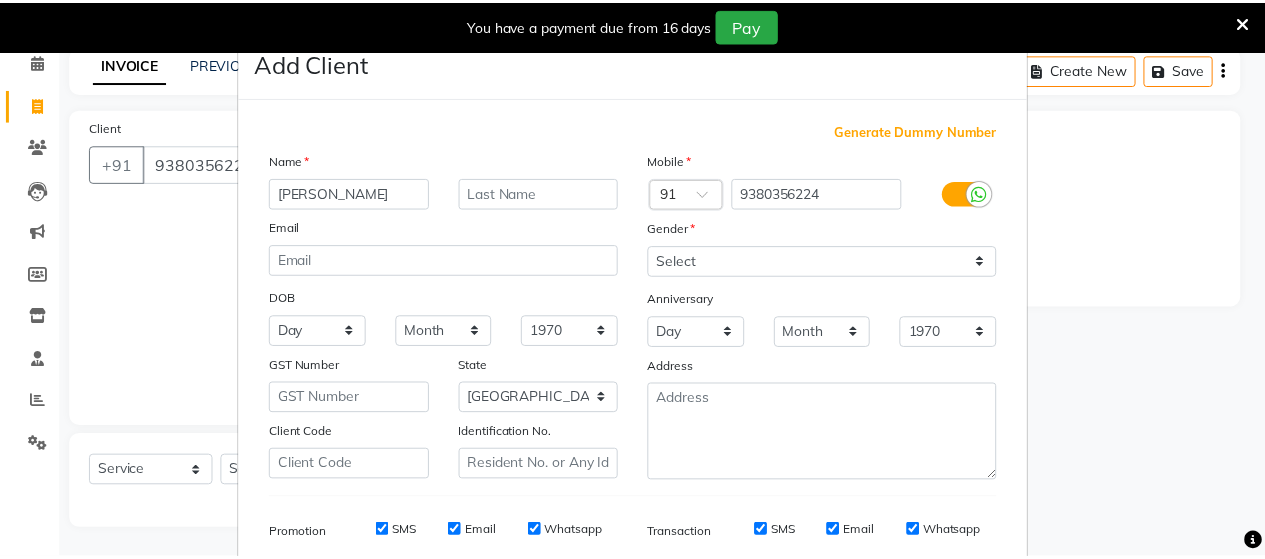 scroll, scrollTop: 286, scrollLeft: 0, axis: vertical 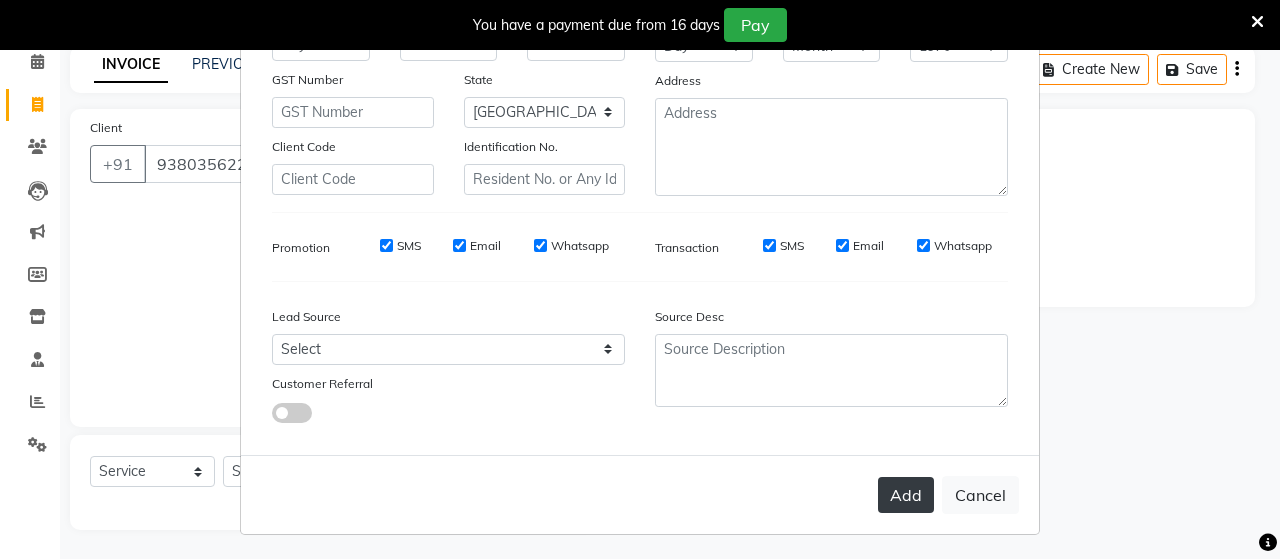 click on "Add" at bounding box center [906, 495] 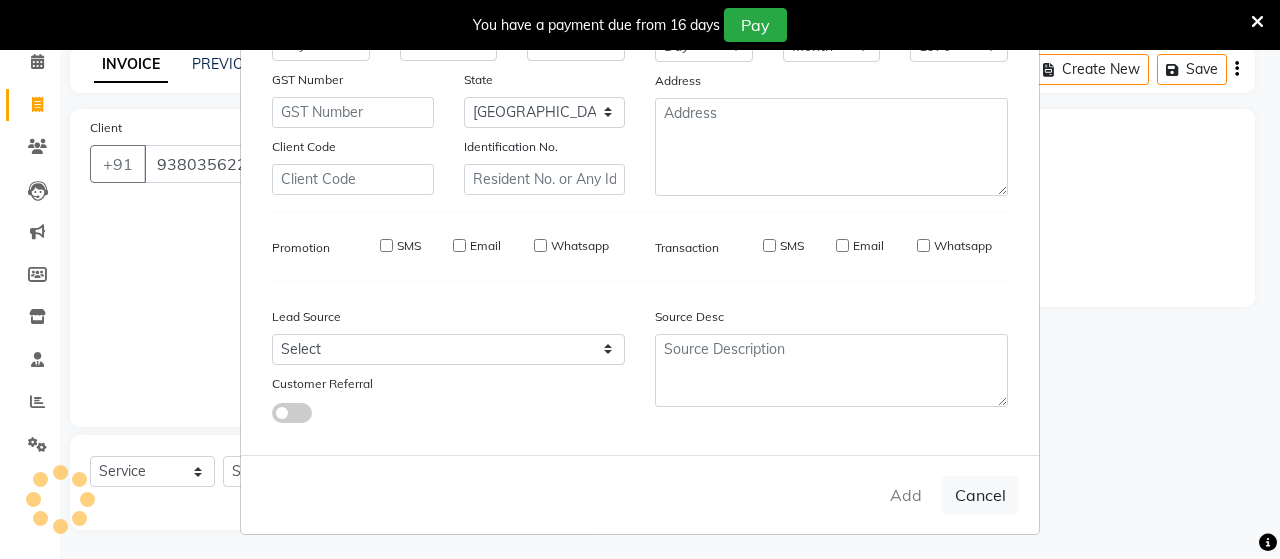 type on "93******24" 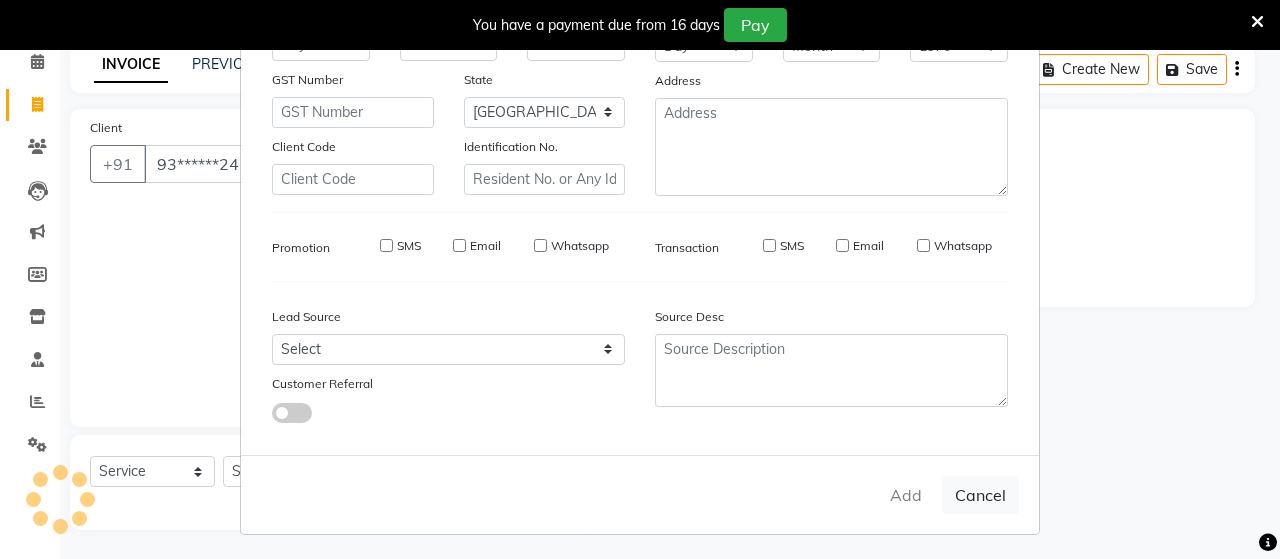 type 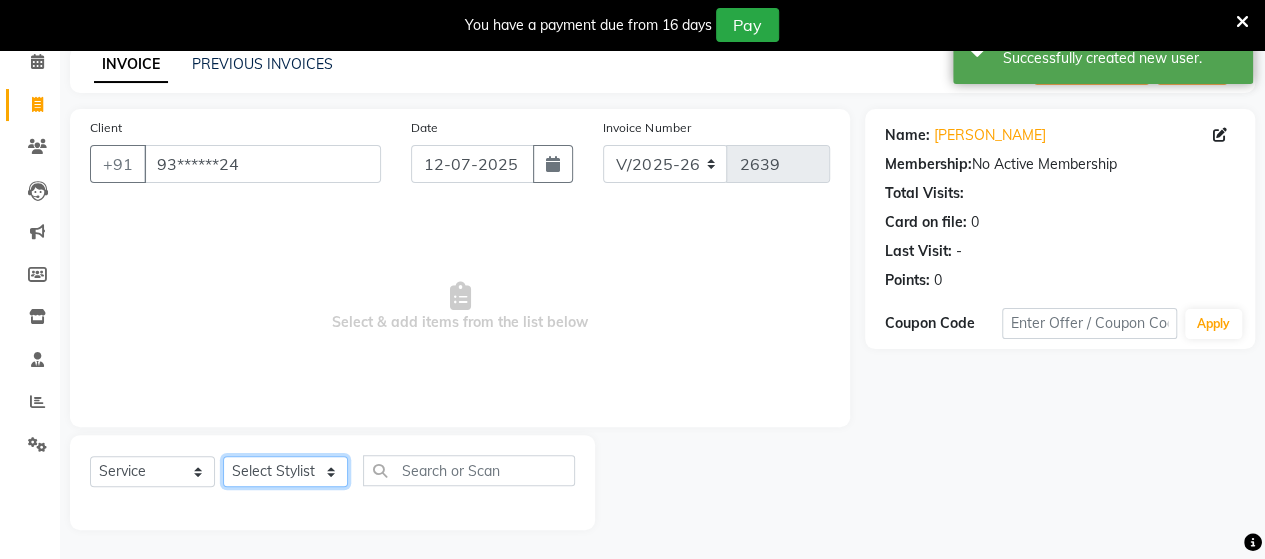 click on "Select Stylist Admin [PERSON_NAME]  [PERSON_NAME]  [PERSON_NAME] Rohit [PERSON_NAME]" 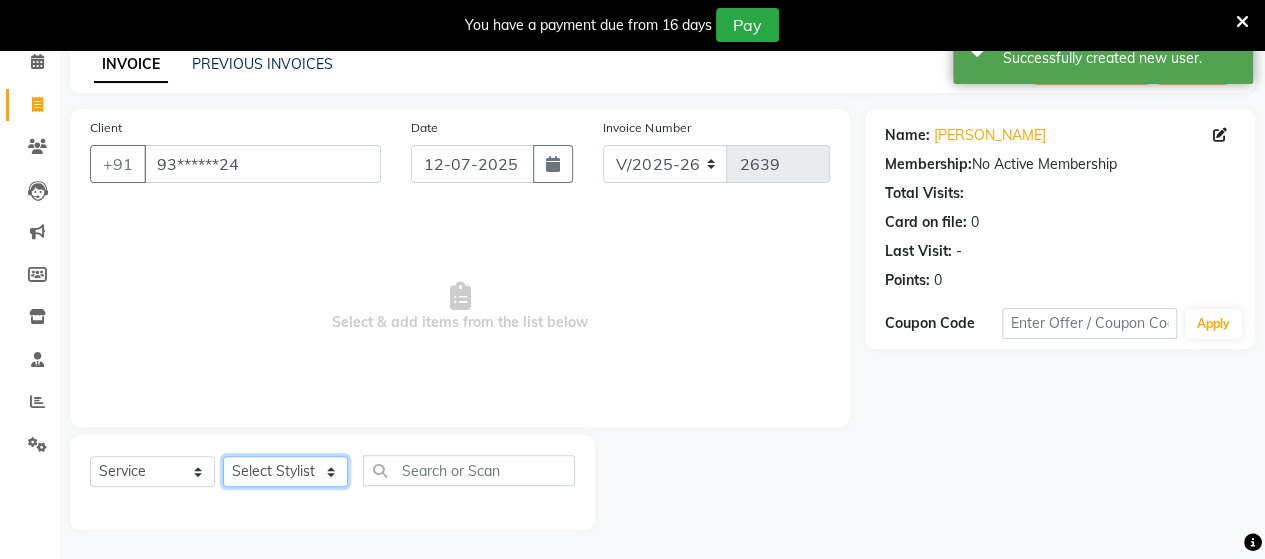 select on "58673" 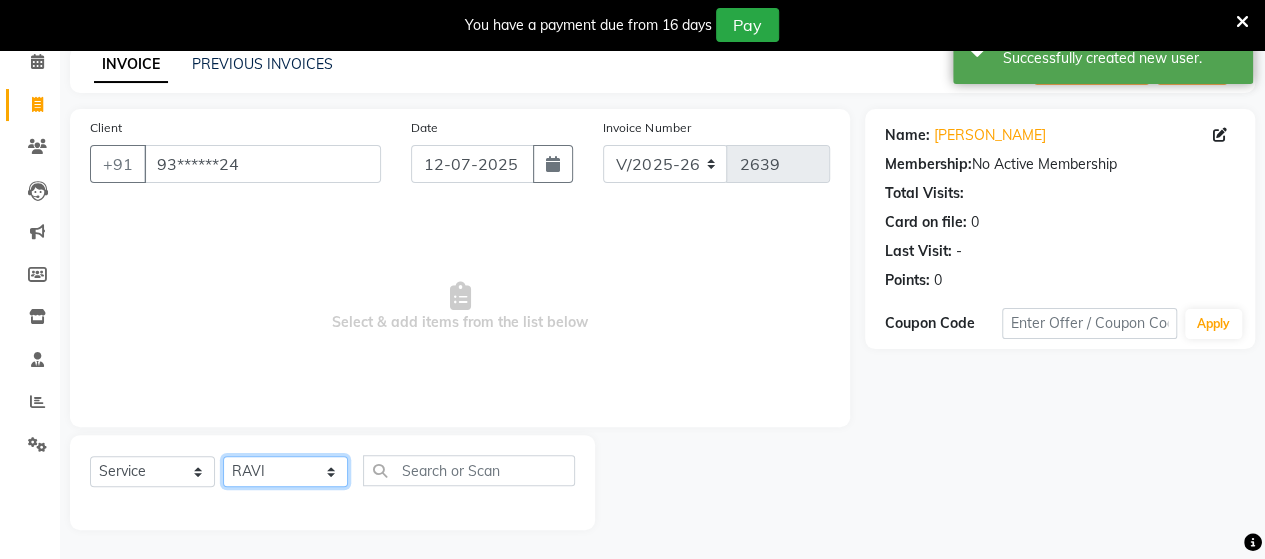 click on "Select Stylist Admin [PERSON_NAME]  [PERSON_NAME]  [PERSON_NAME] Rohit [PERSON_NAME]" 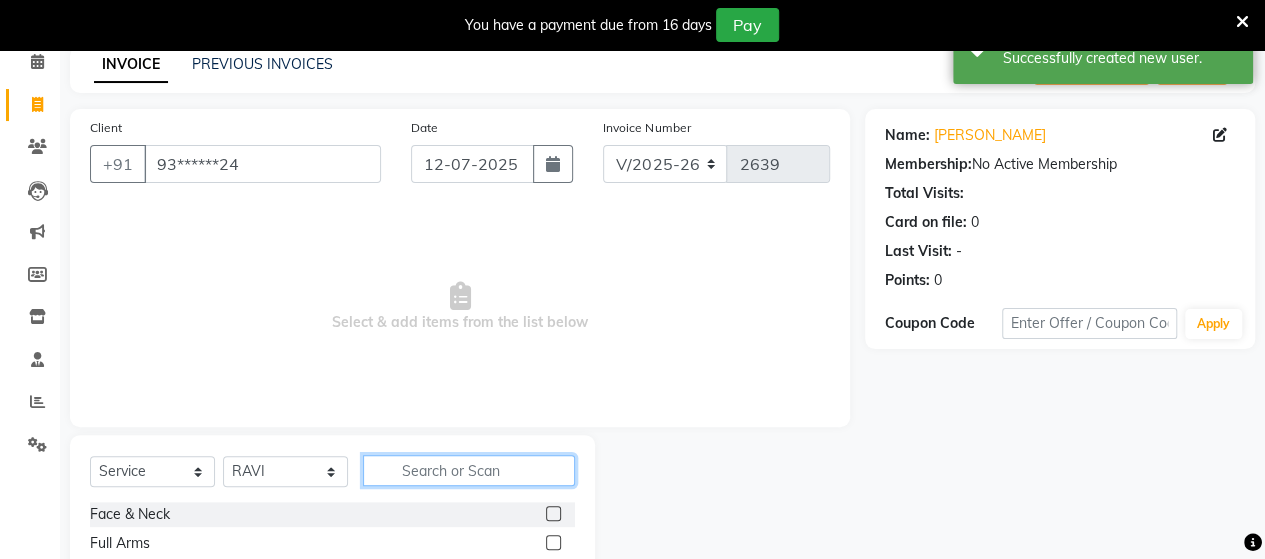 click 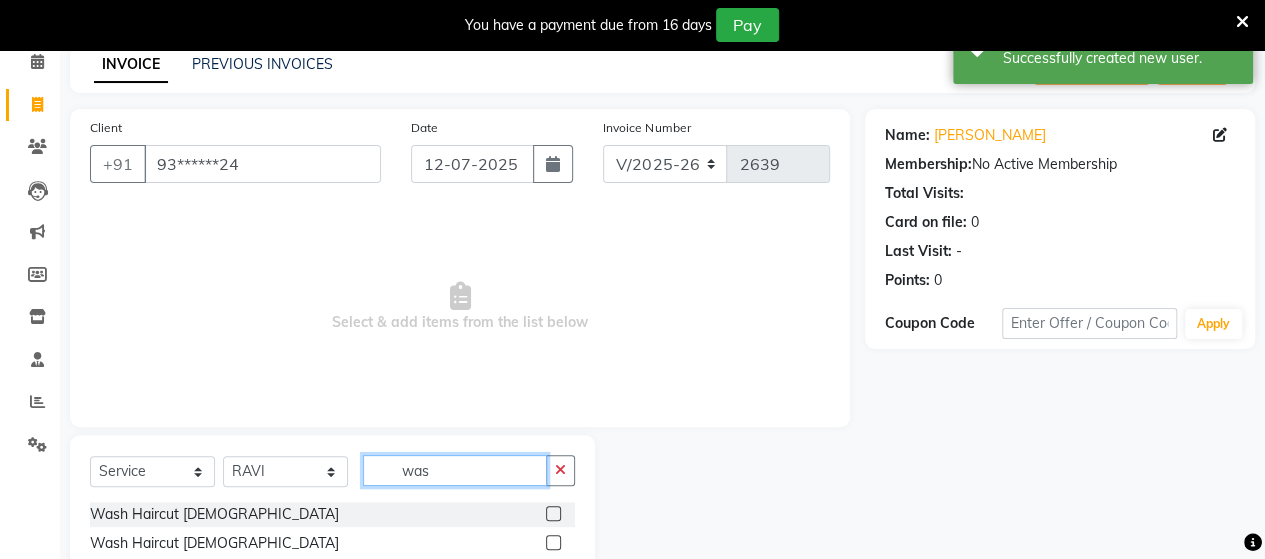 type on "was" 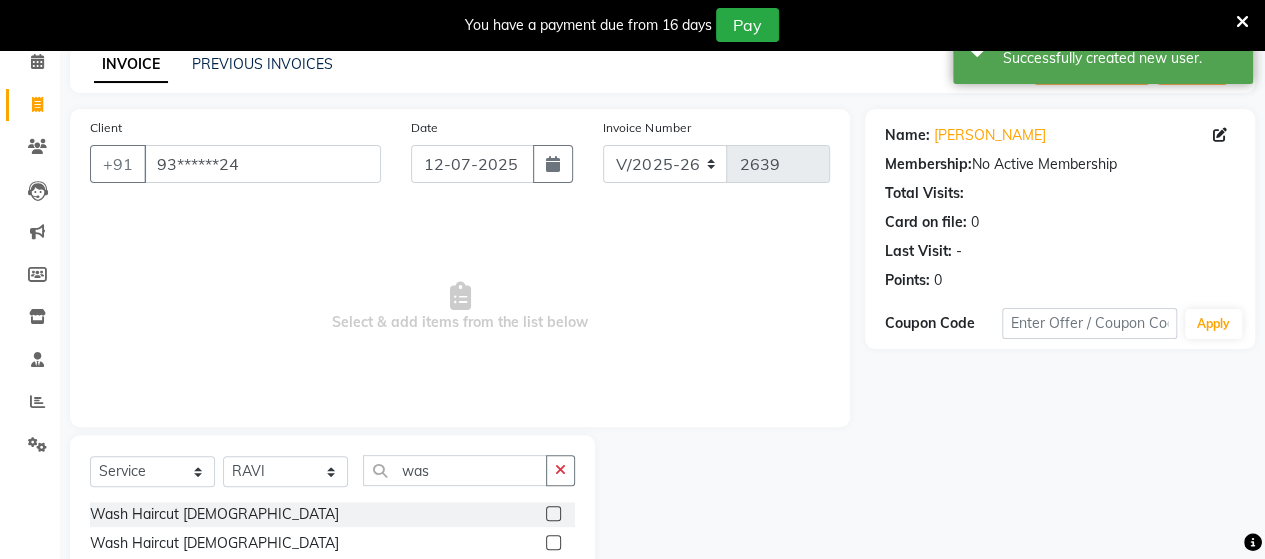 click 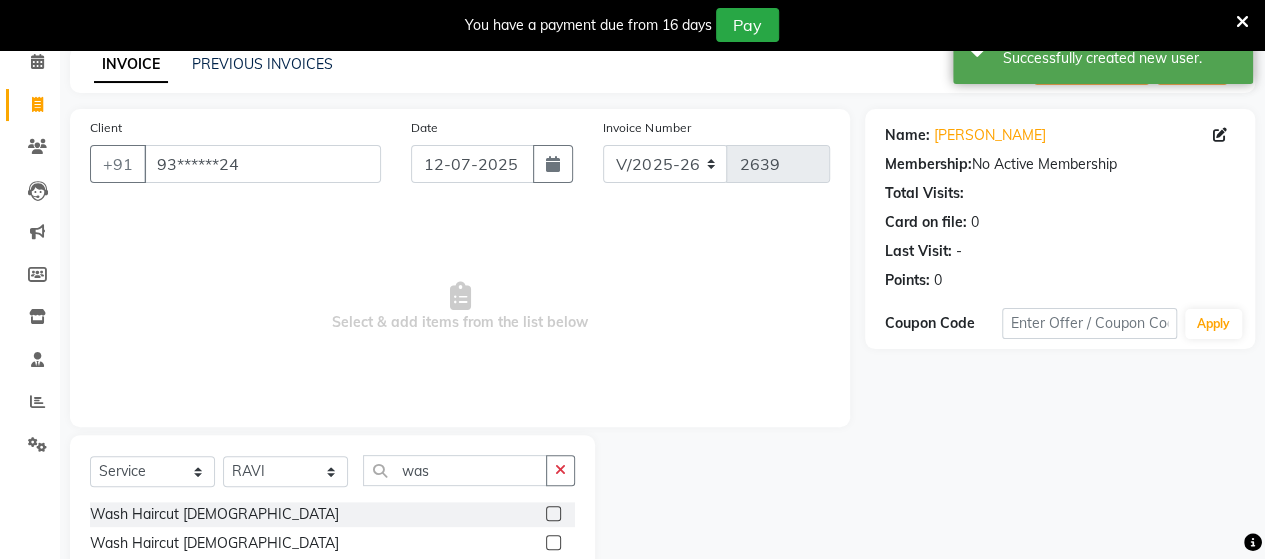 click at bounding box center [552, 514] 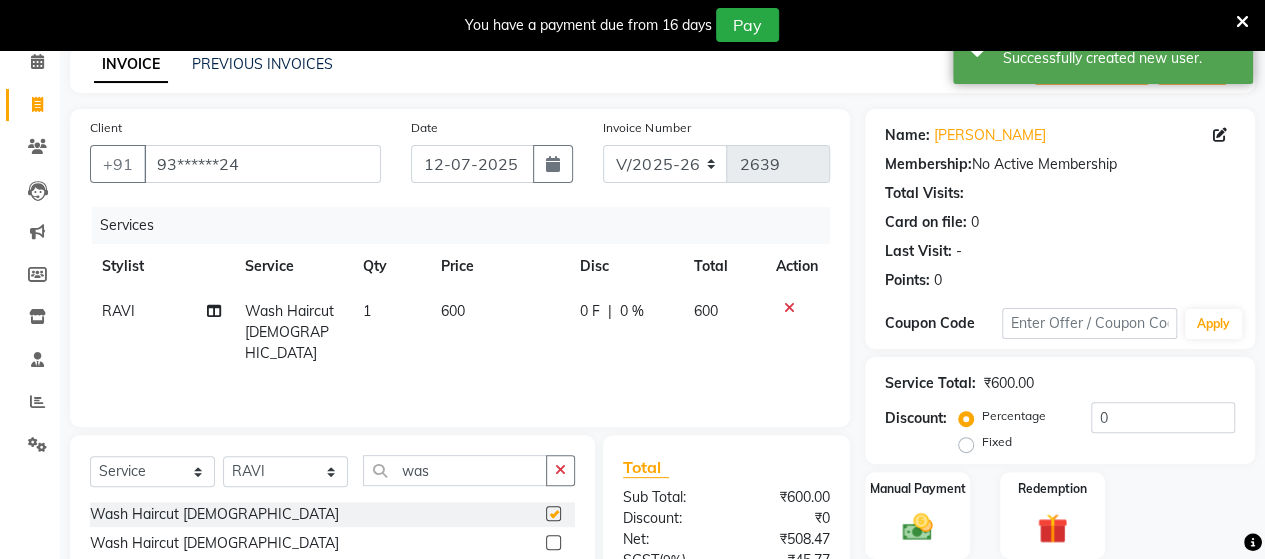 checkbox on "false" 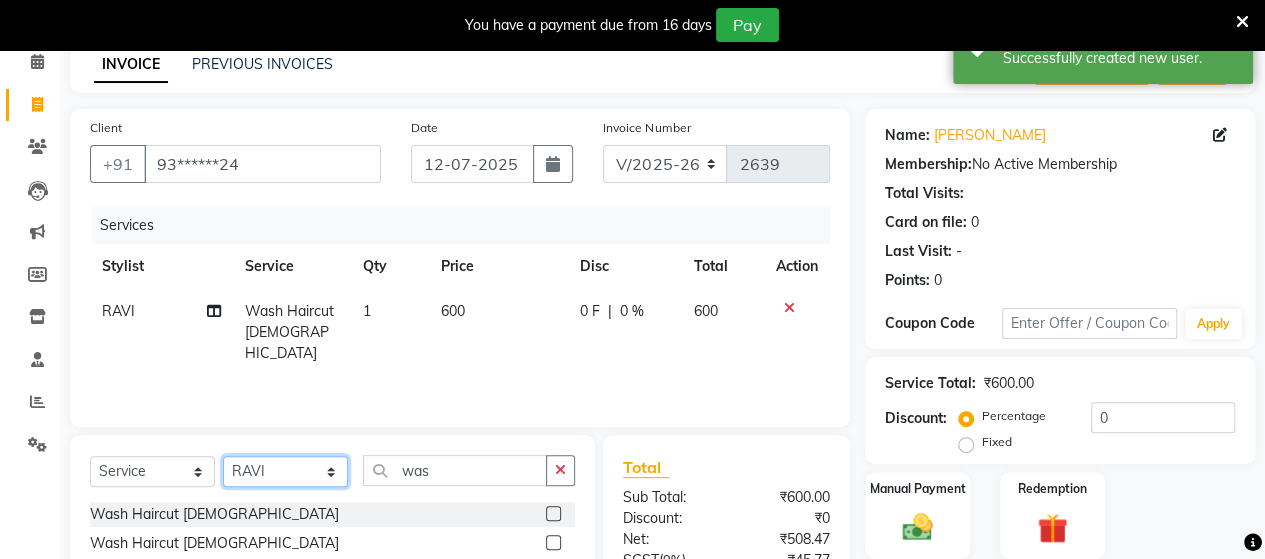 click on "Select Stylist Admin [PERSON_NAME]  [PERSON_NAME]  [PERSON_NAME] Rohit [PERSON_NAME]" 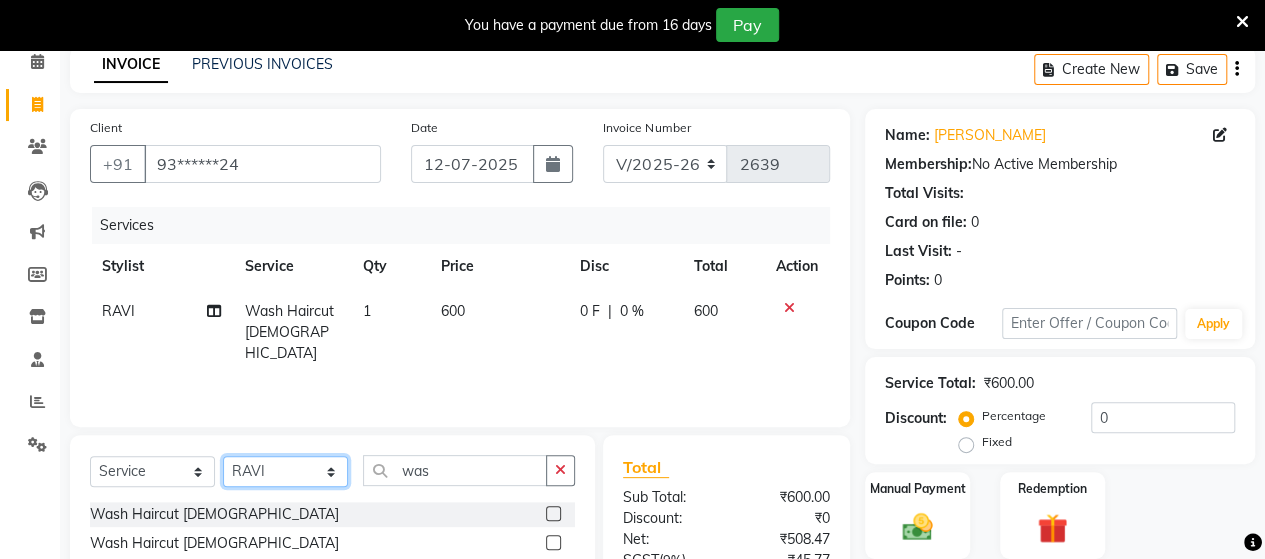 select on "48828" 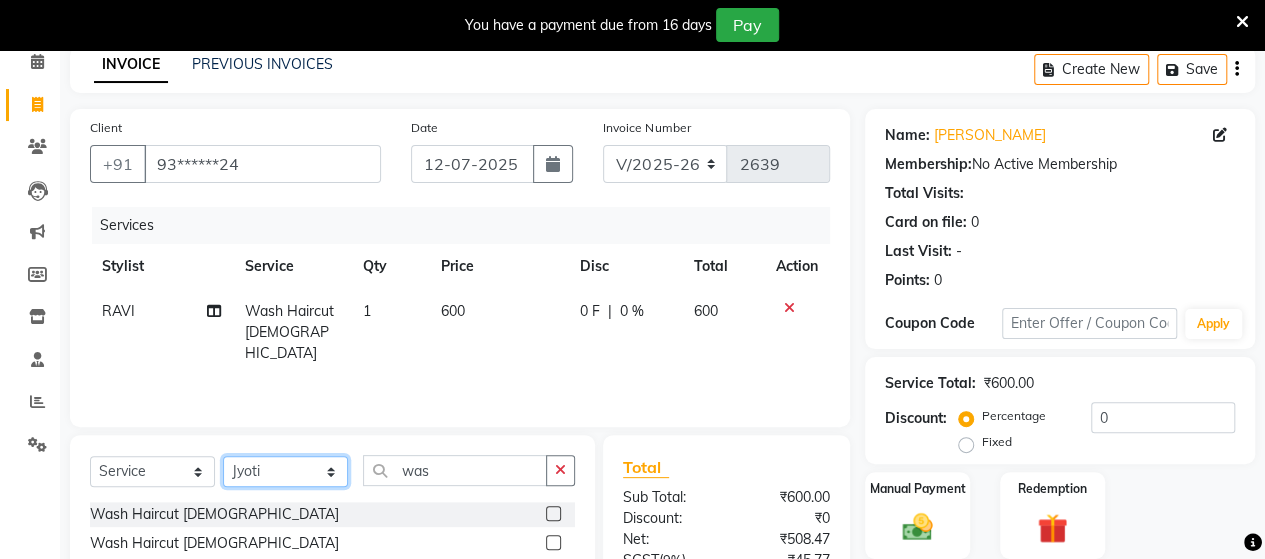 click on "Select Stylist Admin [PERSON_NAME]  [PERSON_NAME]  [PERSON_NAME] Rohit [PERSON_NAME]" 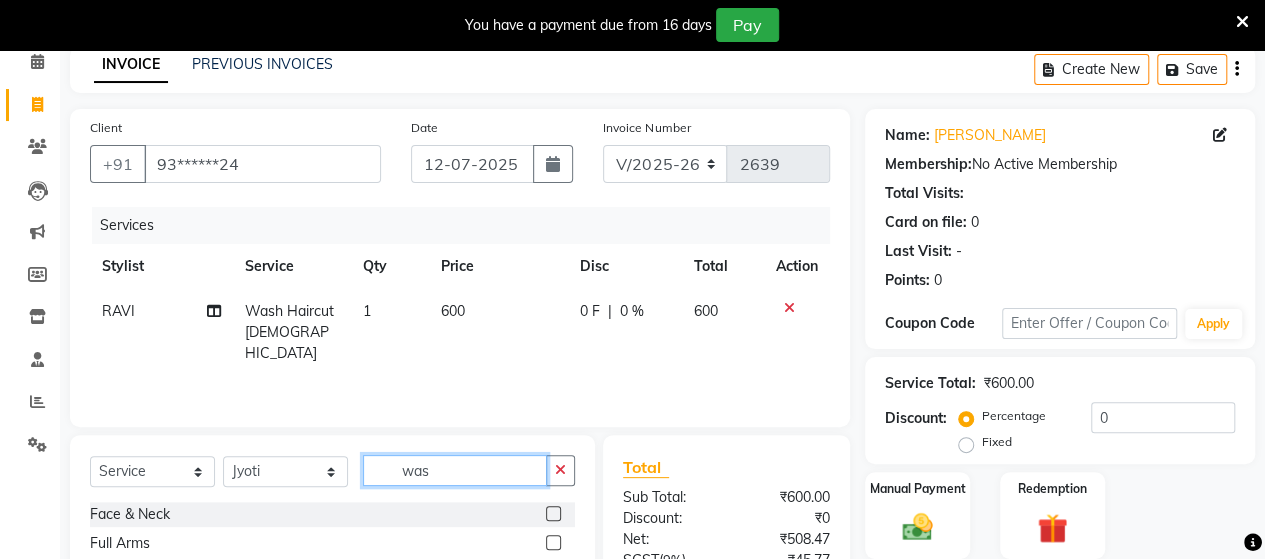 click on "was" 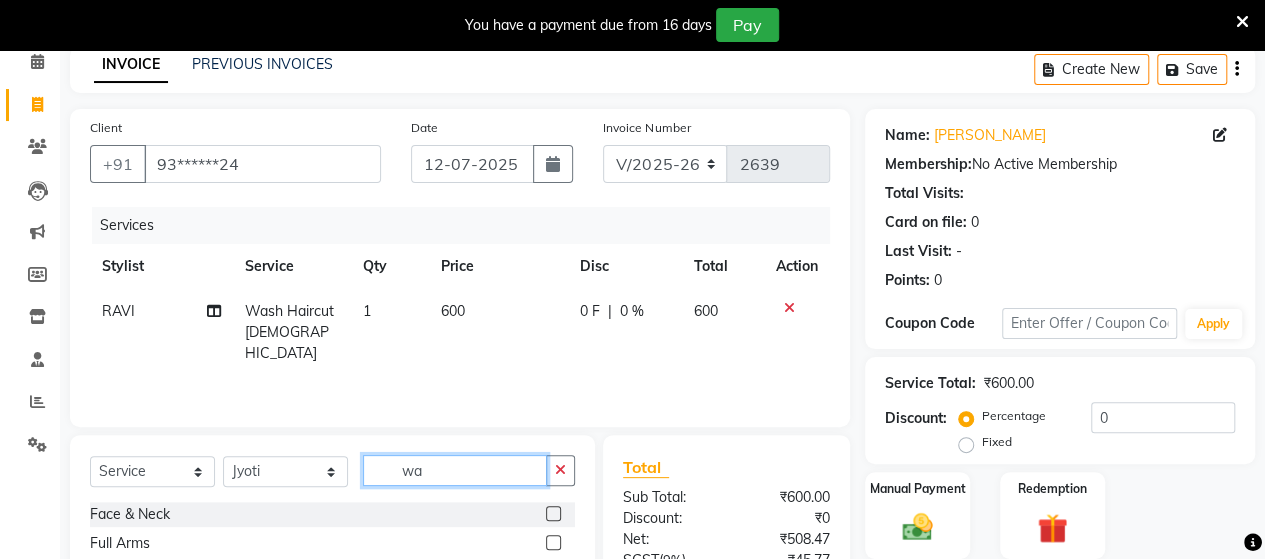 type on "w" 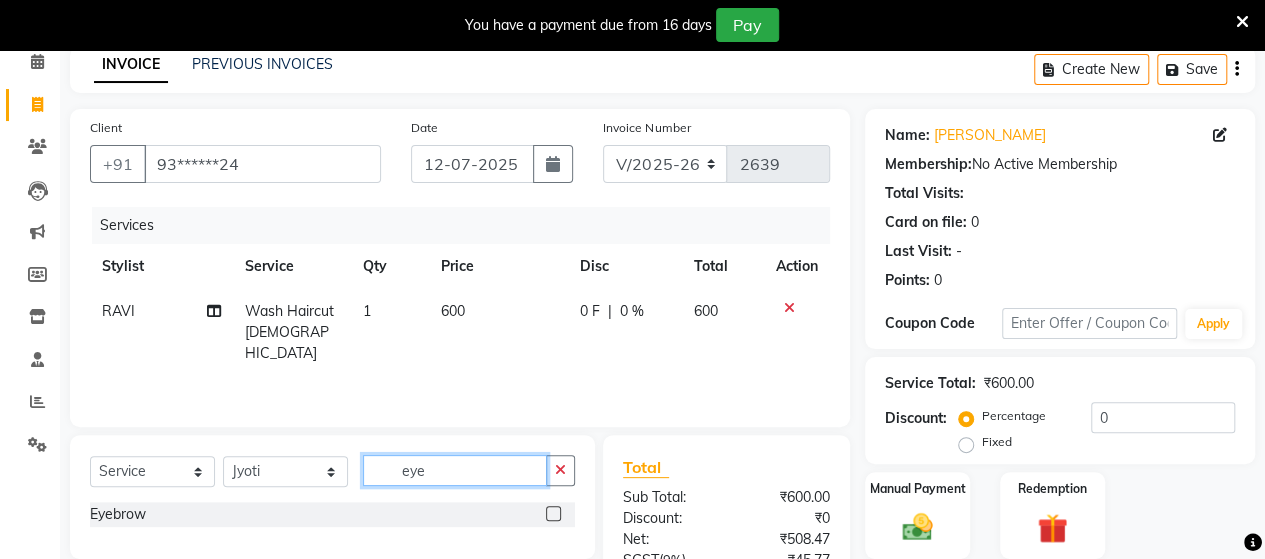 type on "eye" 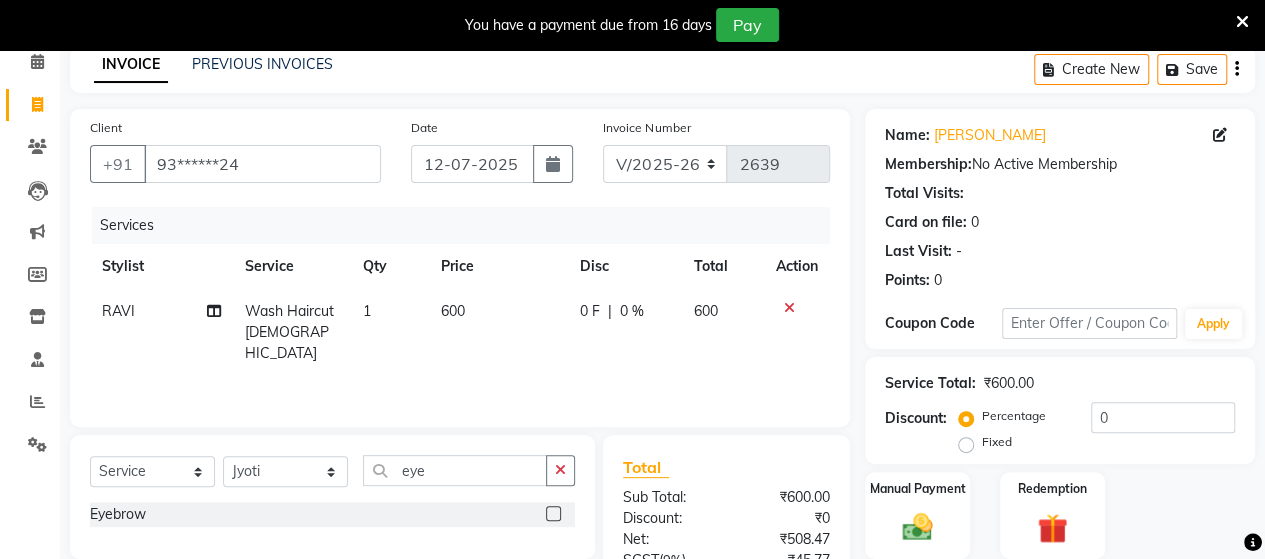 click 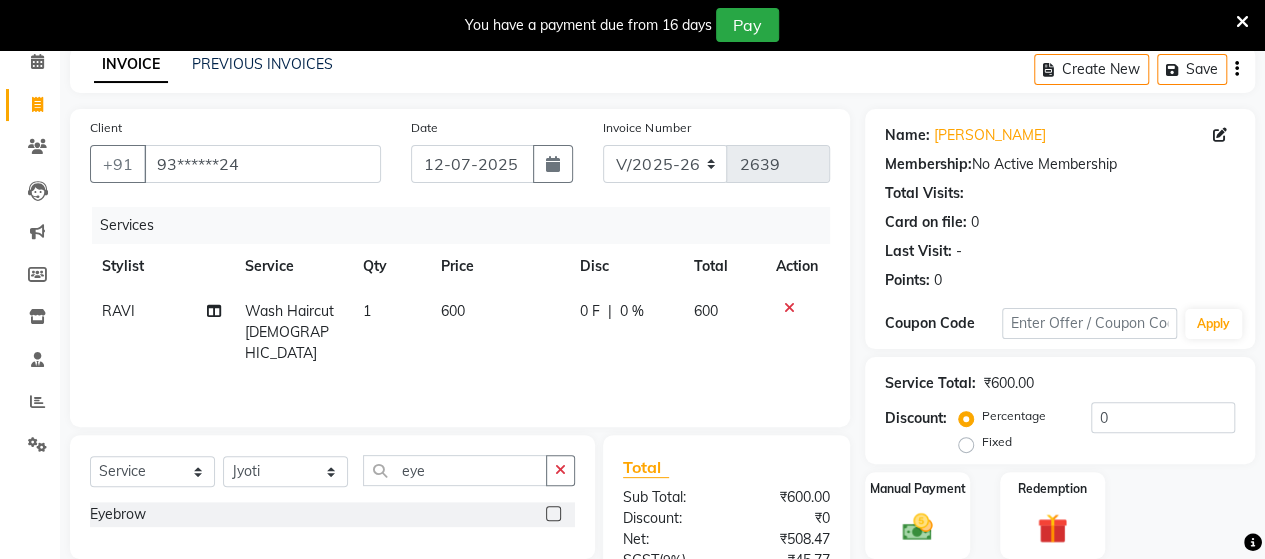 click at bounding box center [552, 514] 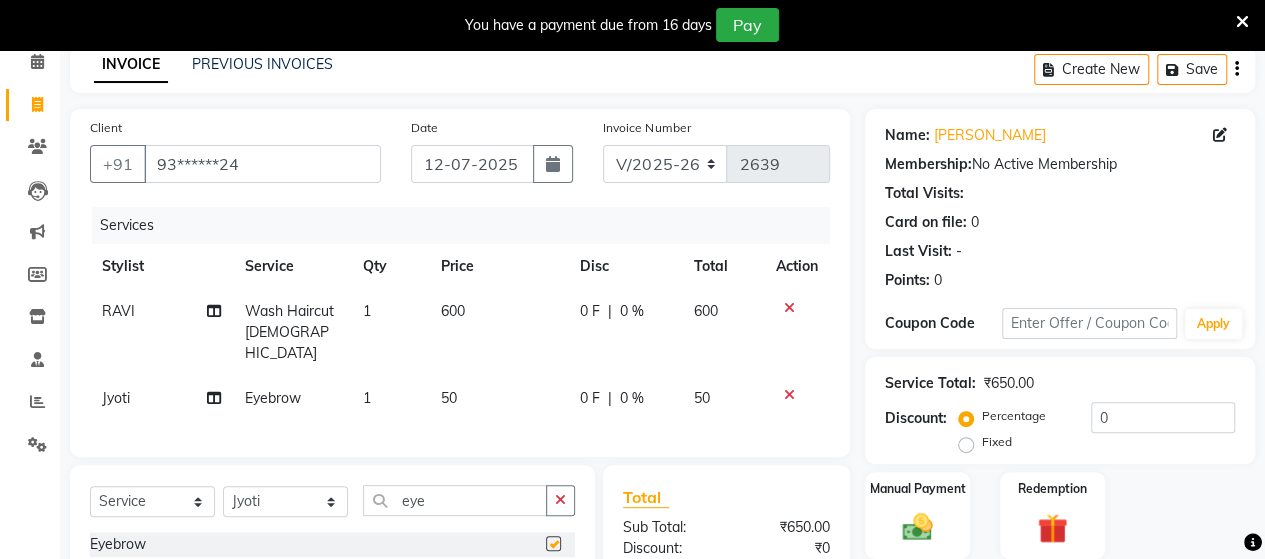 checkbox on "false" 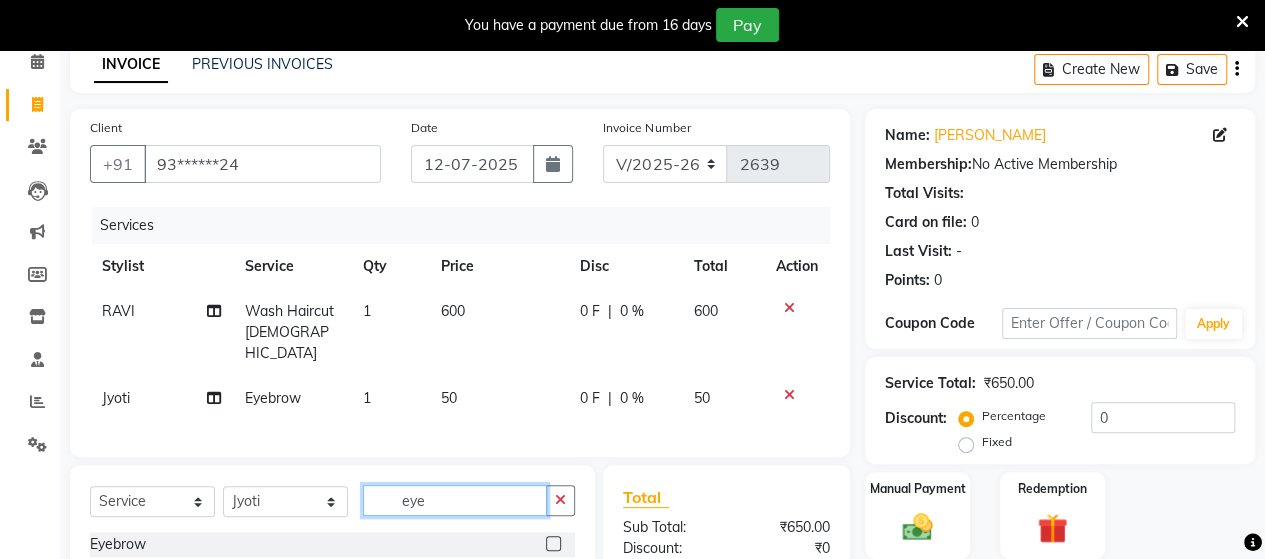 click on "eye" 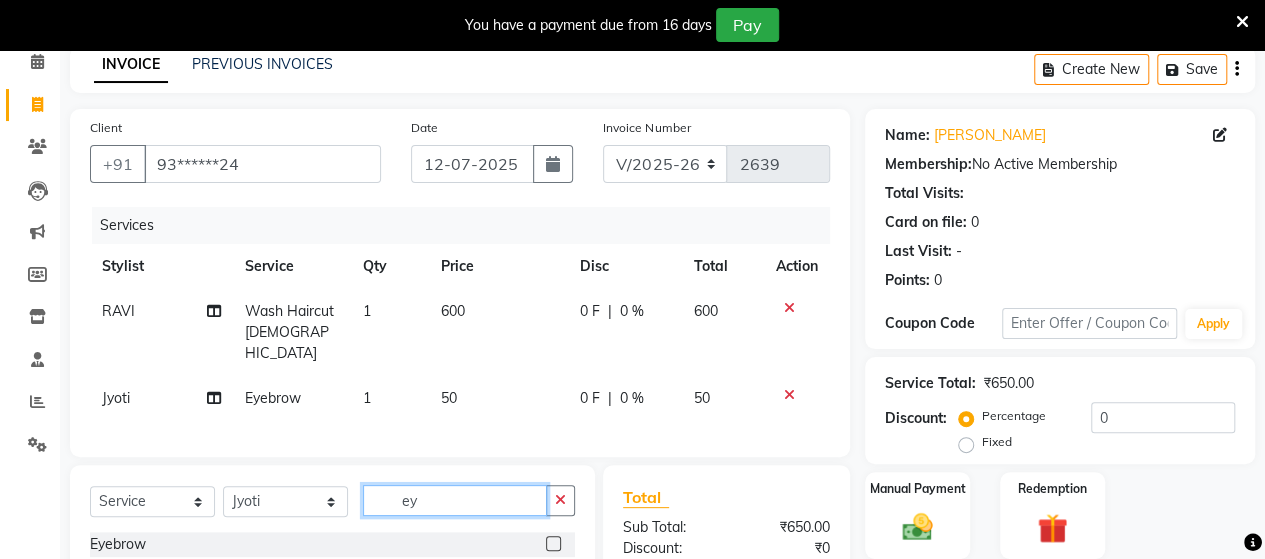 type on "e" 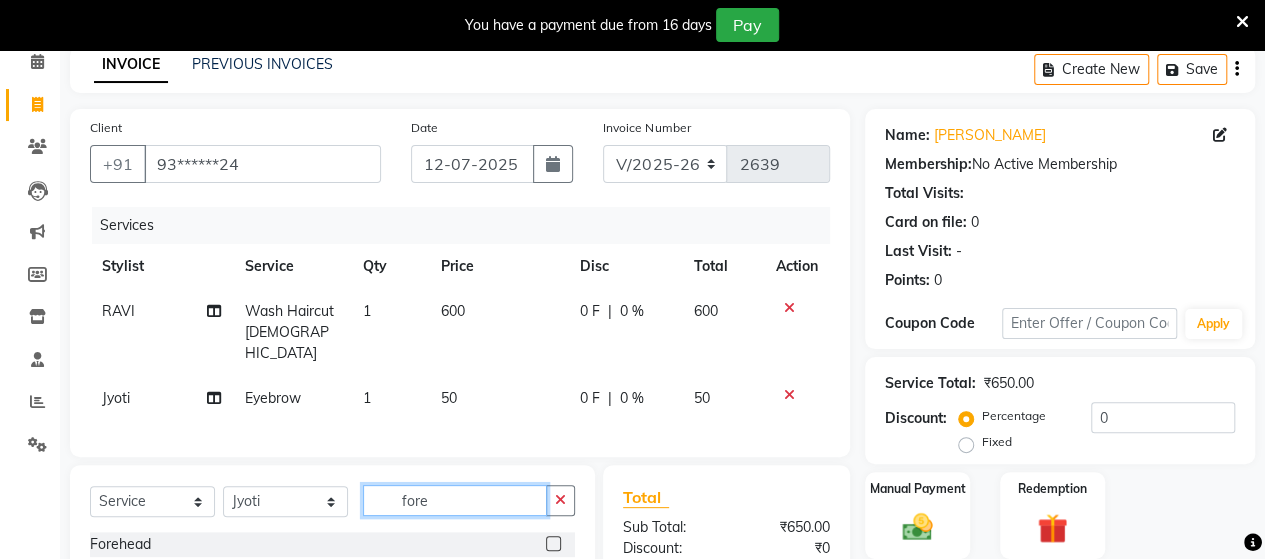 type on "fore" 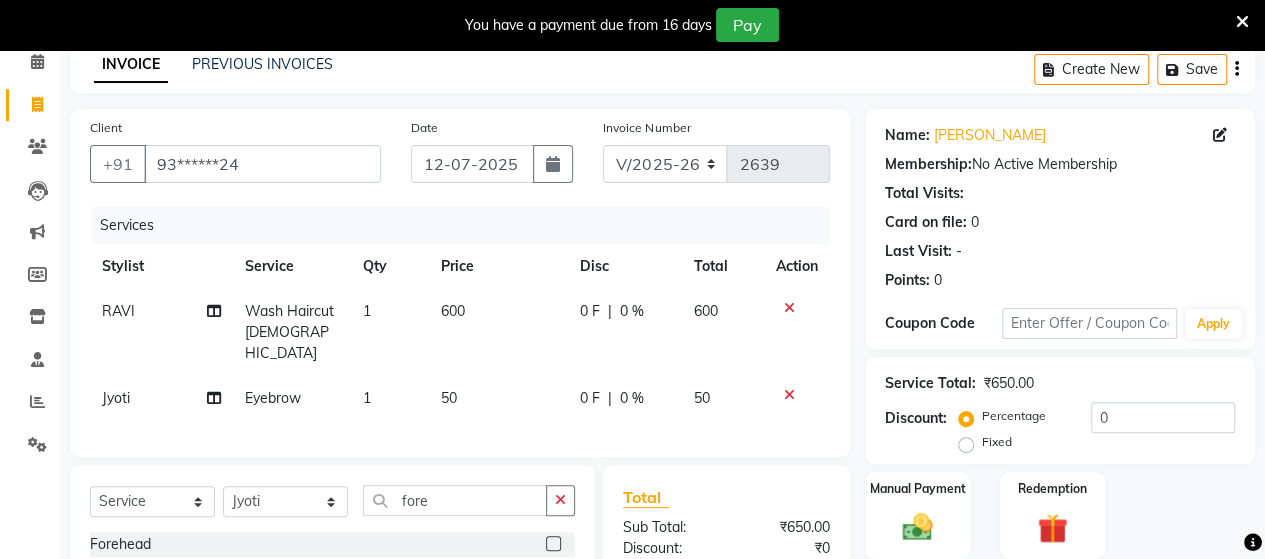 click 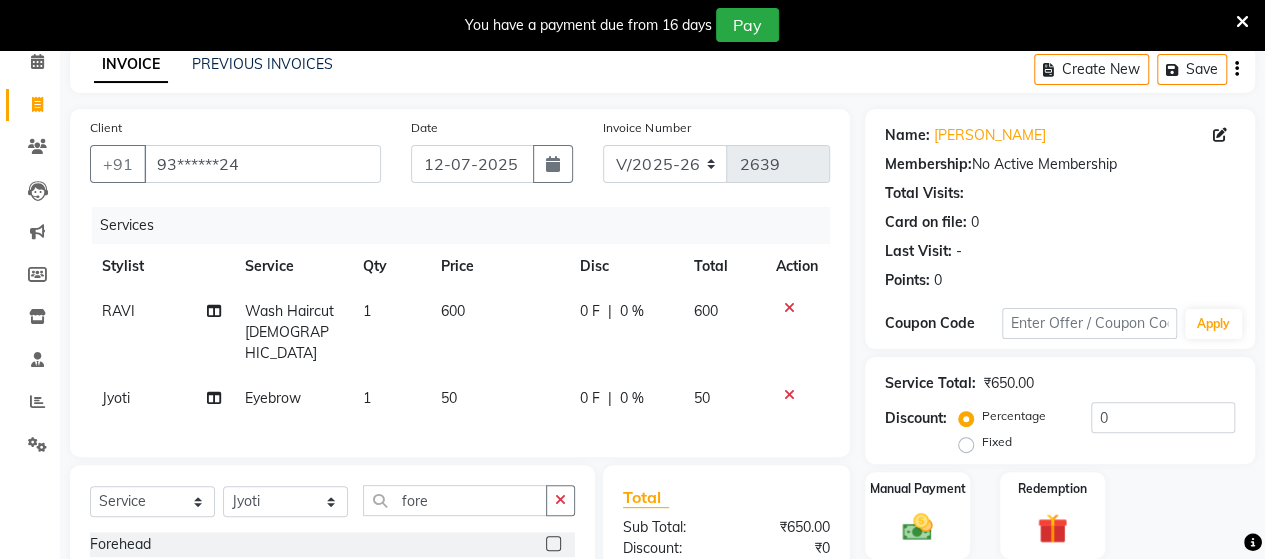click at bounding box center [552, 544] 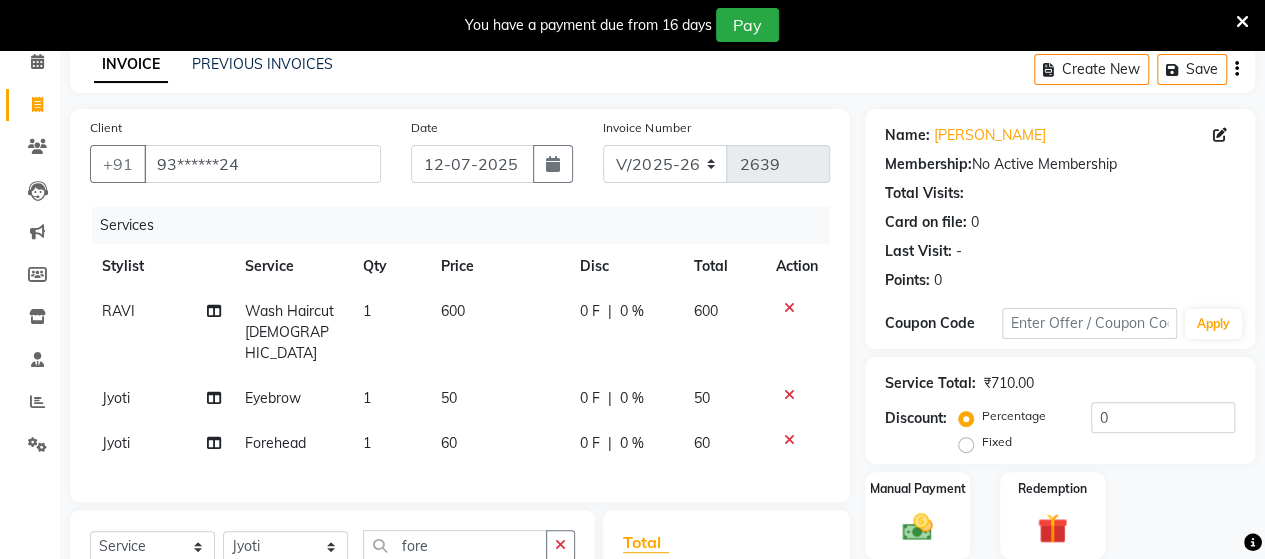 checkbox on "false" 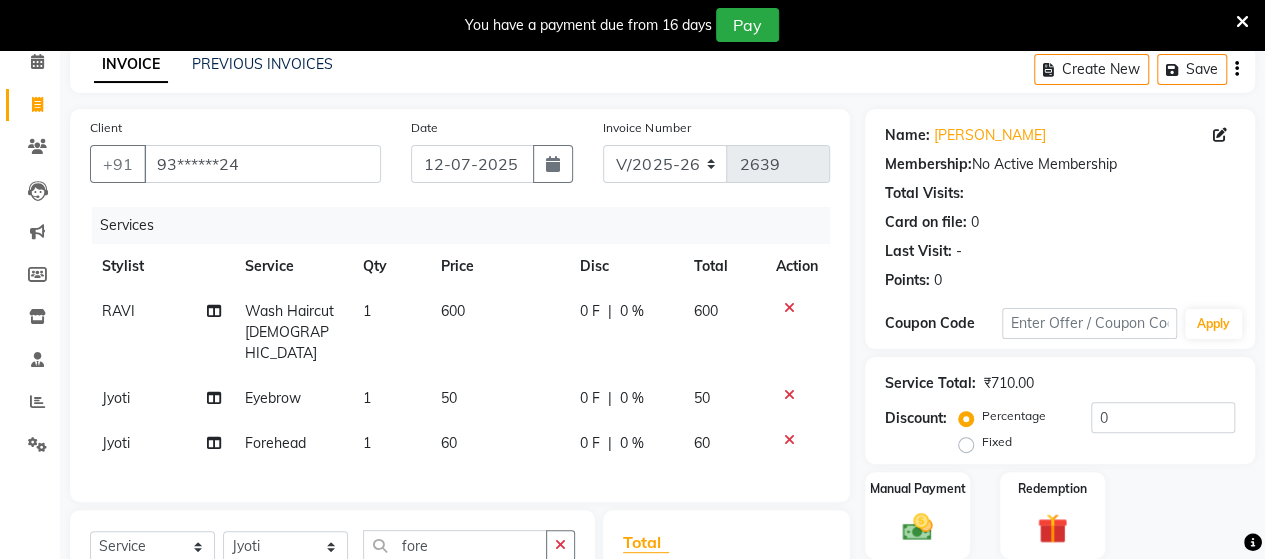 click on "60" 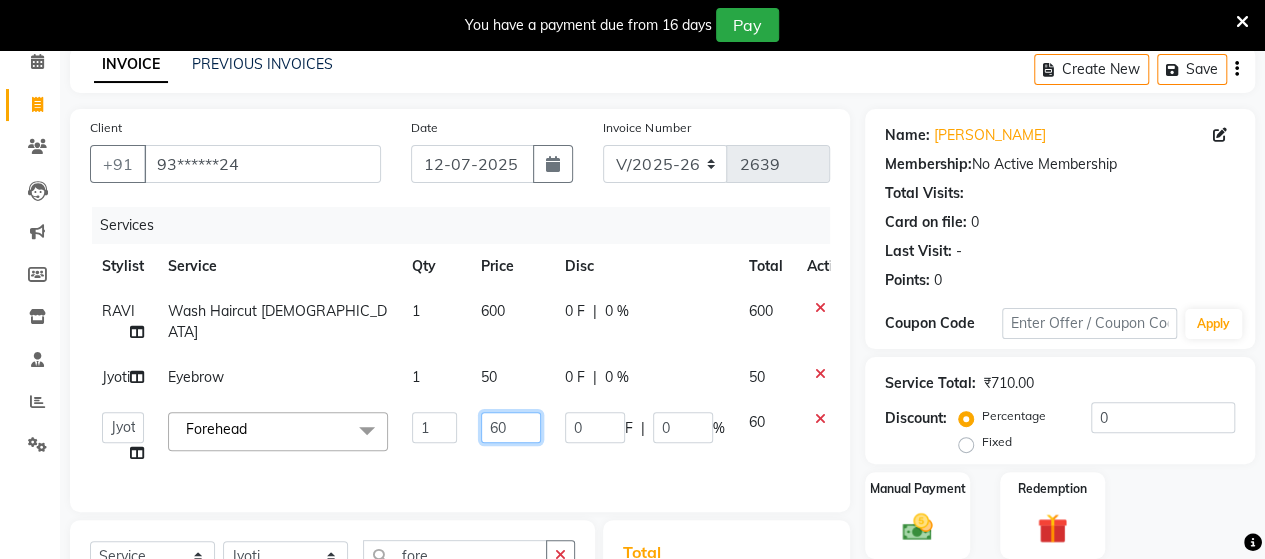 click on "60" 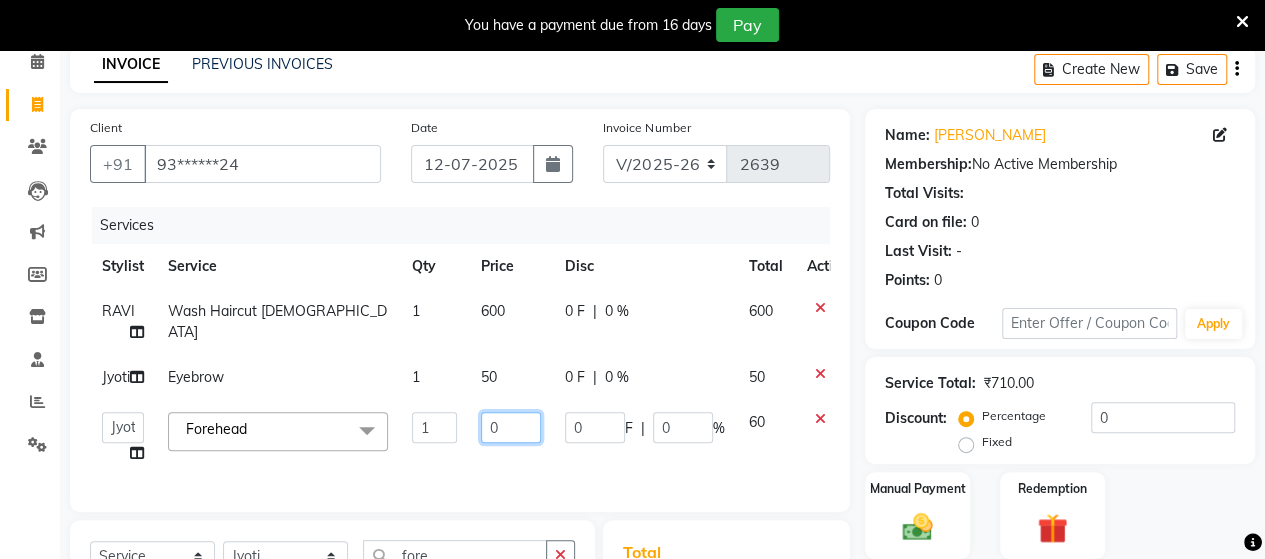 type on "50" 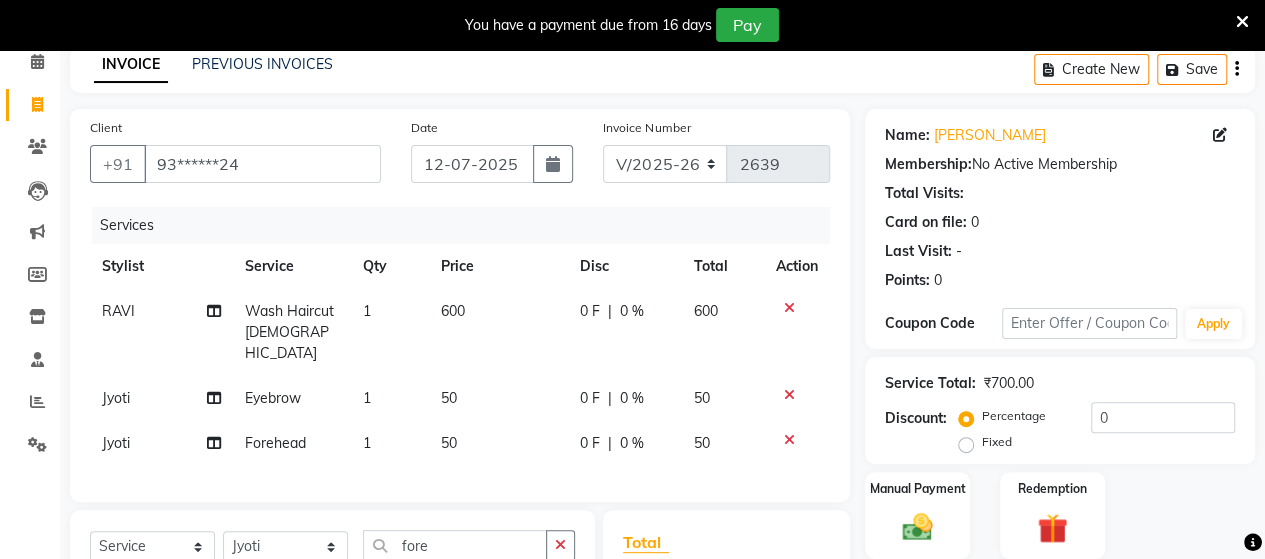 click on "Services Stylist Service Qty Price Disc Total Action RAVI Wash Haircut [DEMOGRAPHIC_DATA] 1 600 0 F | 0 % 600 Jyoti  Eyebrow 1 50 0 F | 0 % 50 Jyoti  Forehead 1 50 0 F | 0 % 50" 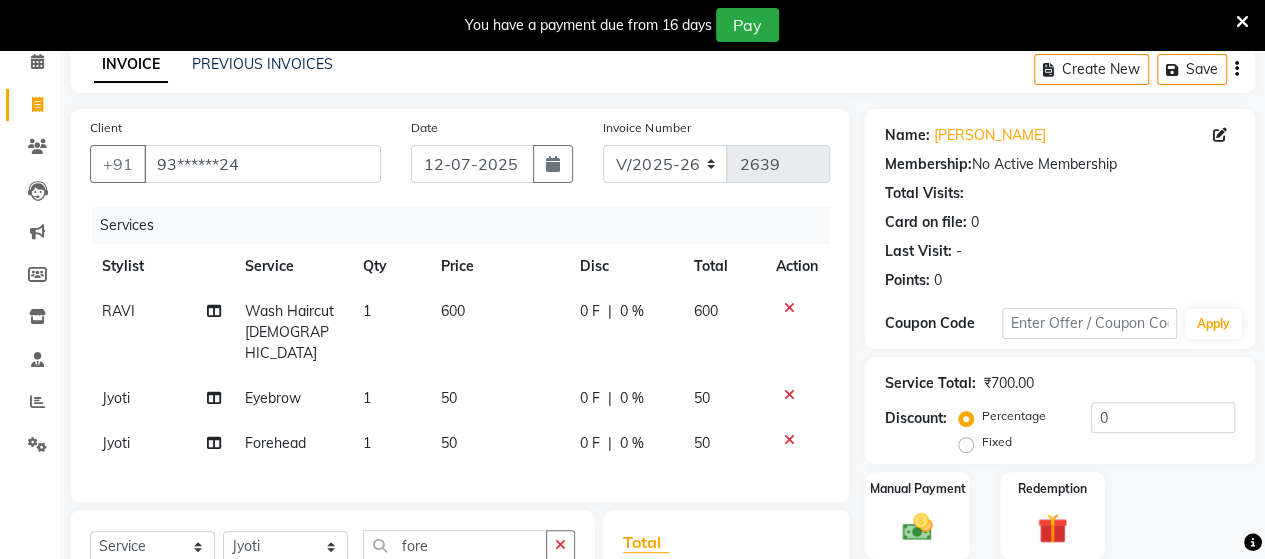 scroll, scrollTop: 358, scrollLeft: 0, axis: vertical 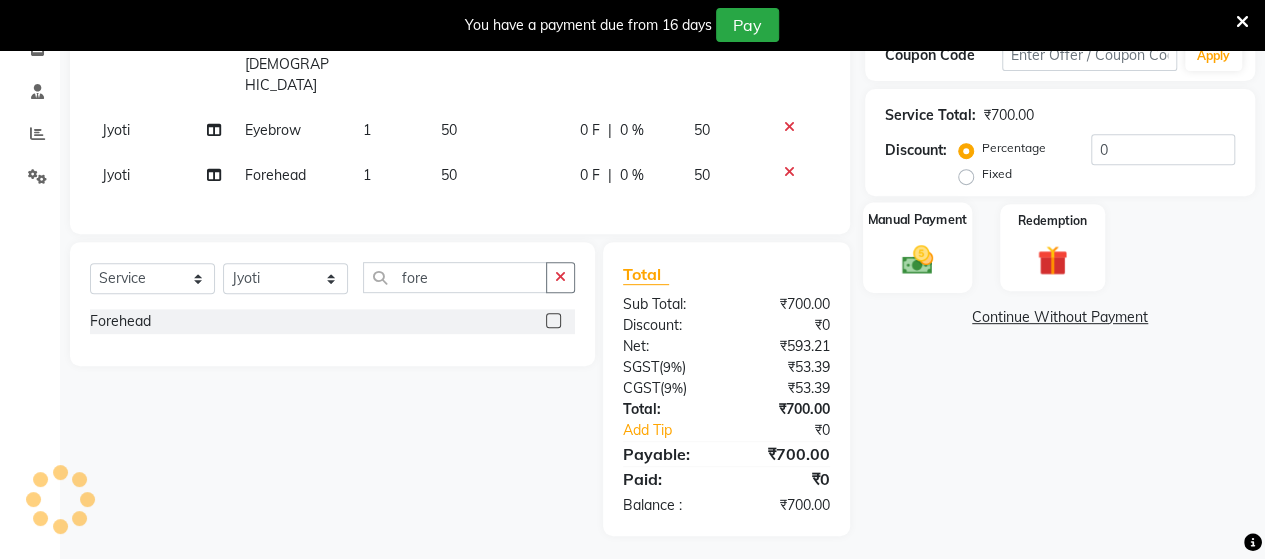 click 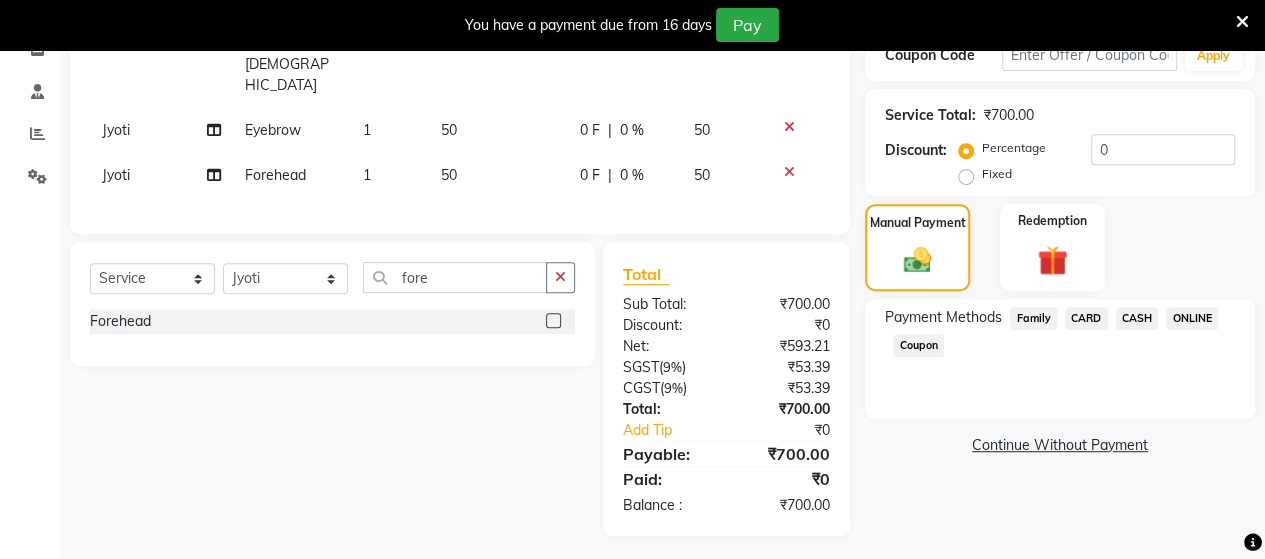 click on "ONLINE" 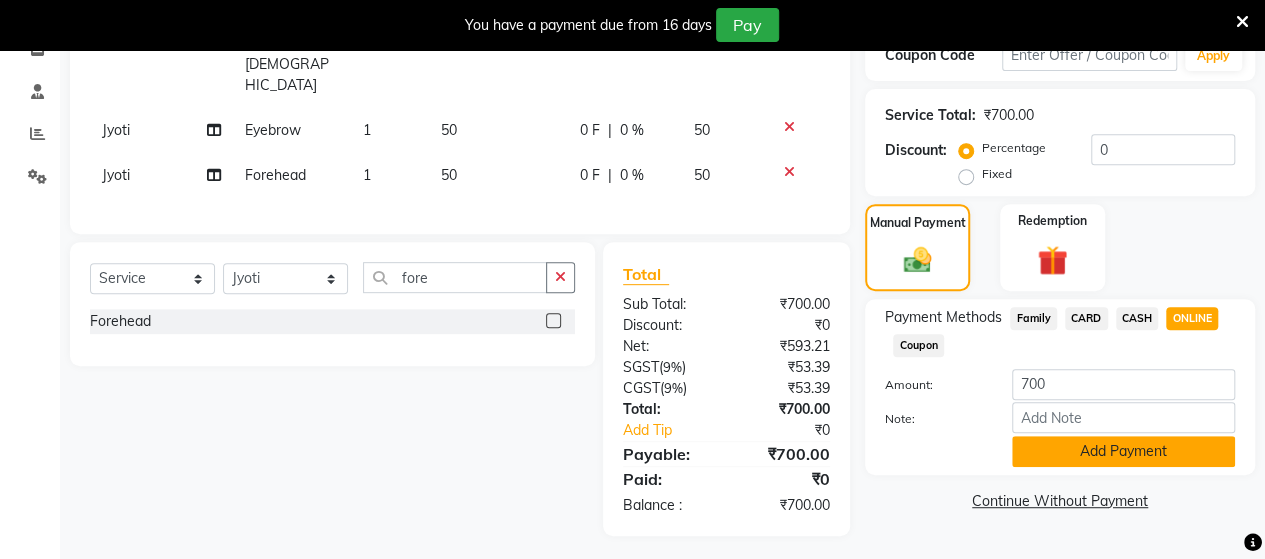 click on "Add Payment" 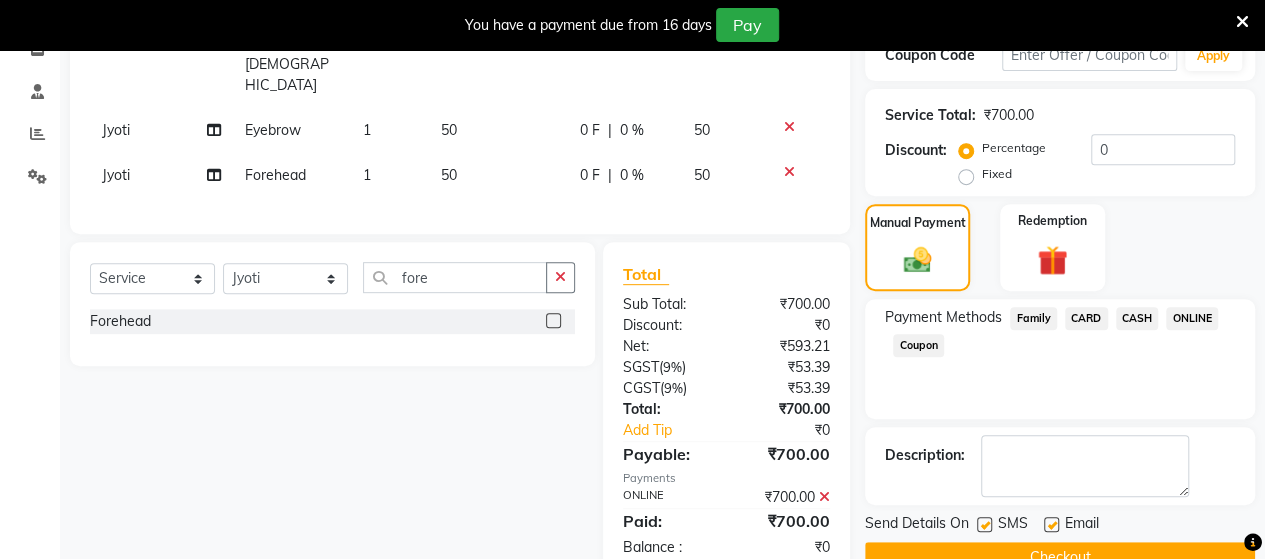 scroll, scrollTop: 400, scrollLeft: 0, axis: vertical 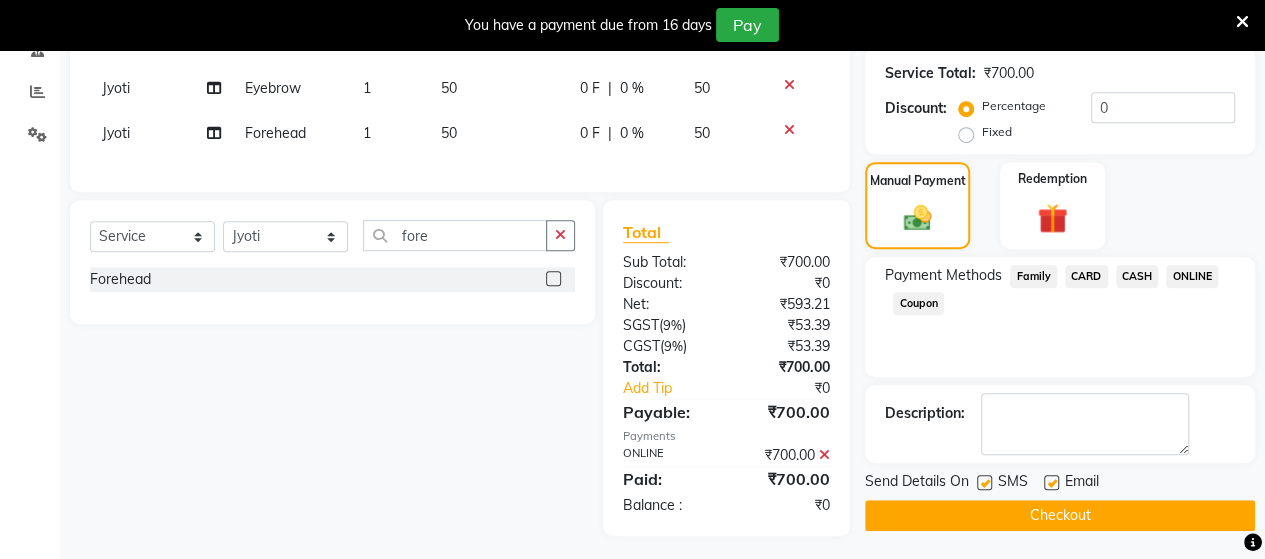 click on "Email" 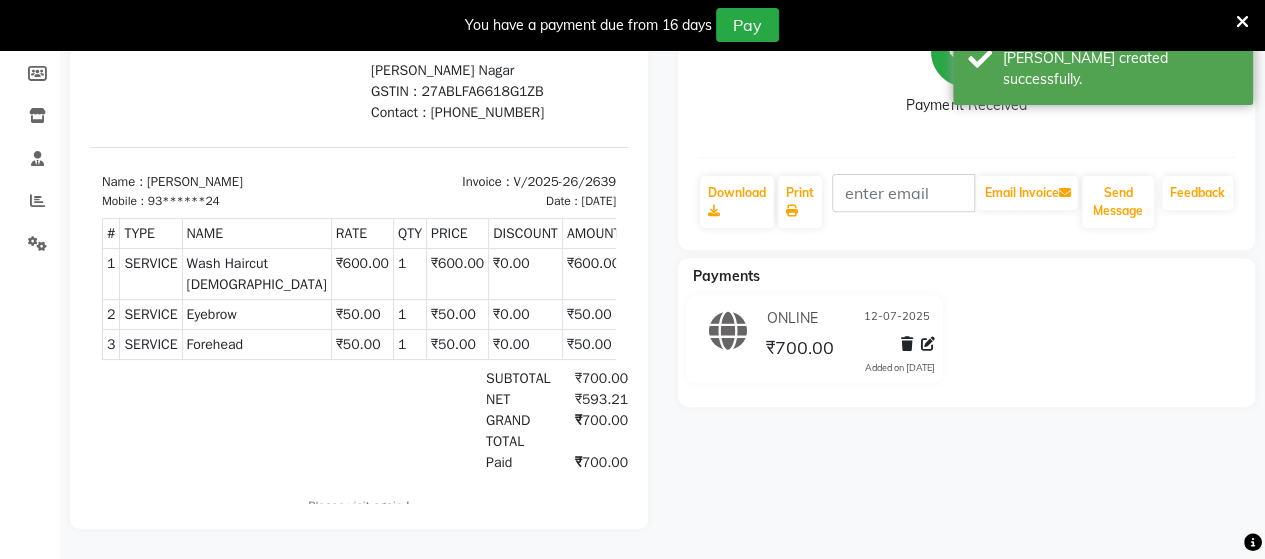 scroll, scrollTop: 0, scrollLeft: 0, axis: both 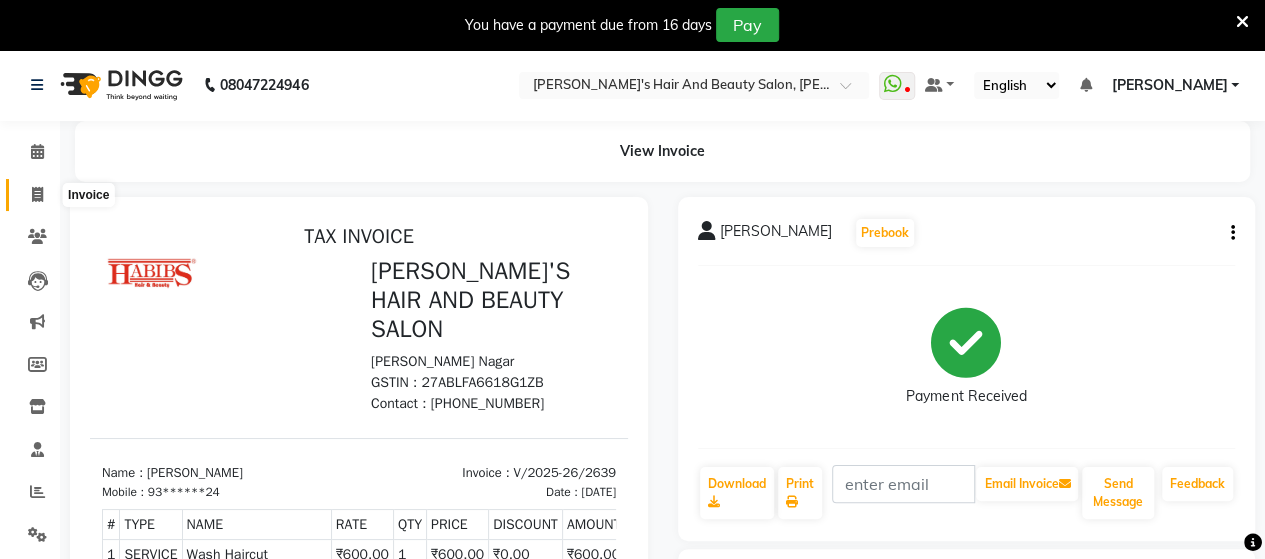 click 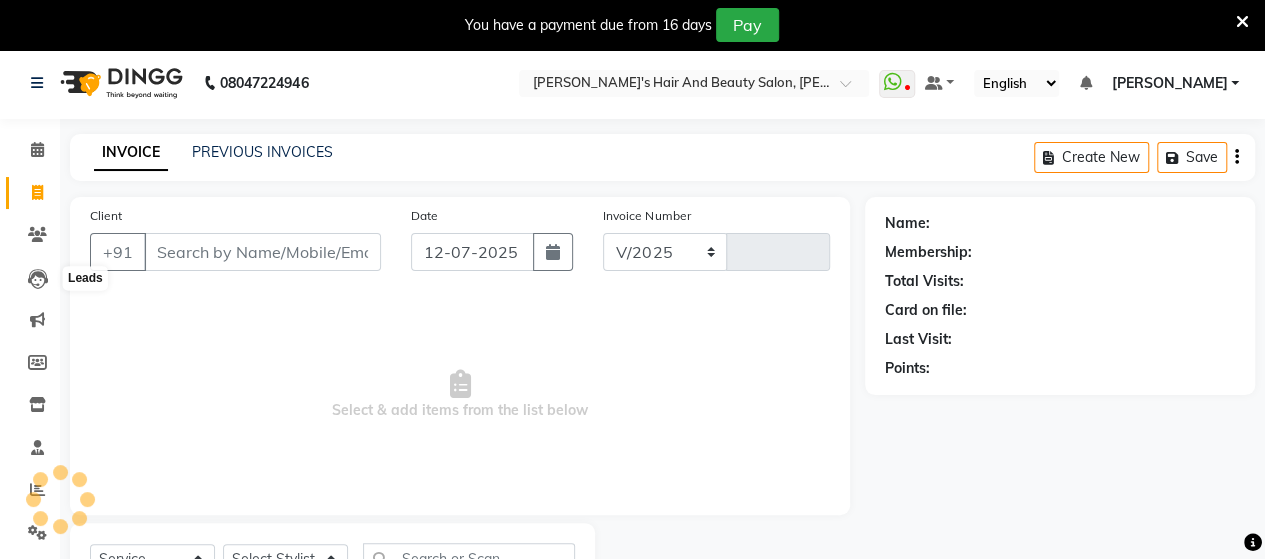 select on "6429" 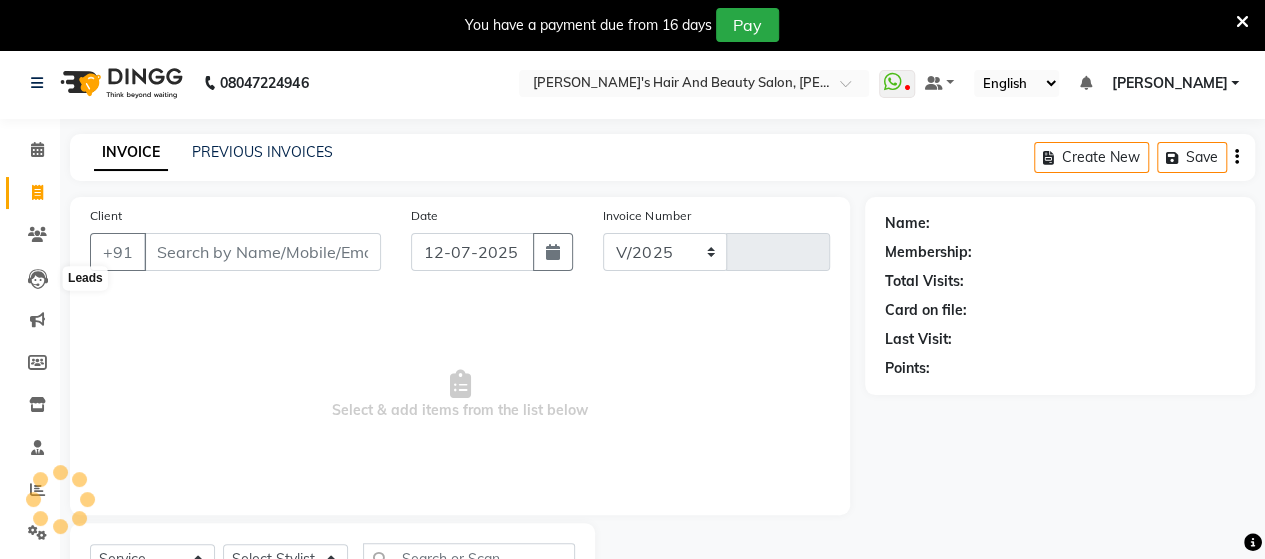type on "2640" 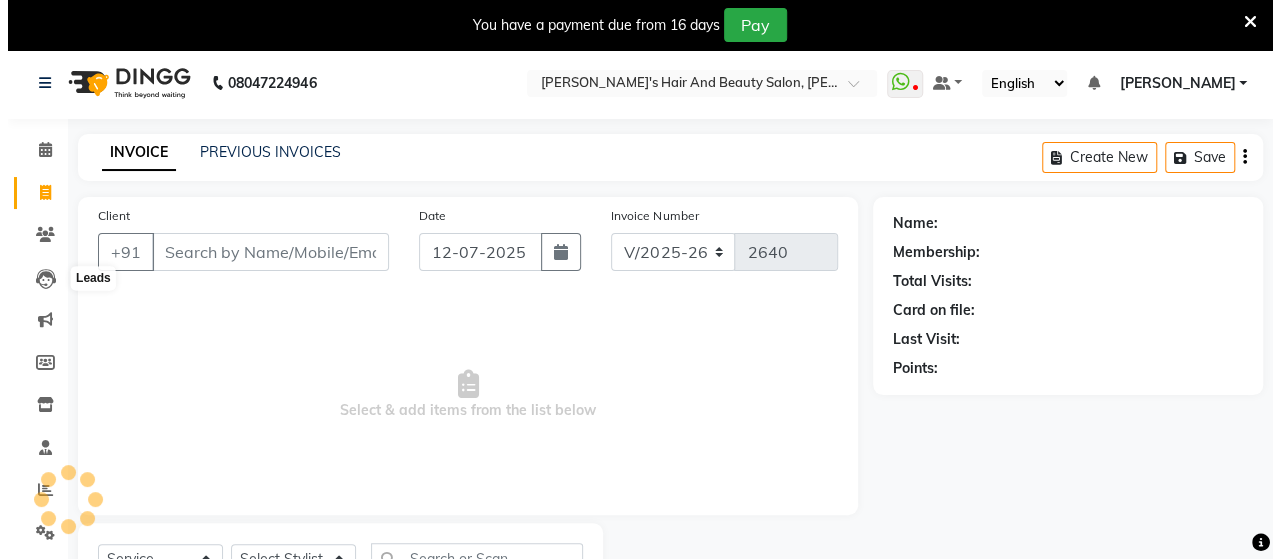 scroll, scrollTop: 90, scrollLeft: 0, axis: vertical 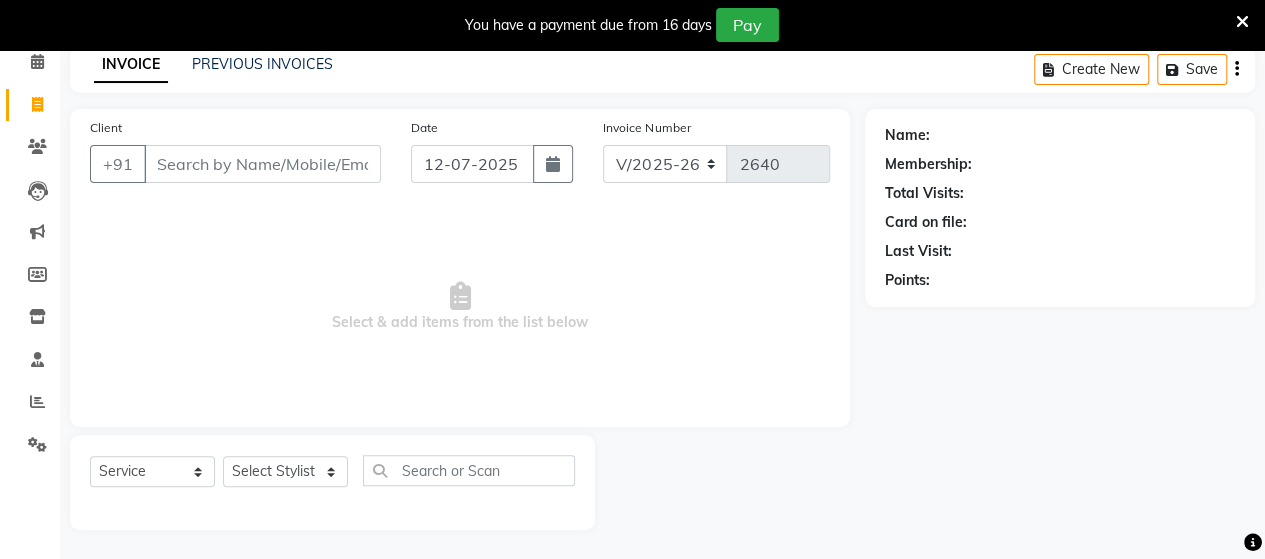 click on "Client" at bounding box center (262, 164) 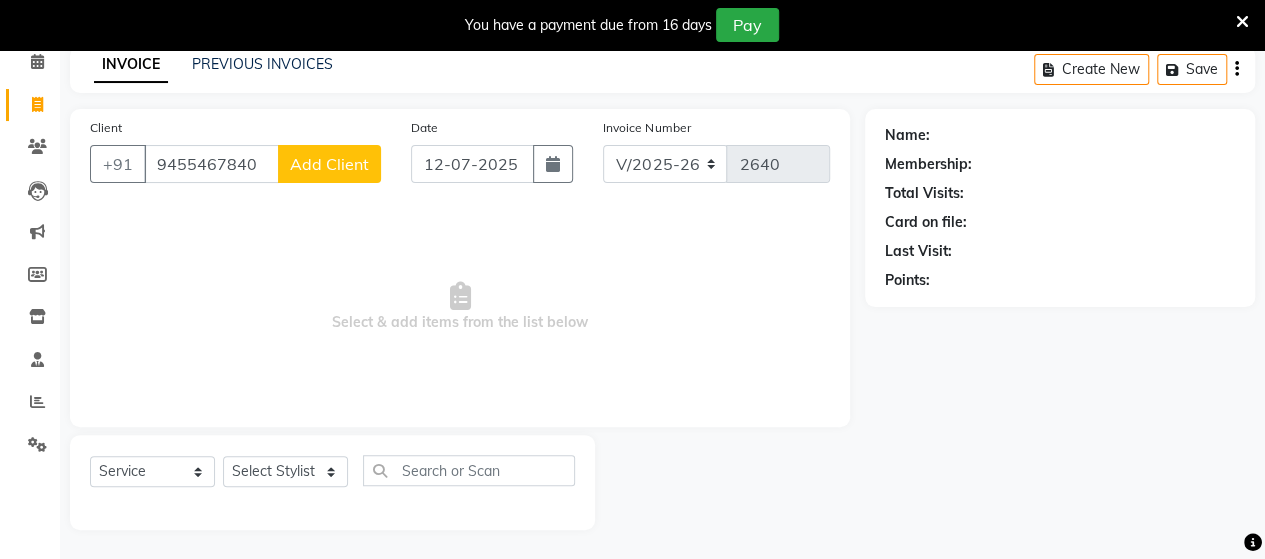 type on "9455467840" 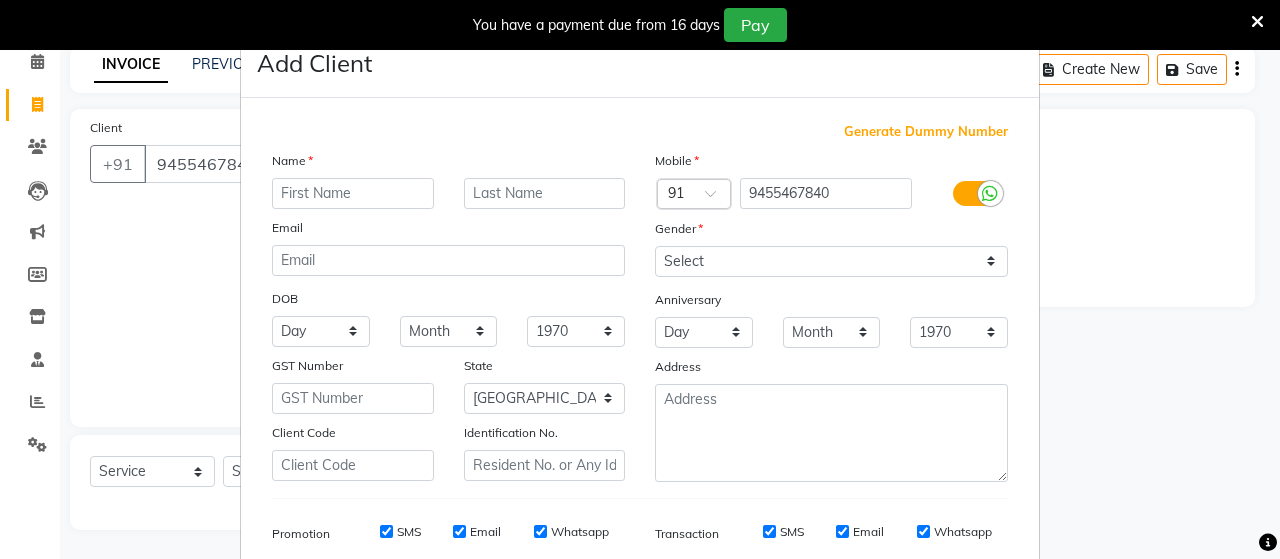 click at bounding box center [353, 193] 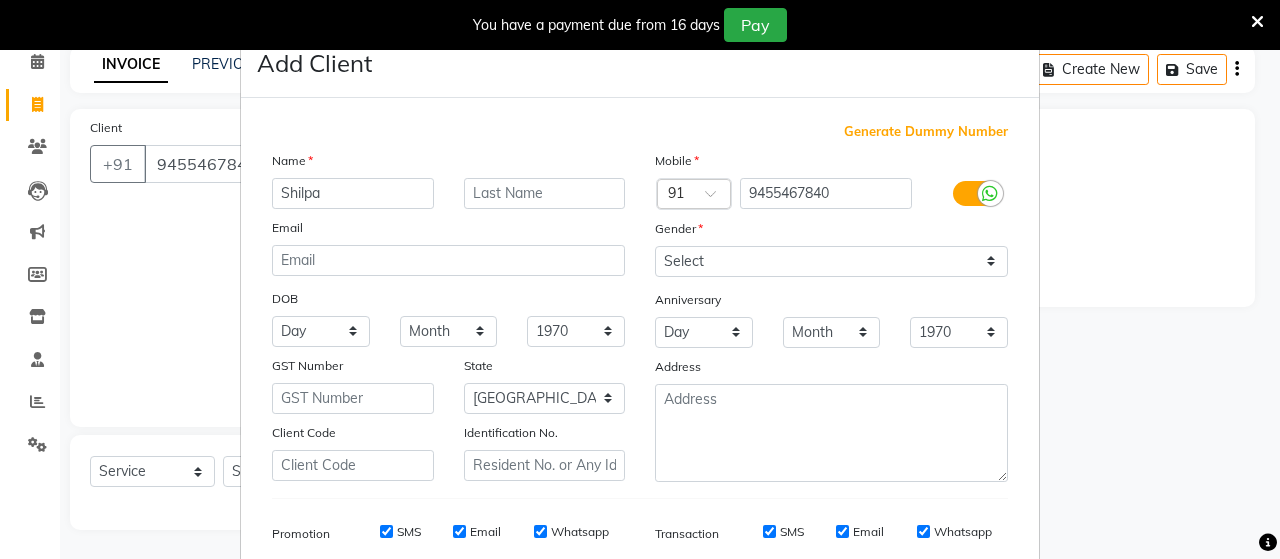 type on "Shilpa" 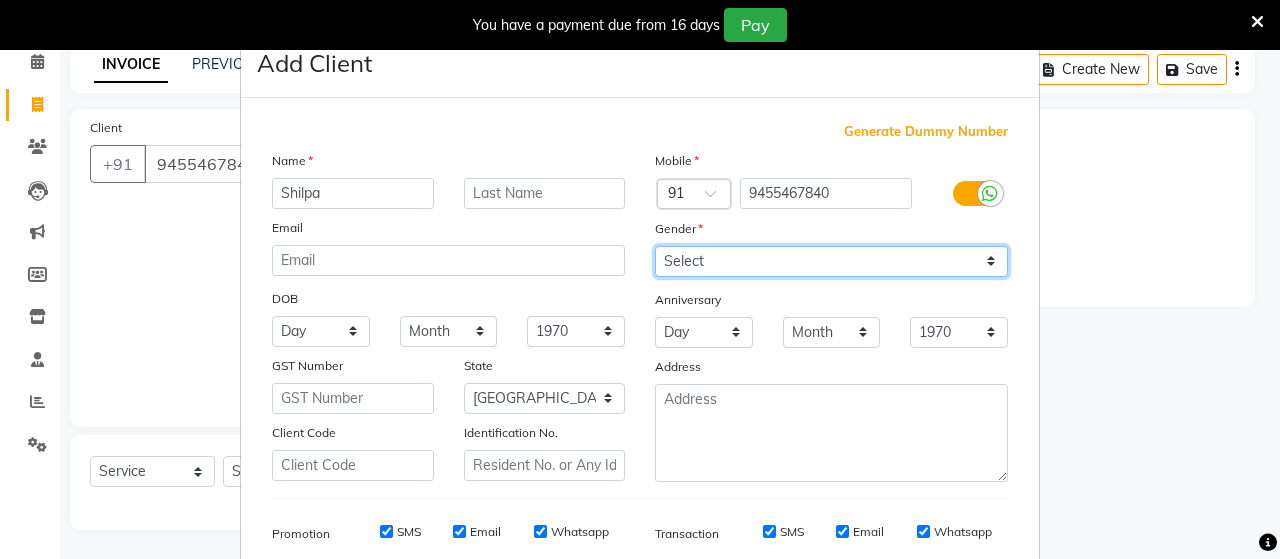 click on "Select [DEMOGRAPHIC_DATA] [DEMOGRAPHIC_DATA] Other Prefer Not To Say" at bounding box center [831, 261] 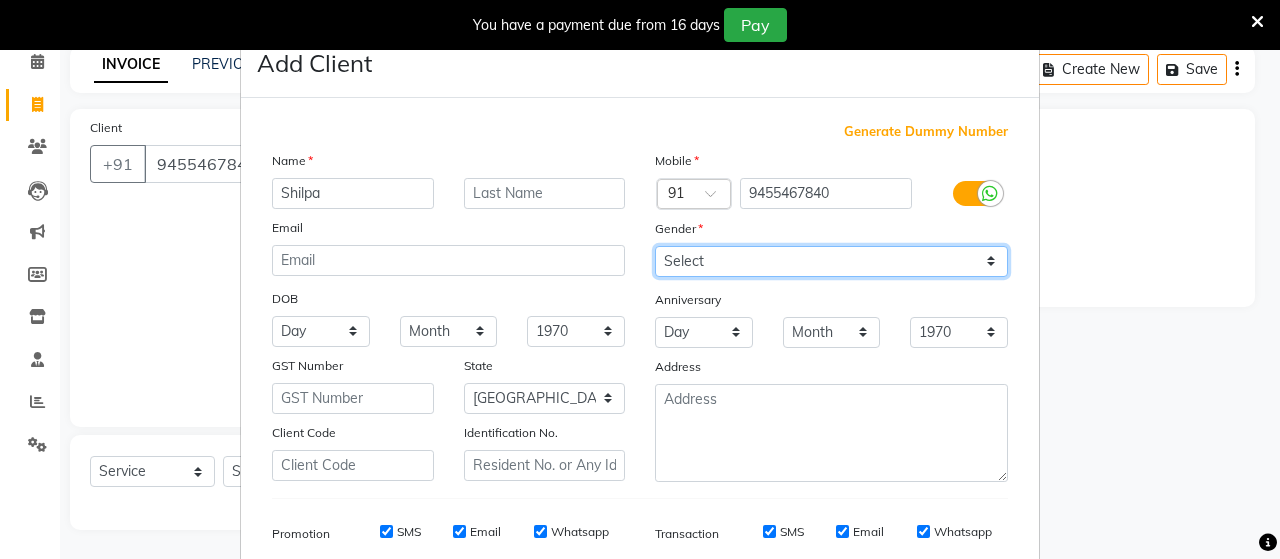 select on "[DEMOGRAPHIC_DATA]" 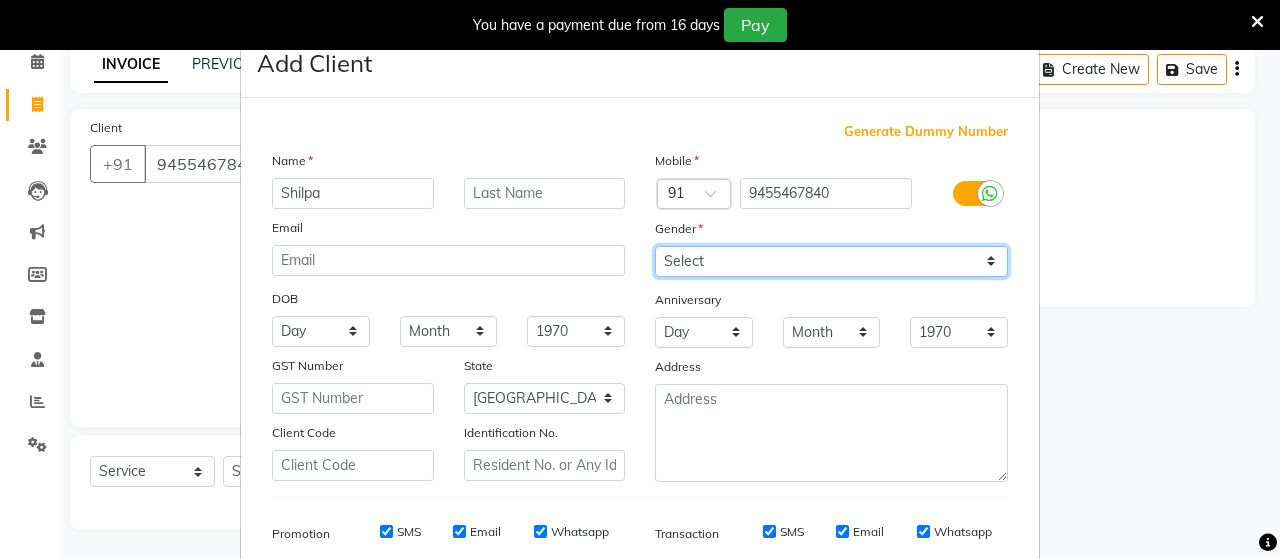 click on "Select [DEMOGRAPHIC_DATA] [DEMOGRAPHIC_DATA] Other Prefer Not To Say" at bounding box center [831, 261] 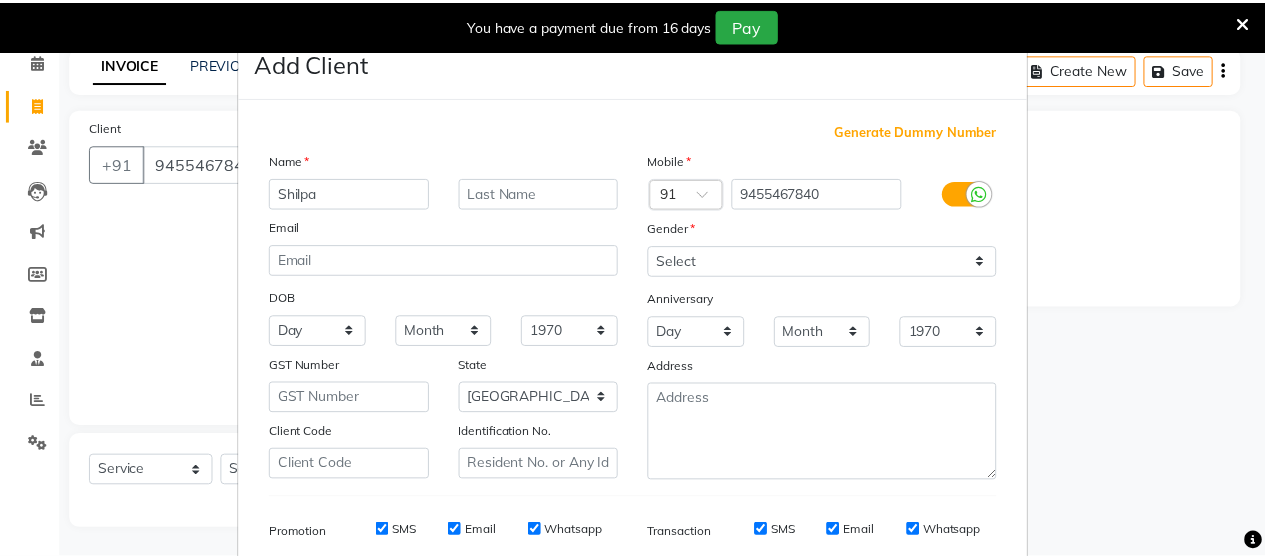 scroll, scrollTop: 286, scrollLeft: 0, axis: vertical 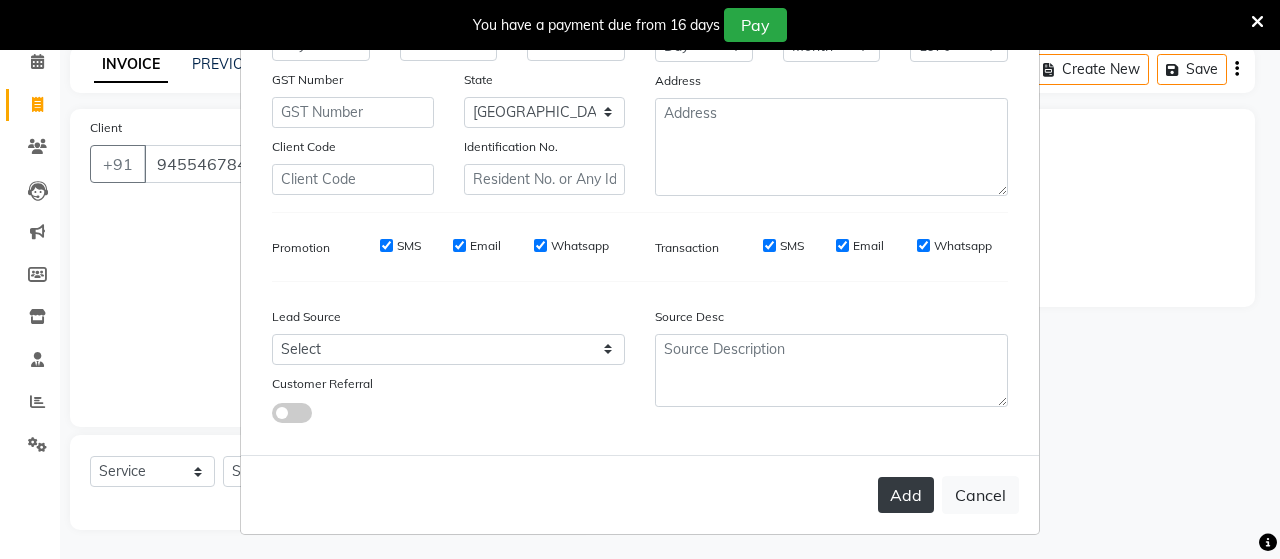 click on "Add" at bounding box center [906, 495] 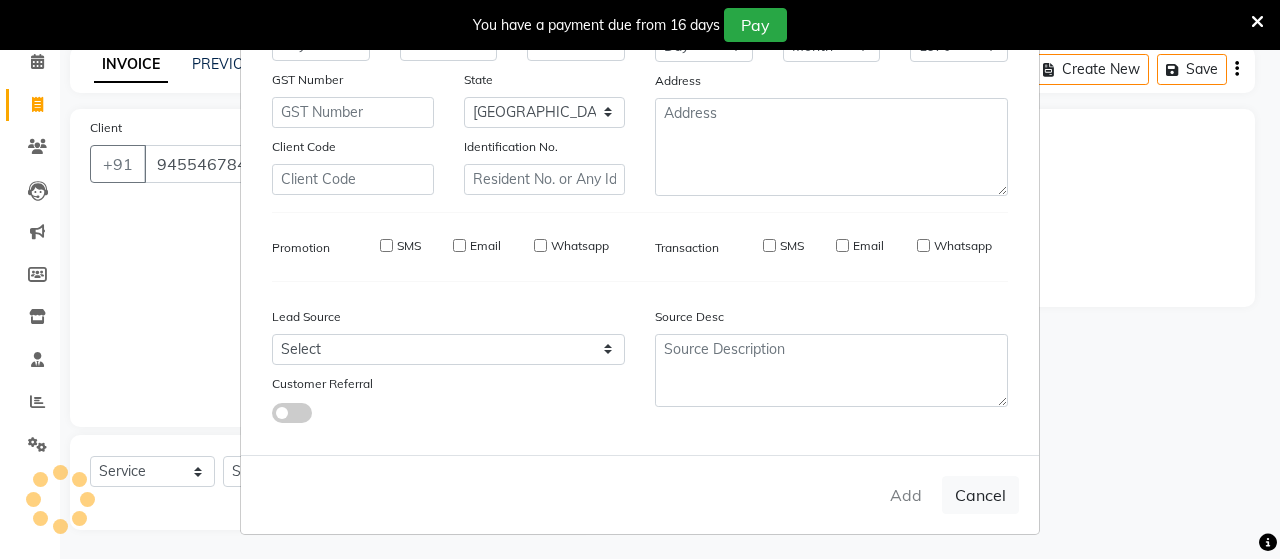 type on "94******40" 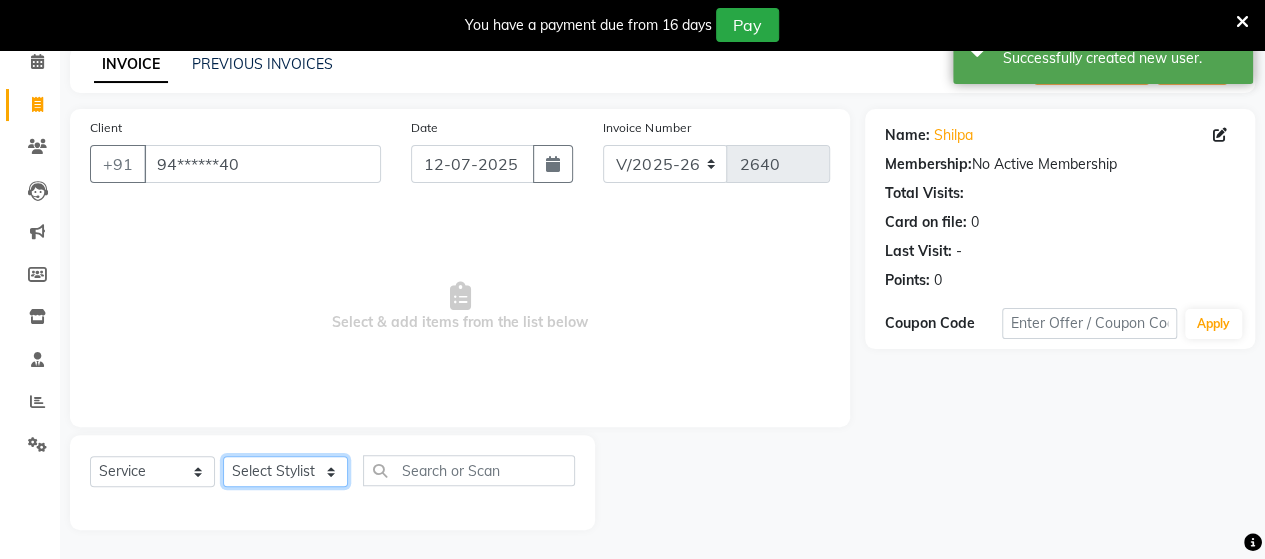 click on "Select Stylist Admin [PERSON_NAME]  [PERSON_NAME]  [PERSON_NAME] Rohit [PERSON_NAME]" 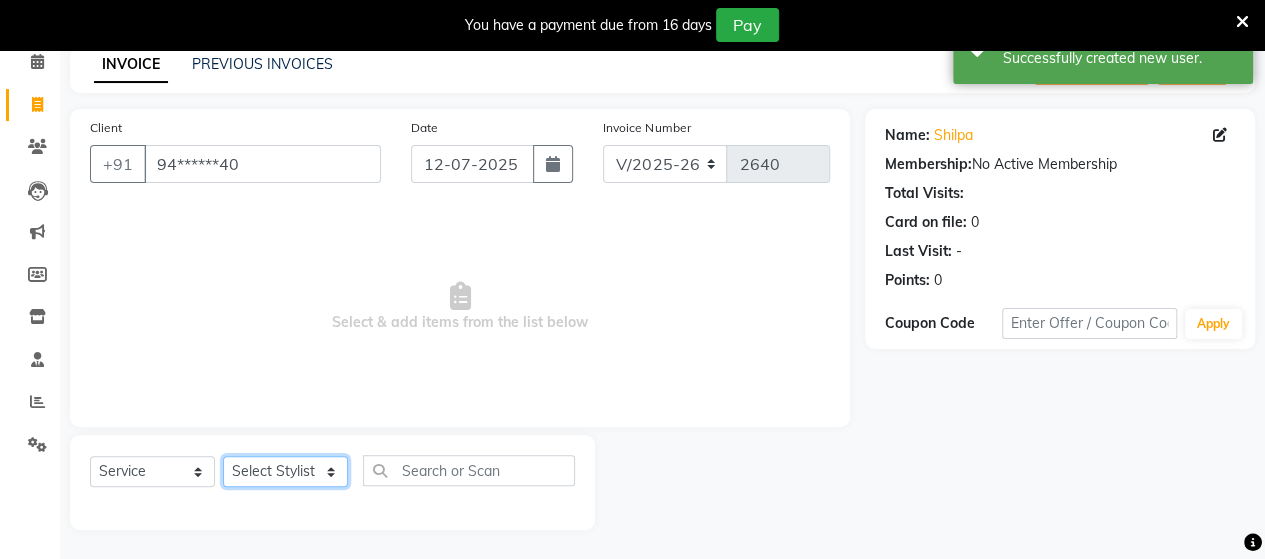 select on "62464" 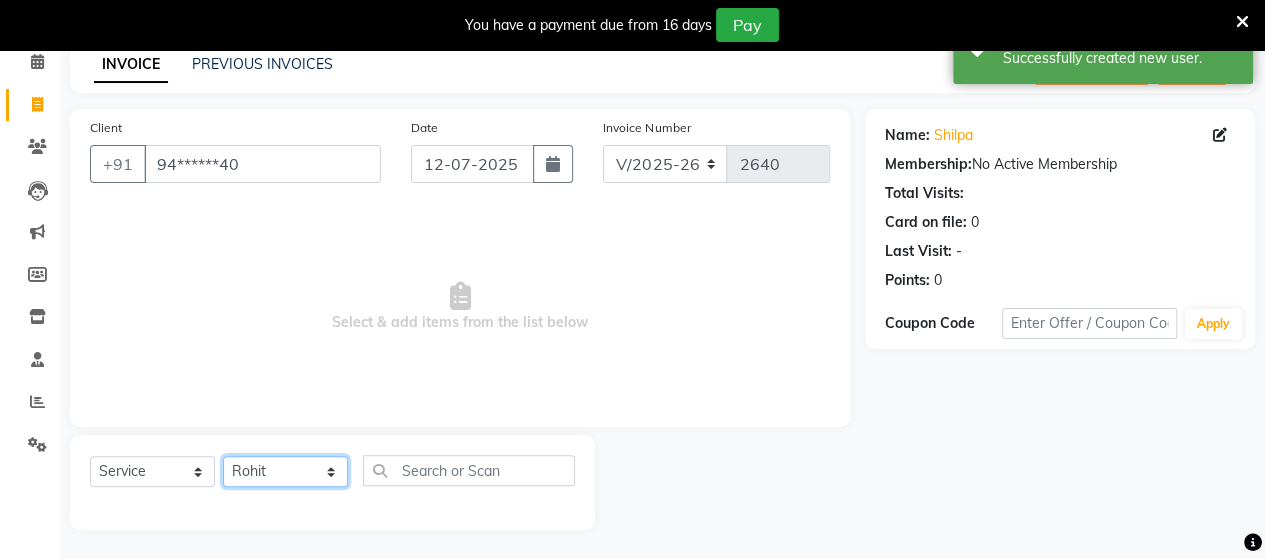 click on "Select Stylist Admin [PERSON_NAME]  [PERSON_NAME]  [PERSON_NAME] Rohit [PERSON_NAME]" 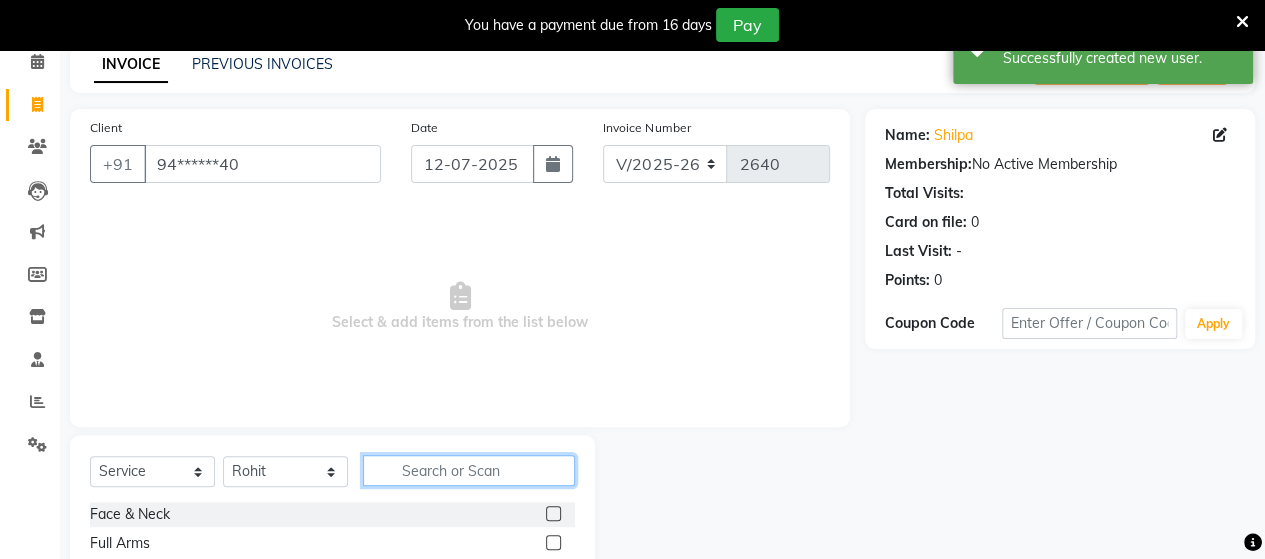 click 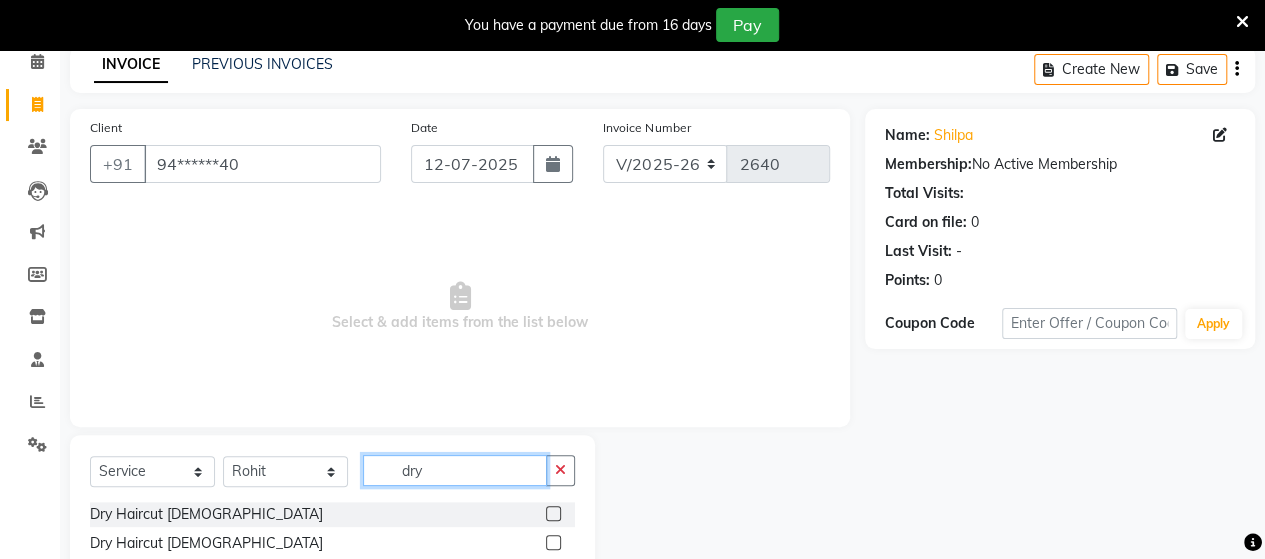 type on "dry" 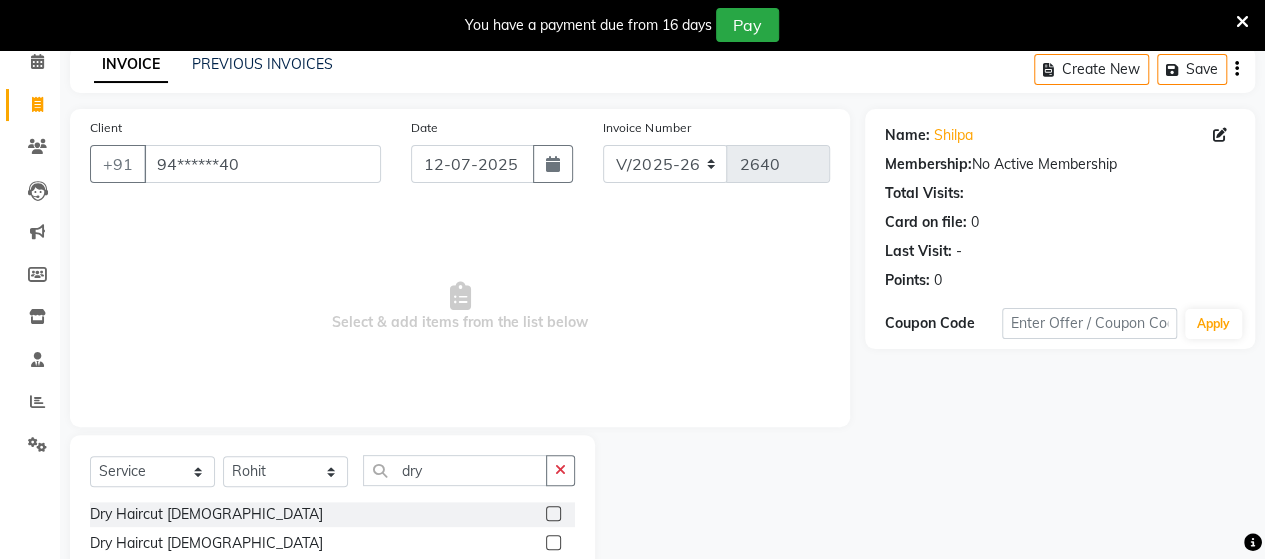 click 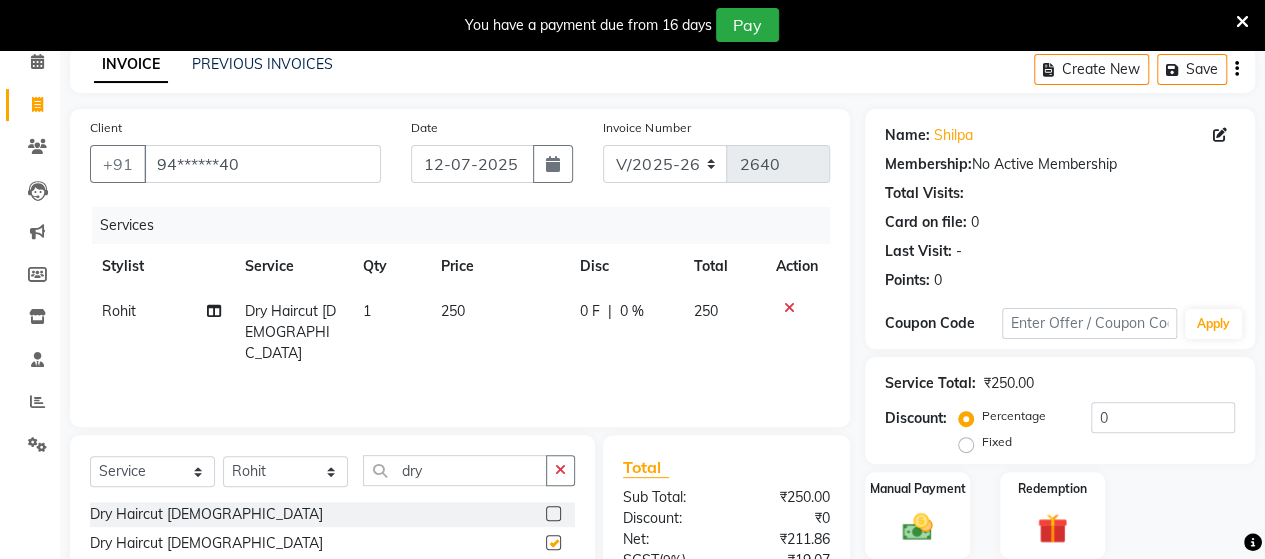checkbox on "false" 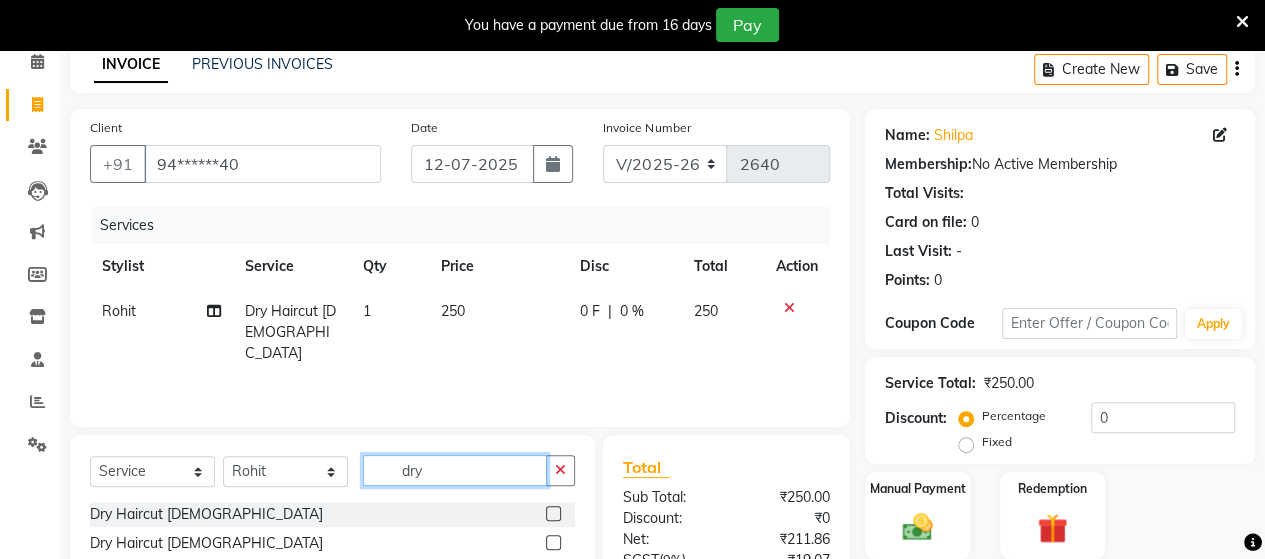 click on "dry" 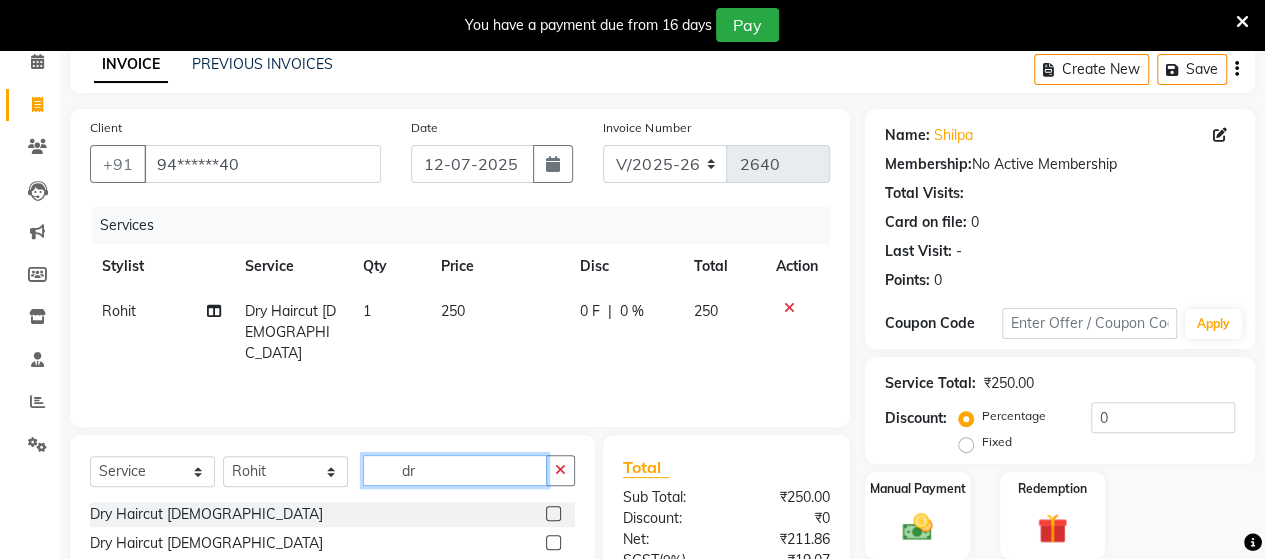 type on "d" 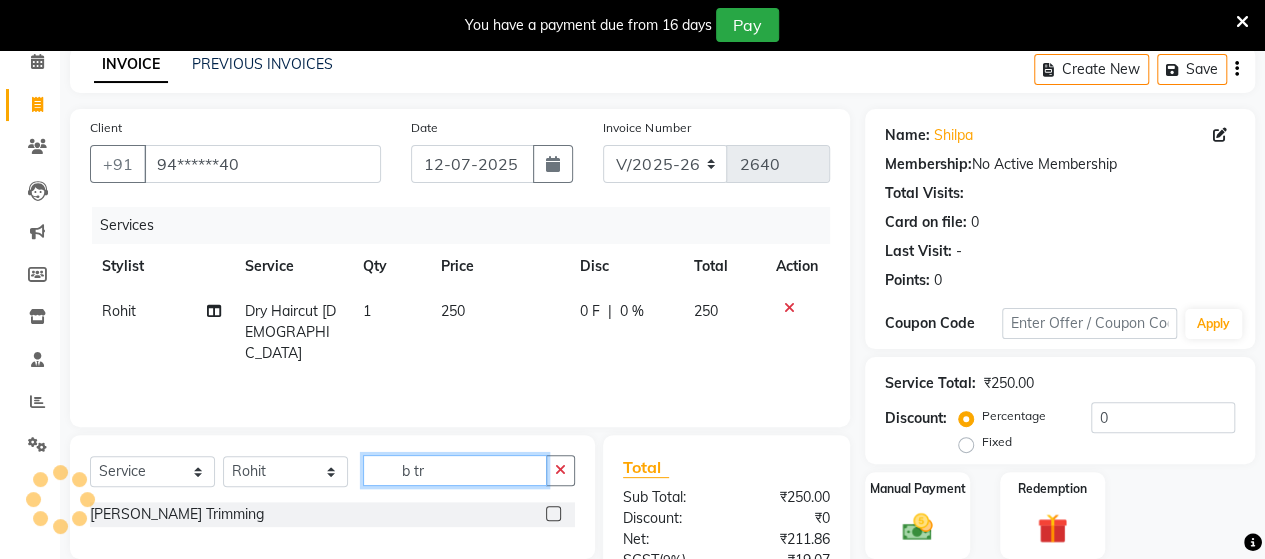 type on "b tr" 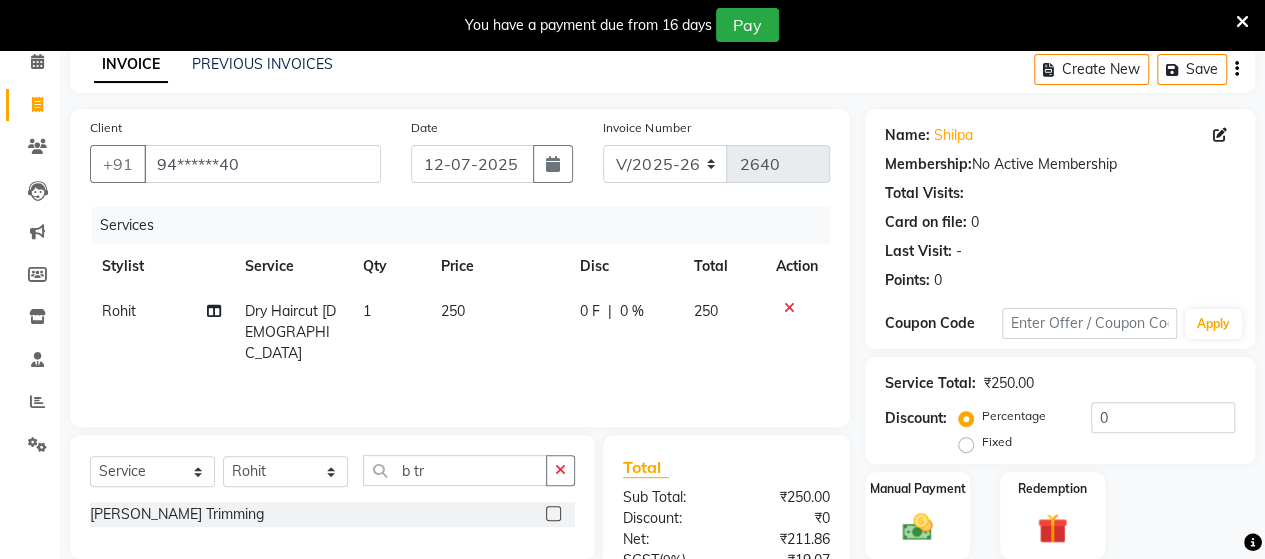 click 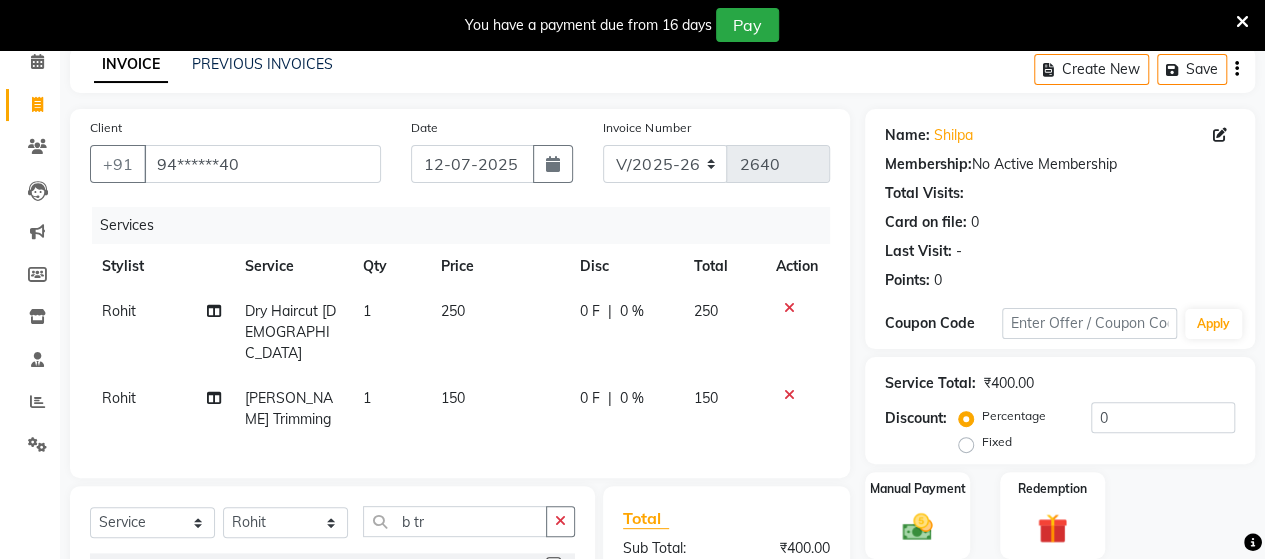 checkbox on "false" 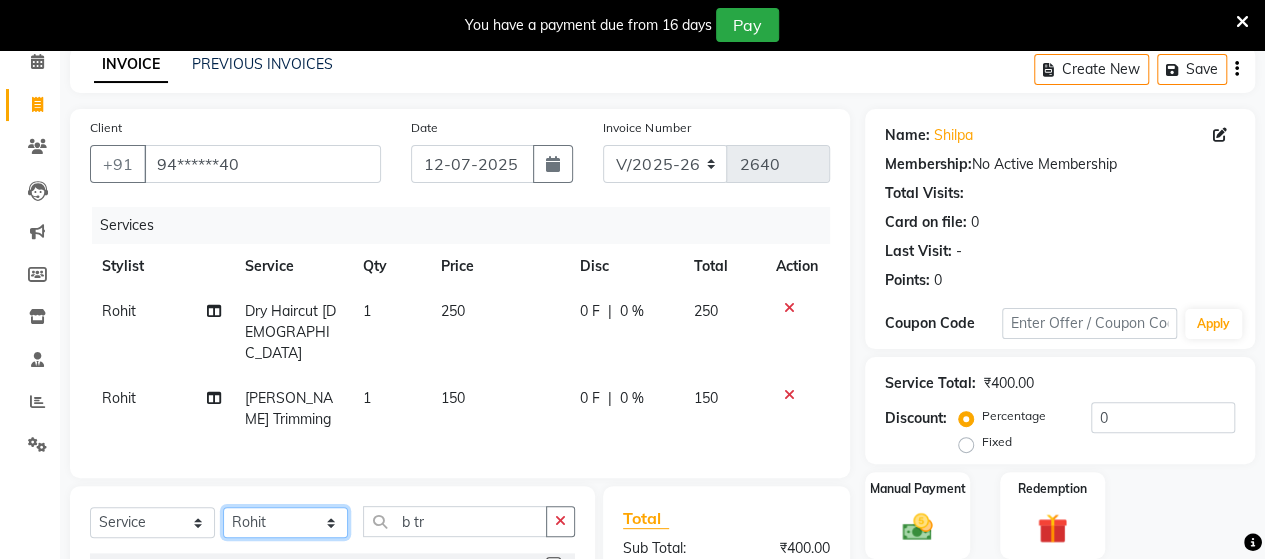 click on "Select Stylist Admin [PERSON_NAME]  [PERSON_NAME]  [PERSON_NAME] Rohit [PERSON_NAME]" 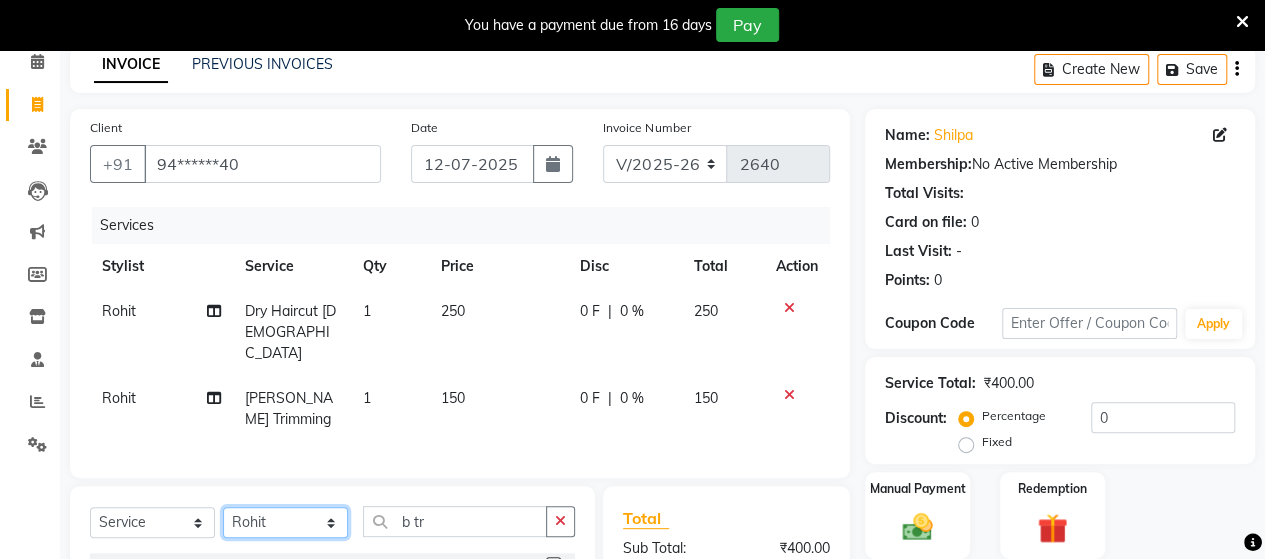 select on "48828" 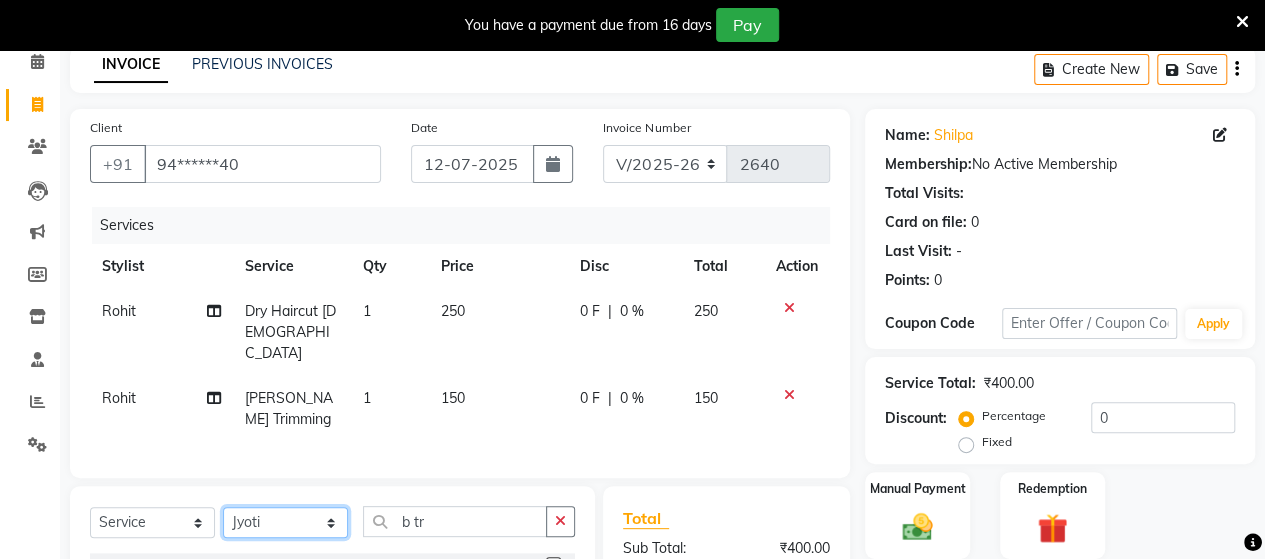 click on "Select Stylist Admin [PERSON_NAME]  [PERSON_NAME]  [PERSON_NAME] Rohit [PERSON_NAME]" 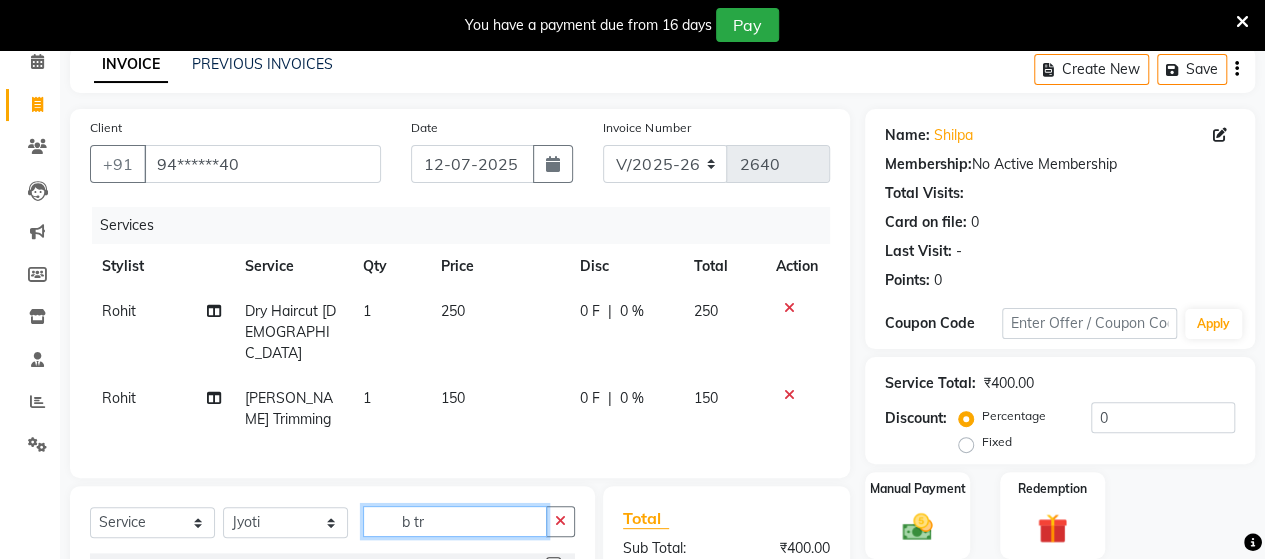 click on "b tr" 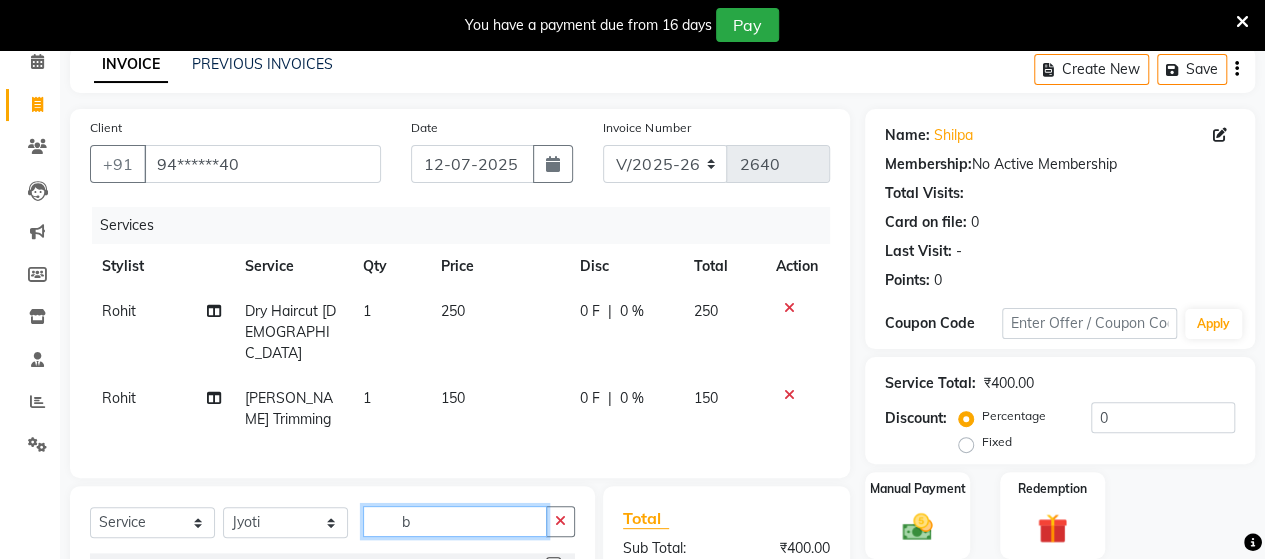 type on "b" 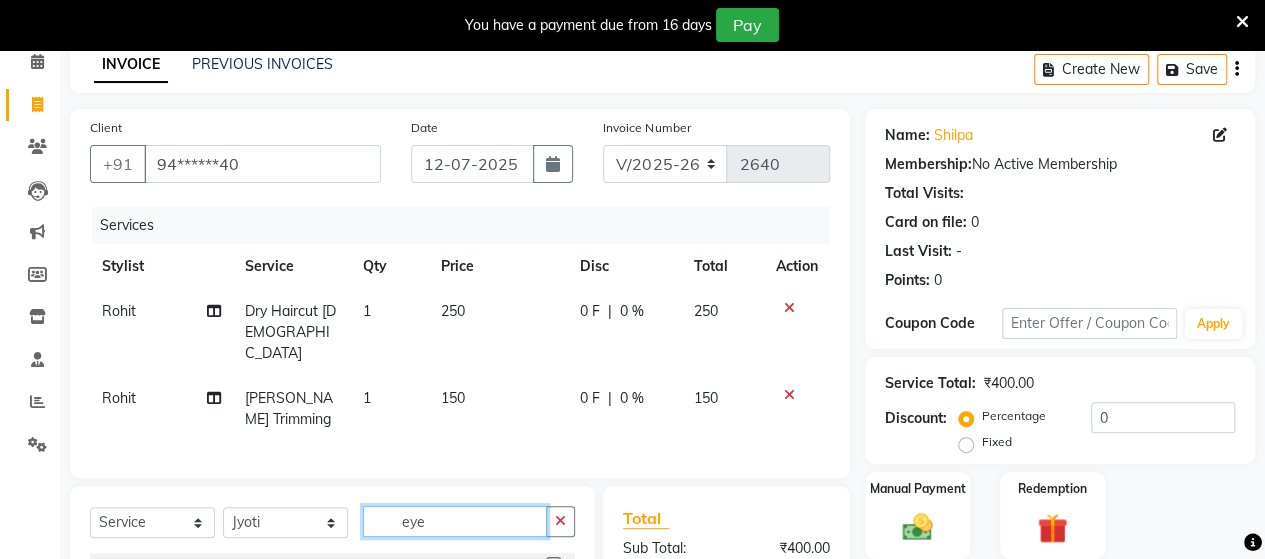 scroll, scrollTop: 334, scrollLeft: 0, axis: vertical 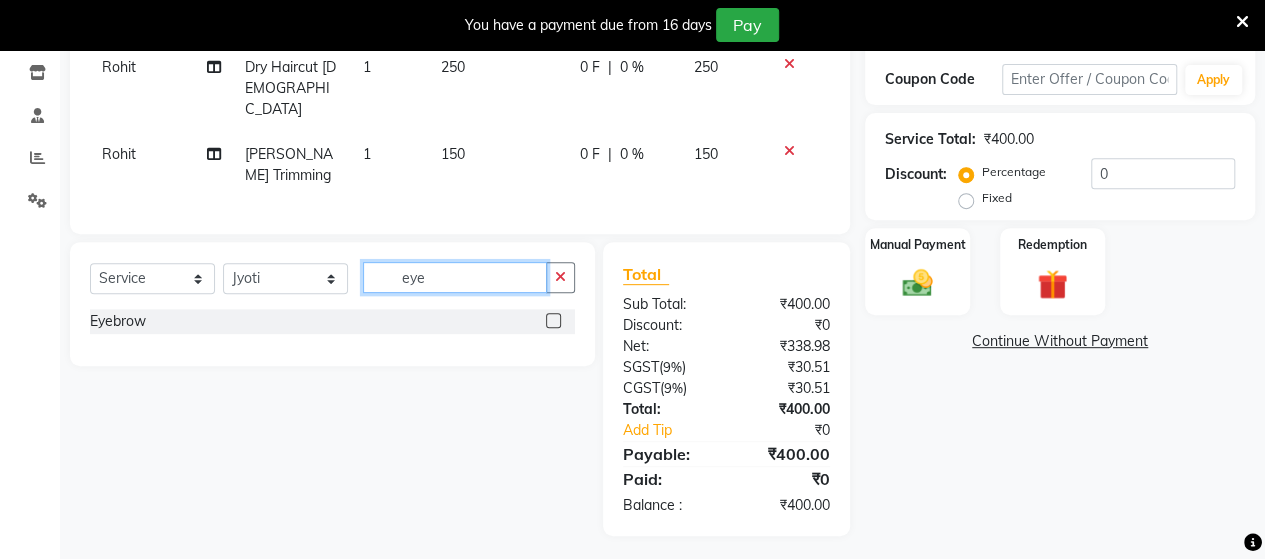 type on "eye" 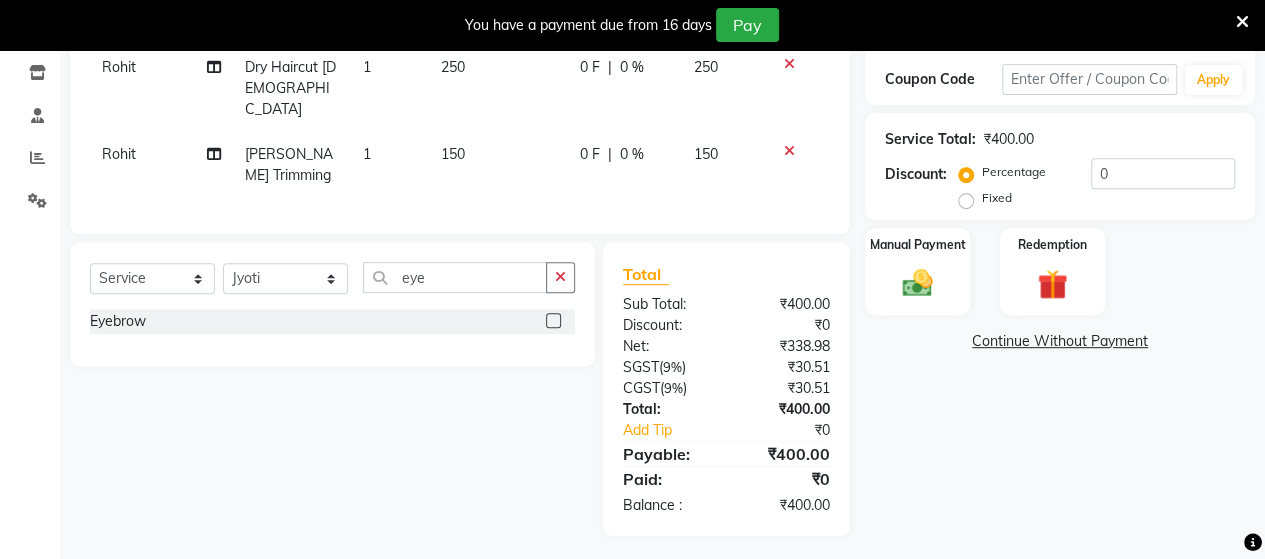 click 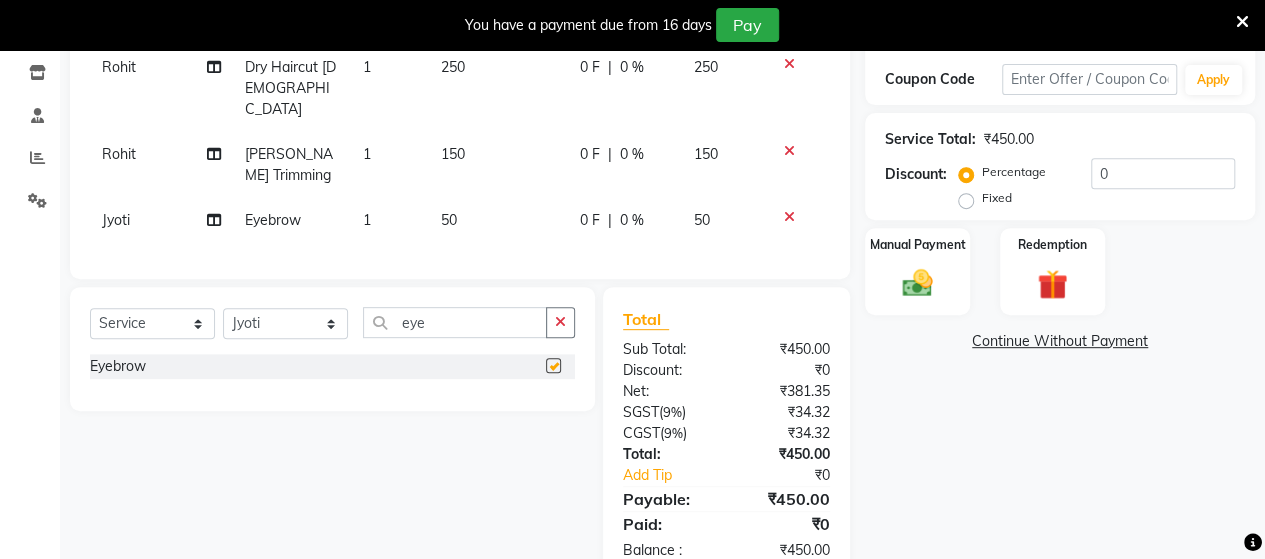 checkbox on "false" 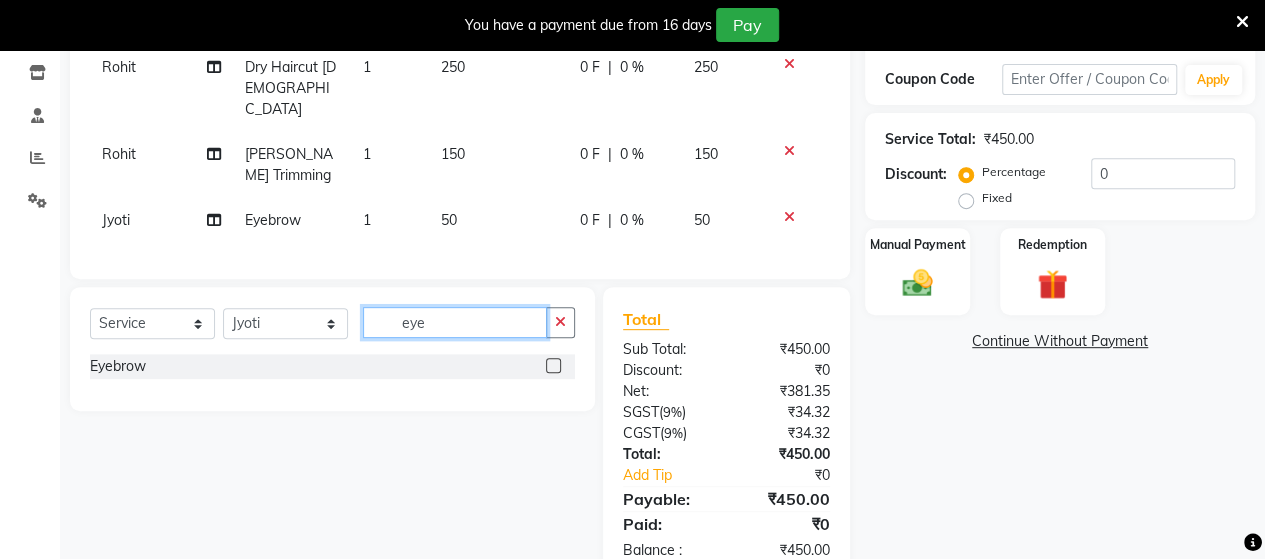 click on "eye" 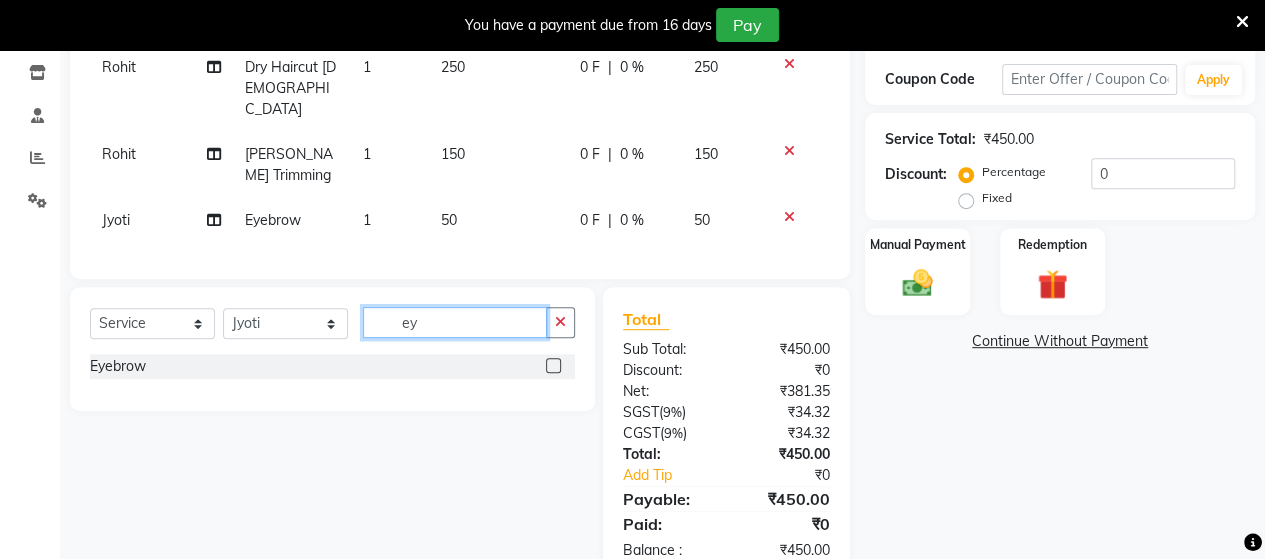 type on "e" 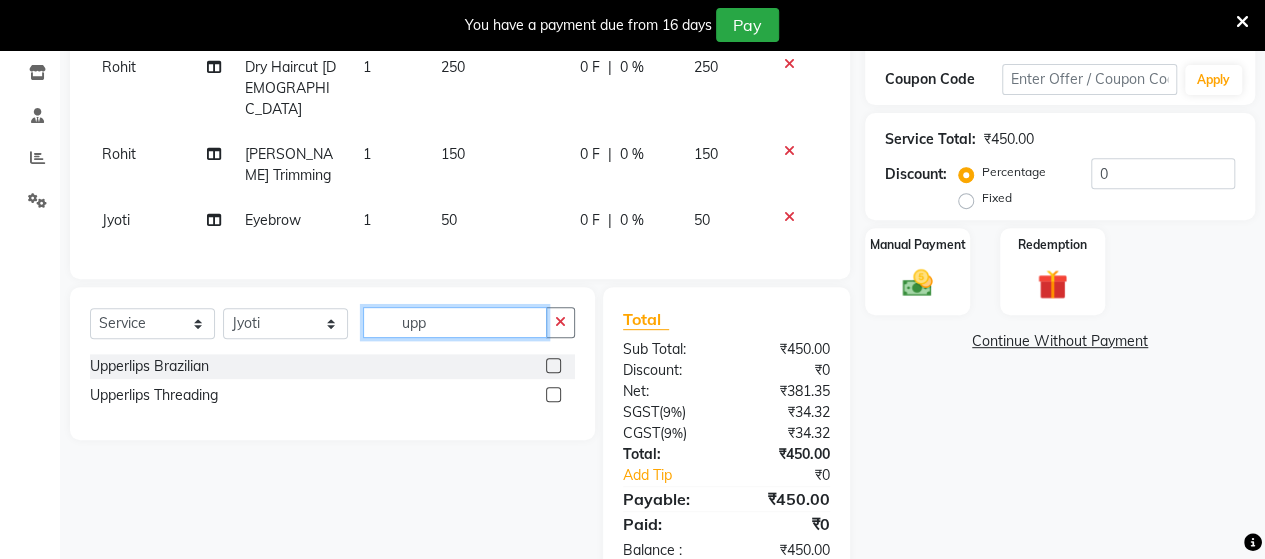 type on "upp" 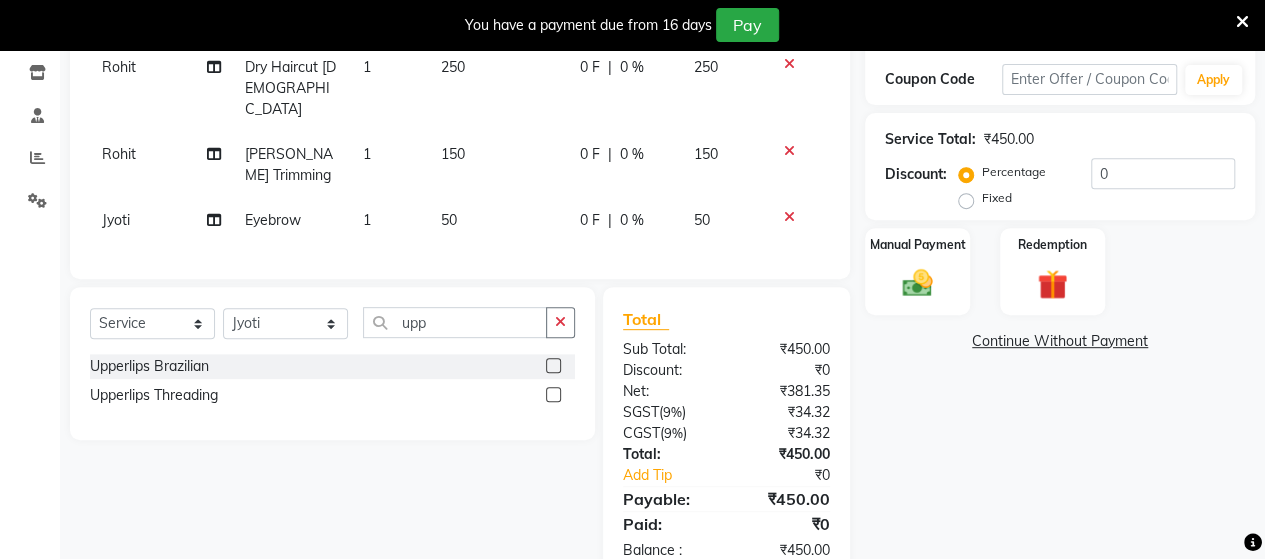 click 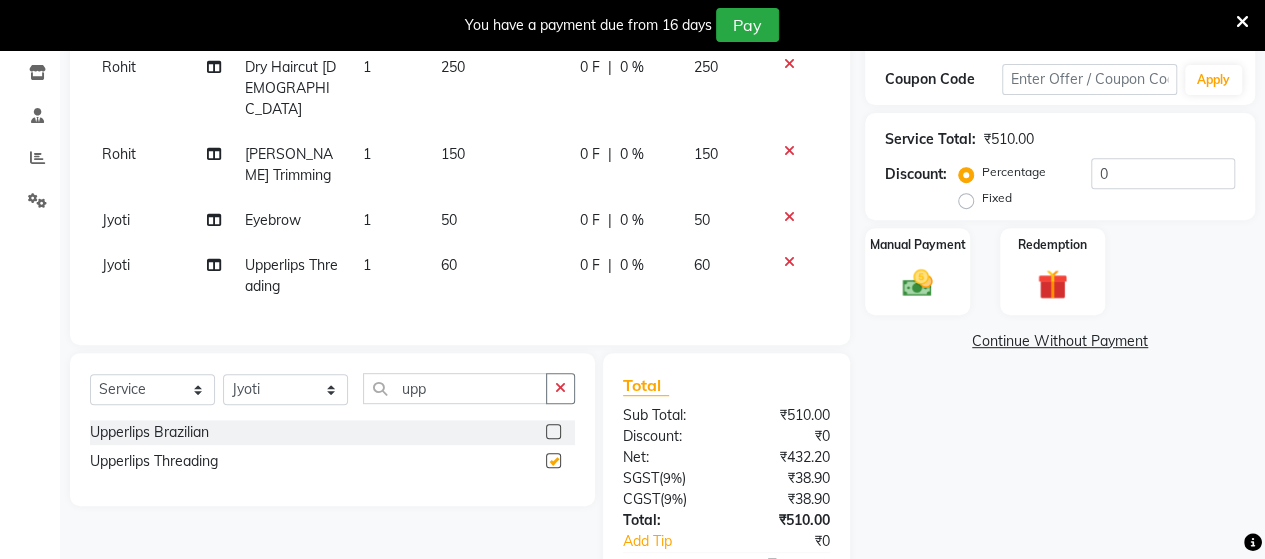 checkbox on "false" 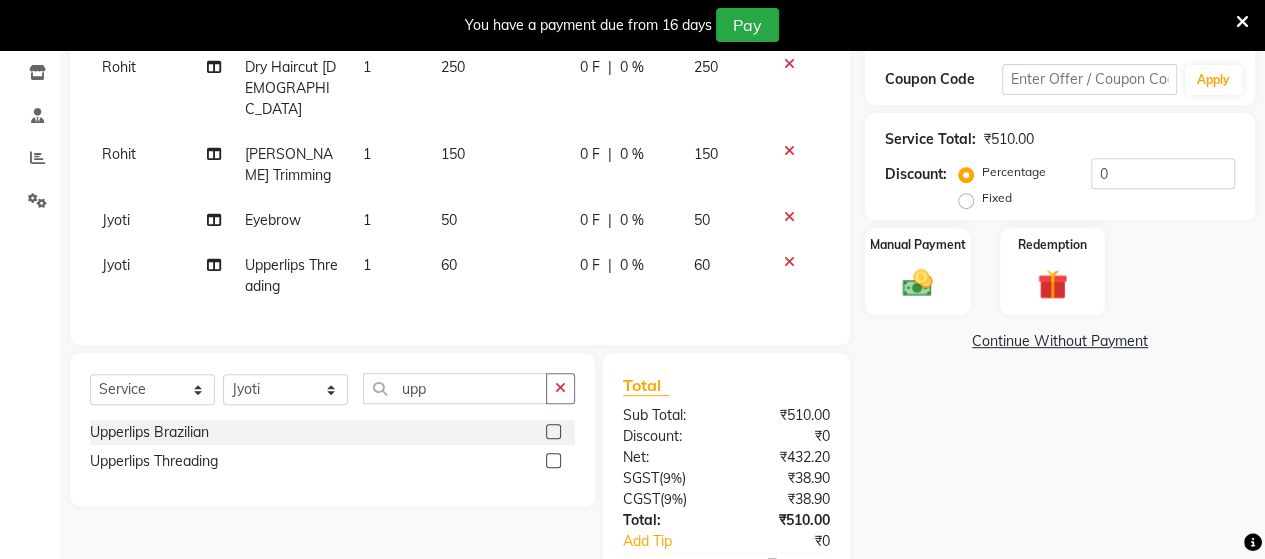 click on "60" 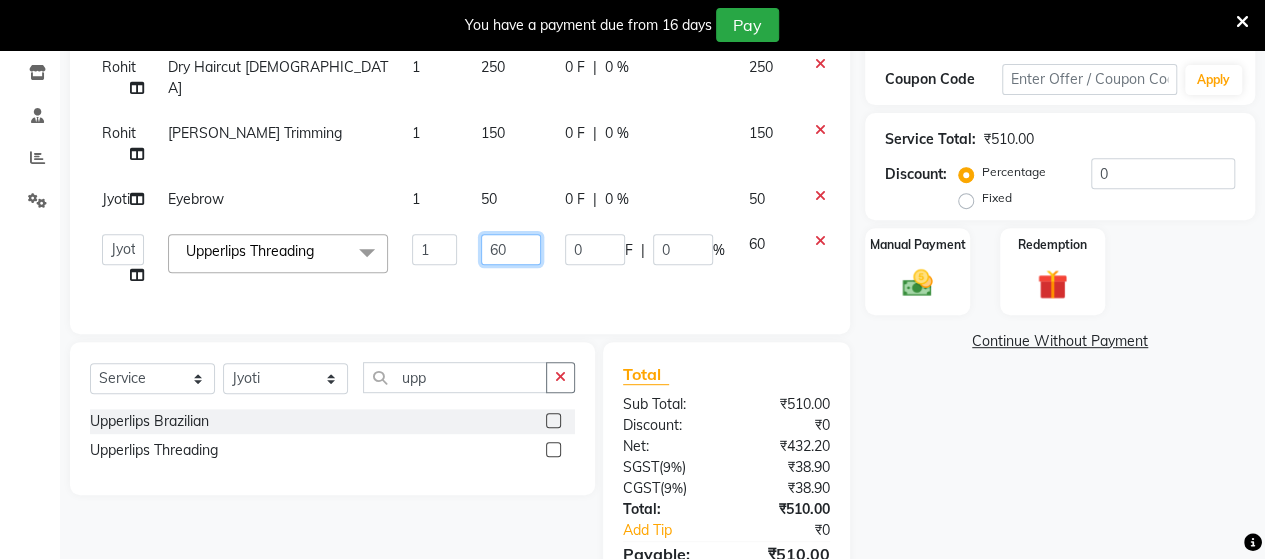 click on "60" 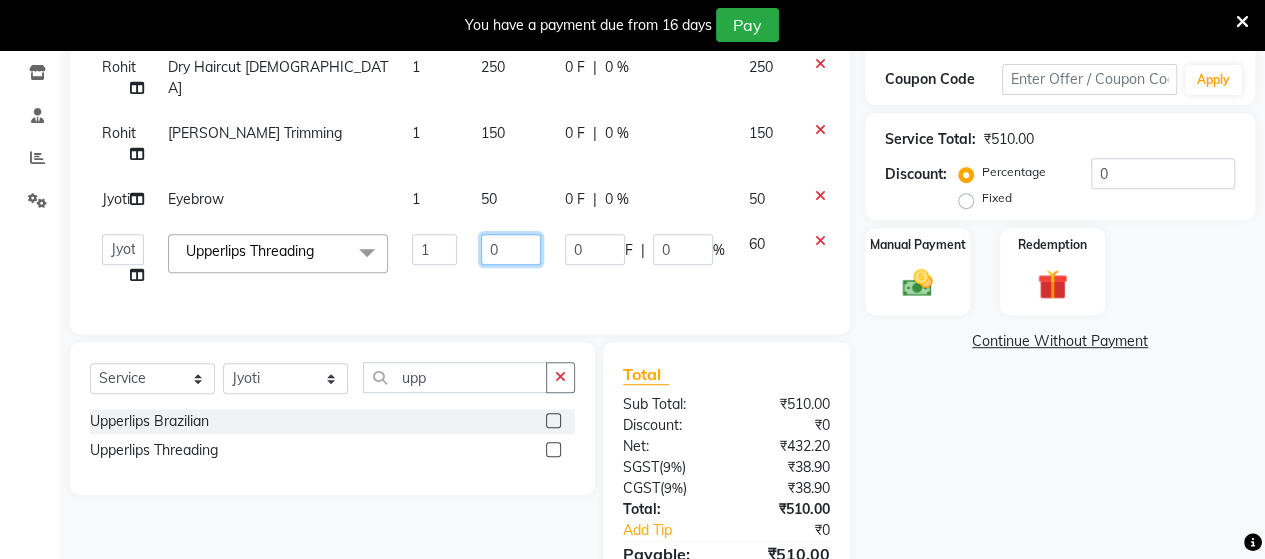type on "50" 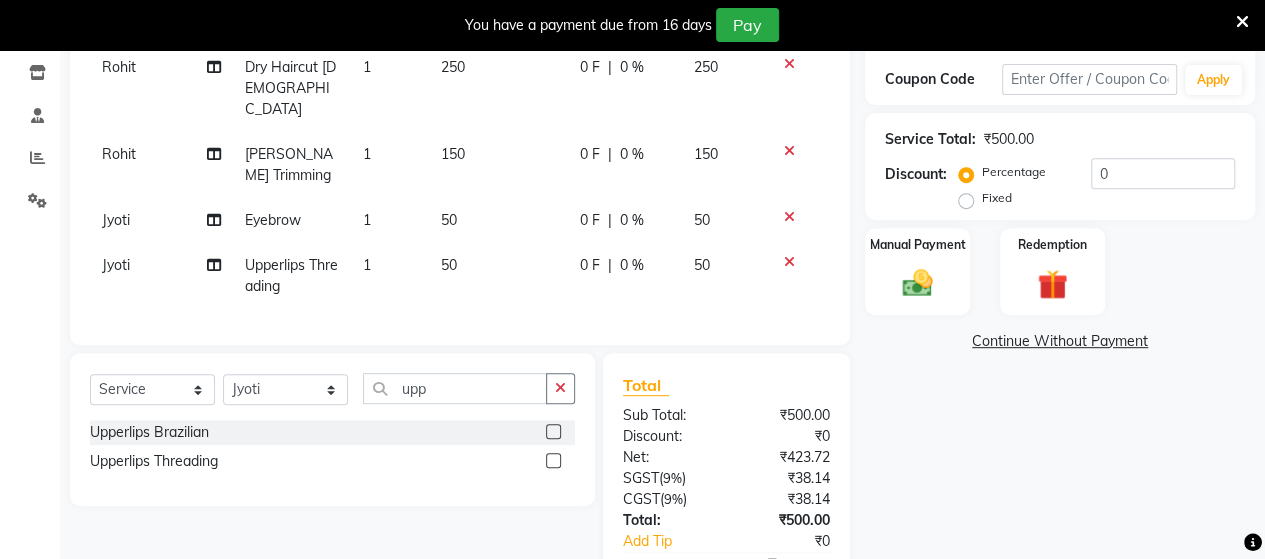 click on "Client +91 94******40 Date [DATE] Invoice Number V/2025 V/[PHONE_NUMBER] Services Stylist Service Qty Price Disc Total Action Rohit Dry Haircut [DEMOGRAPHIC_DATA]  1 250 0 F | 0 % 250 [PERSON_NAME] Trimming 1 150 0 F | 0 % 150 Jyoti  Eyebrow 1 50 0 F | 0 % 50 Jyoti  Upperlips Threading 1 50 0 F | 0 % 50" 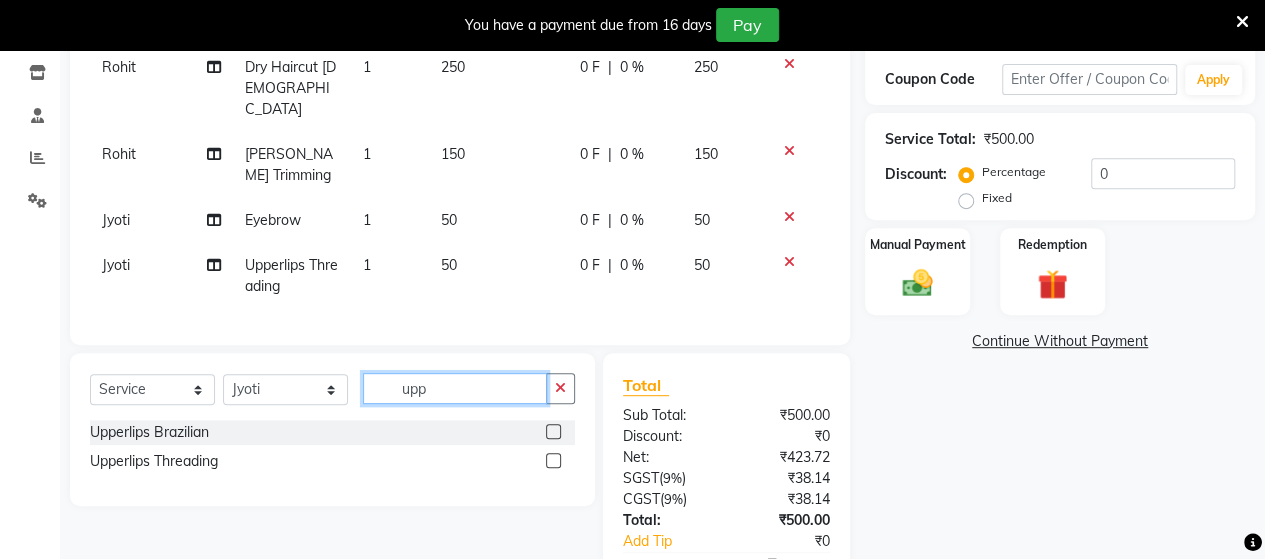 click on "upp" 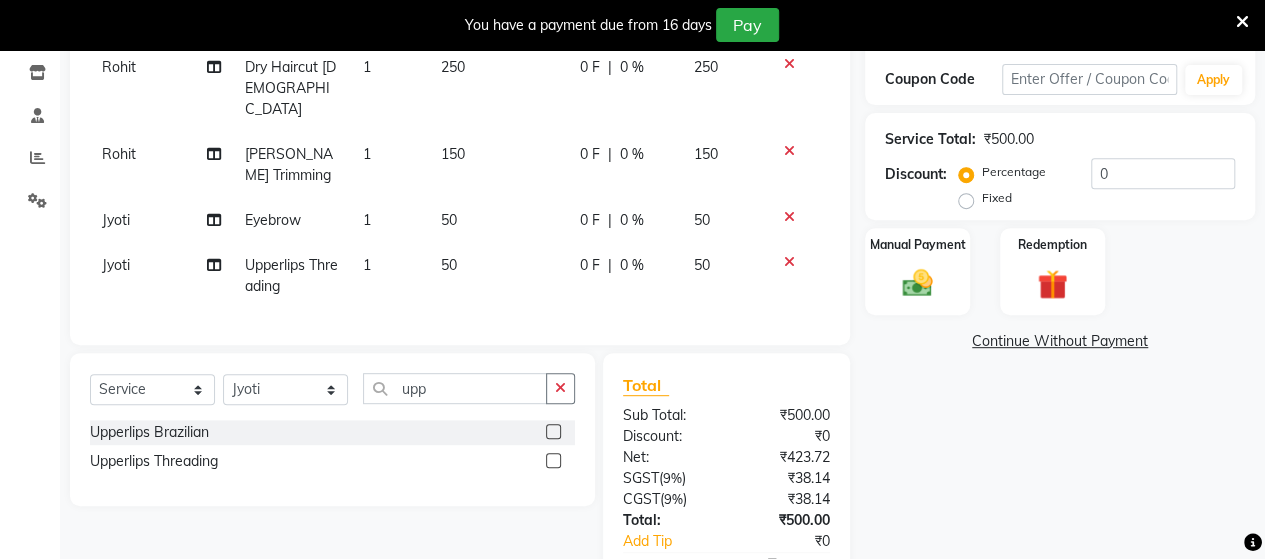 click 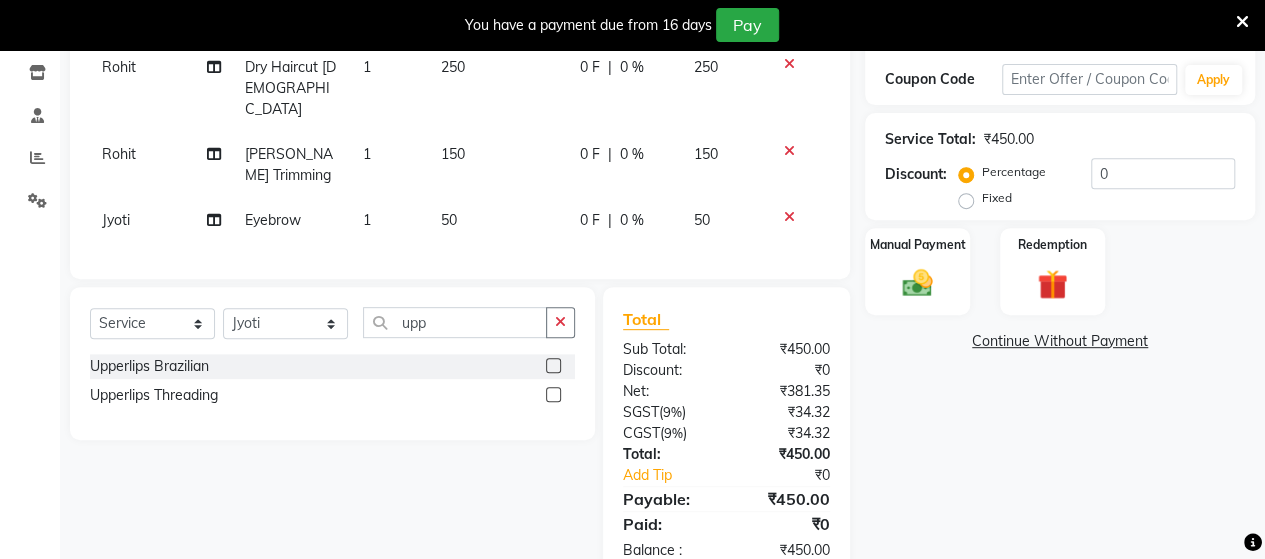 click 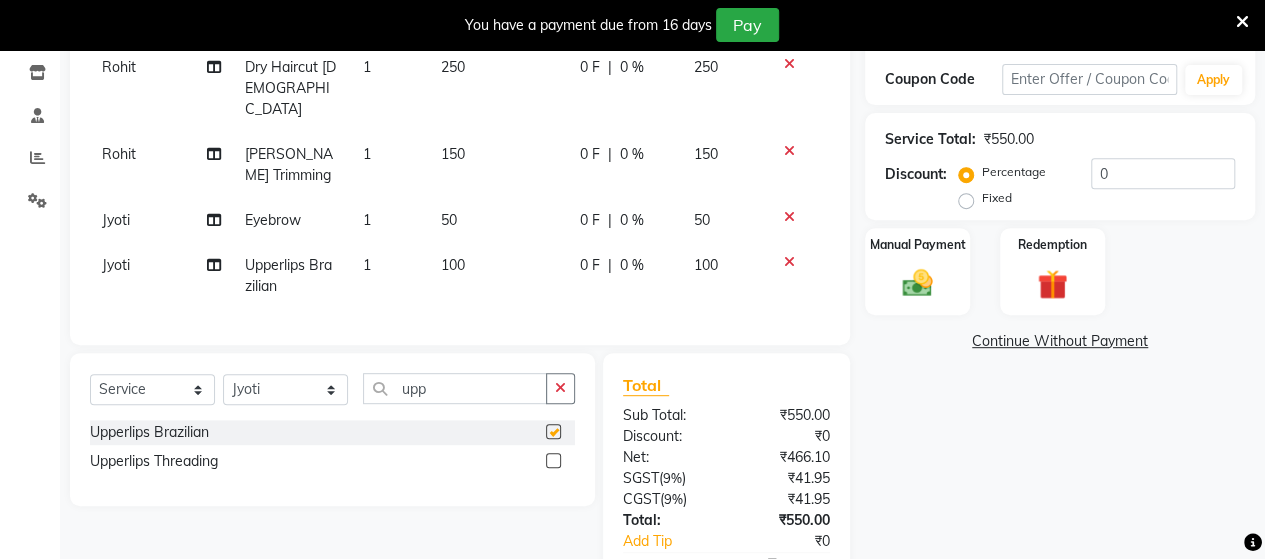 checkbox on "false" 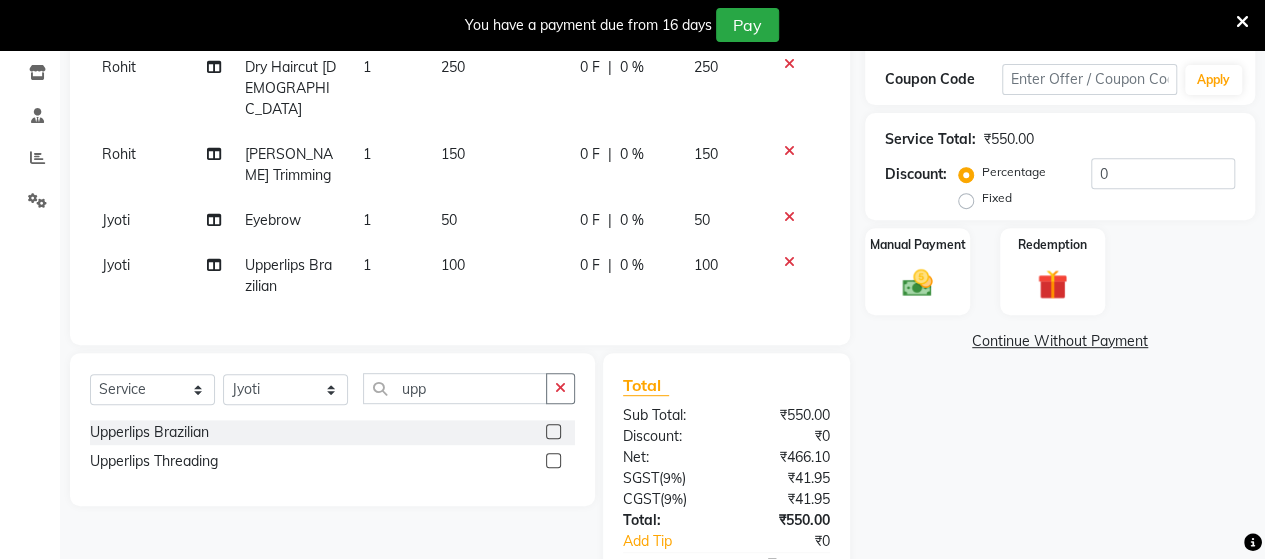 click on "100" 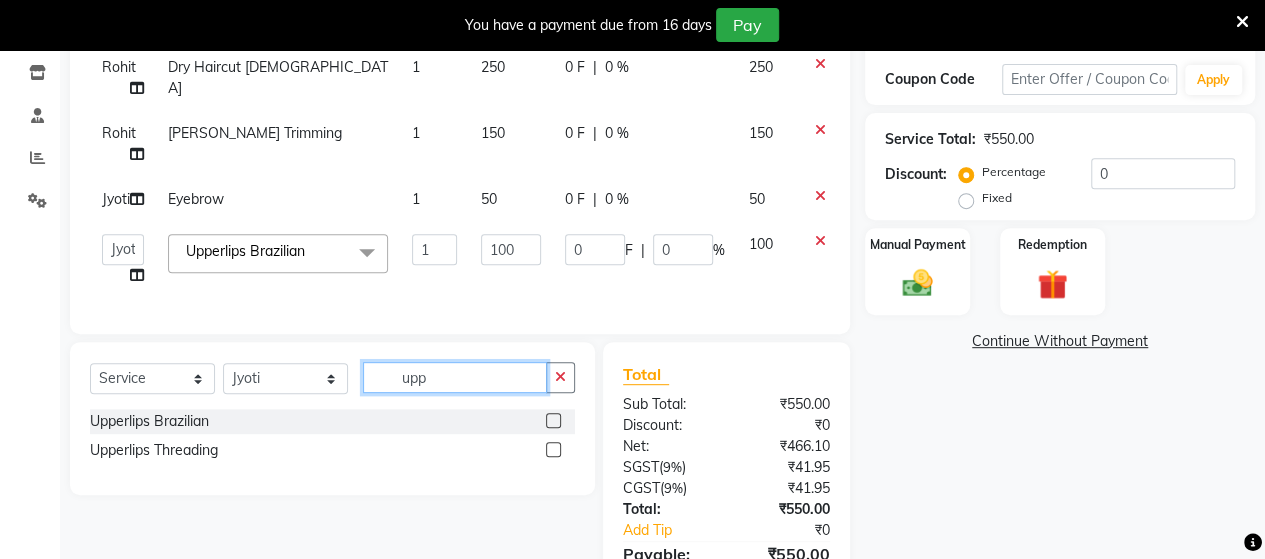 click on "upp" 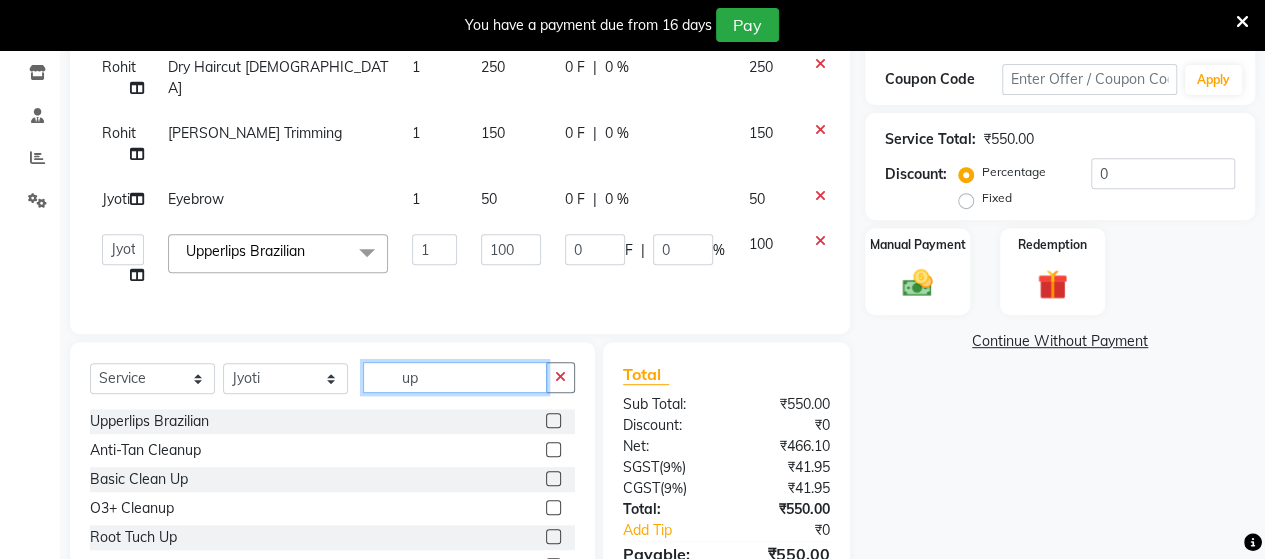 type on "u" 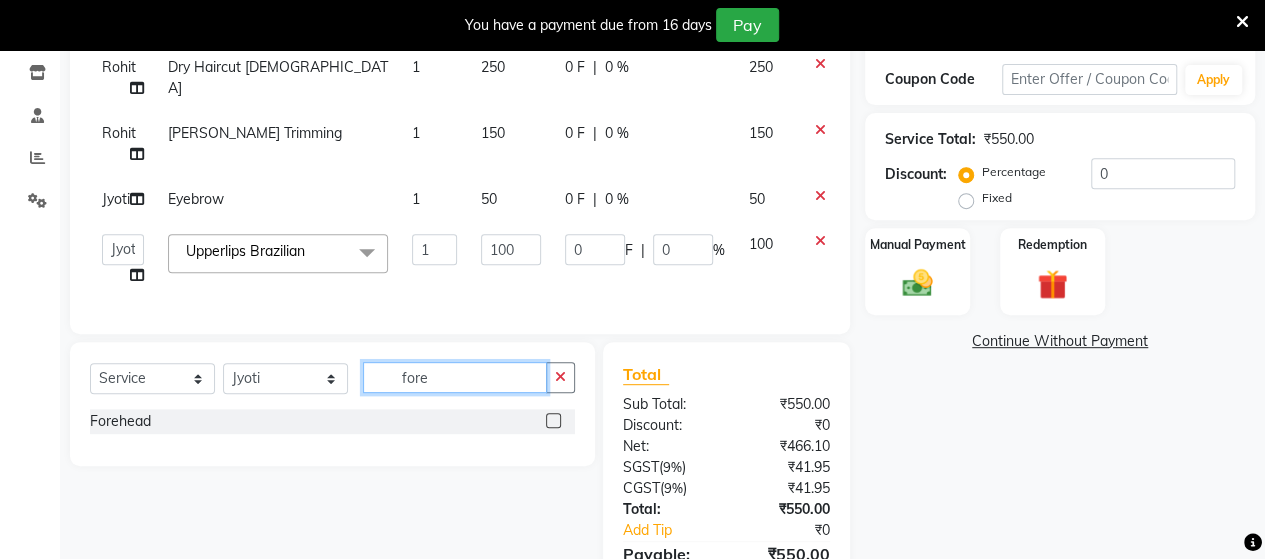 type on "fore" 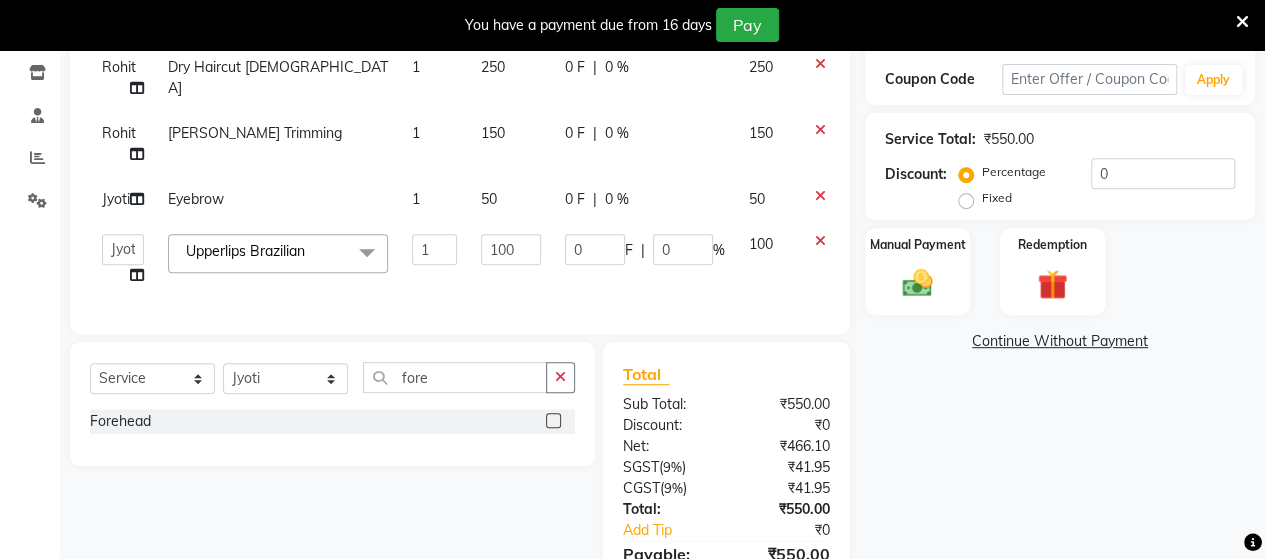 click 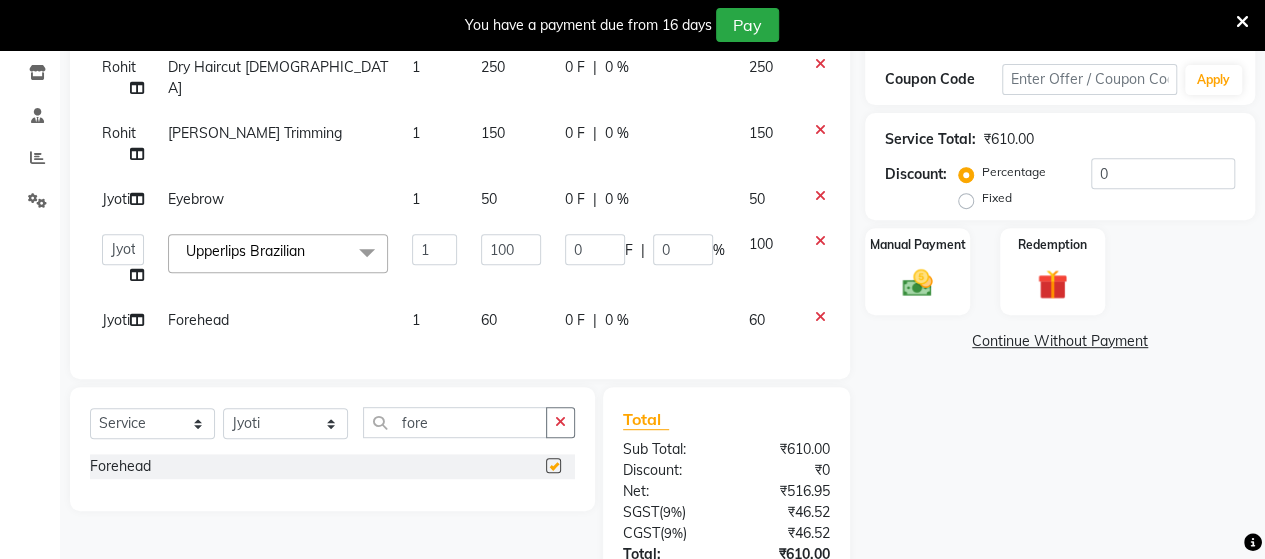 checkbox on "false" 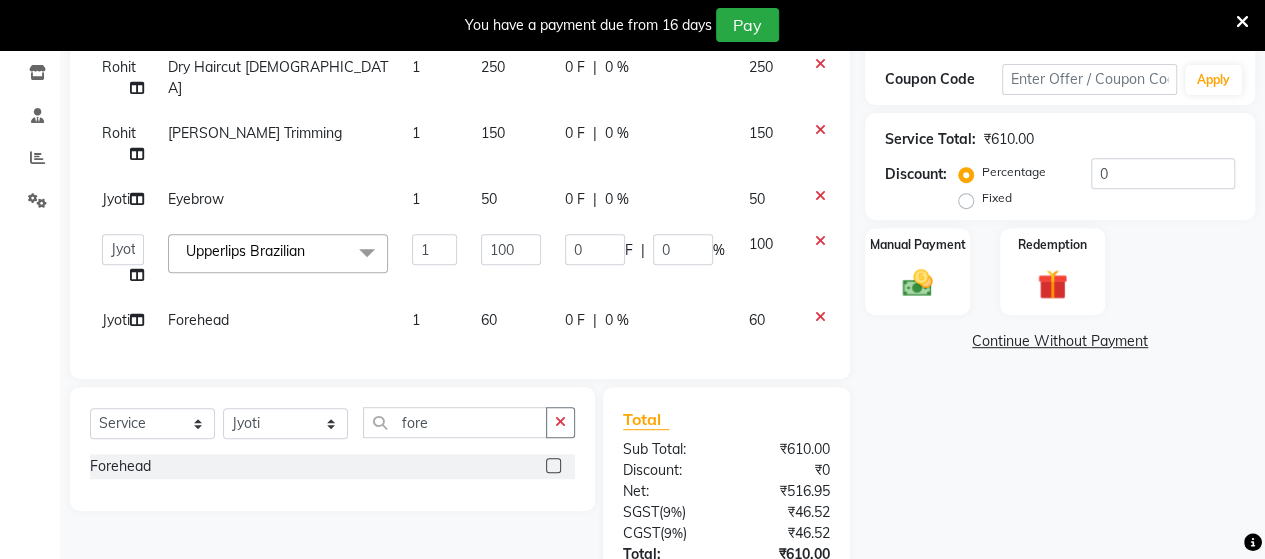 click on "60" 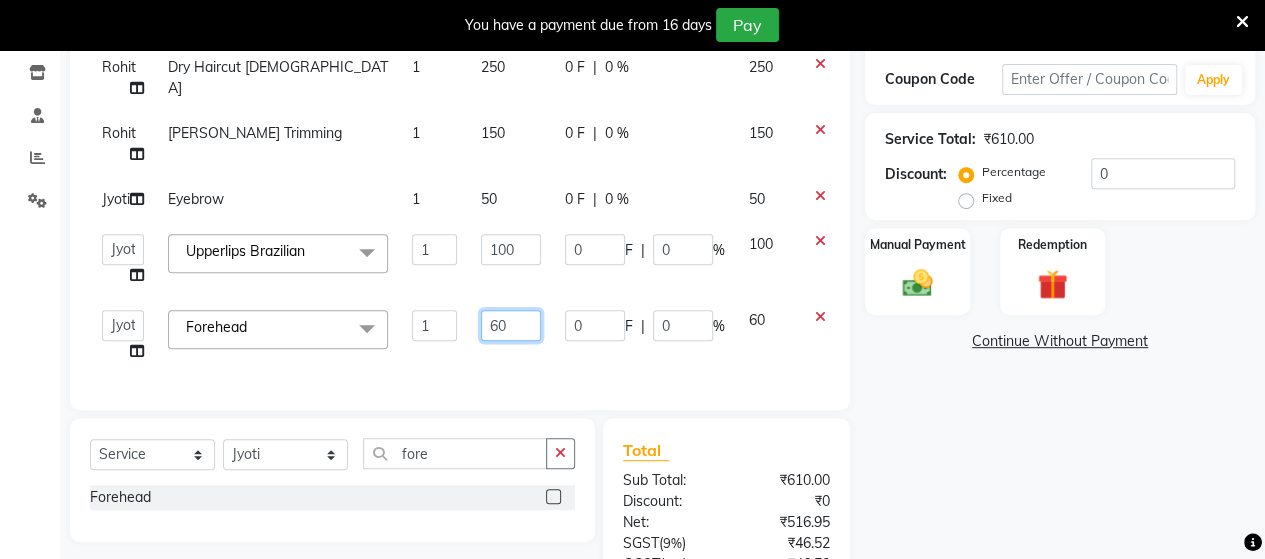 click on "60" 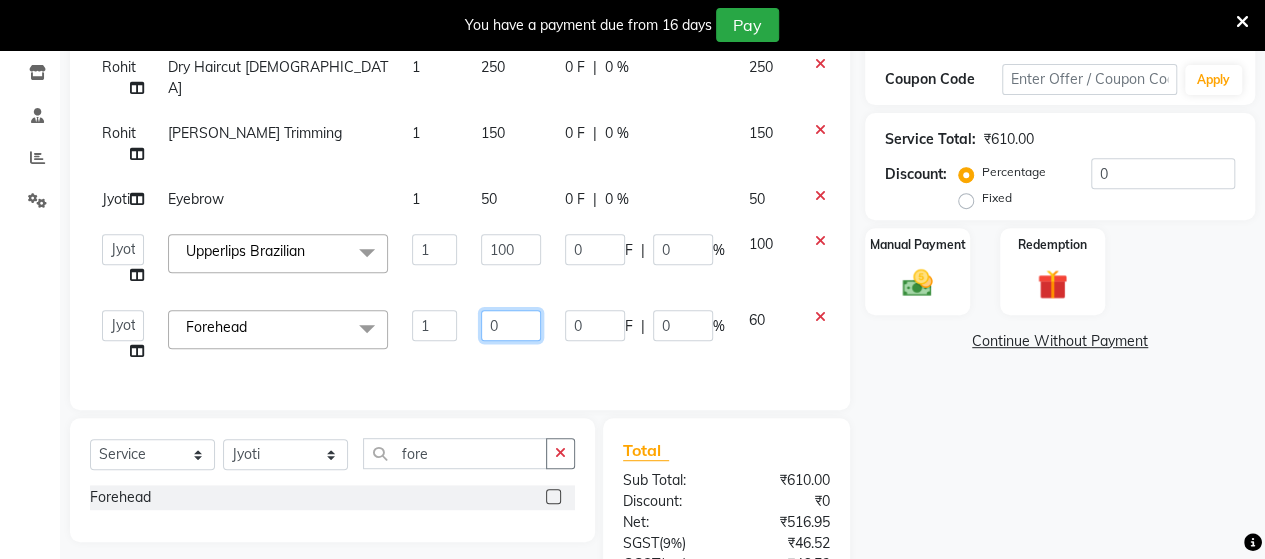 type on "50" 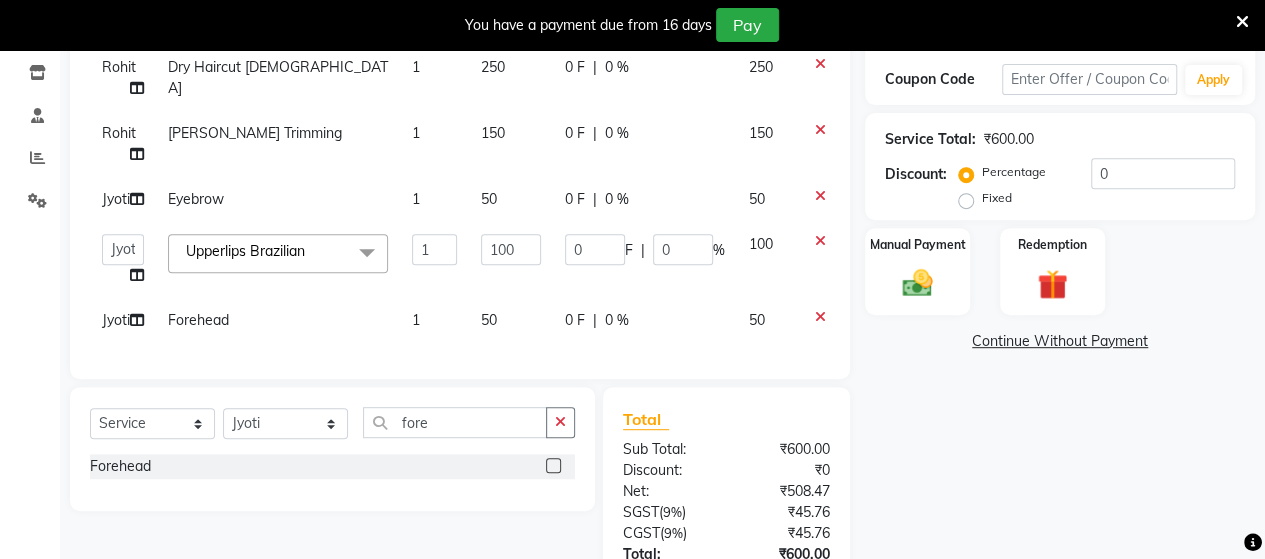 click on "50" 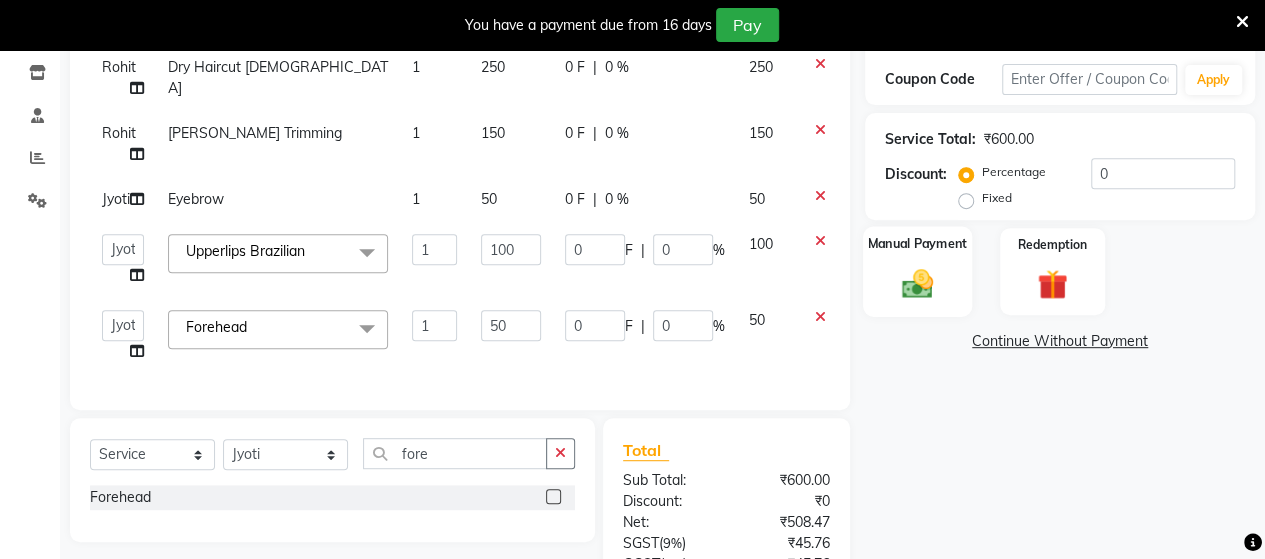 click on "Manual Payment" 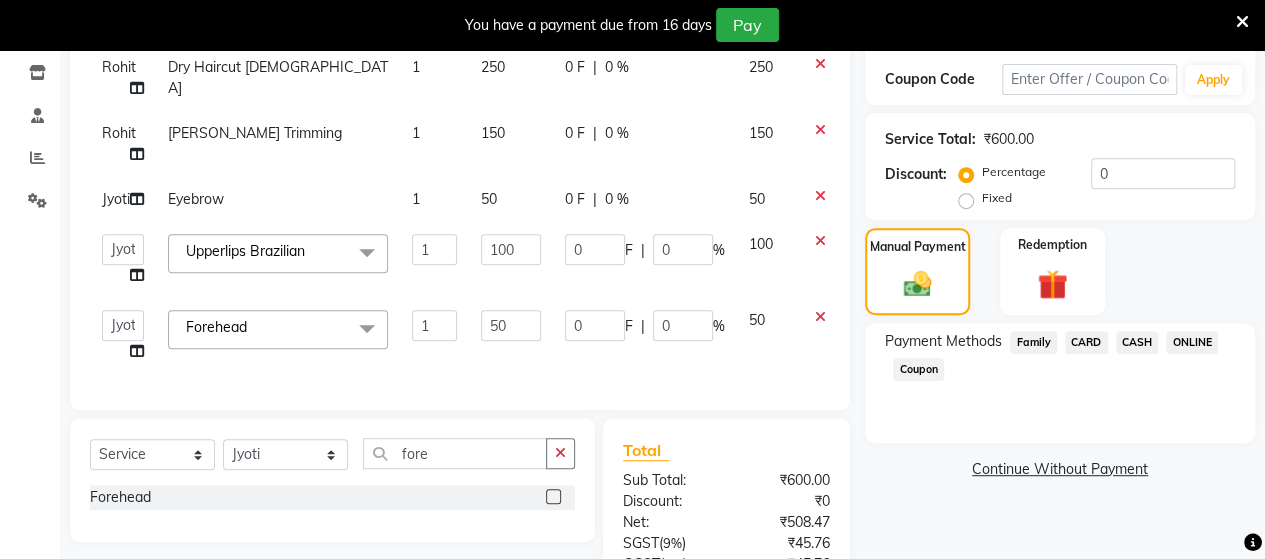 click on "ONLINE" 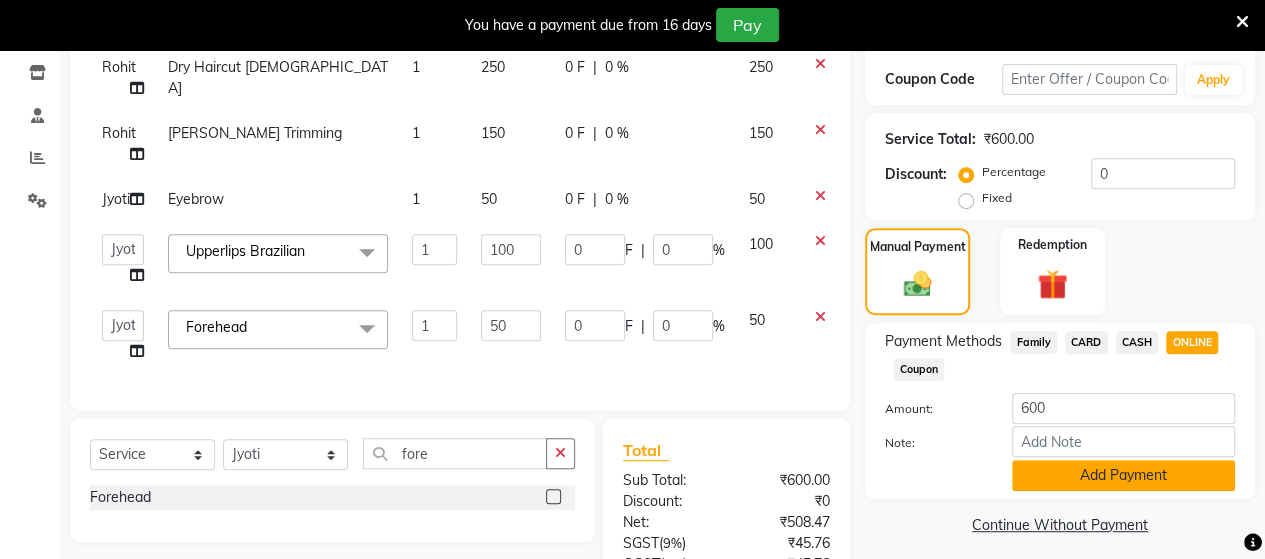 click on "Add Payment" 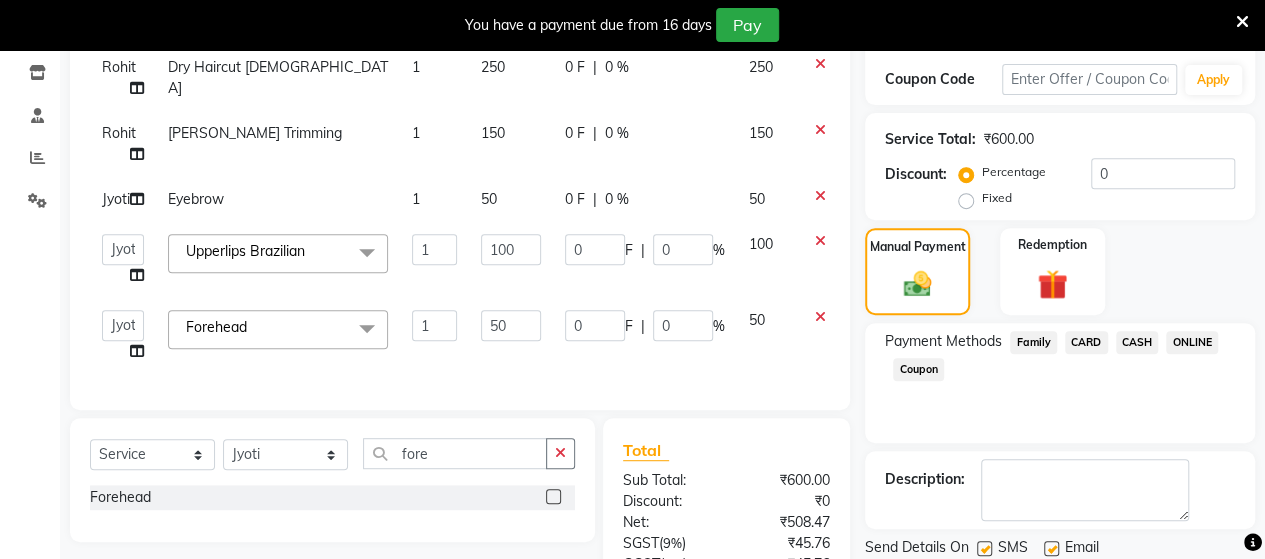 scroll, scrollTop: 593, scrollLeft: 0, axis: vertical 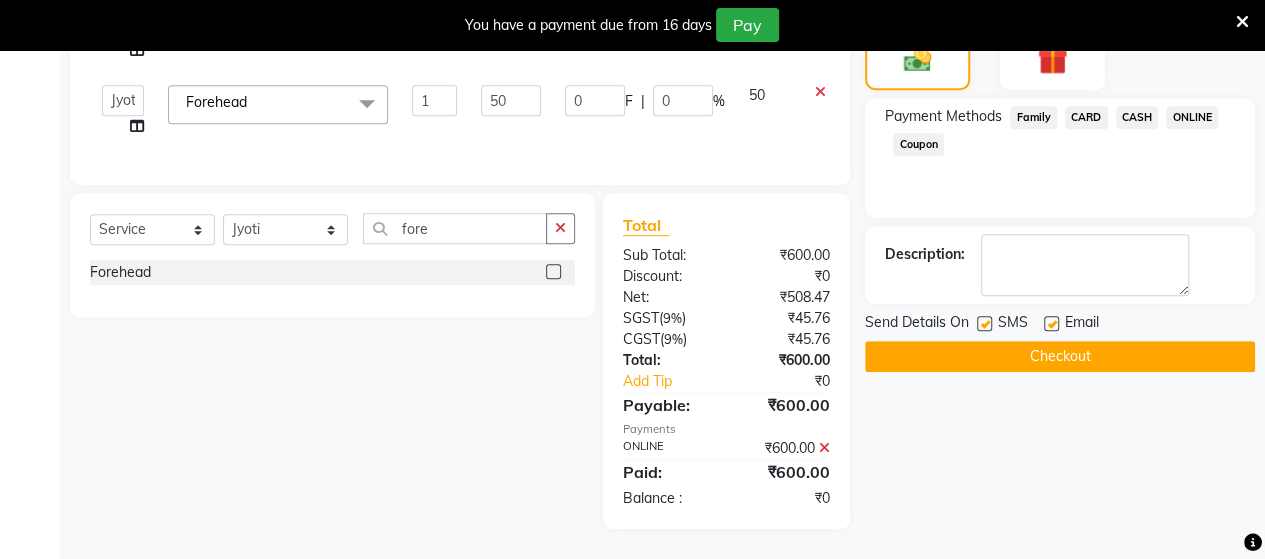 click on "Checkout" 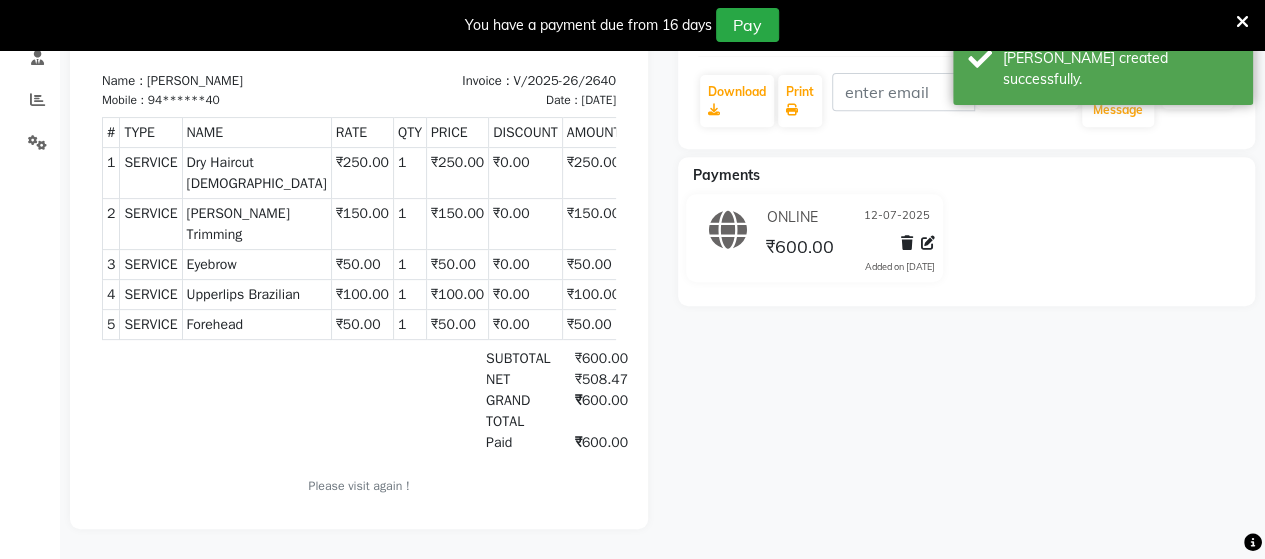 scroll, scrollTop: 0, scrollLeft: 0, axis: both 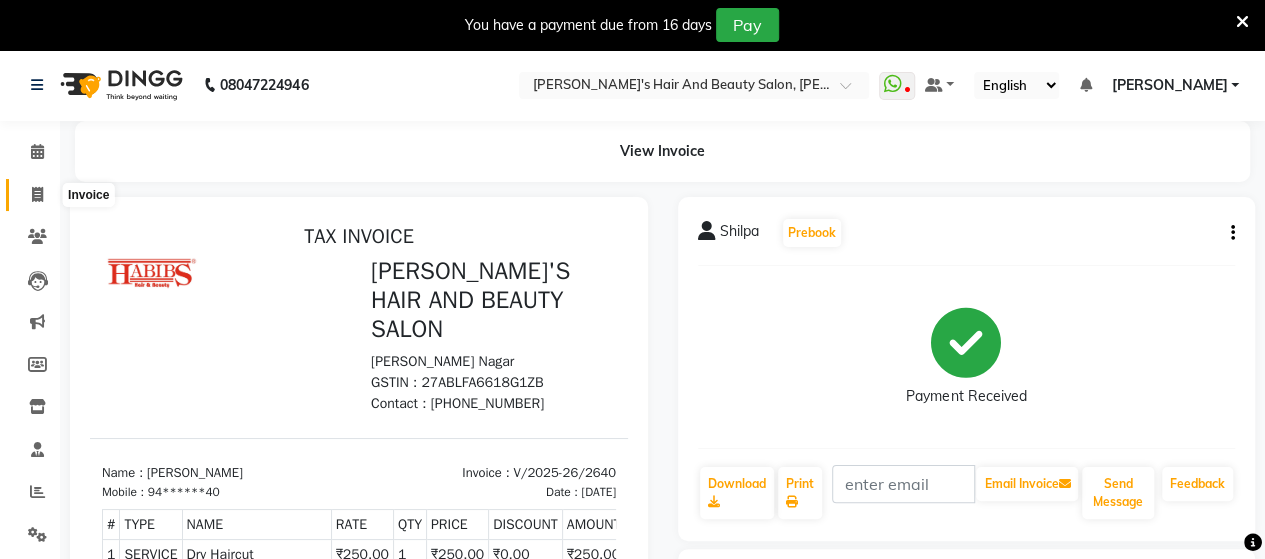 click 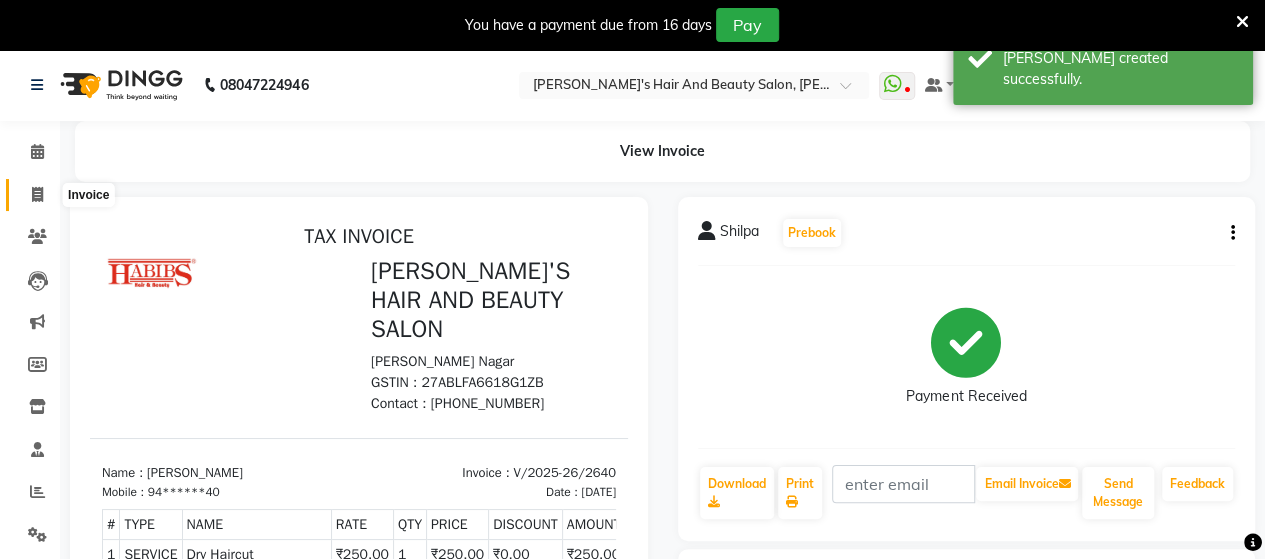select on "service" 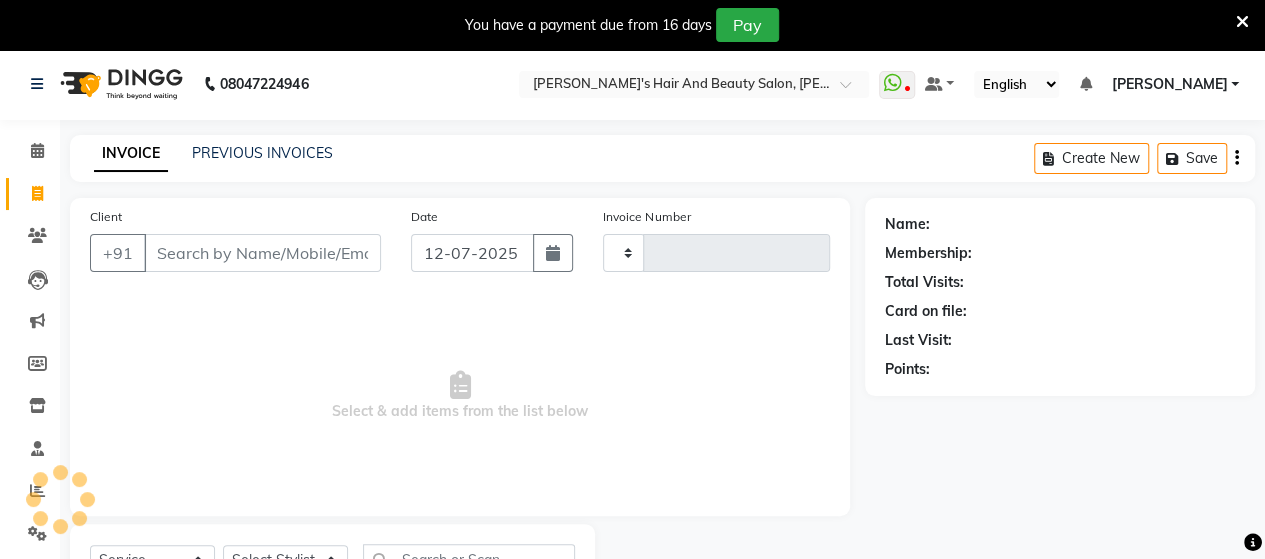 type on "2641" 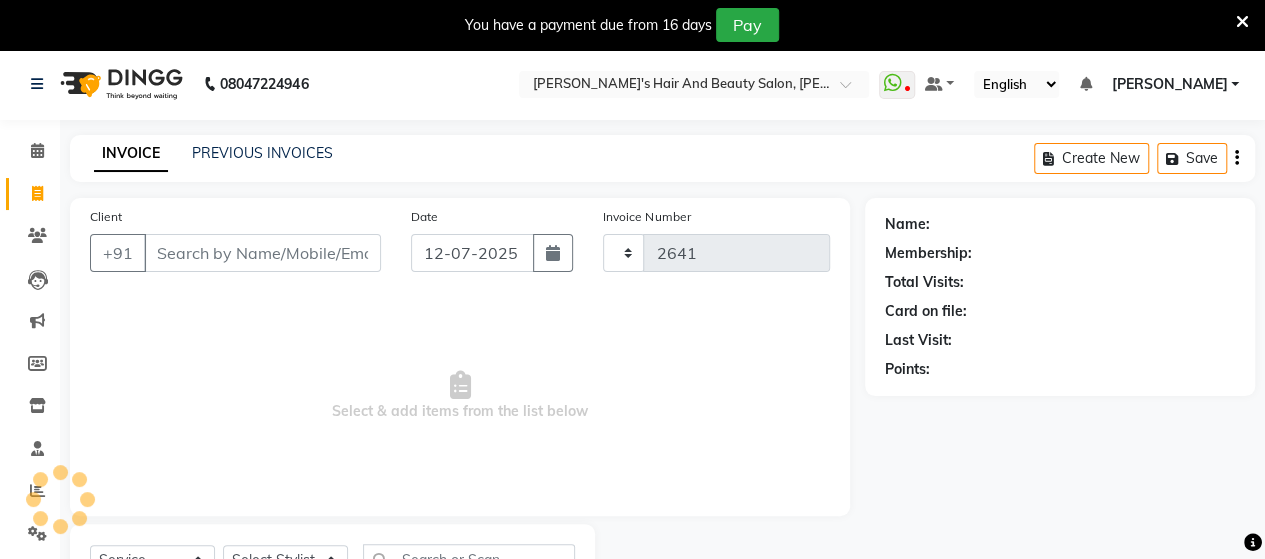 select on "6429" 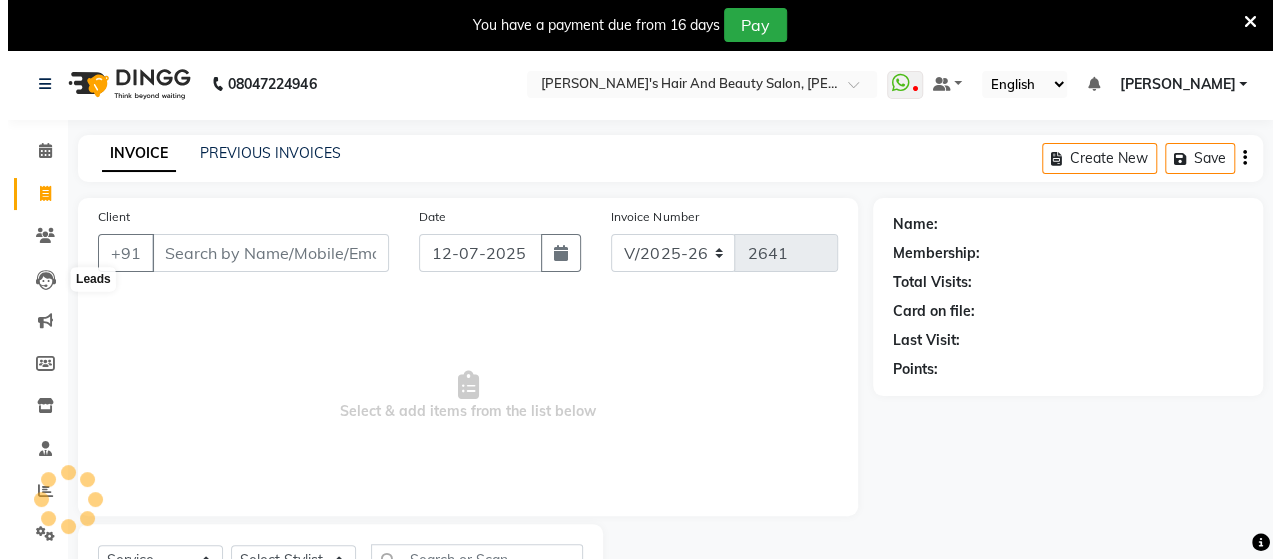 scroll, scrollTop: 90, scrollLeft: 0, axis: vertical 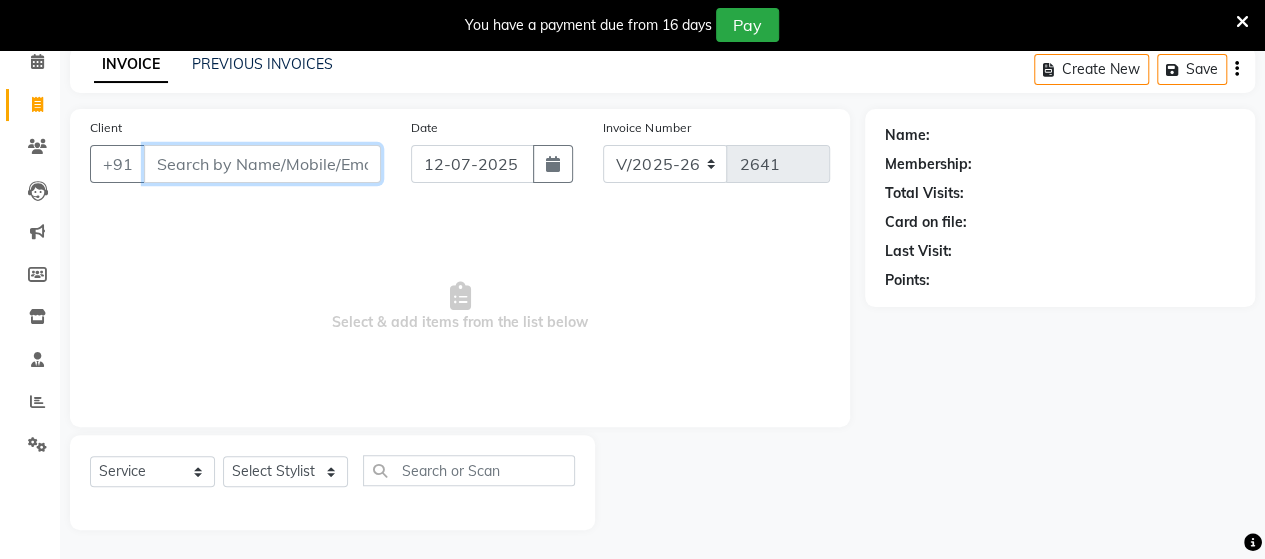 click on "Client" at bounding box center [262, 164] 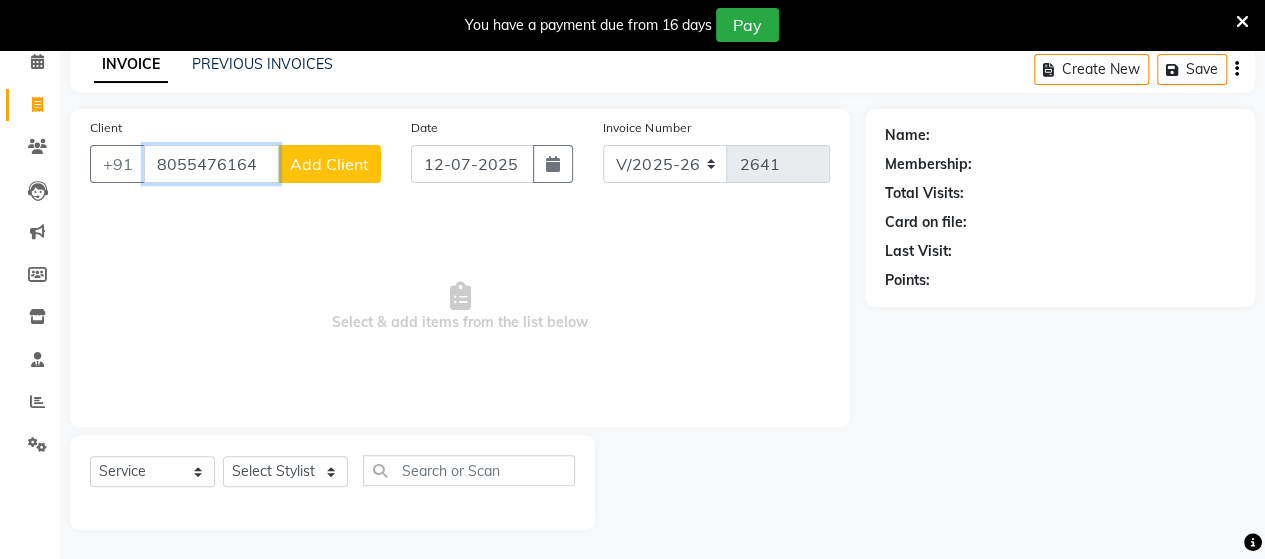 type on "8055476164" 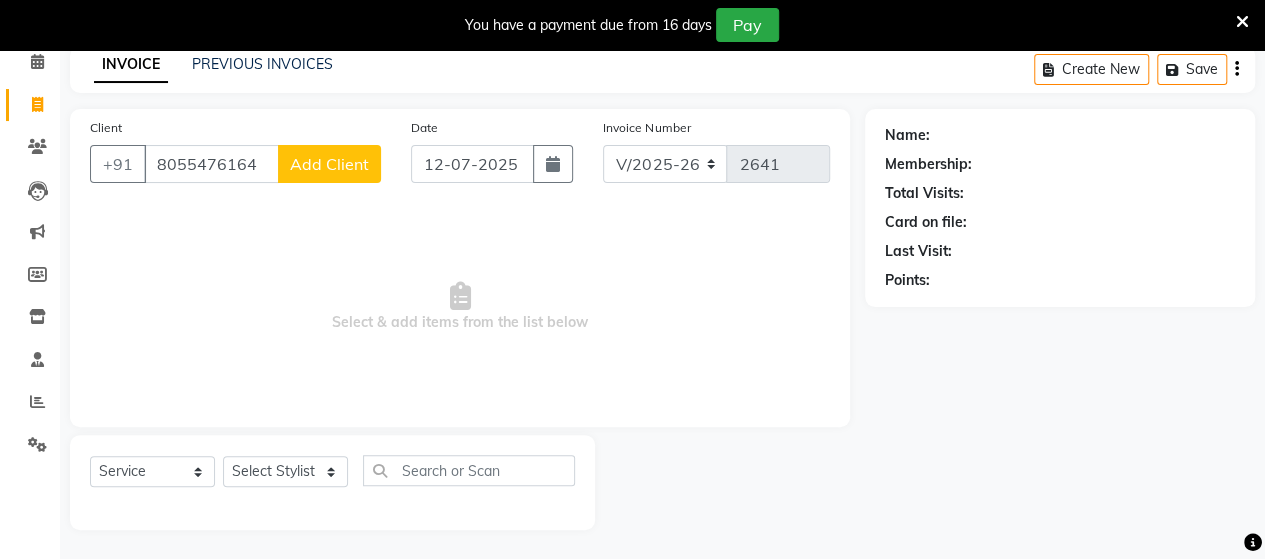 click on "Add Client" 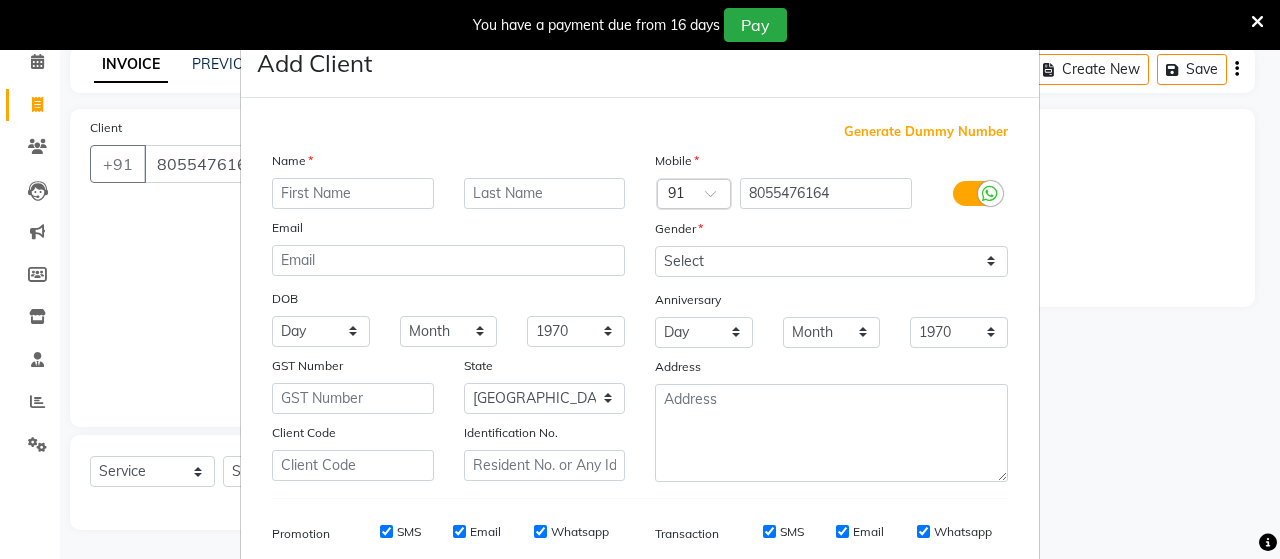 click at bounding box center [353, 193] 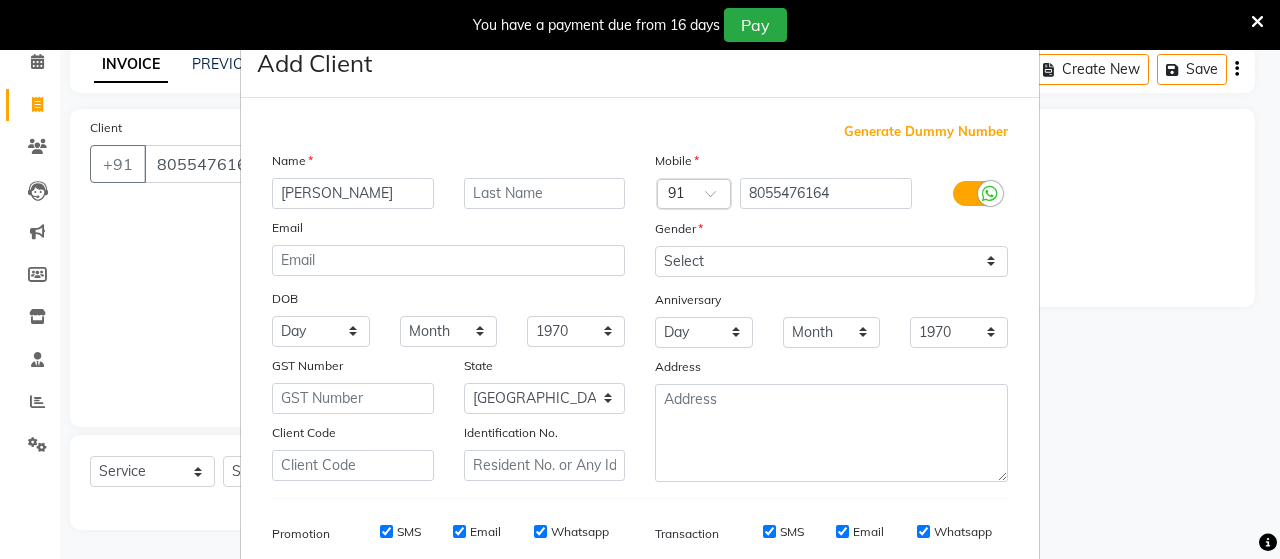 type on "[PERSON_NAME]" 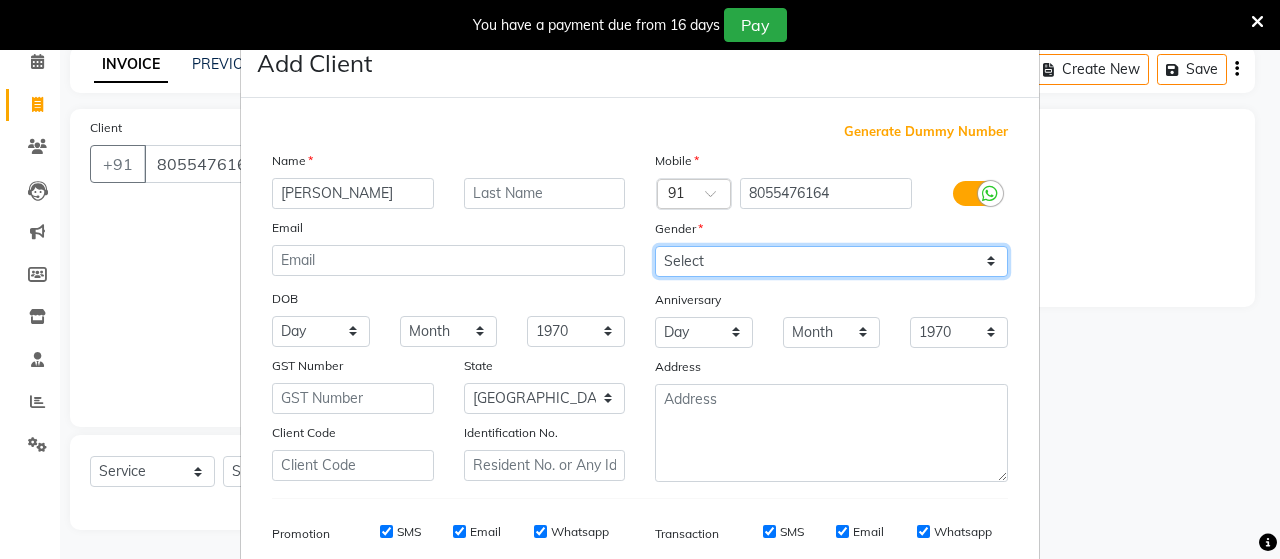 click on "Select [DEMOGRAPHIC_DATA] [DEMOGRAPHIC_DATA] Other Prefer Not To Say" at bounding box center (831, 261) 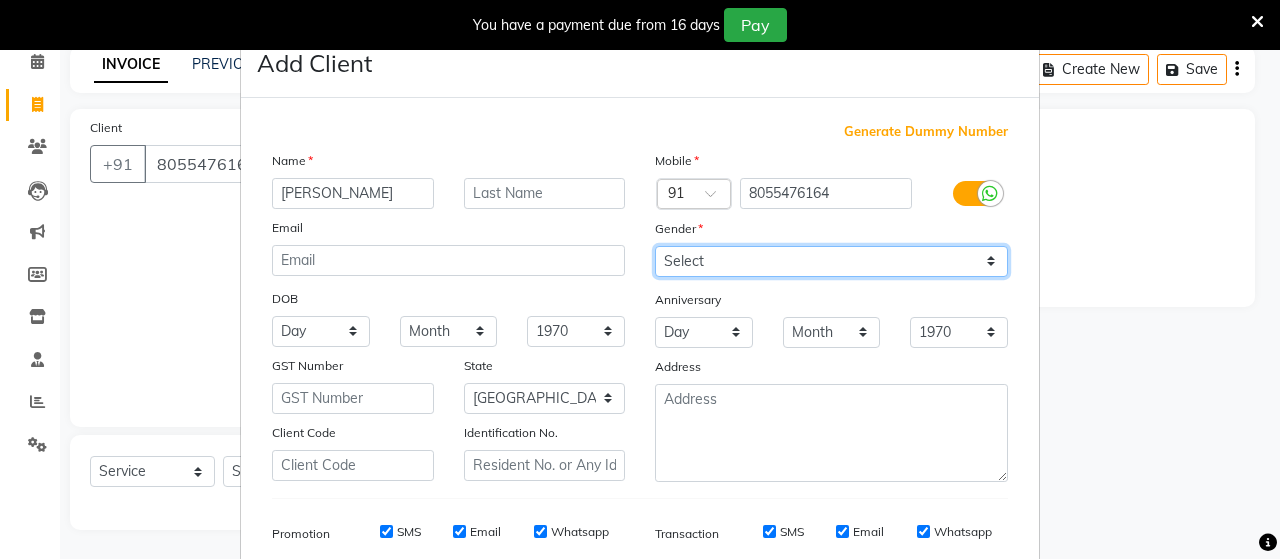 select on "[DEMOGRAPHIC_DATA]" 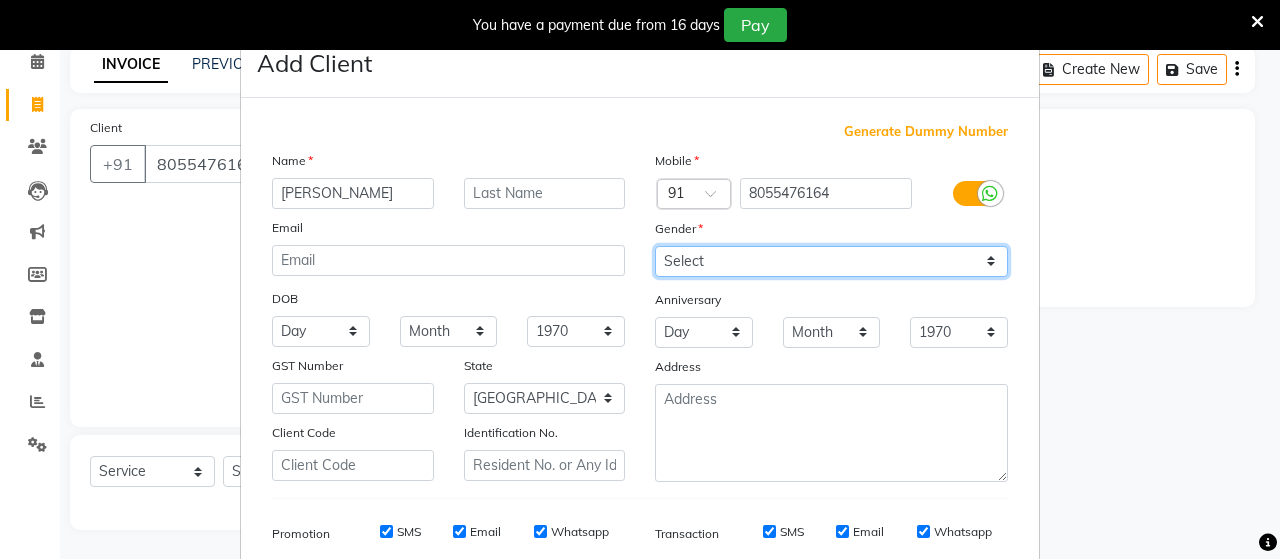 click on "Select [DEMOGRAPHIC_DATA] [DEMOGRAPHIC_DATA] Other Prefer Not To Say" at bounding box center (831, 261) 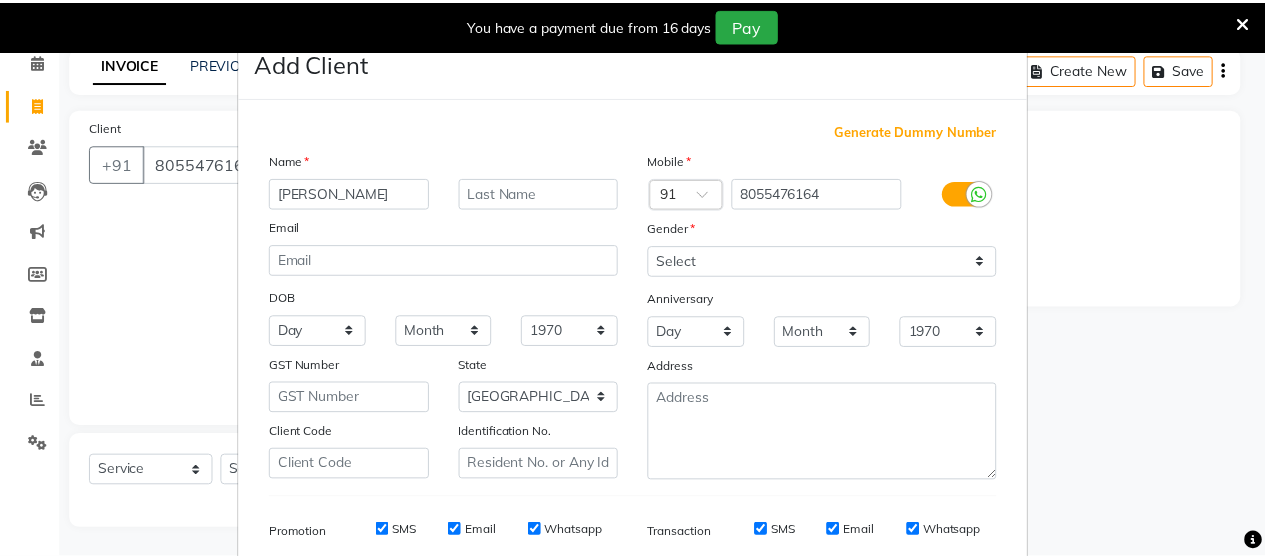 scroll, scrollTop: 286, scrollLeft: 0, axis: vertical 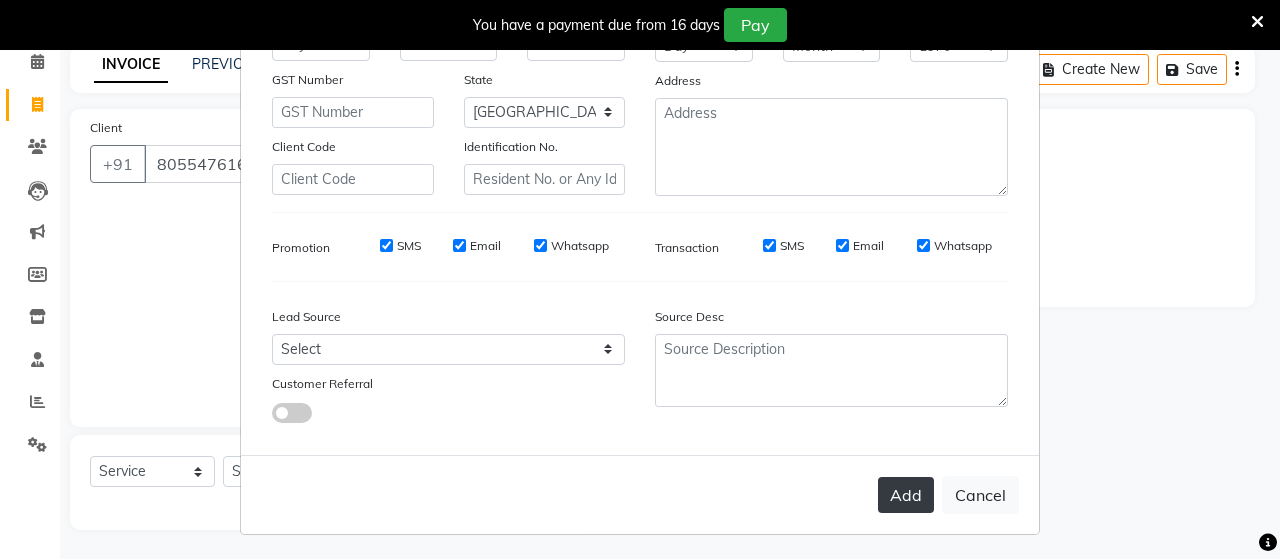 click on "Add" at bounding box center (906, 495) 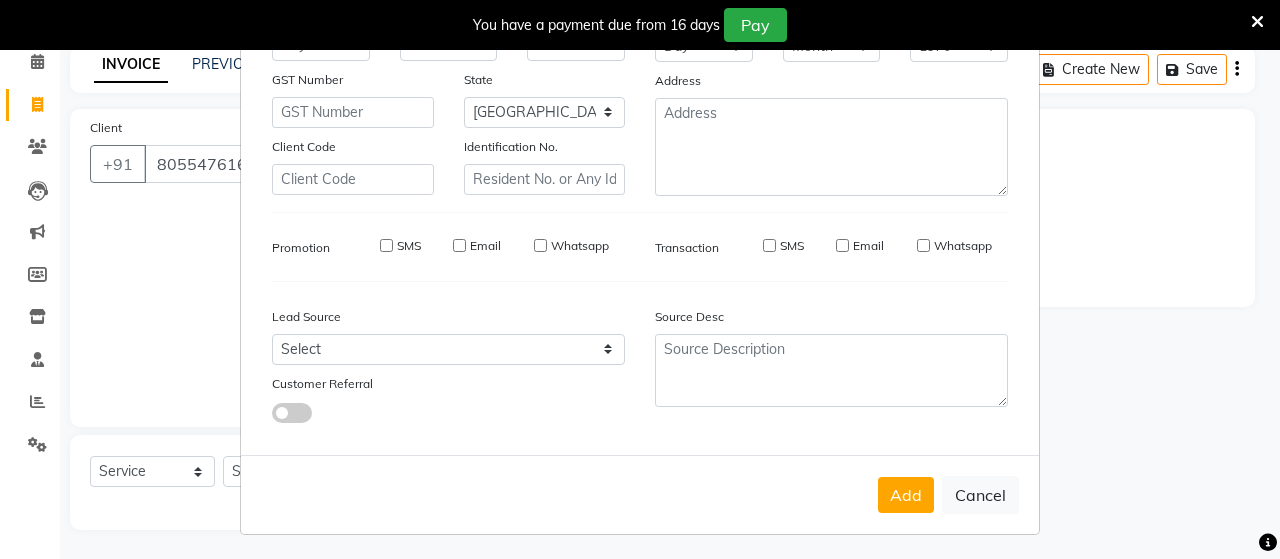 type on "80******64" 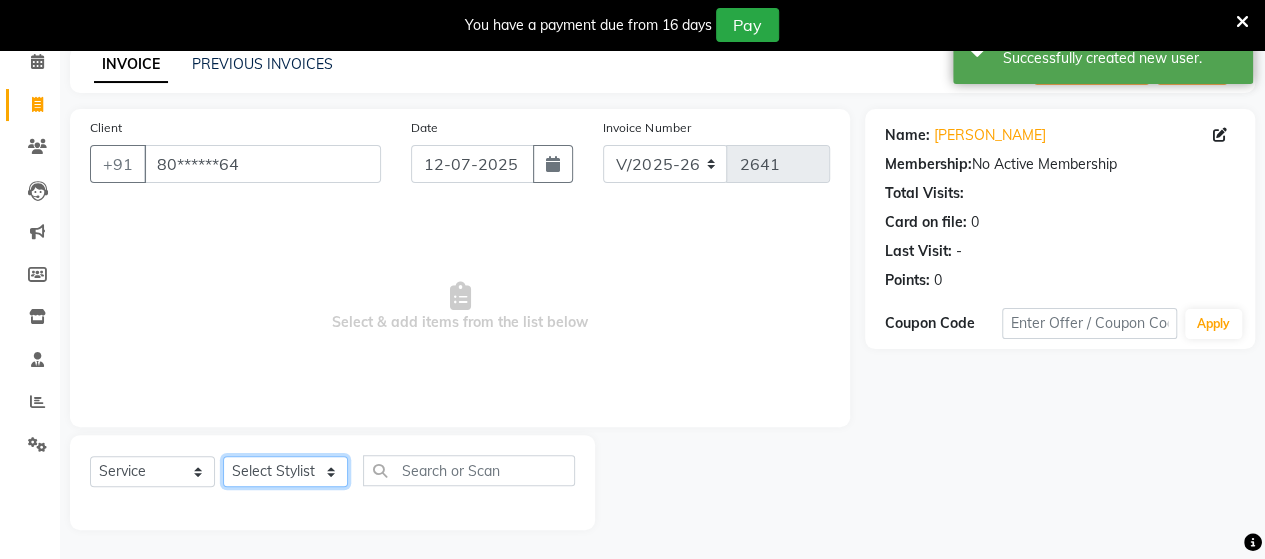 drag, startPoint x: 274, startPoint y: 469, endPoint x: 270, endPoint y: 298, distance: 171.04678 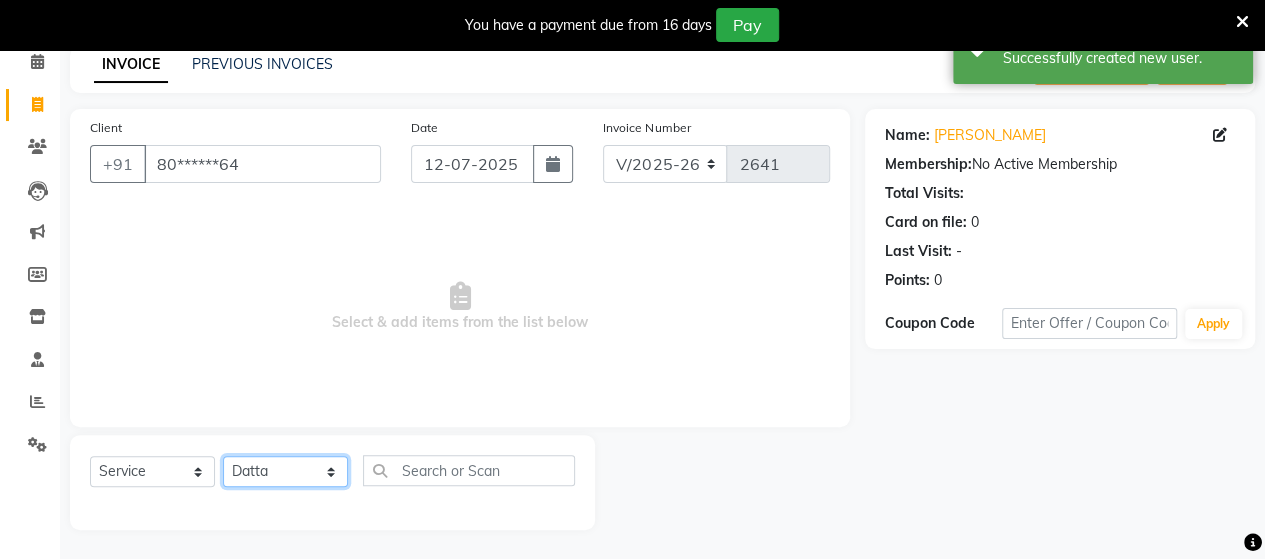 click on "Select Stylist Admin [PERSON_NAME]  [PERSON_NAME]  [PERSON_NAME] Rohit [PERSON_NAME]" 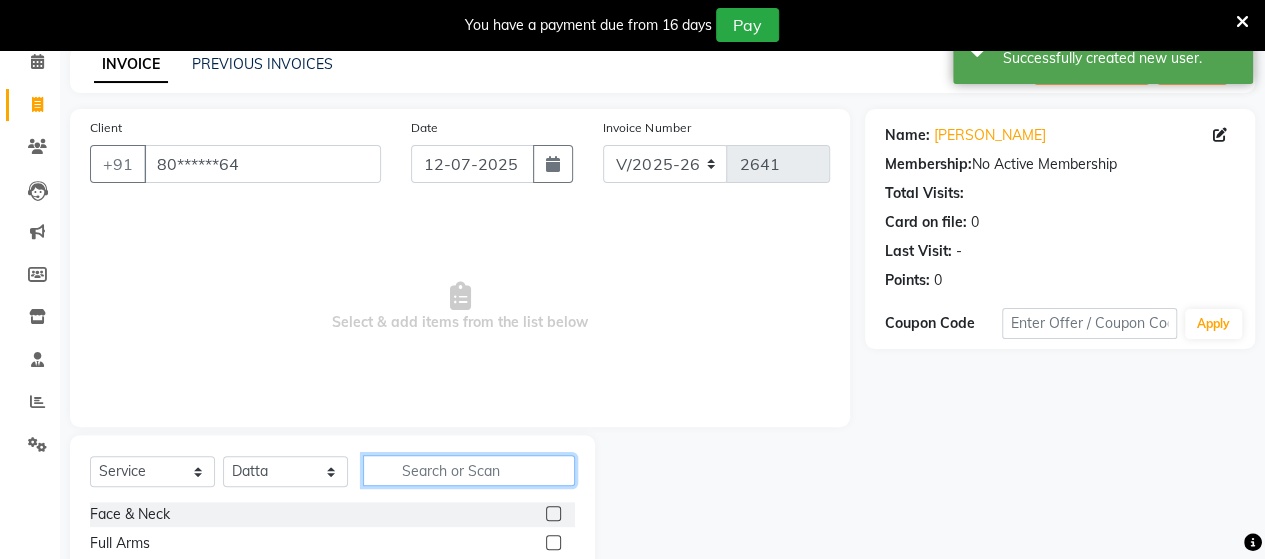 click 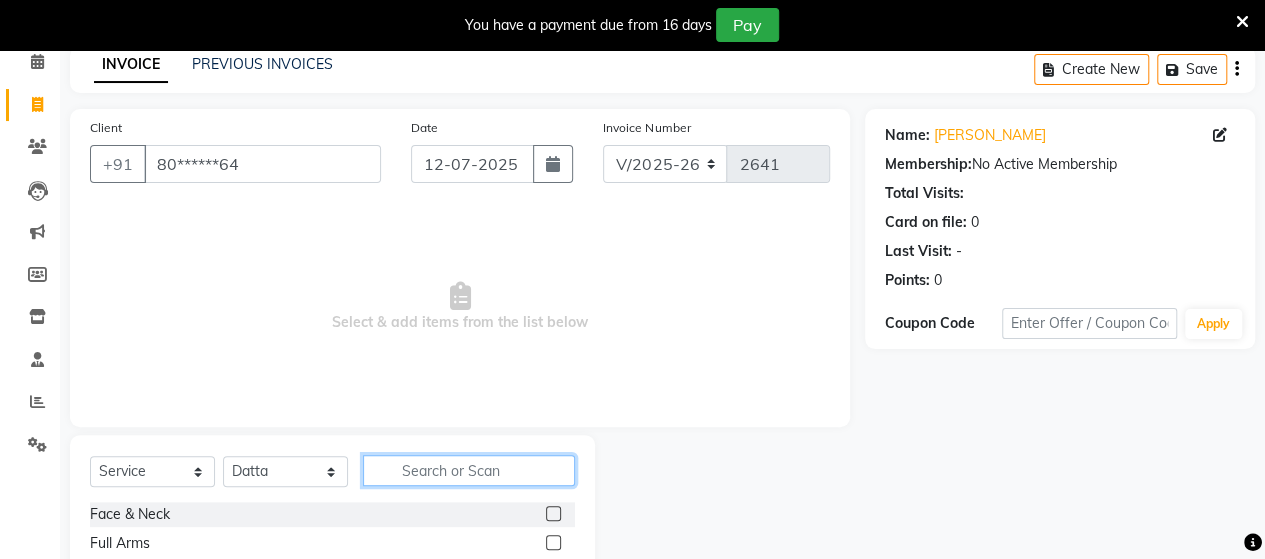 click 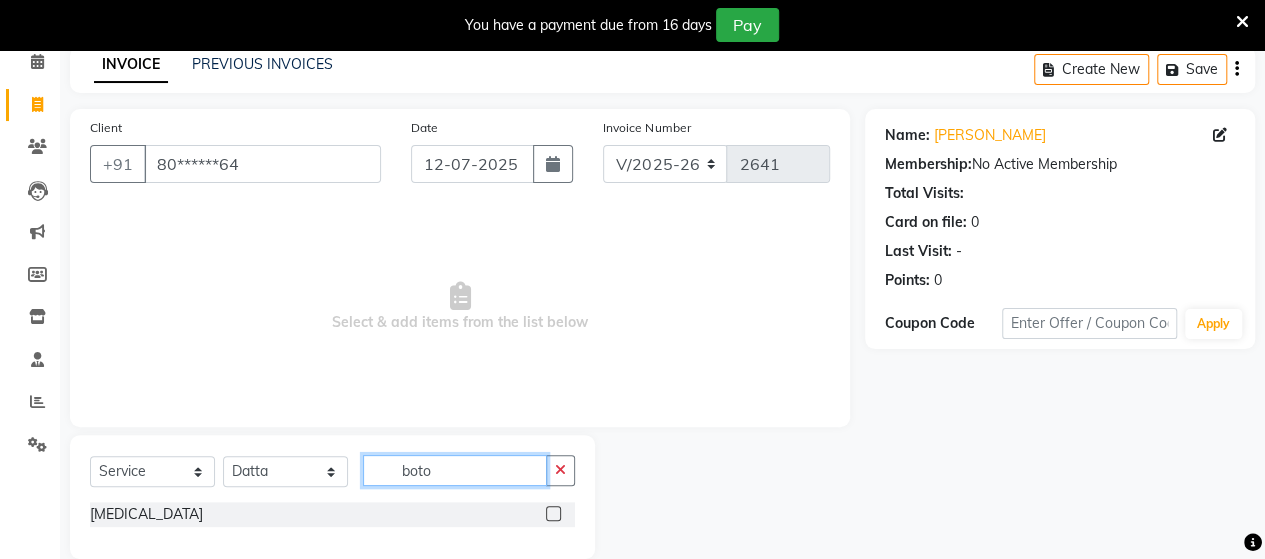 type on "boto" 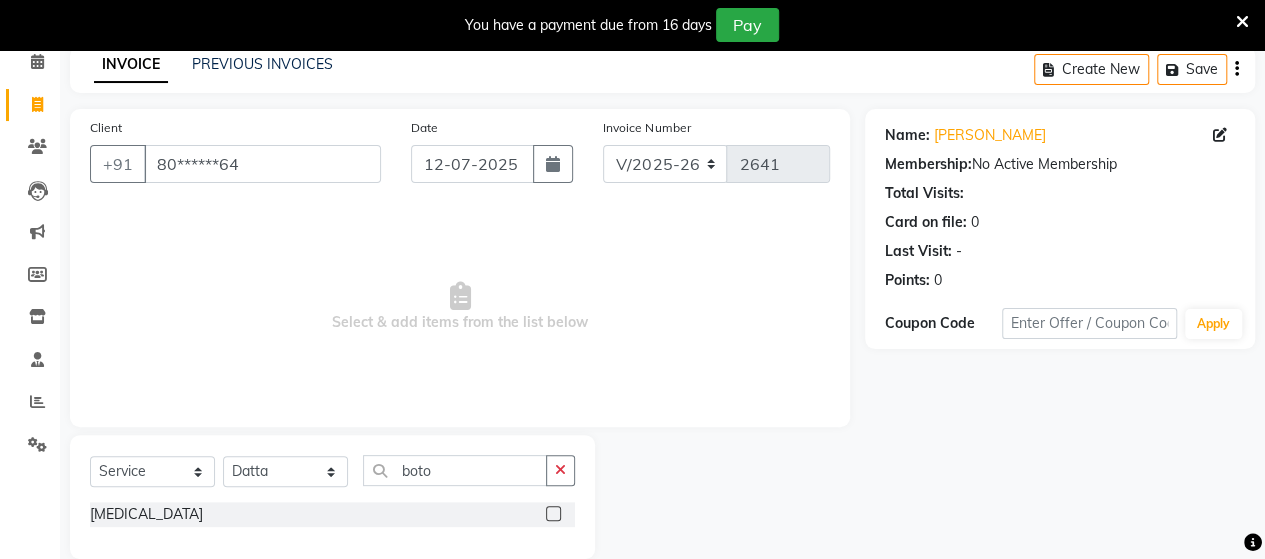 click 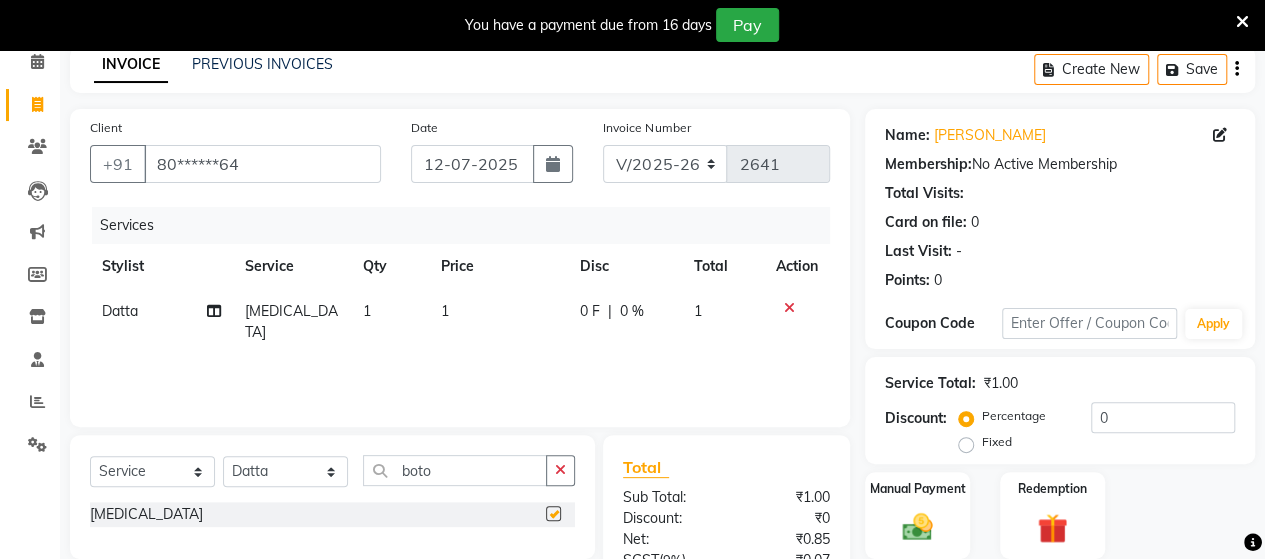 checkbox on "false" 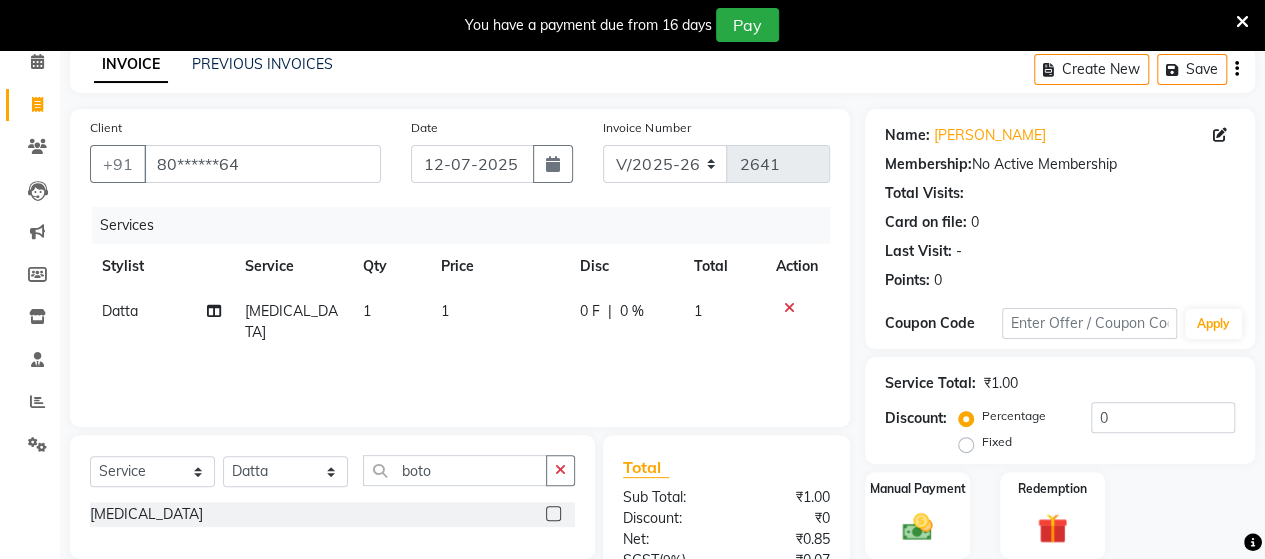 click on "1" 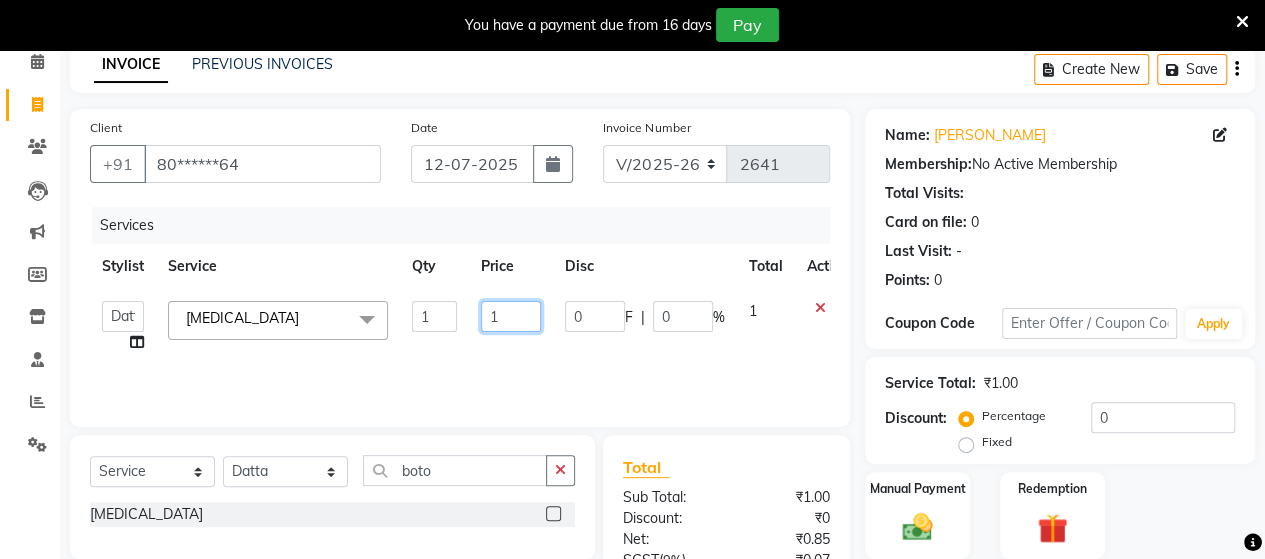 click on "1" 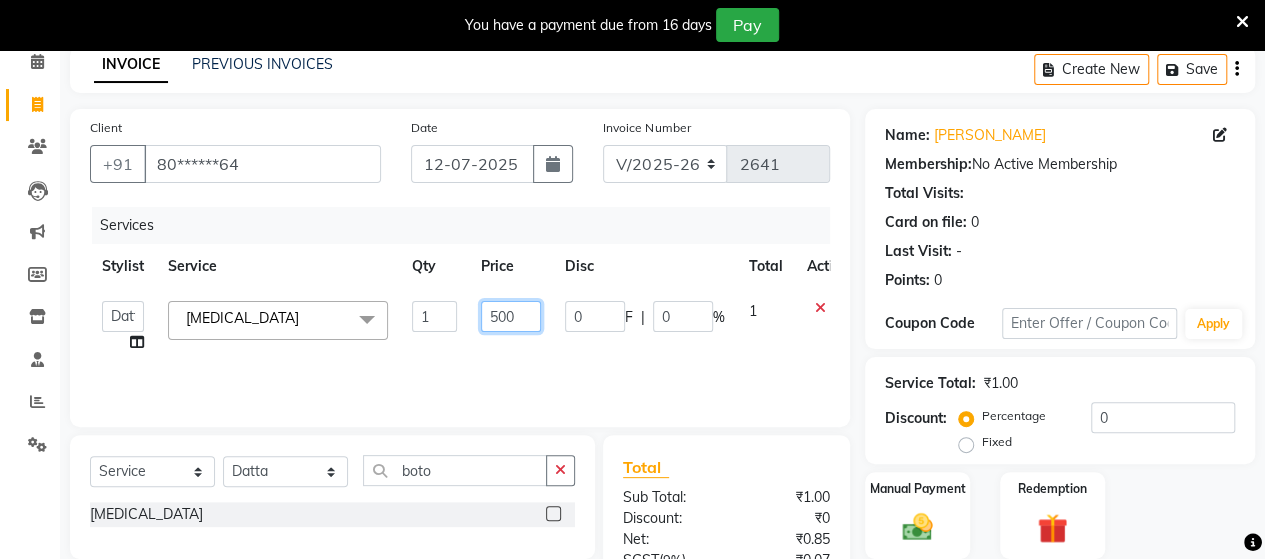 type on "5000" 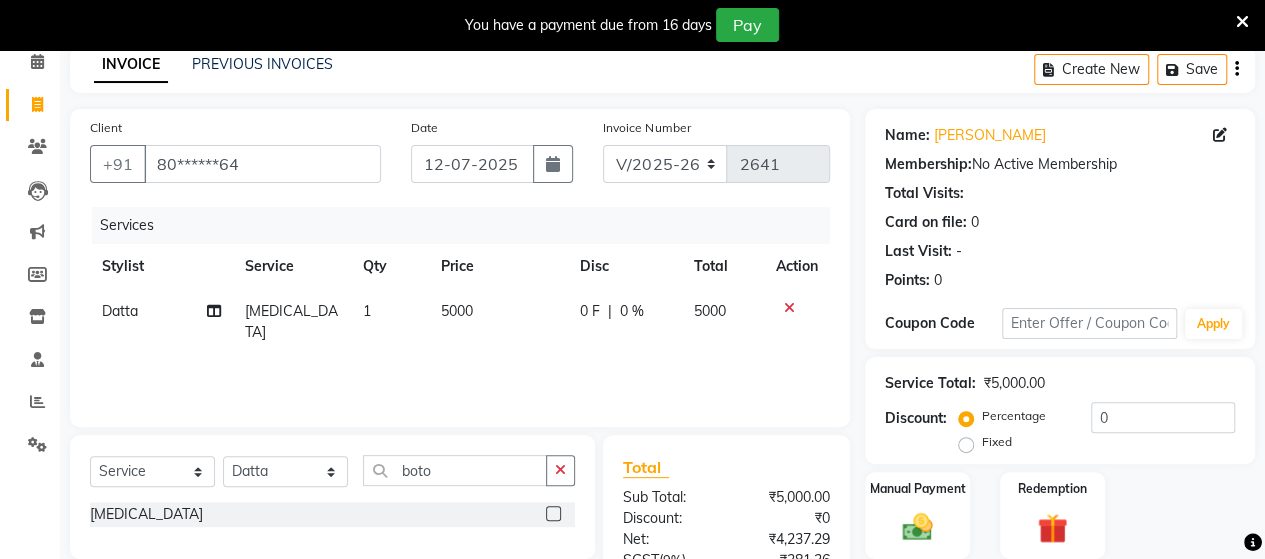 click on "Services Stylist Service Qty Price Disc Total Action Datta  [MEDICAL_DATA] 1 5000 0 F | 0 % 5000" 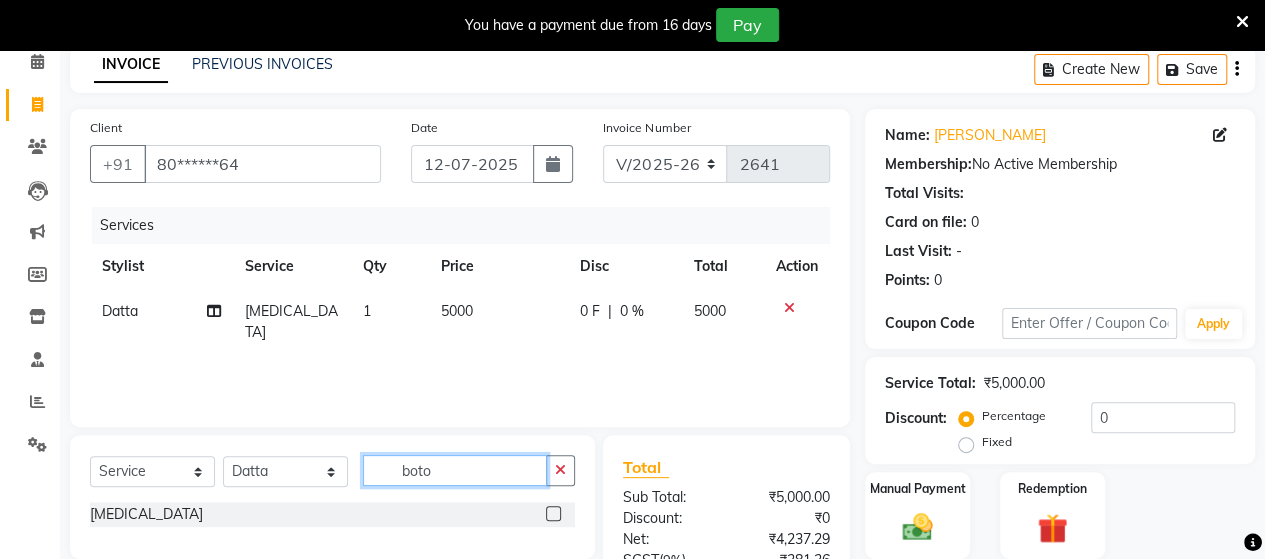 click on "boto" 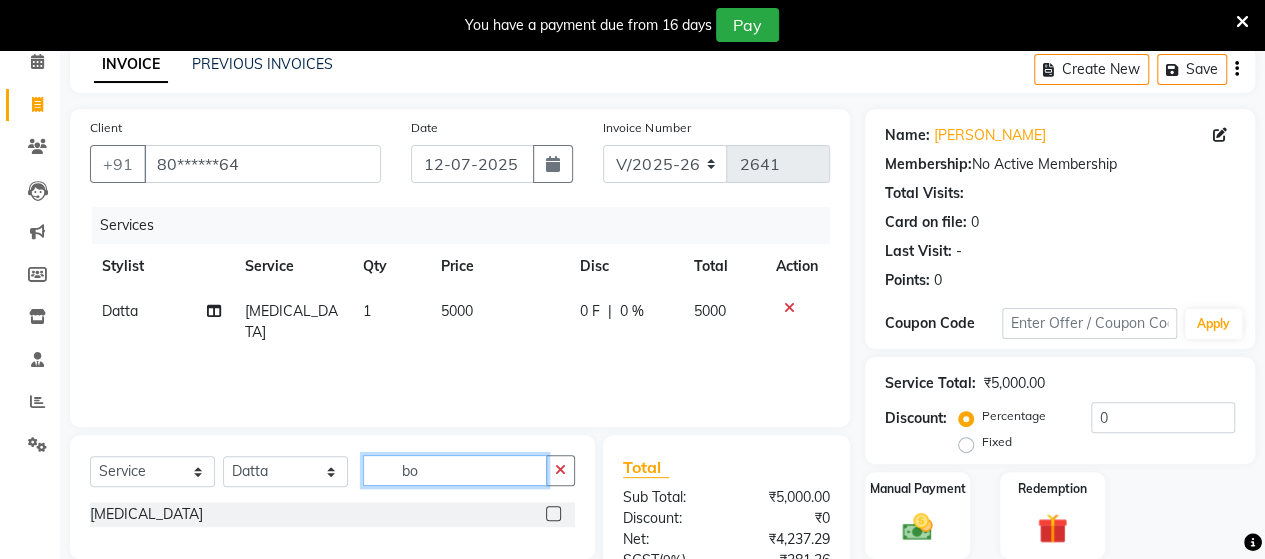 type on "b" 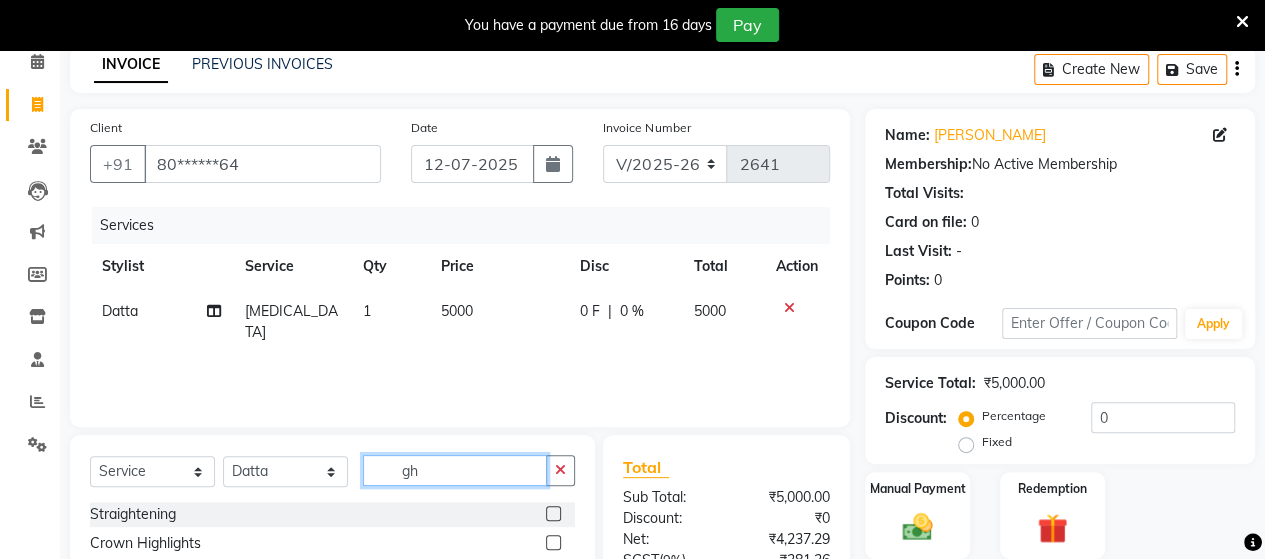 type on "g" 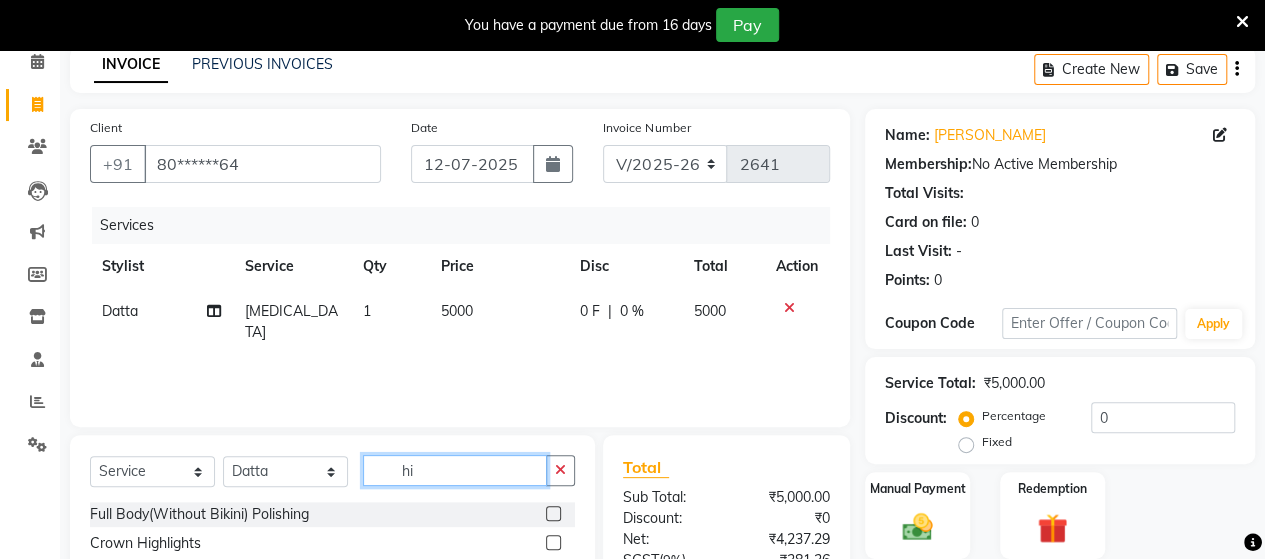 type on "hi" 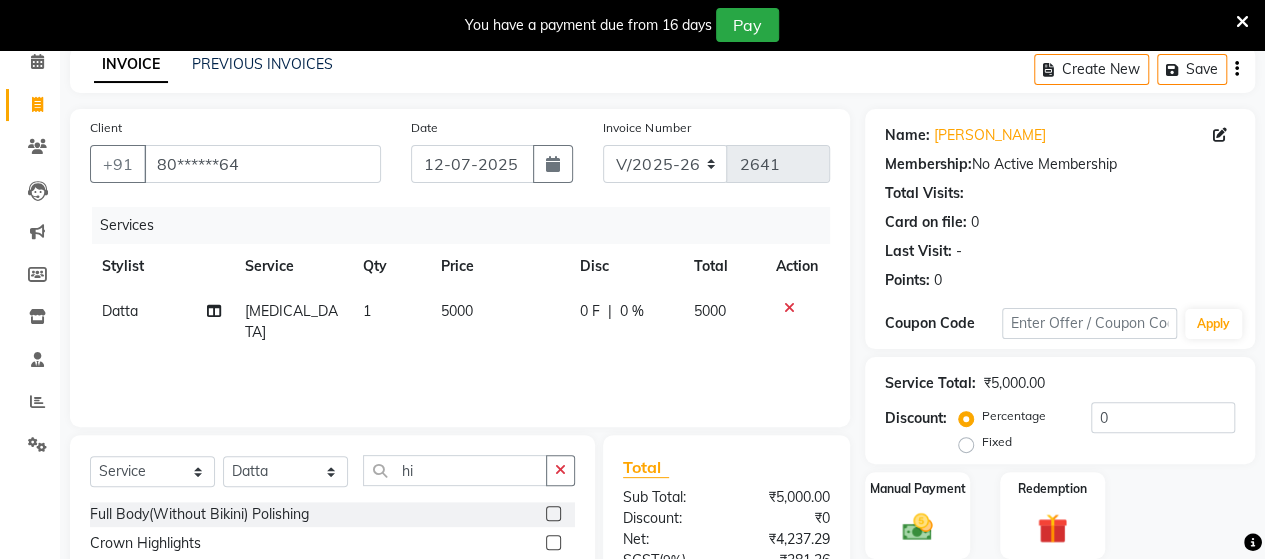 click 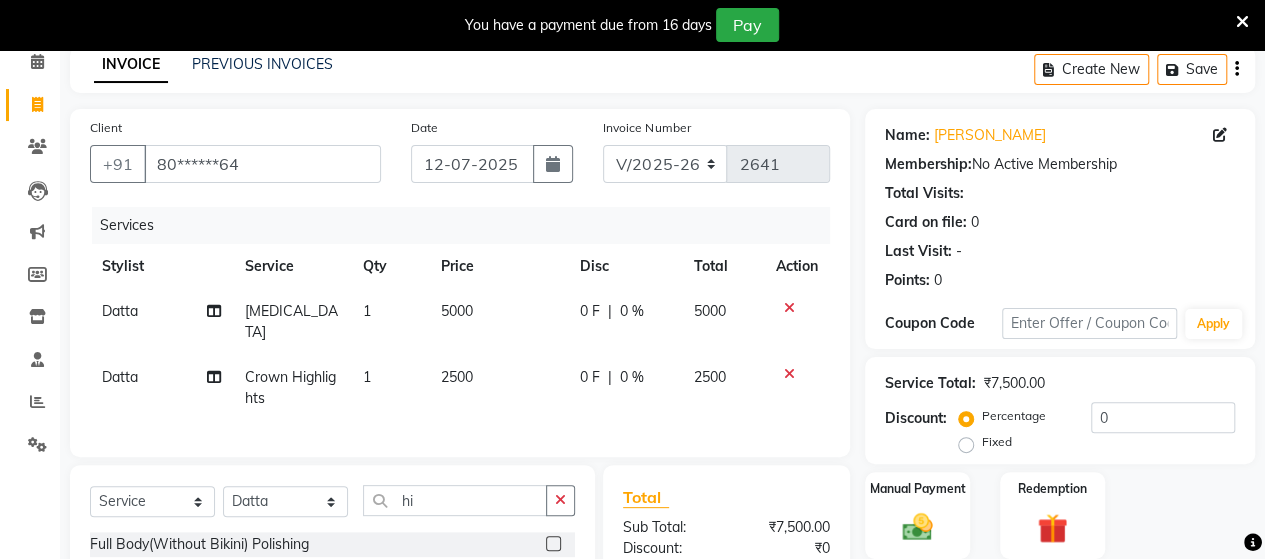 checkbox on "false" 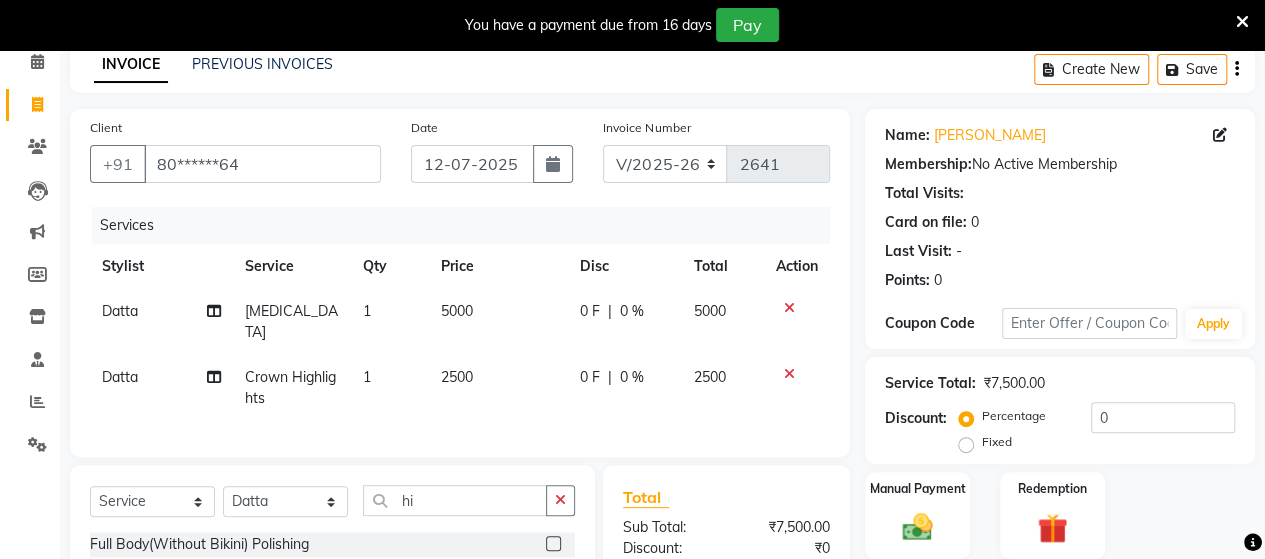 click on "2500" 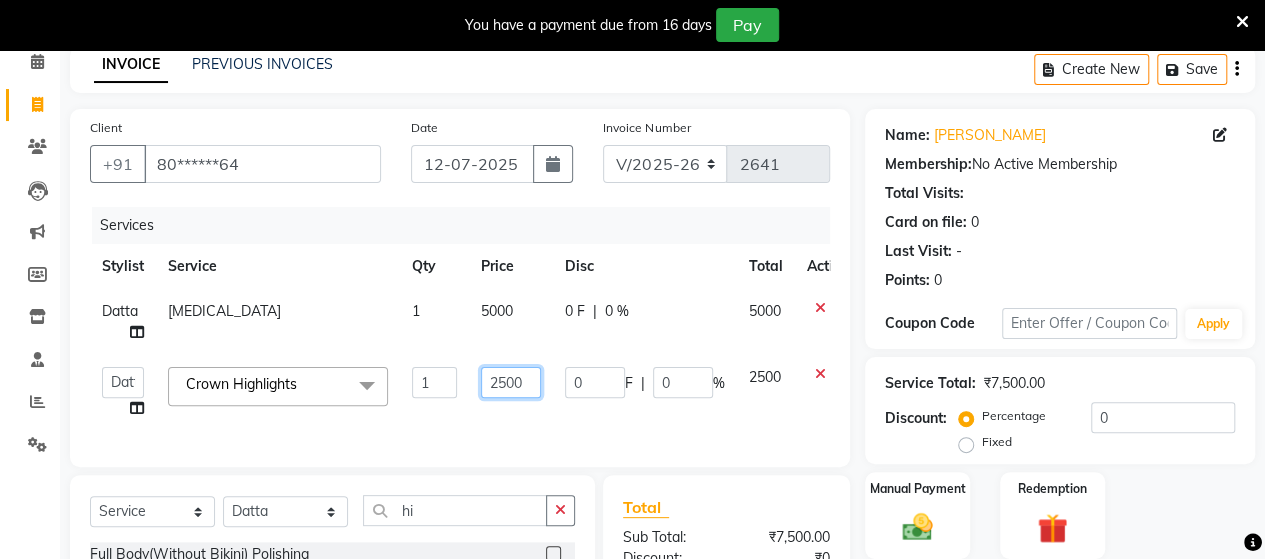 click on "2500" 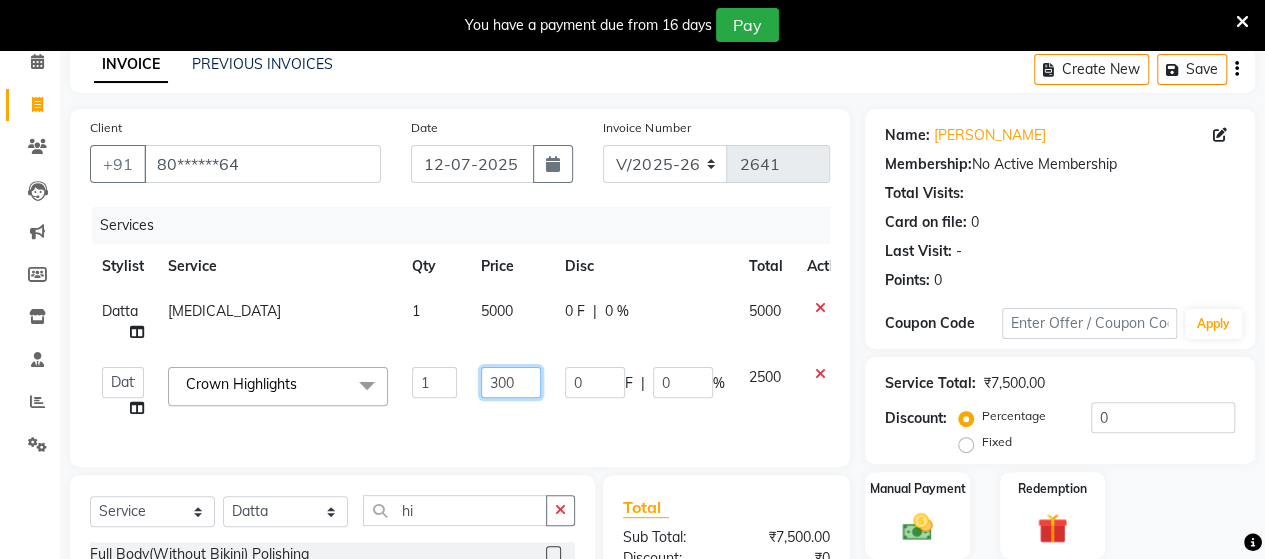 type on "3000" 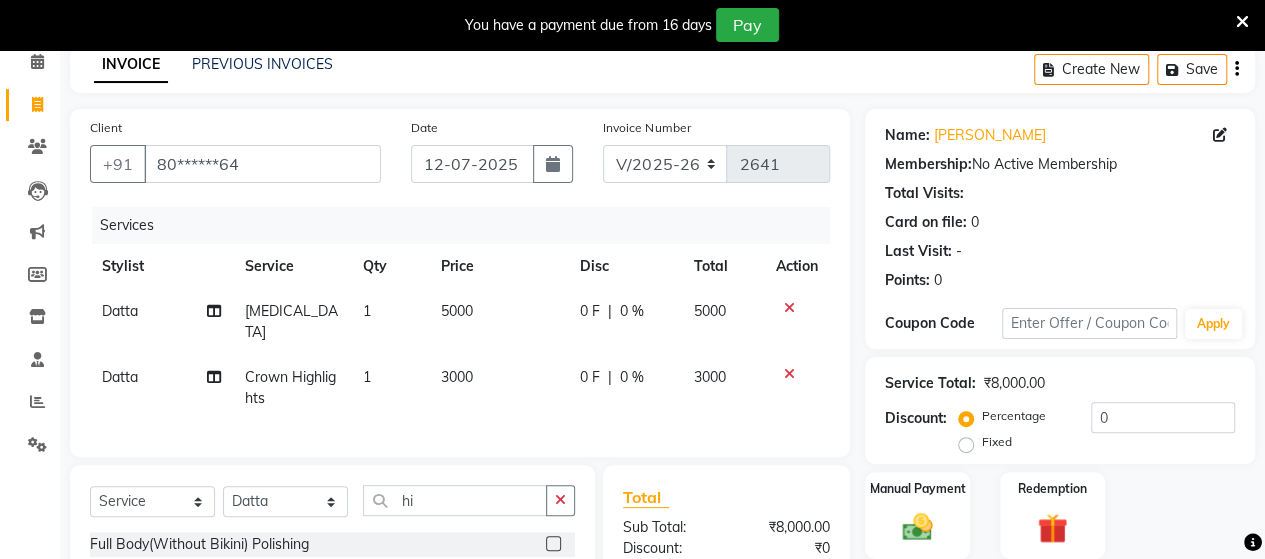 click on "Services Stylist Service Qty Price Disc Total Action Datta  [MEDICAL_DATA] 1 5000 0 F | 0 % 5000 Datta  Crown Highlights 1 3000 0 F | 0 % 3000" 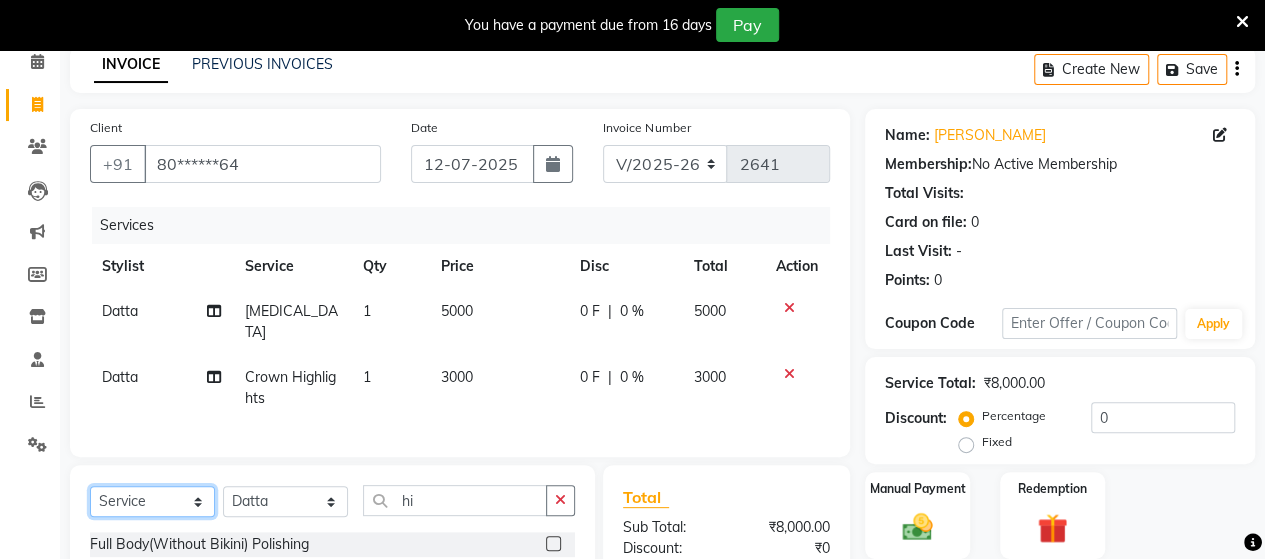 click on "Select  Service  Product  Membership  Package Voucher Prepaid Gift Card" 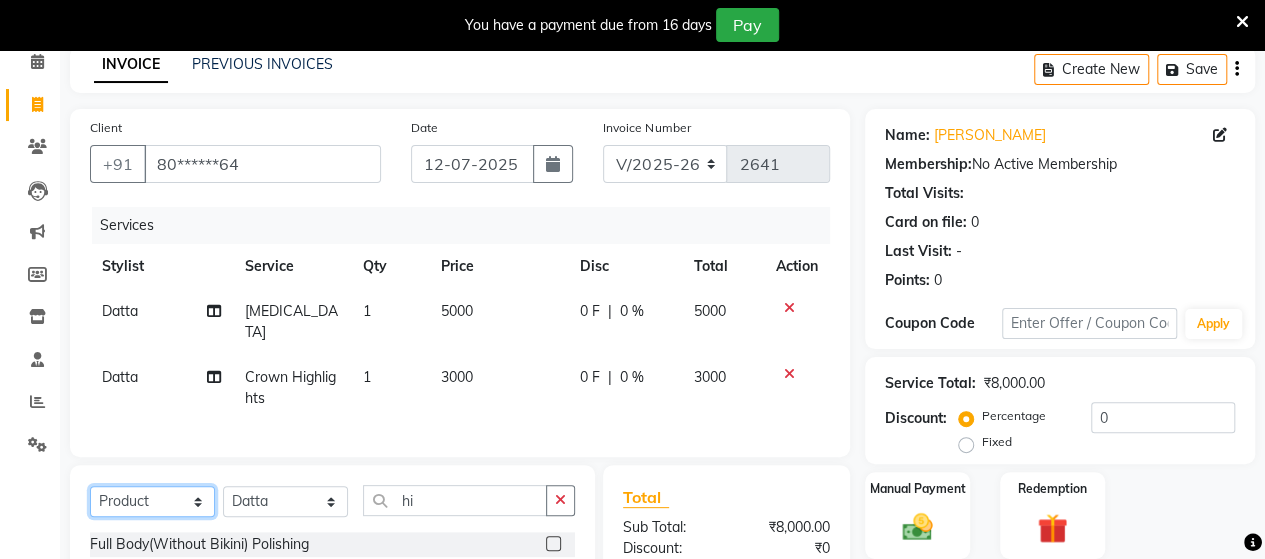 click on "Select  Service  Product  Membership  Package Voucher Prepaid Gift Card" 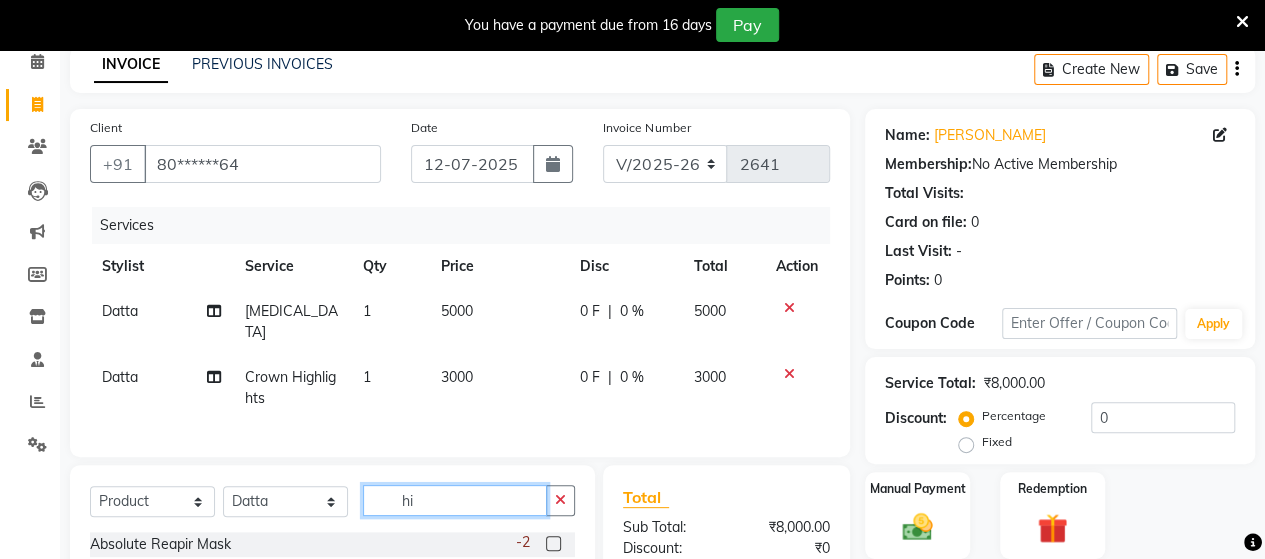 click on "hi" 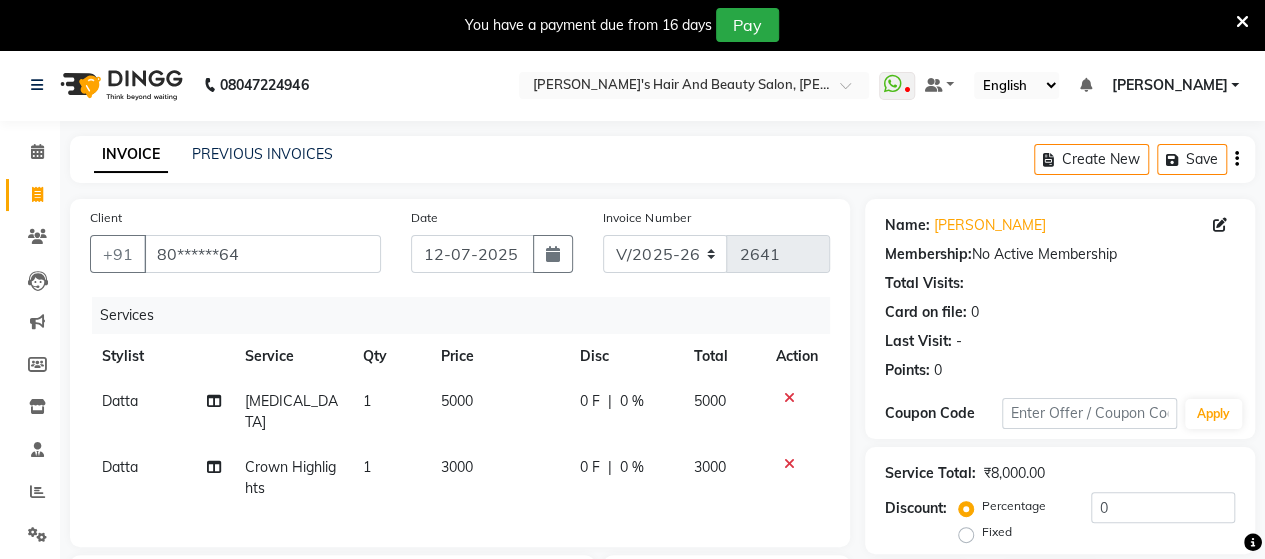 scroll, scrollTop: 312, scrollLeft: 0, axis: vertical 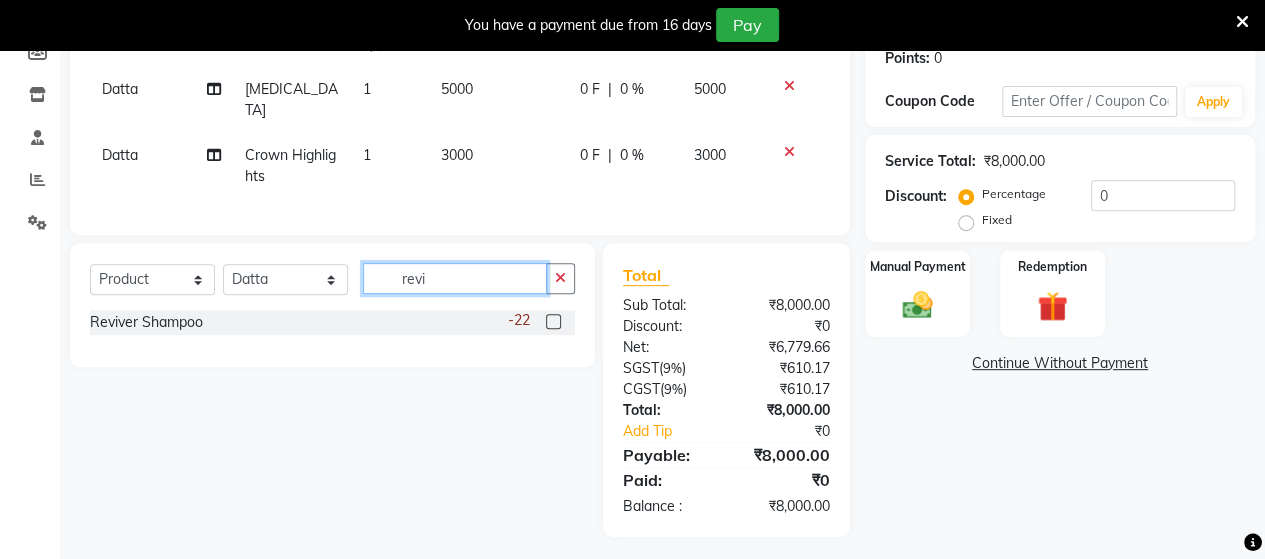 type on "revi" 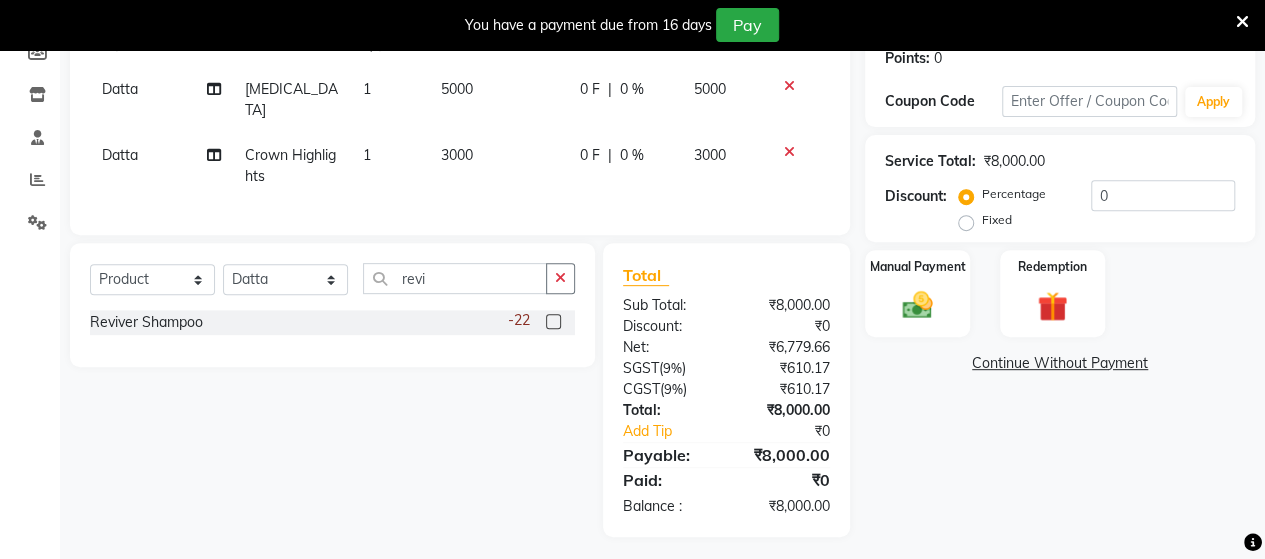 click 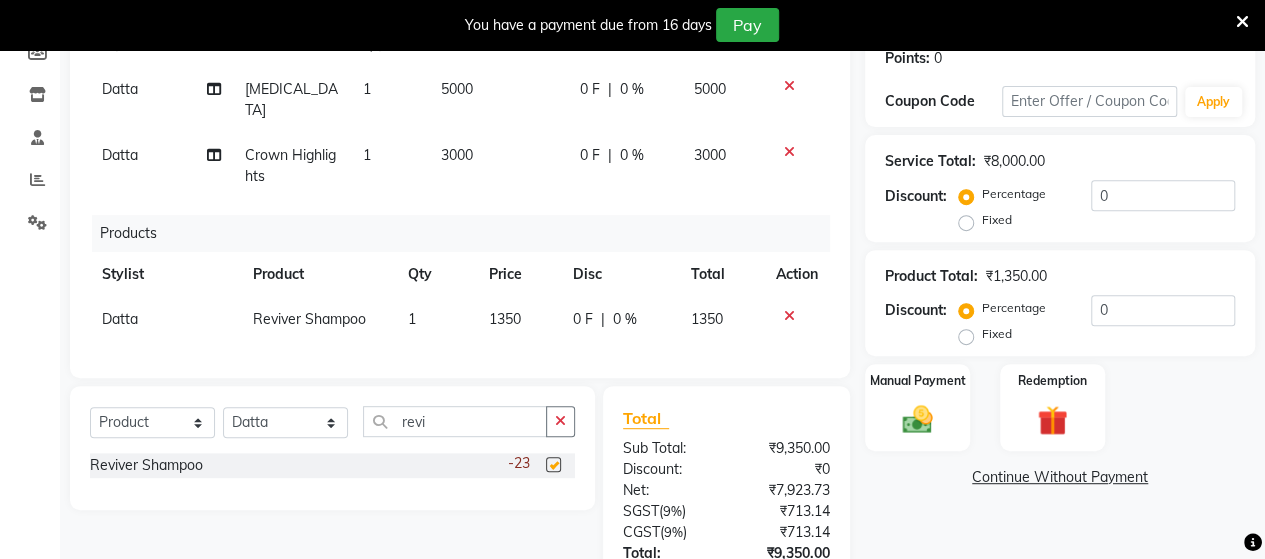 checkbox on "false" 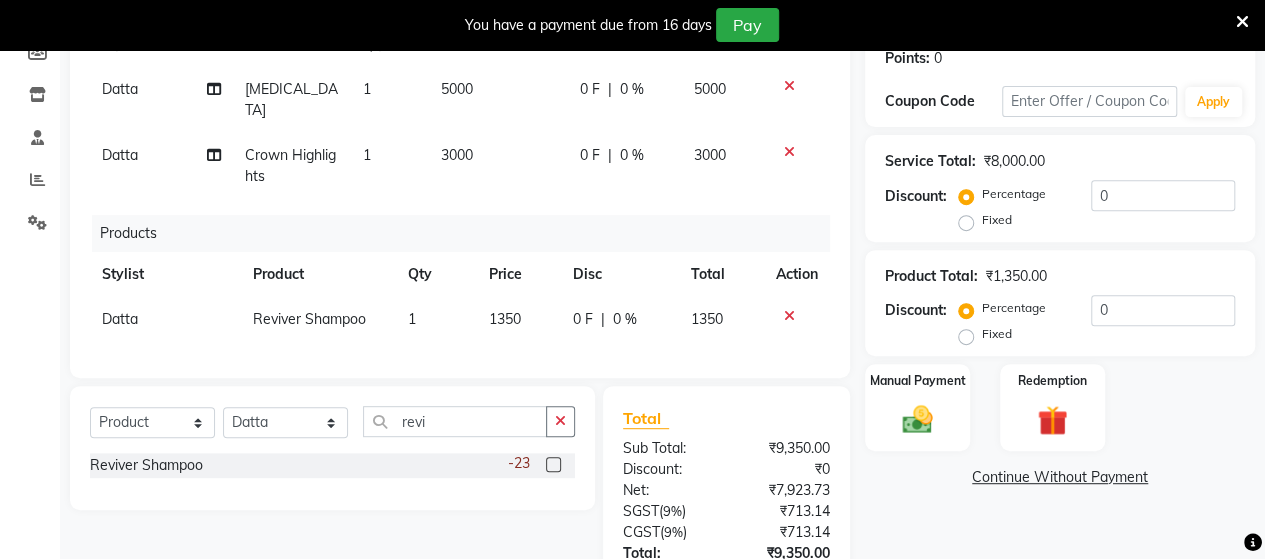 click on "1350" 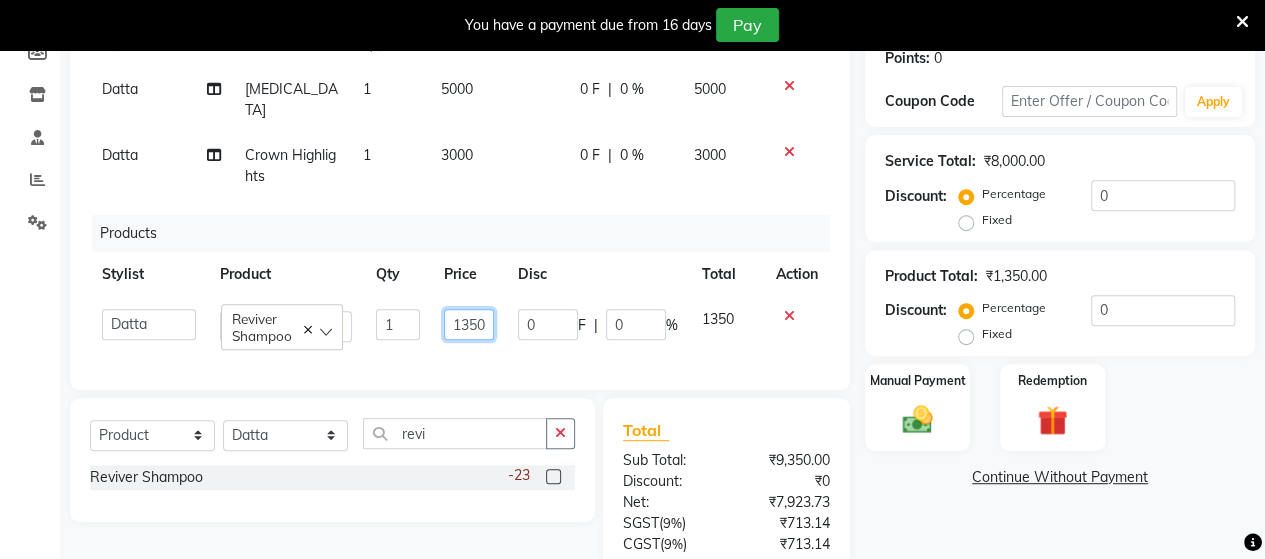 click on "1350" 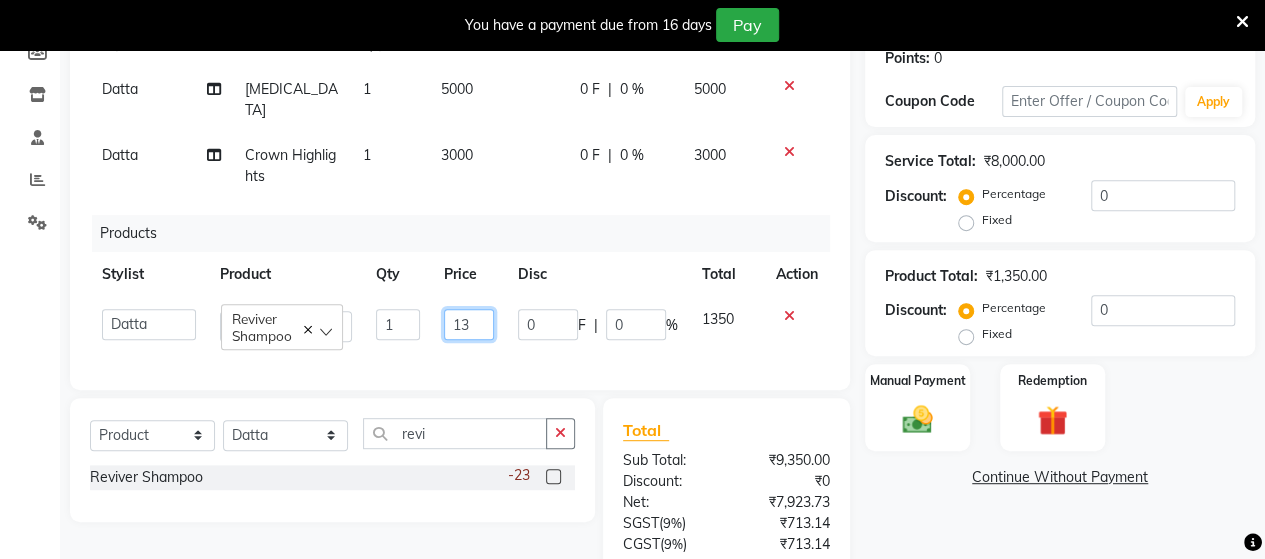 type on "1" 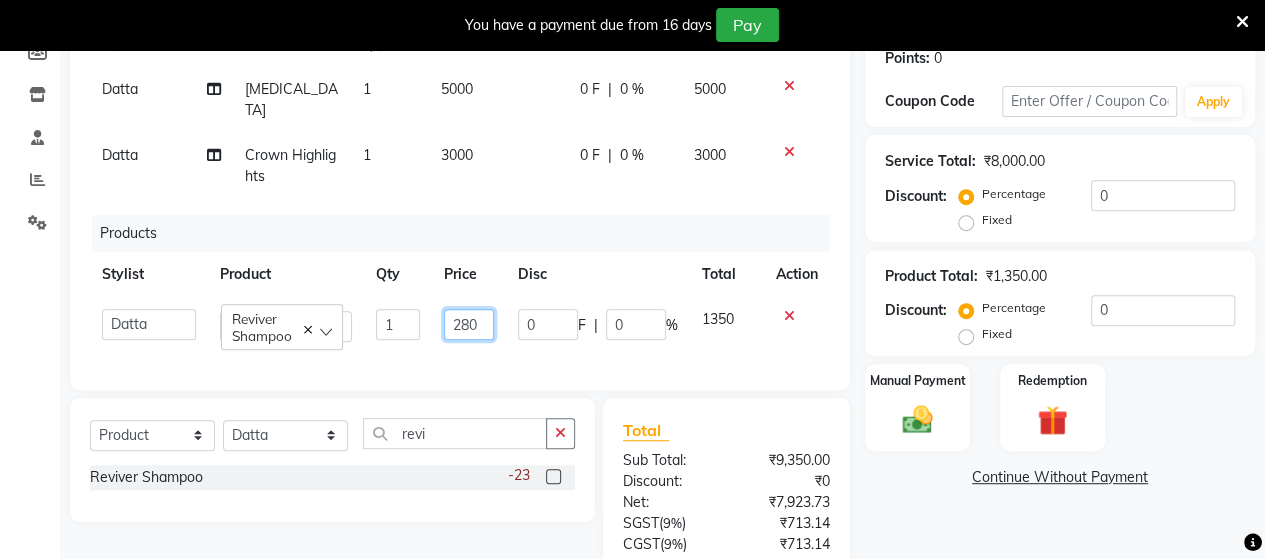 type on "2800" 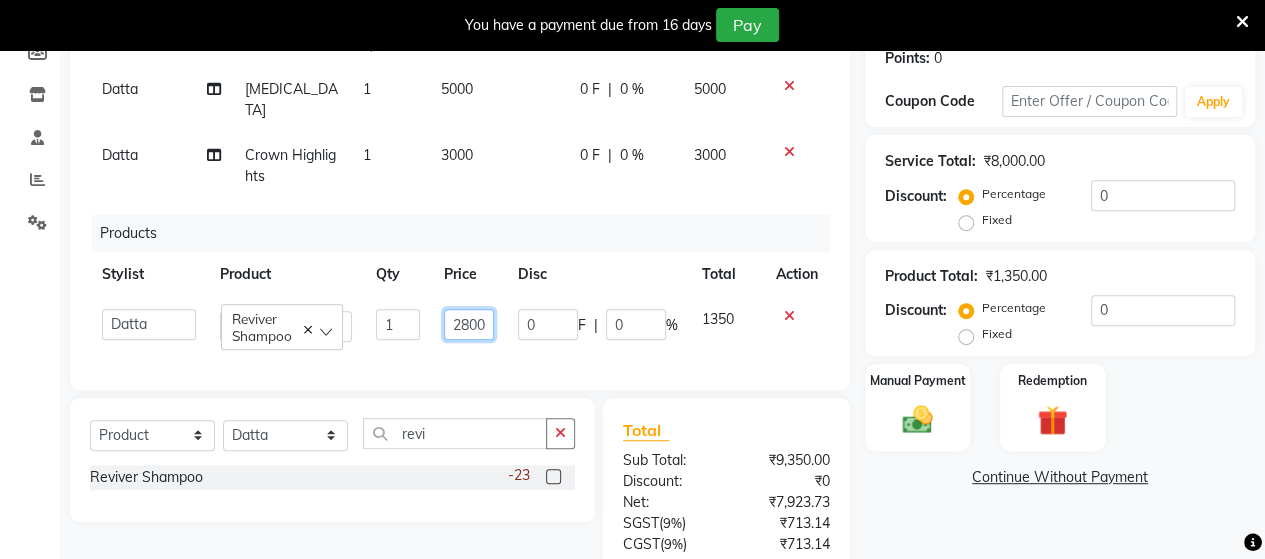 scroll, scrollTop: 0, scrollLeft: 0, axis: both 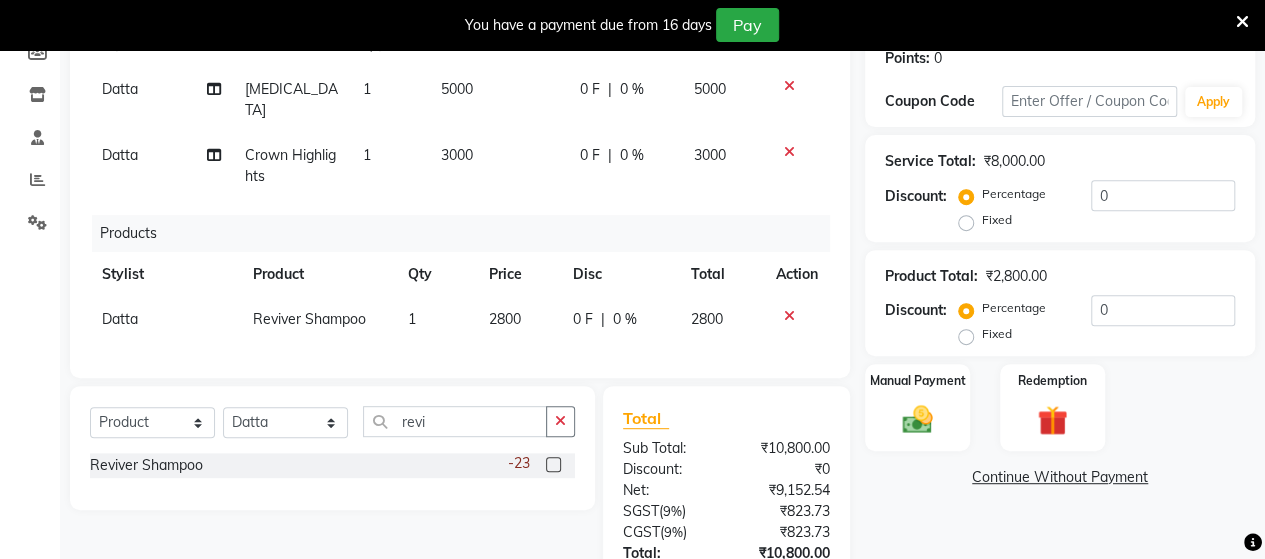 click on "Services Stylist Service Qty Price Disc Total Action Datta  [MEDICAL_DATA] 1 5000 0 F | 0 % 5000 Datta  Crown Highlights 1 3000 0 F | 0 % 3000 Products Stylist Product Qty Price Disc Total Action Datta  Reviver Shampoo 1 2800 0 F | 0 % 2800" 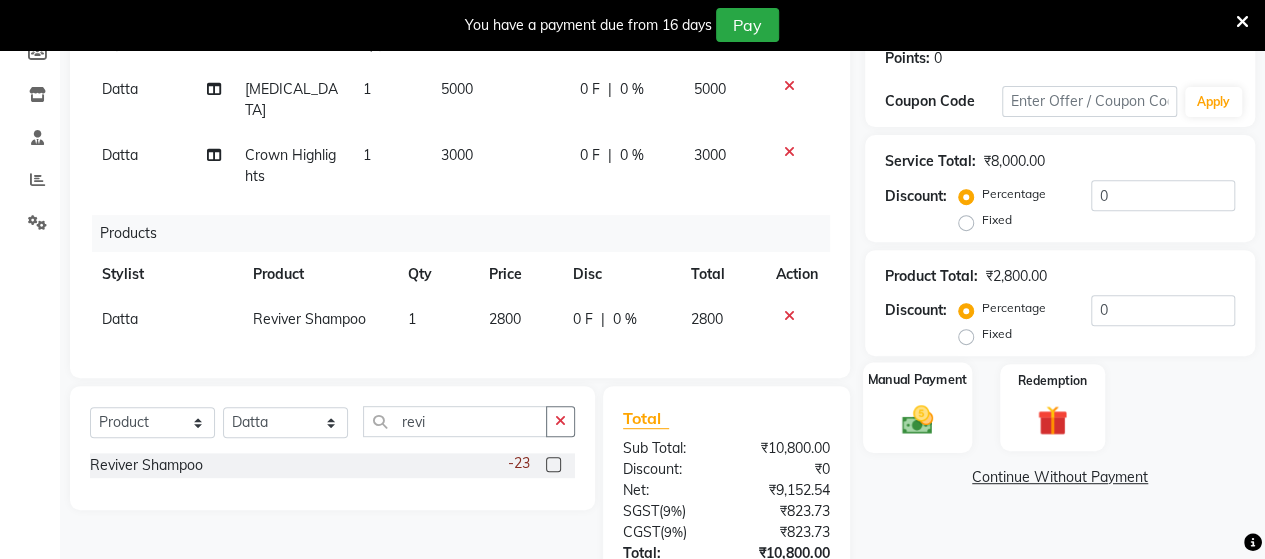 click 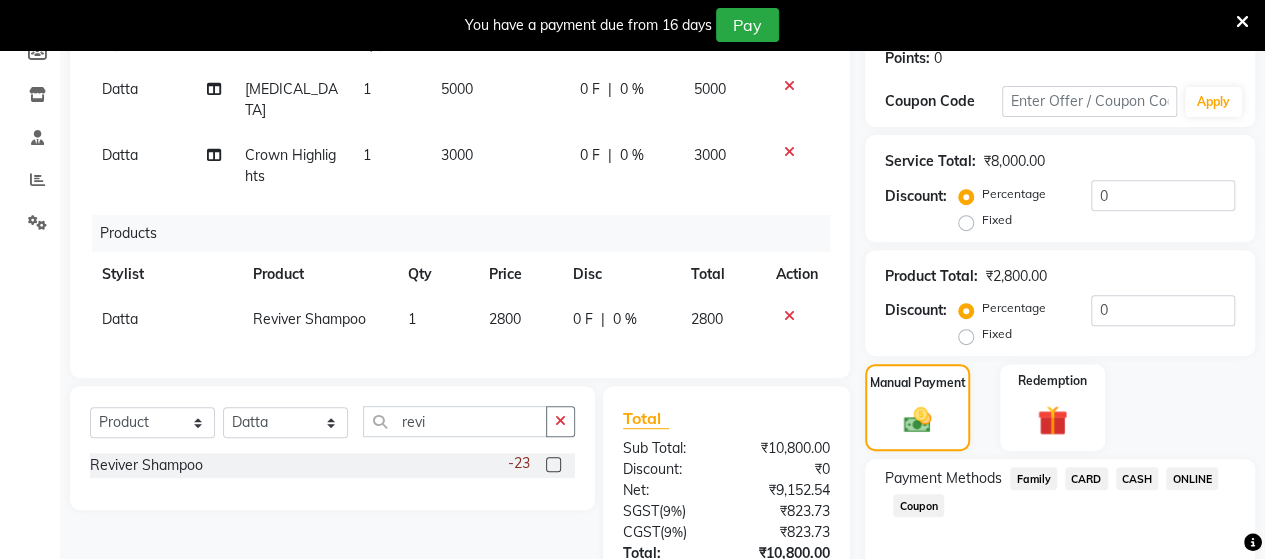 scroll, scrollTop: 456, scrollLeft: 0, axis: vertical 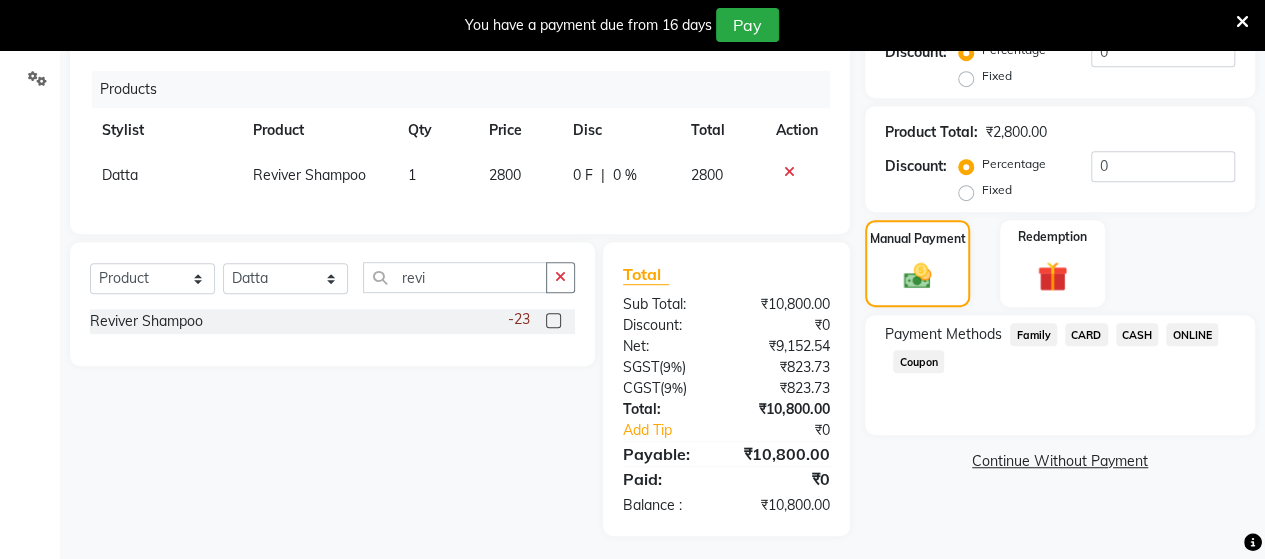click on "ONLINE" 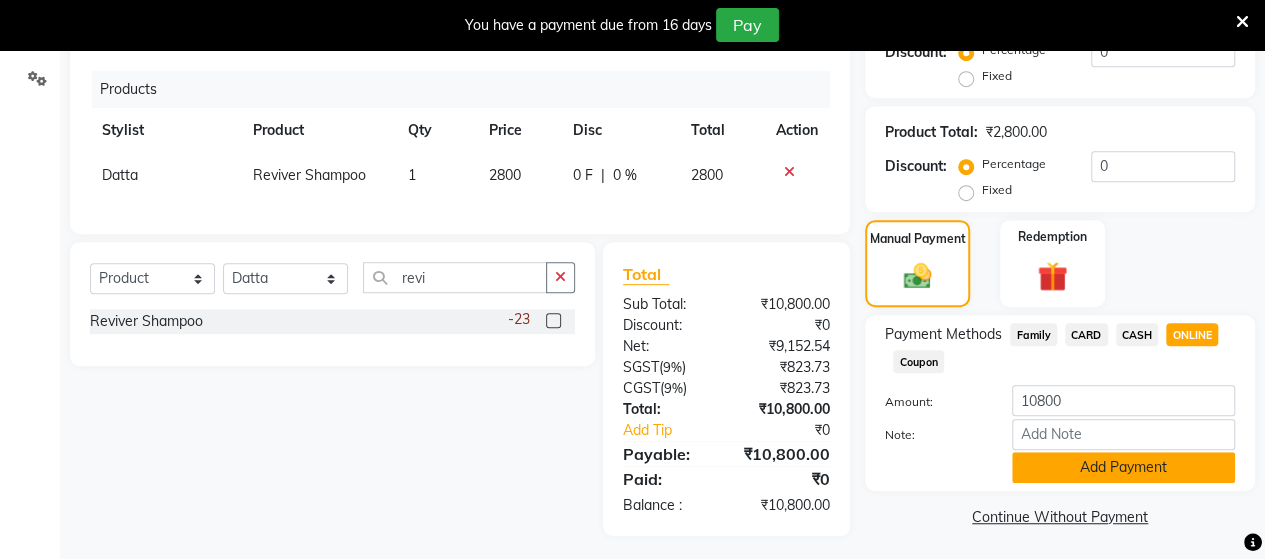 click on "Add Payment" 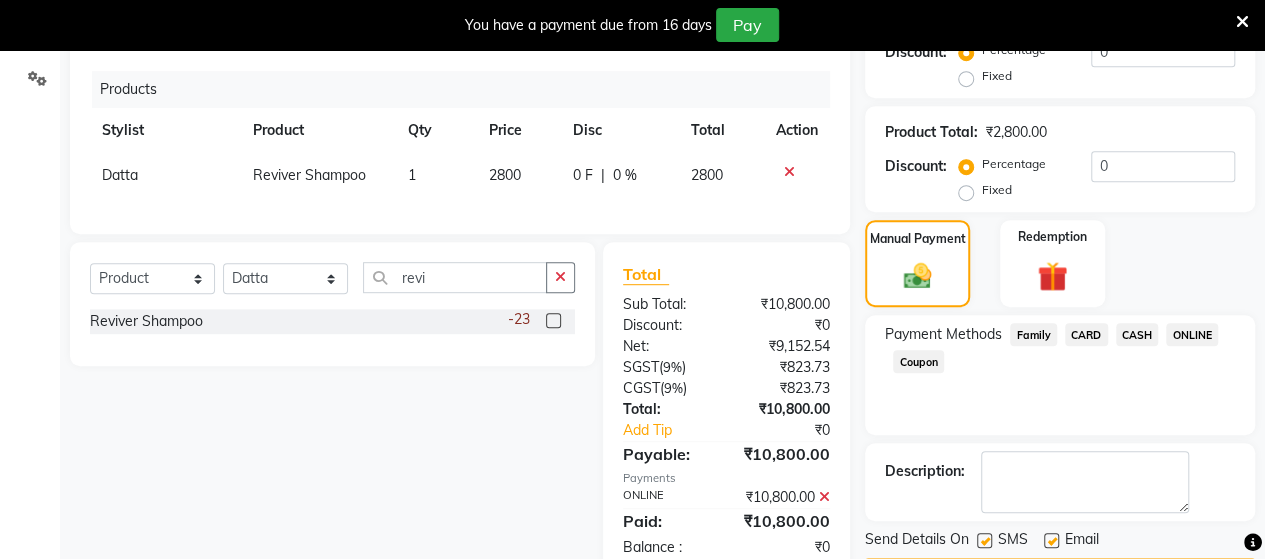 scroll, scrollTop: 518, scrollLeft: 0, axis: vertical 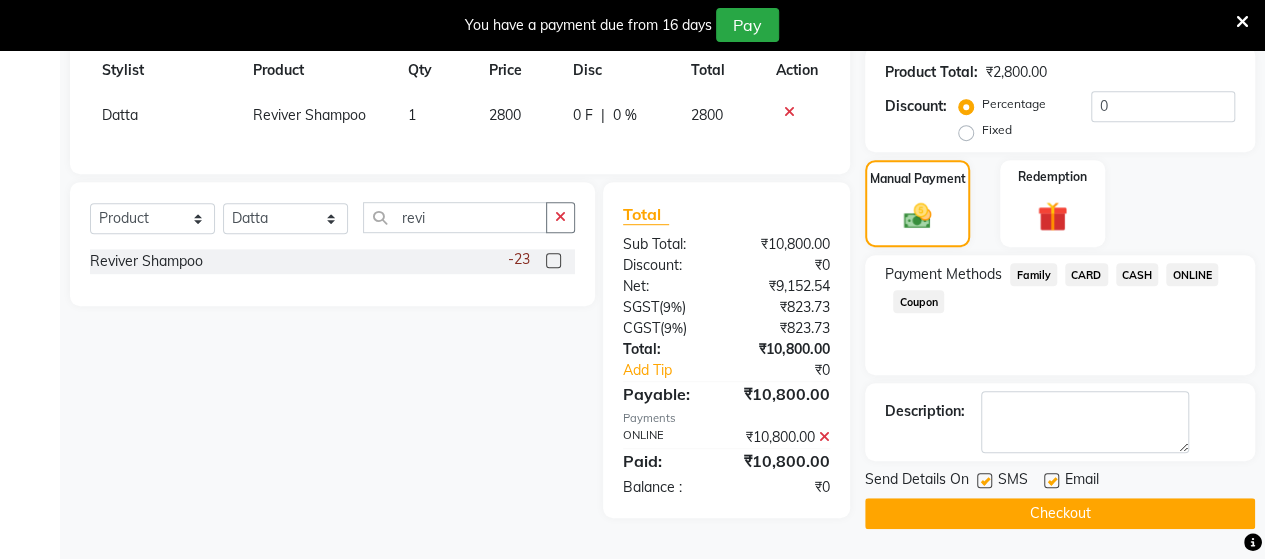 click on "Checkout" 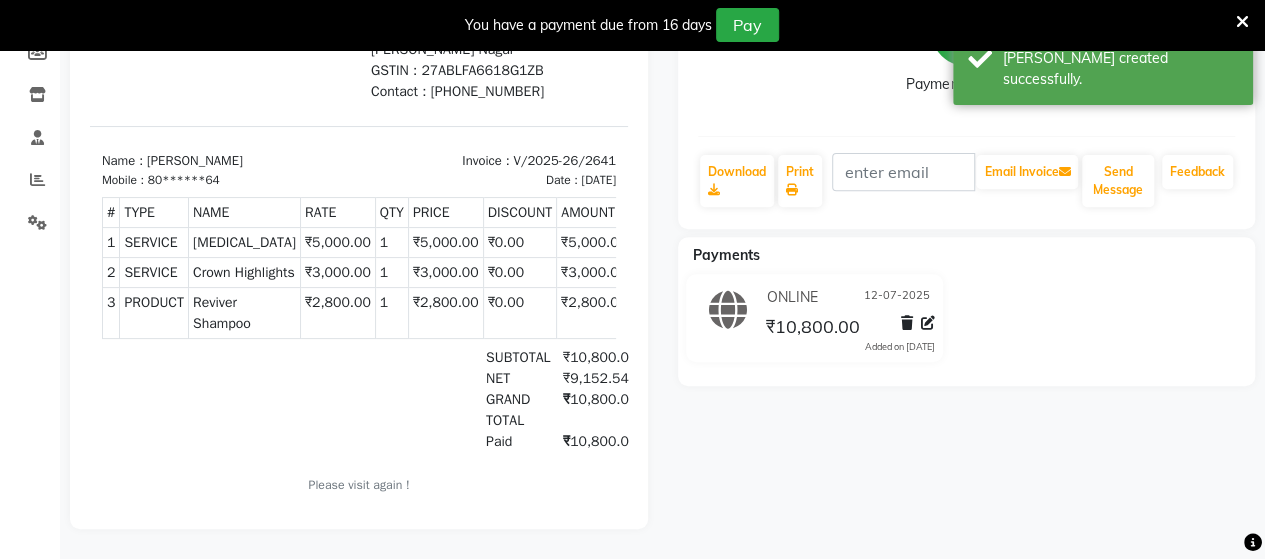 scroll, scrollTop: 66, scrollLeft: 0, axis: vertical 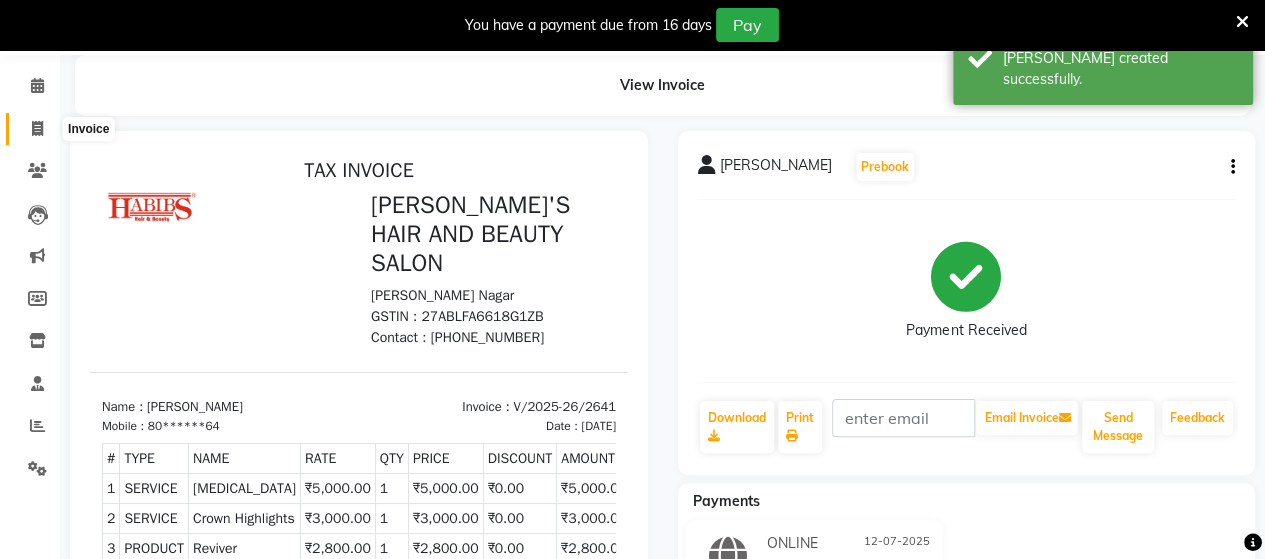 click 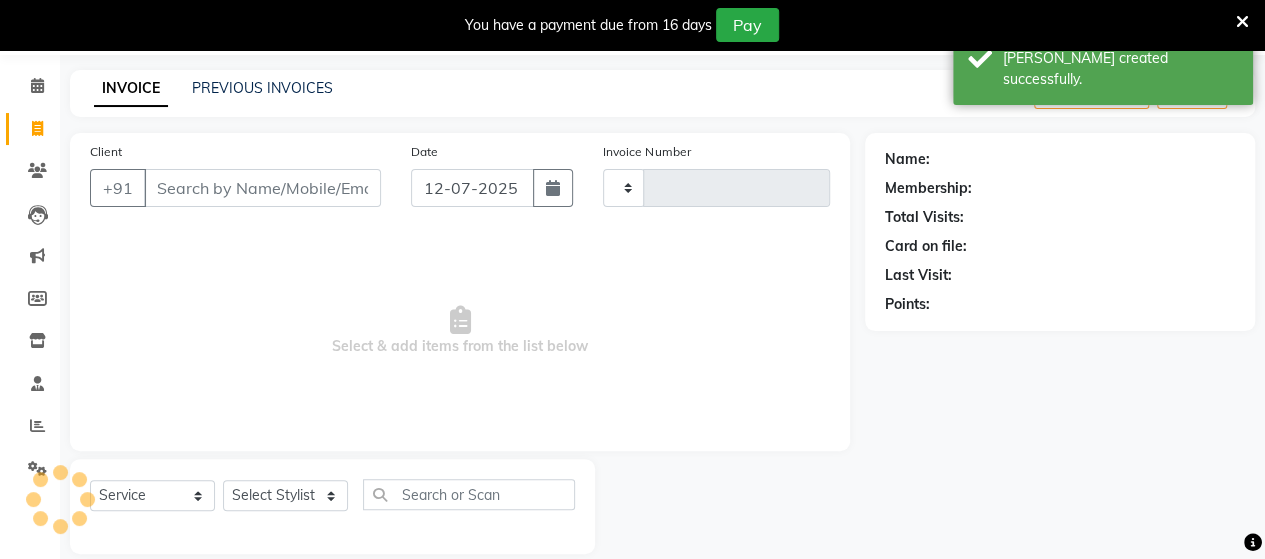 type on "2642" 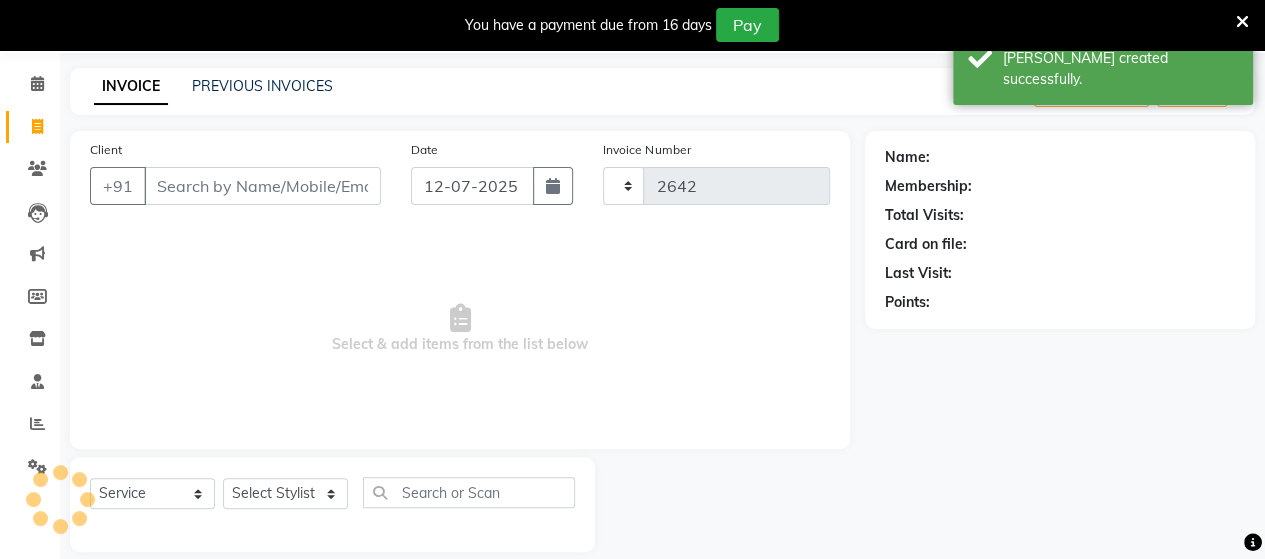 select on "6429" 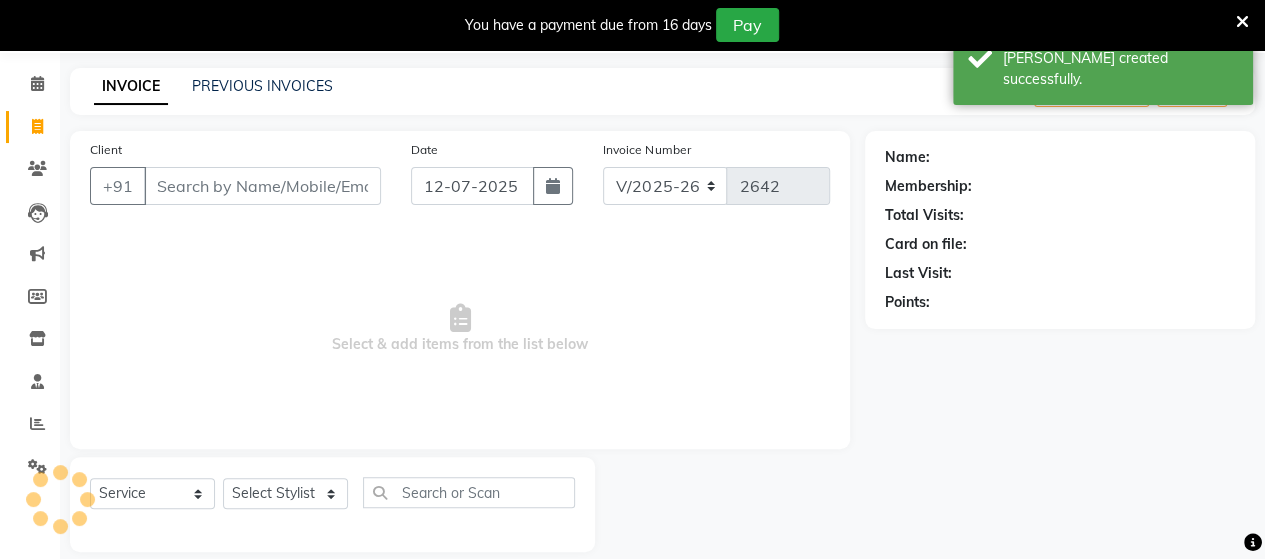 scroll, scrollTop: 90, scrollLeft: 0, axis: vertical 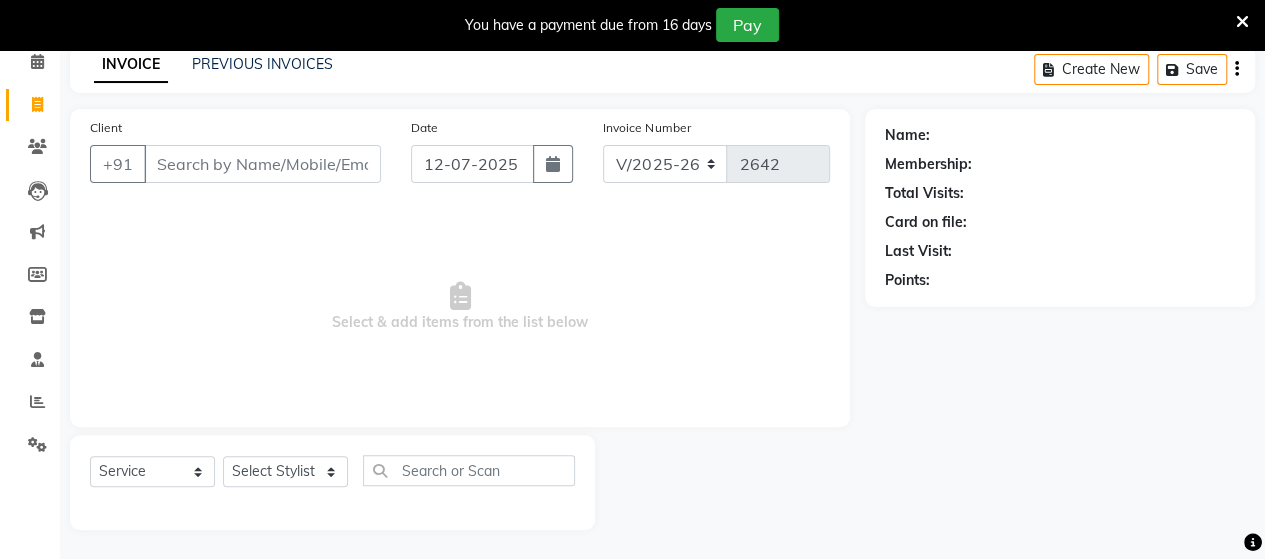 click on "Client" at bounding box center (262, 164) 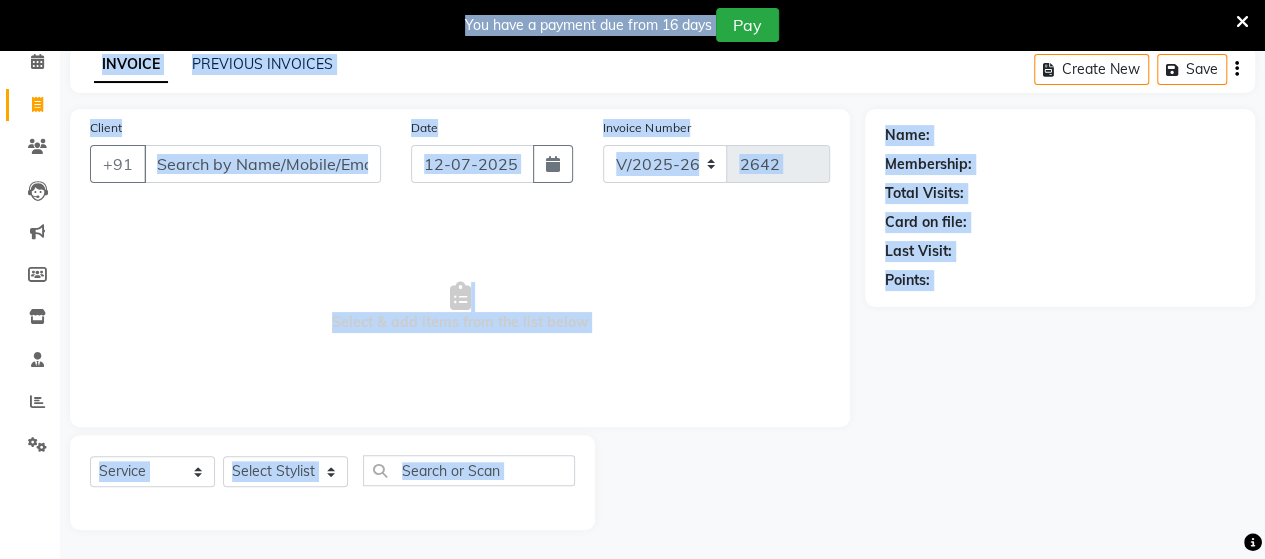 scroll, scrollTop: 0, scrollLeft: 0, axis: both 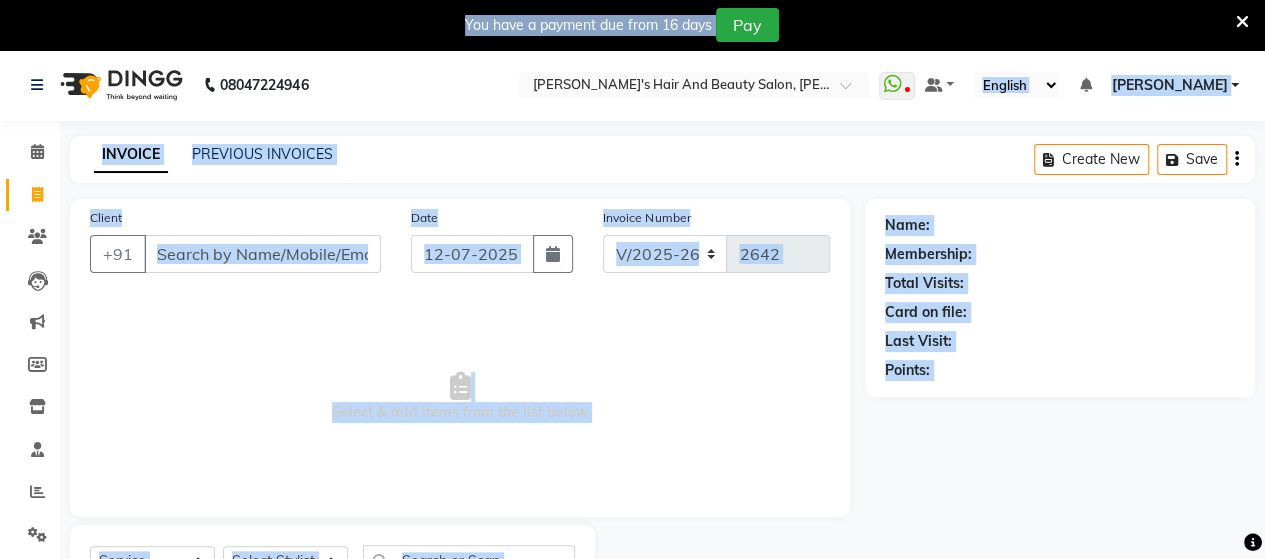 drag, startPoint x: 1014, startPoint y: 34, endPoint x: 1047, endPoint y: -121, distance: 158.47397 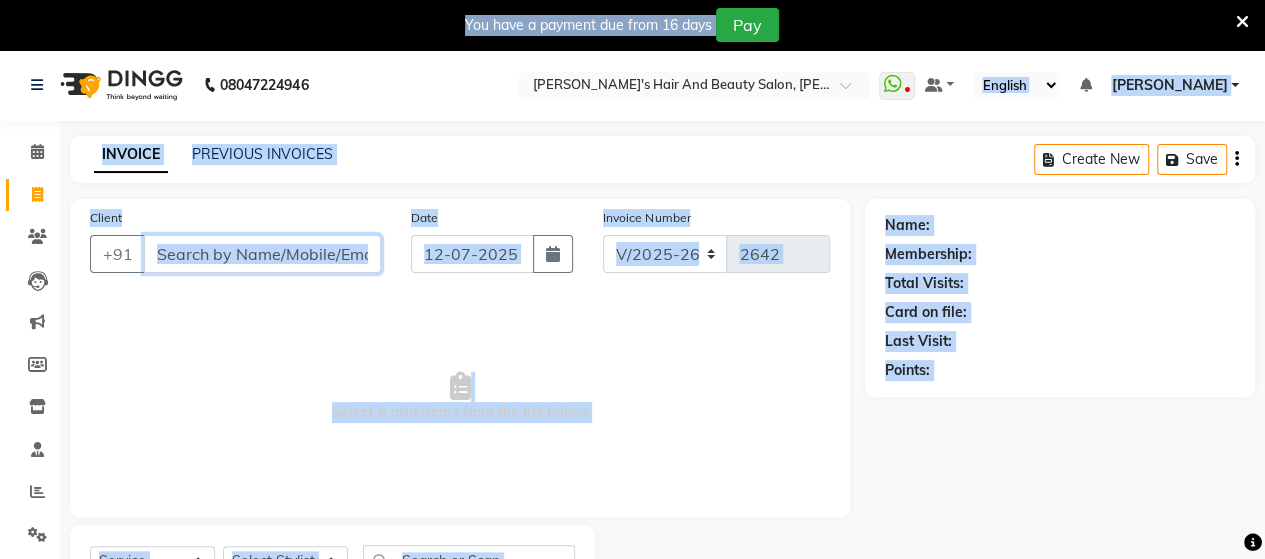 click on "Client" at bounding box center (262, 254) 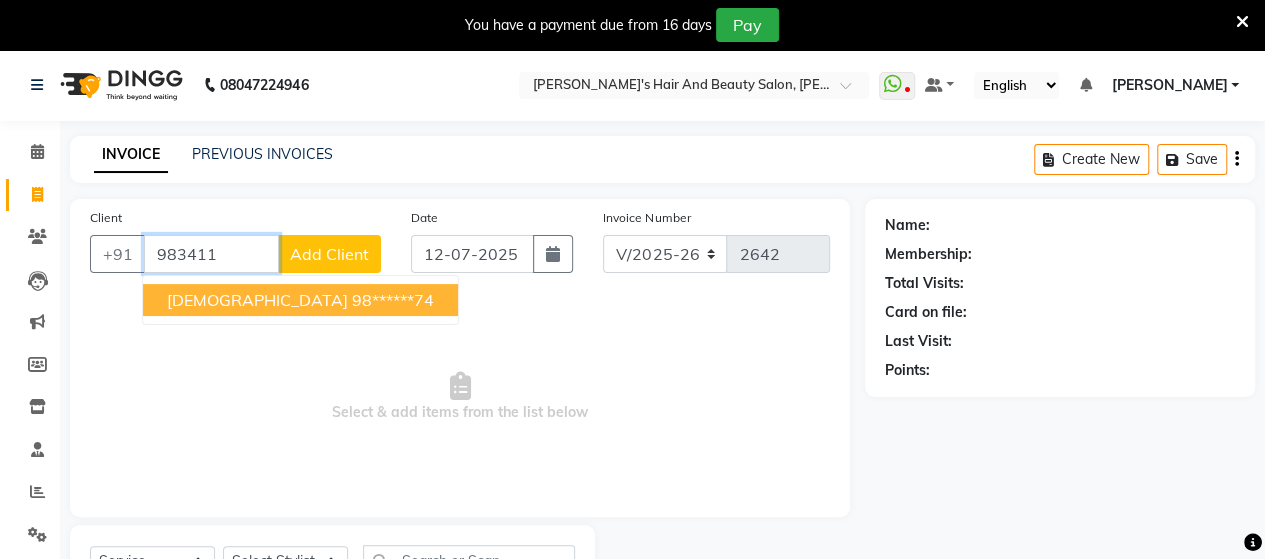 click on "98******74" at bounding box center (393, 300) 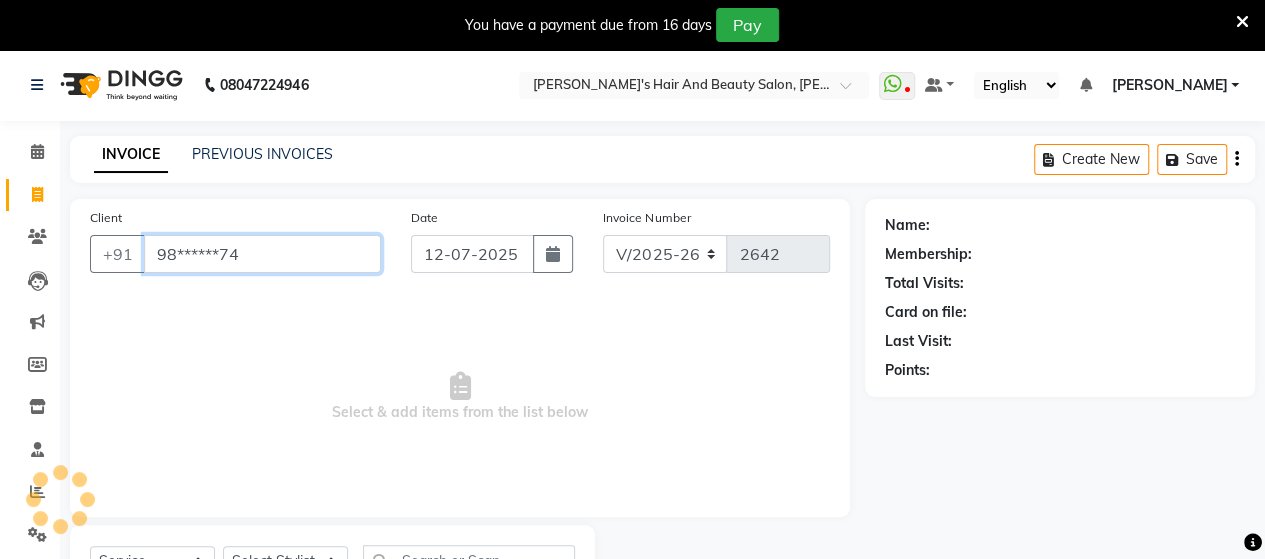 type on "98******74" 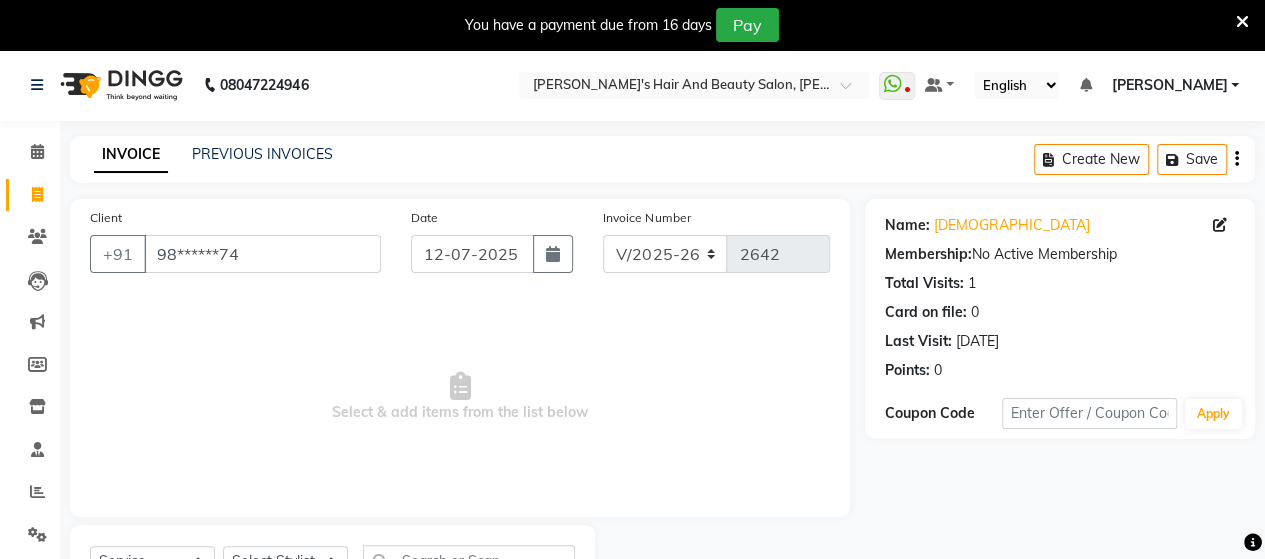 scroll, scrollTop: 90, scrollLeft: 0, axis: vertical 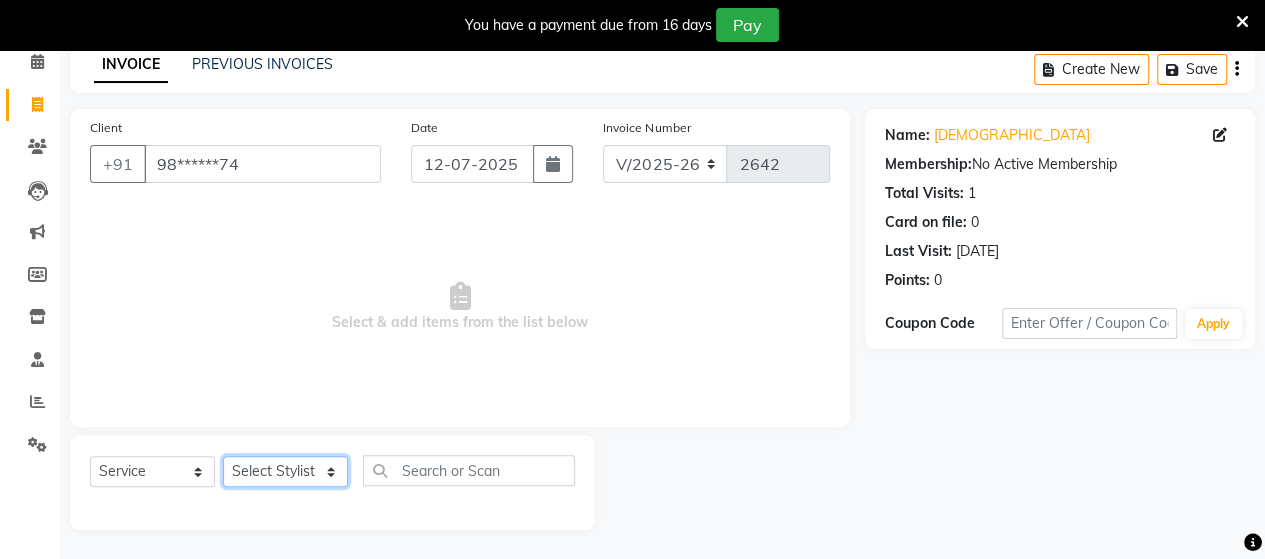 click on "Select Stylist Admin [PERSON_NAME]  [PERSON_NAME]  [PERSON_NAME] Rohit [PERSON_NAME]" 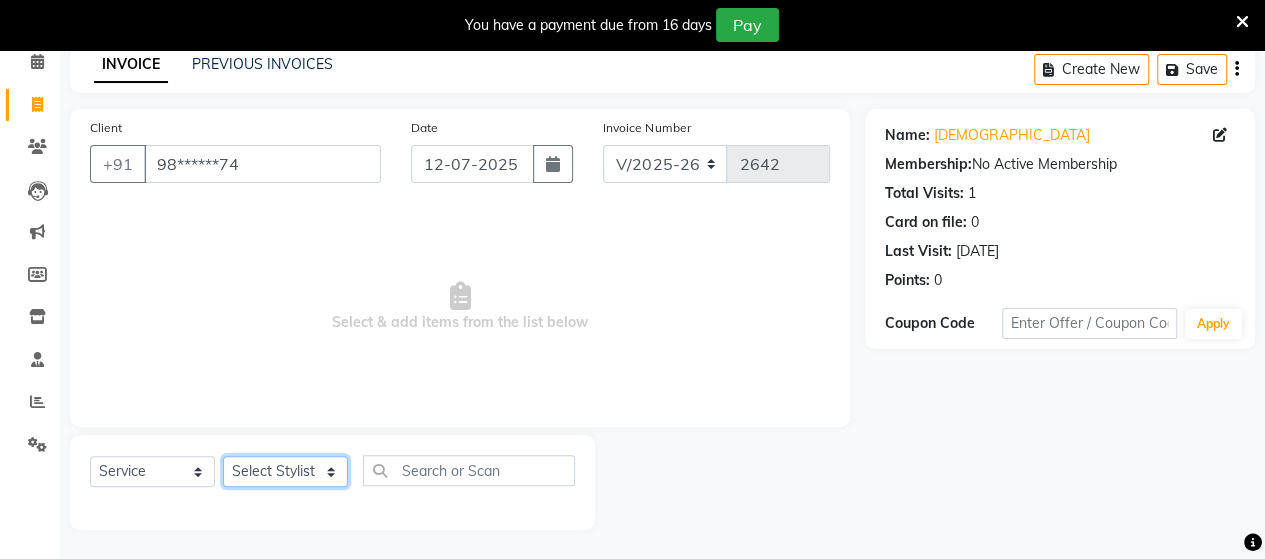 select on "58673" 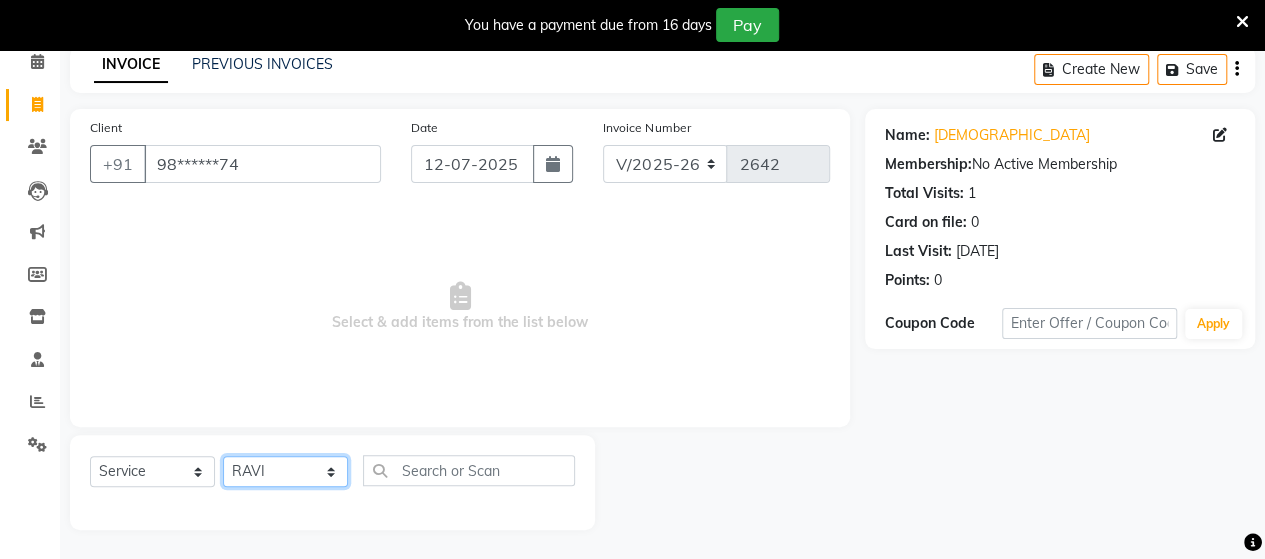 click on "Select Stylist Admin [PERSON_NAME]  [PERSON_NAME]  [PERSON_NAME] Rohit [PERSON_NAME]" 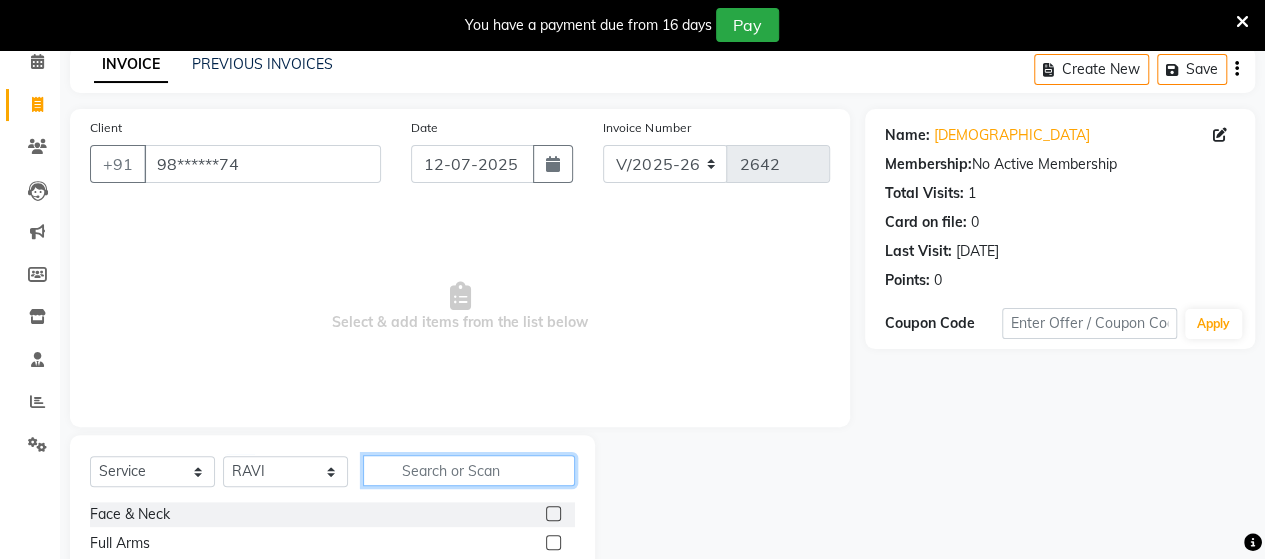 click 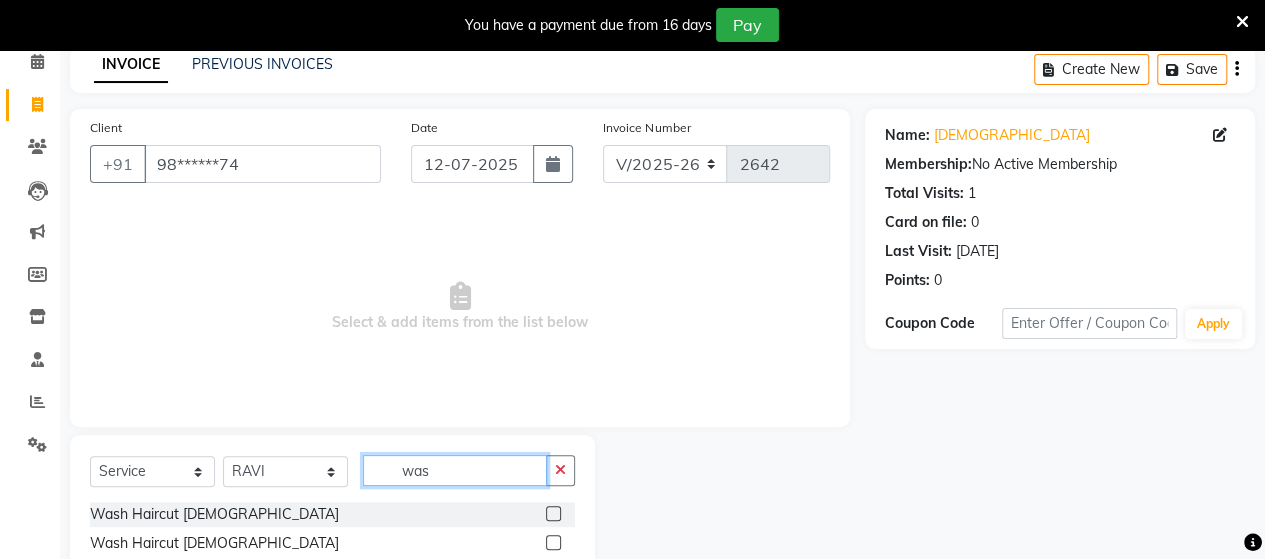 type on "was" 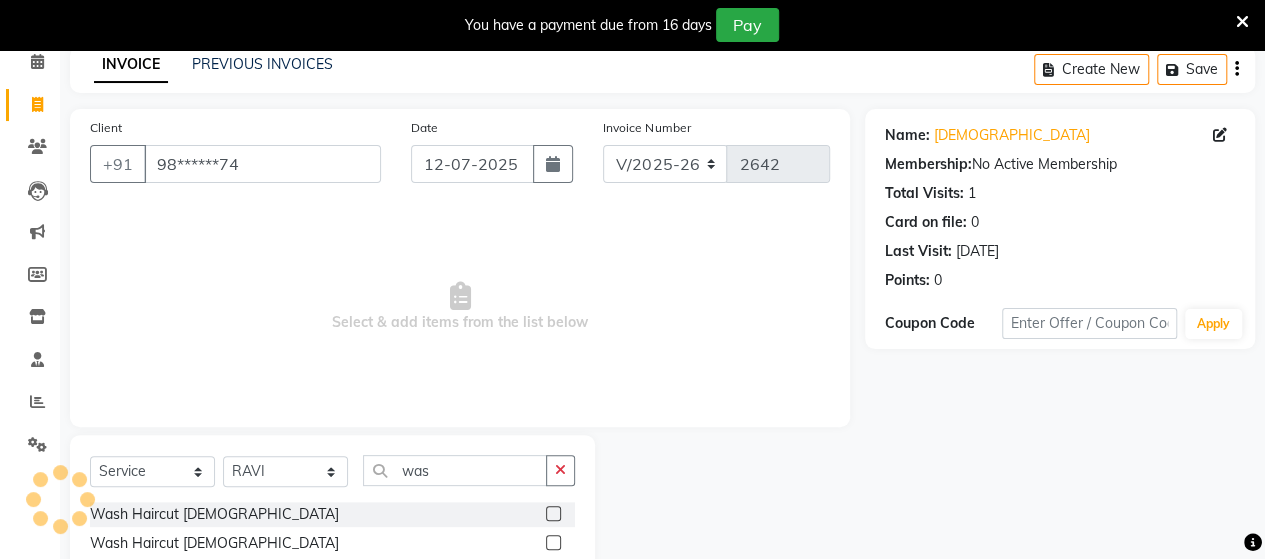 click 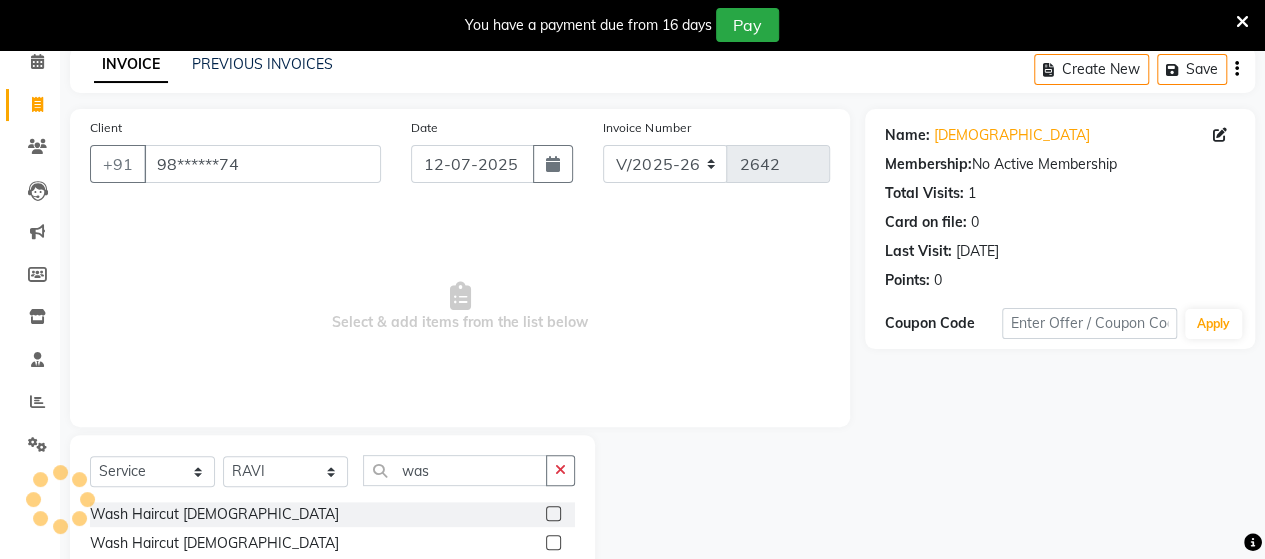 click at bounding box center (552, 543) 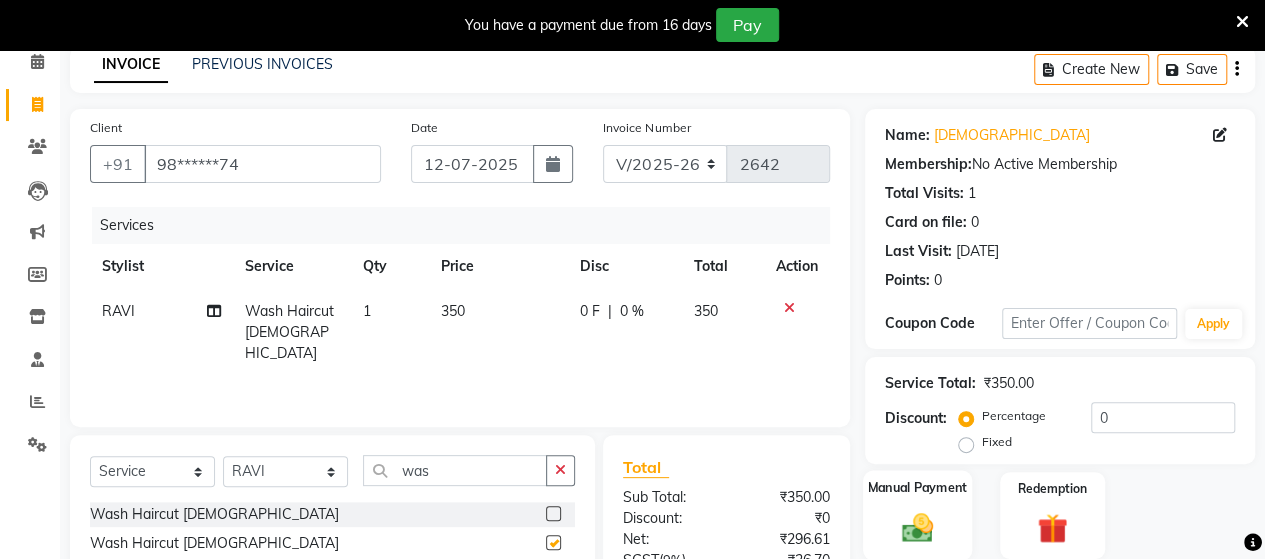 checkbox on "false" 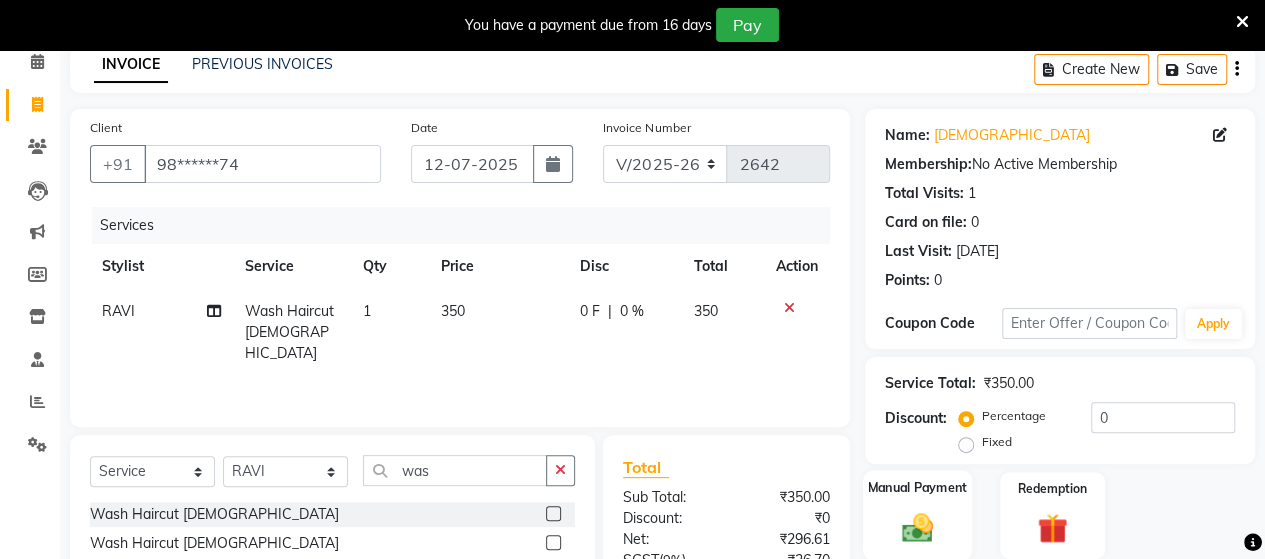 click 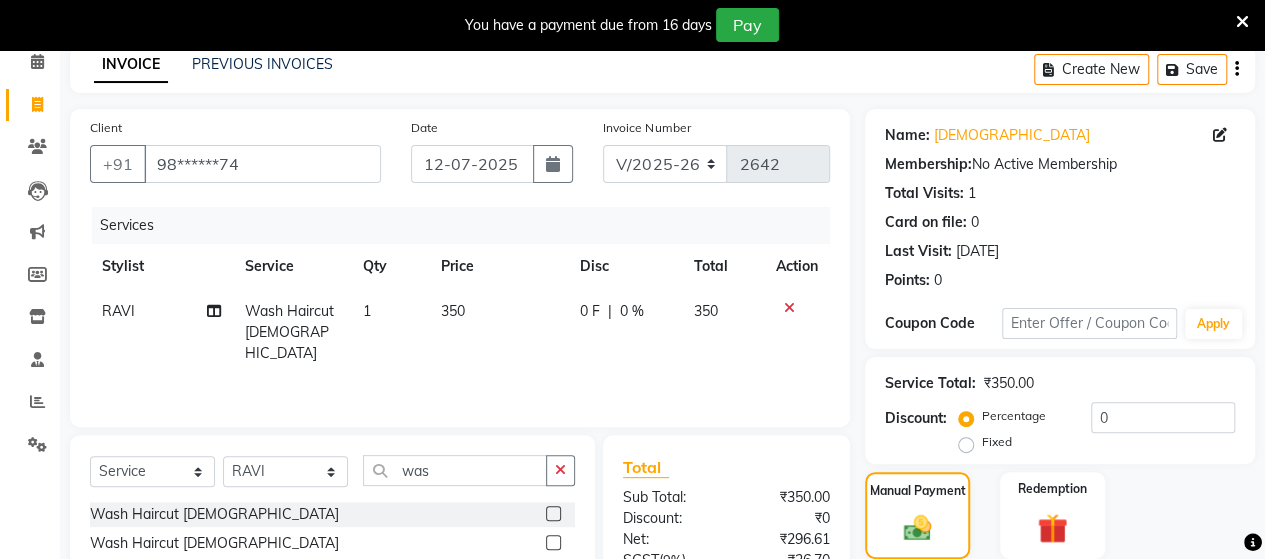 scroll, scrollTop: 288, scrollLeft: 0, axis: vertical 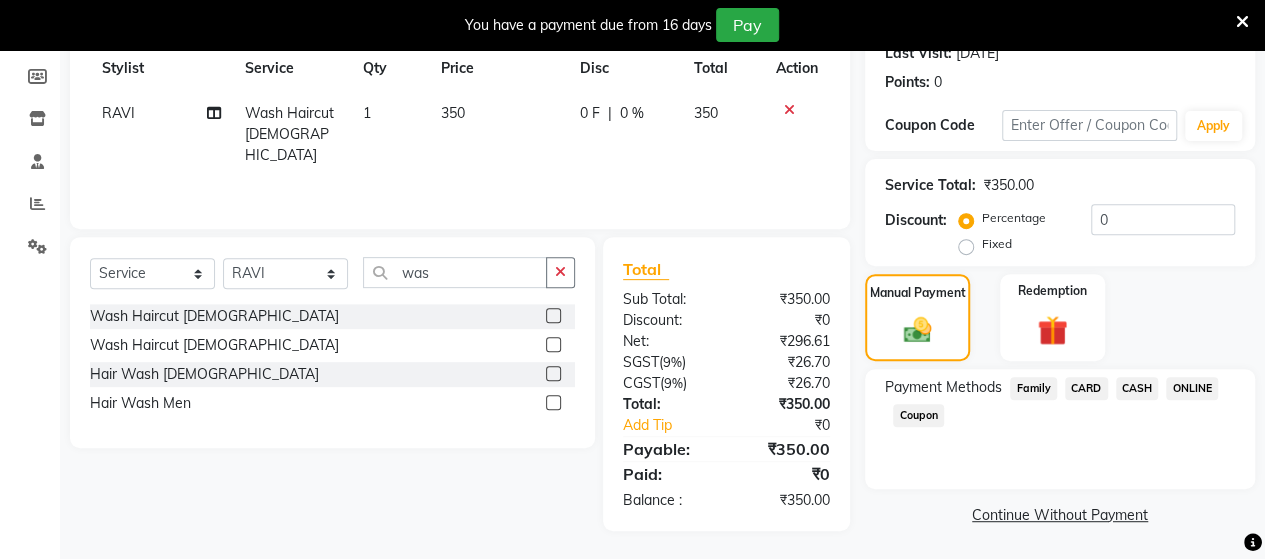 click on "ONLINE" 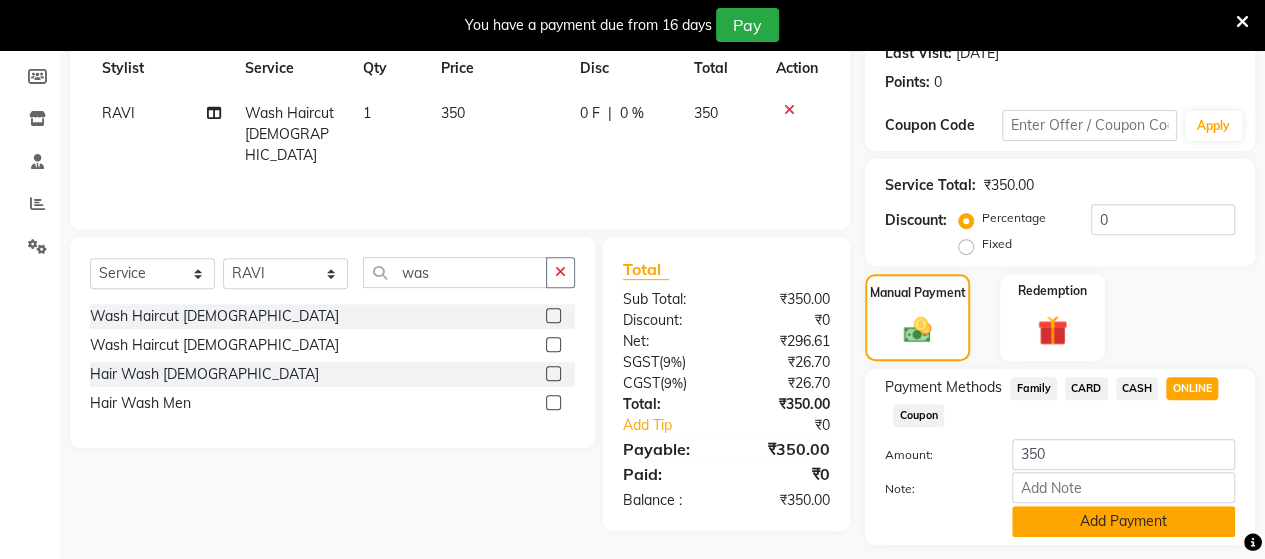 click on "Add Payment" 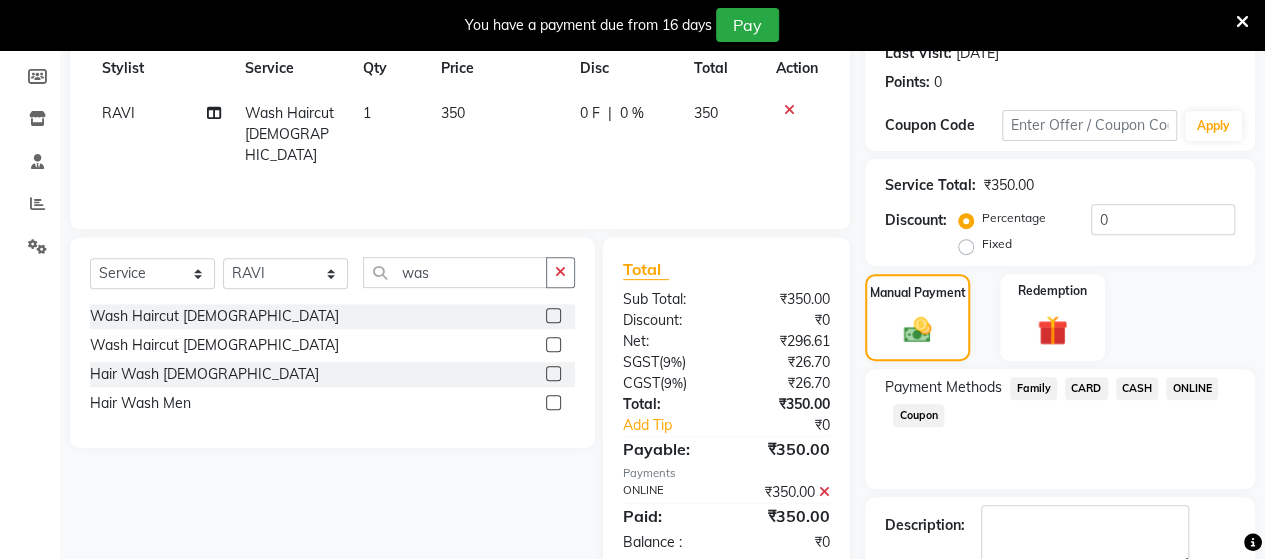 scroll, scrollTop: 400, scrollLeft: 0, axis: vertical 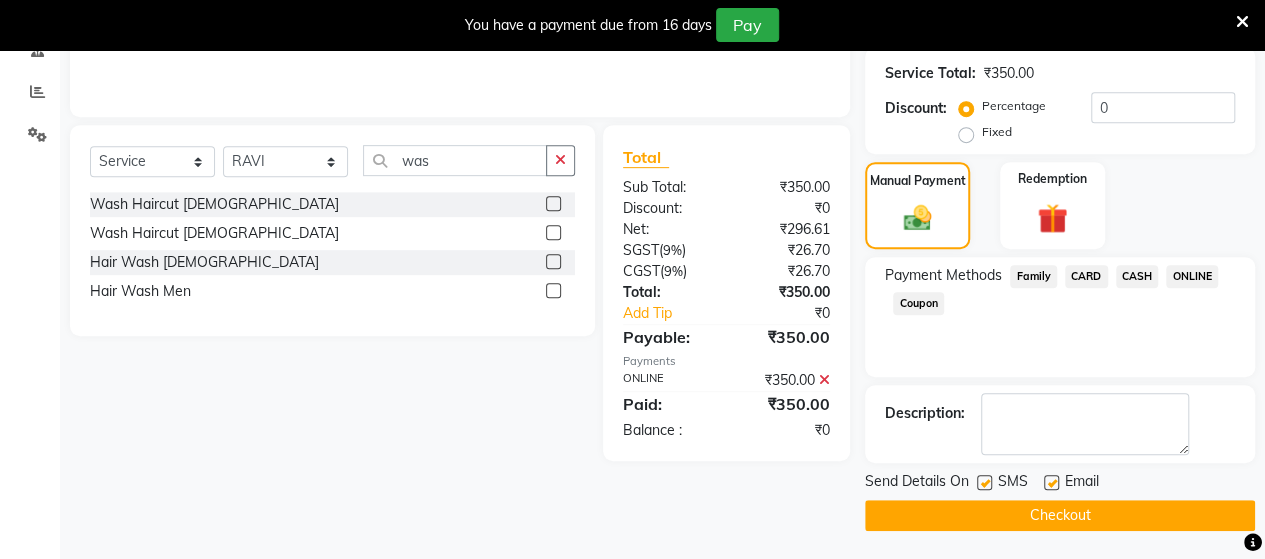 click on "Checkout" 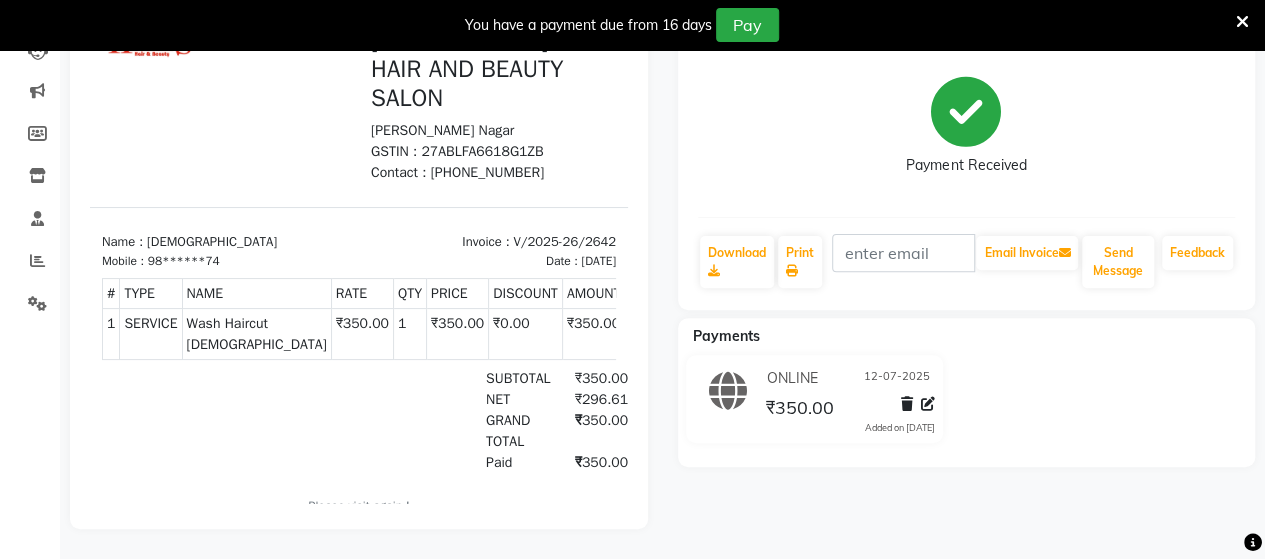 scroll, scrollTop: 0, scrollLeft: 0, axis: both 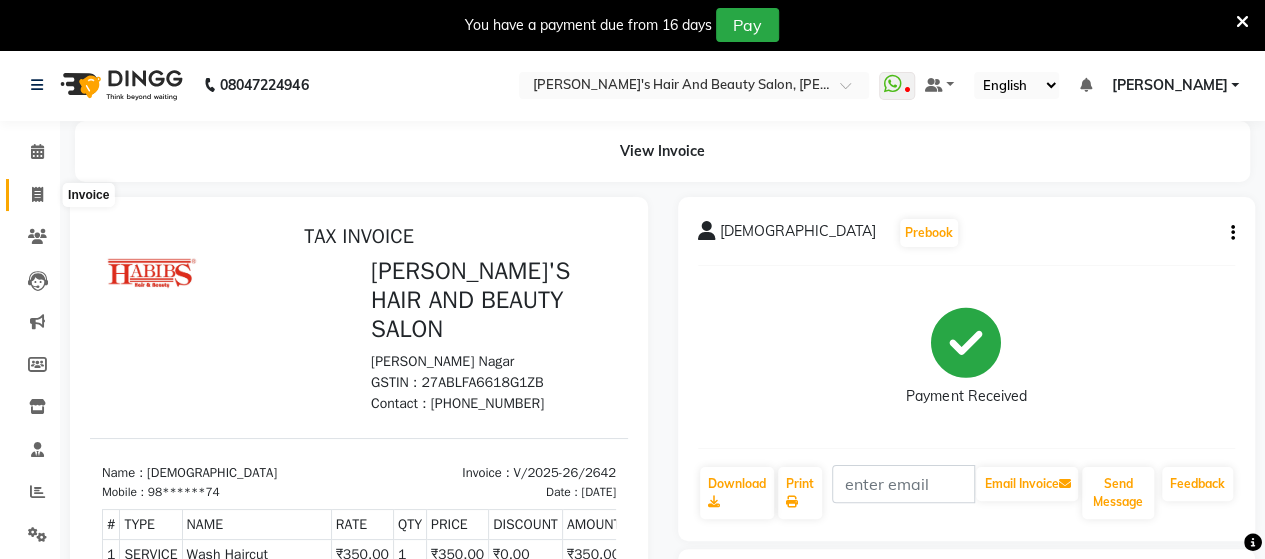 click 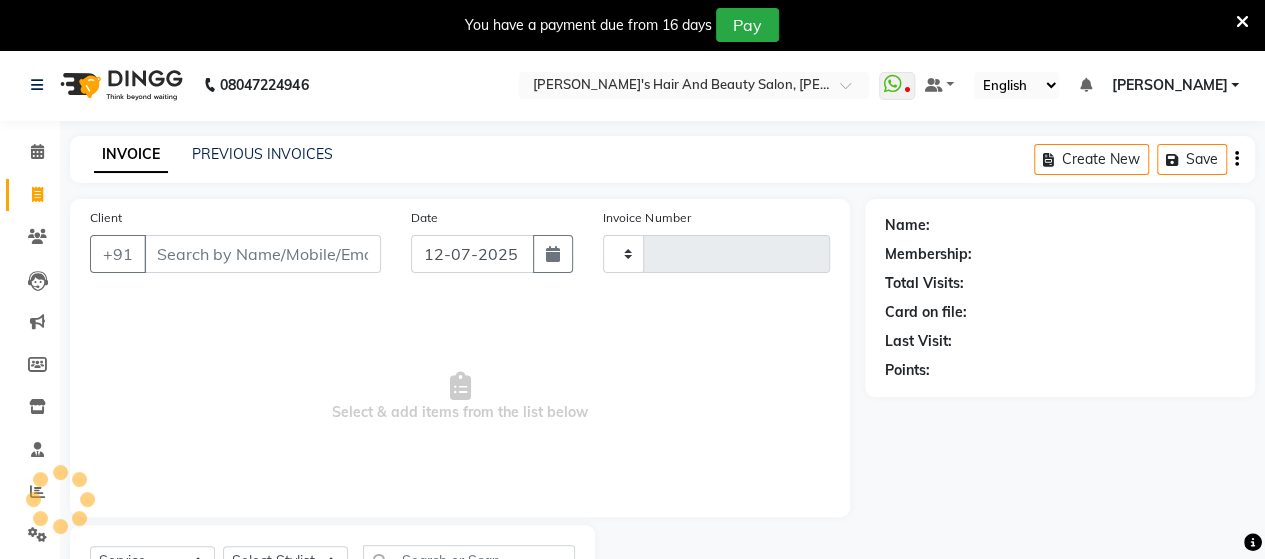 scroll, scrollTop: 90, scrollLeft: 0, axis: vertical 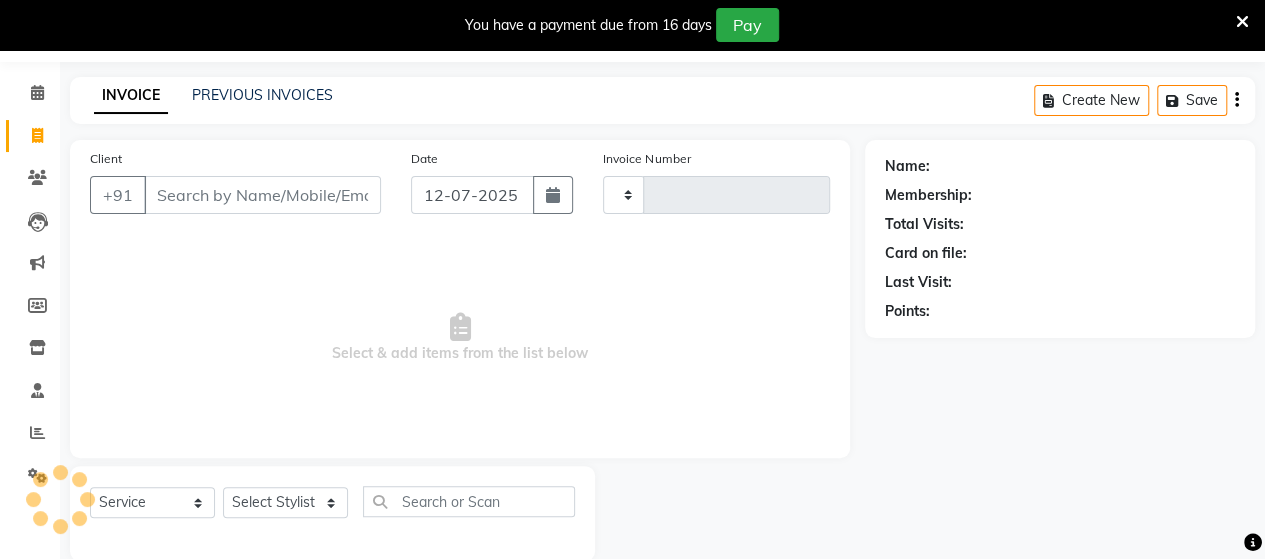 type on "2643" 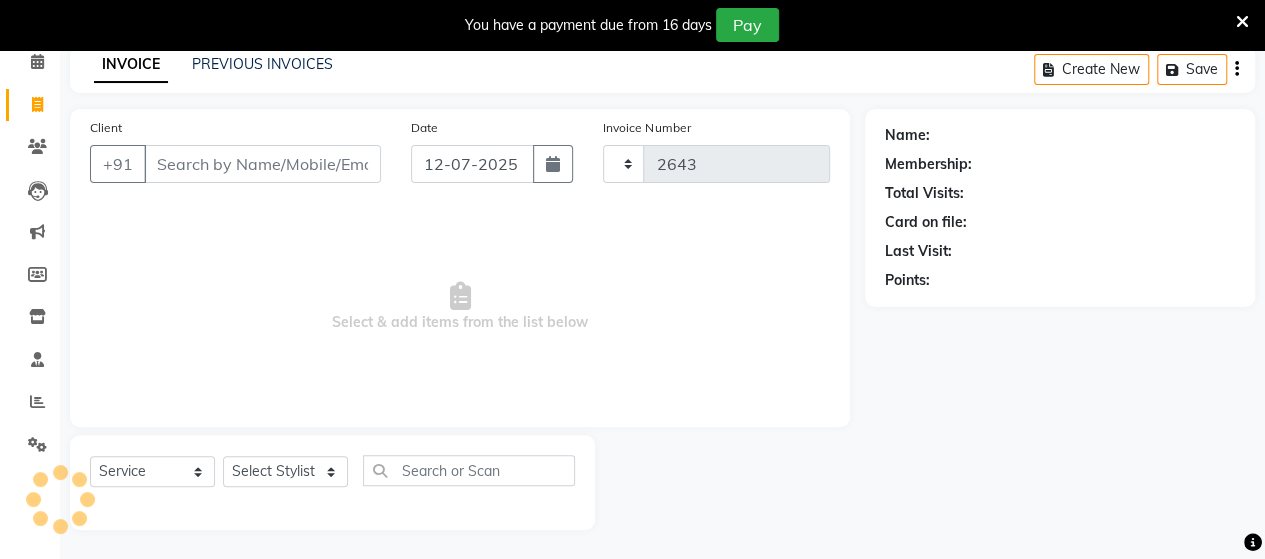 select on "6429" 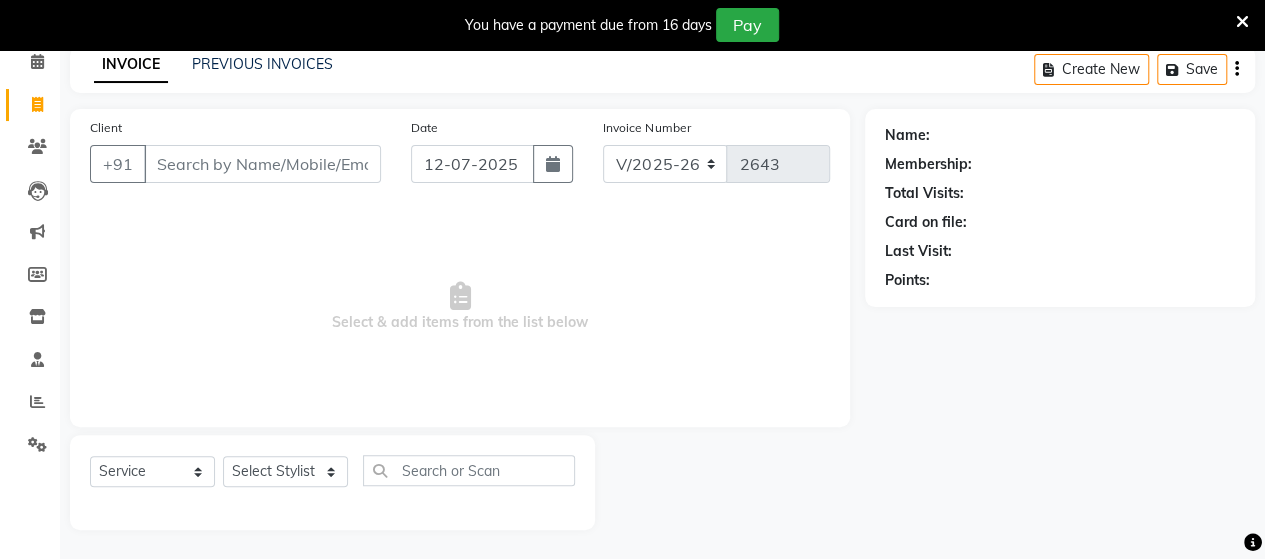 click on "Client" at bounding box center [262, 164] 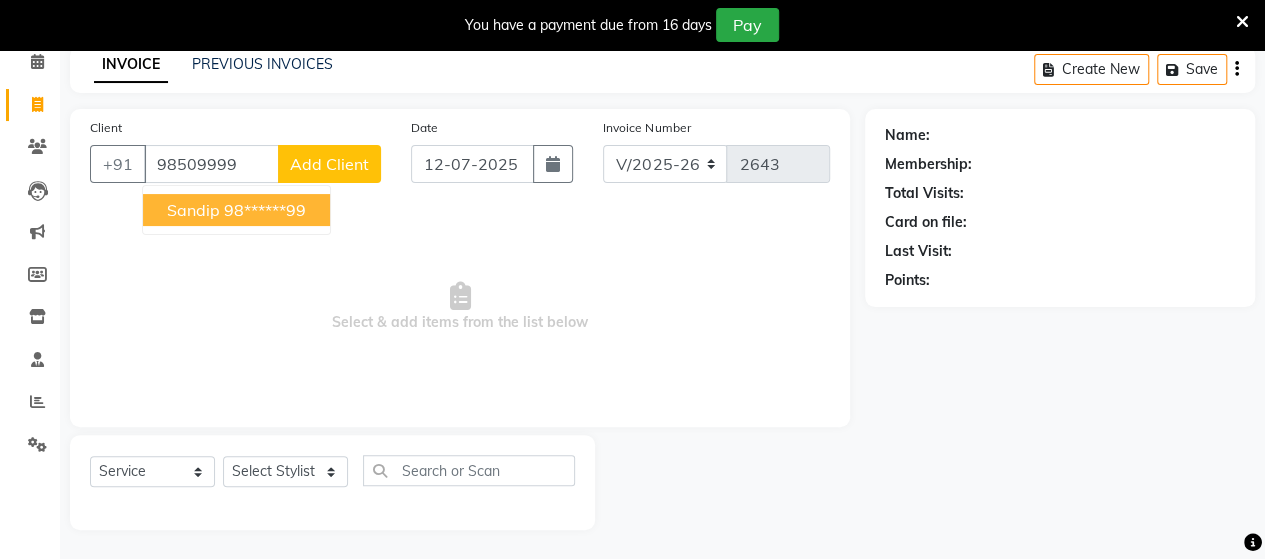click on "98******99" at bounding box center (265, 210) 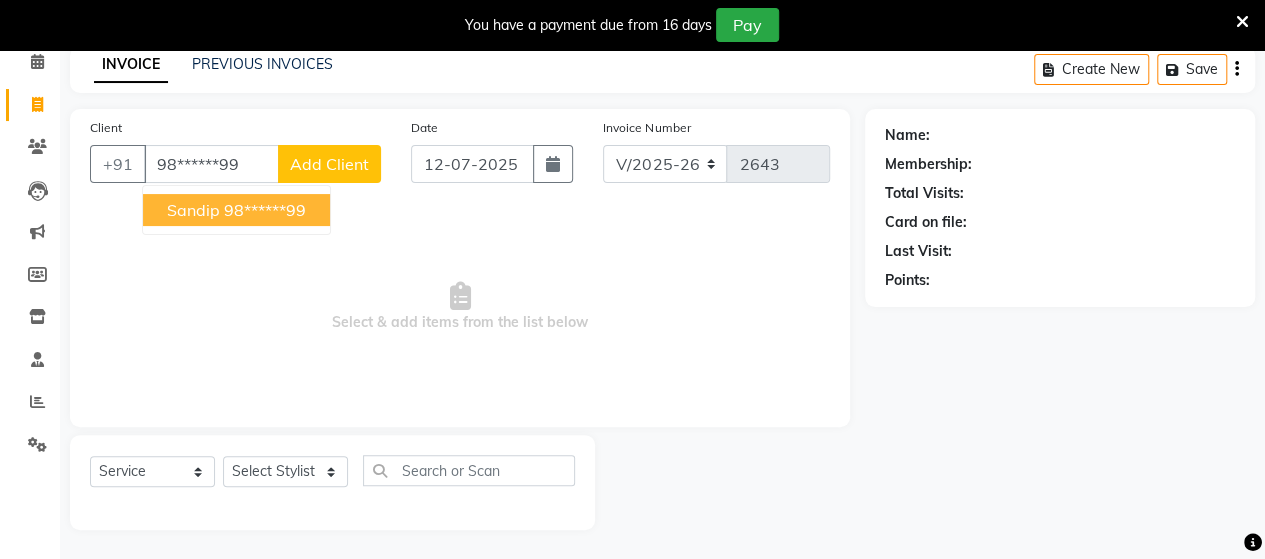type on "98******99" 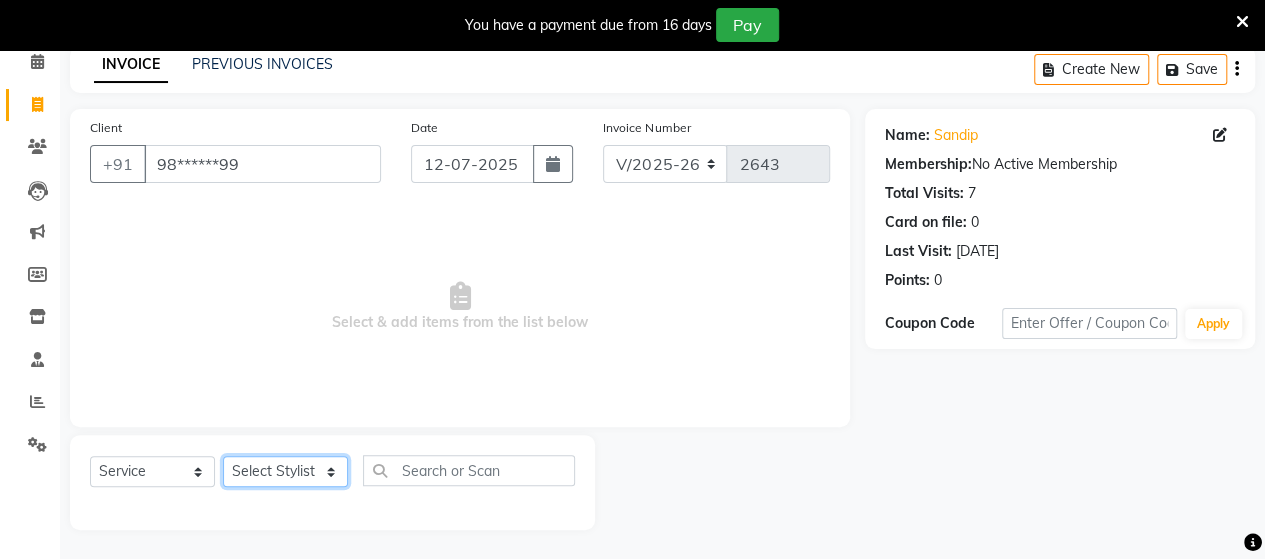 click on "Select Stylist Admin [PERSON_NAME]  [PERSON_NAME]  [PERSON_NAME] Rohit [PERSON_NAME]" 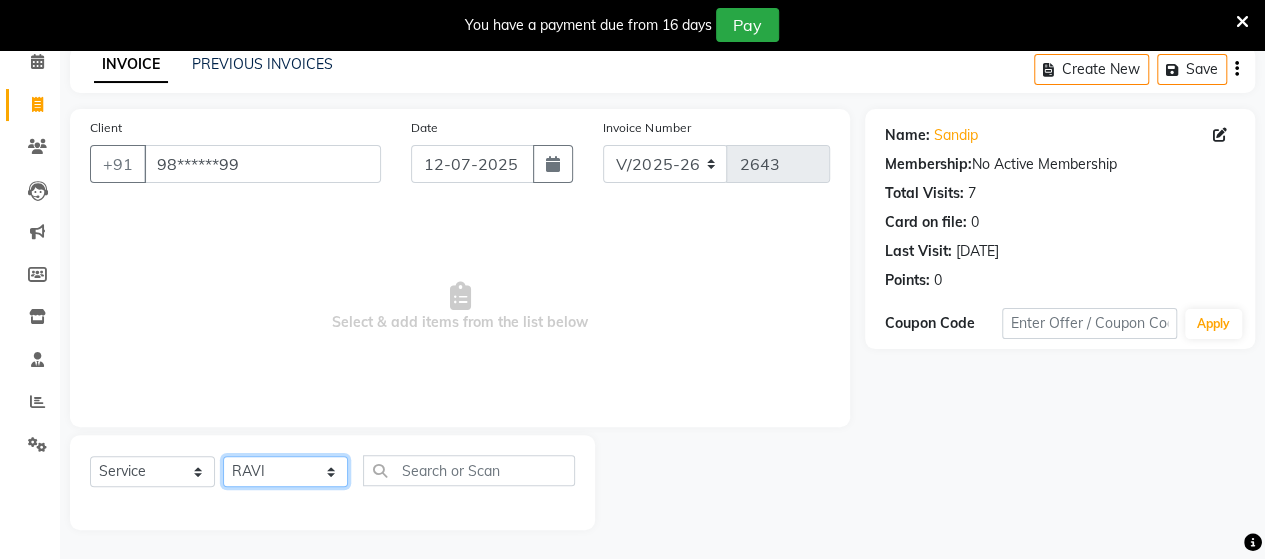 click on "Select Stylist Admin [PERSON_NAME]  [PERSON_NAME]  [PERSON_NAME] Rohit [PERSON_NAME]" 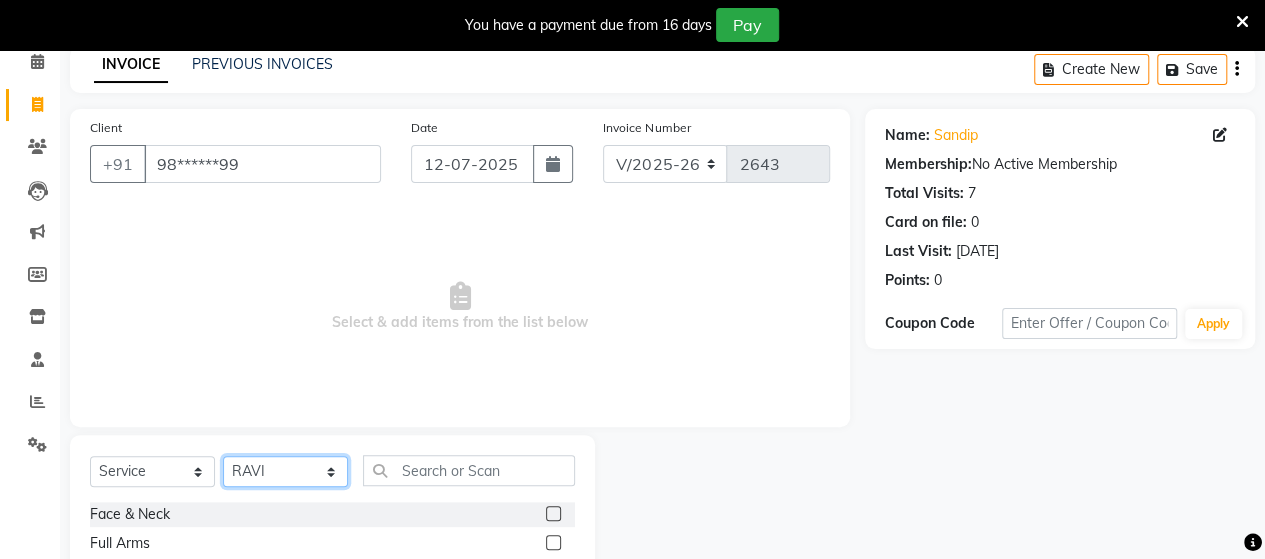 click on "Select Stylist Admin [PERSON_NAME]  [PERSON_NAME]  [PERSON_NAME] Rohit [PERSON_NAME]" 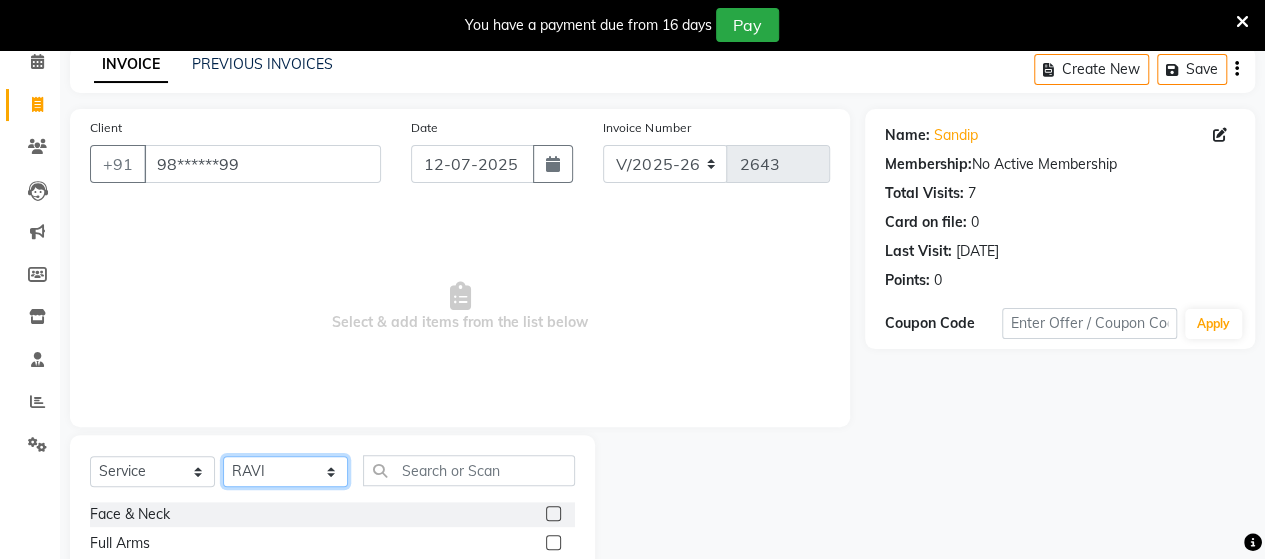 select on "62464" 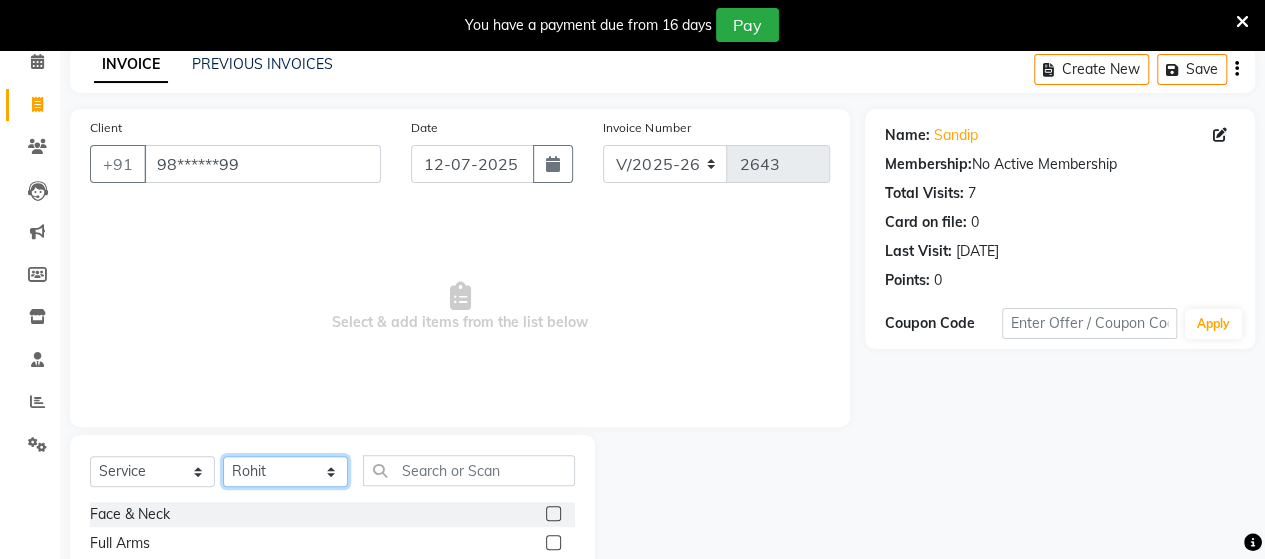 click on "Select Stylist Admin [PERSON_NAME]  [PERSON_NAME]  [PERSON_NAME] Rohit [PERSON_NAME]" 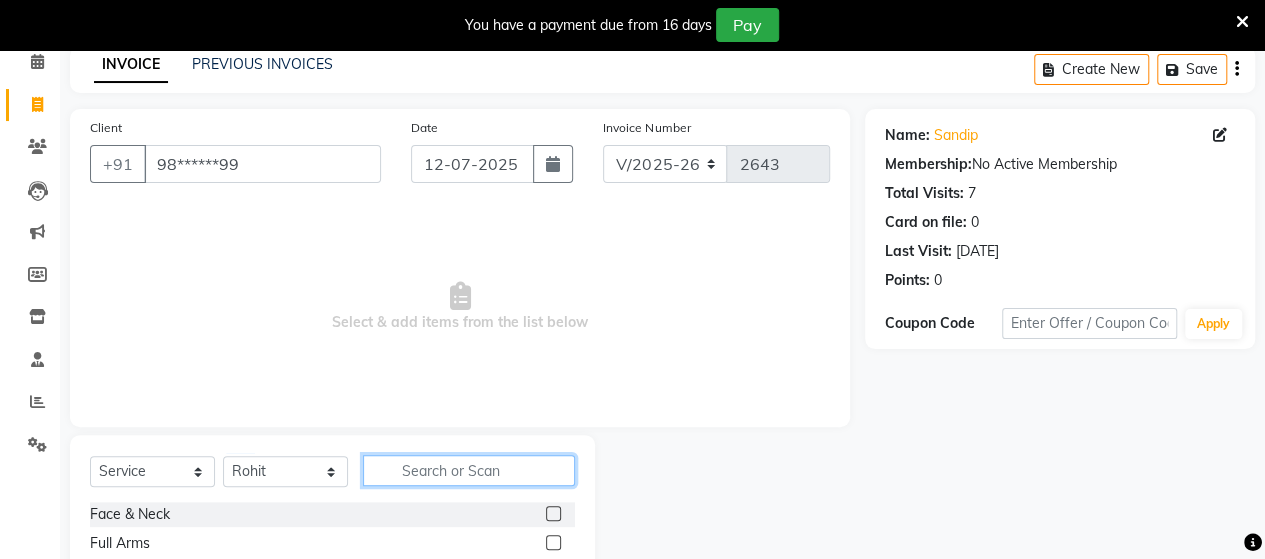 click 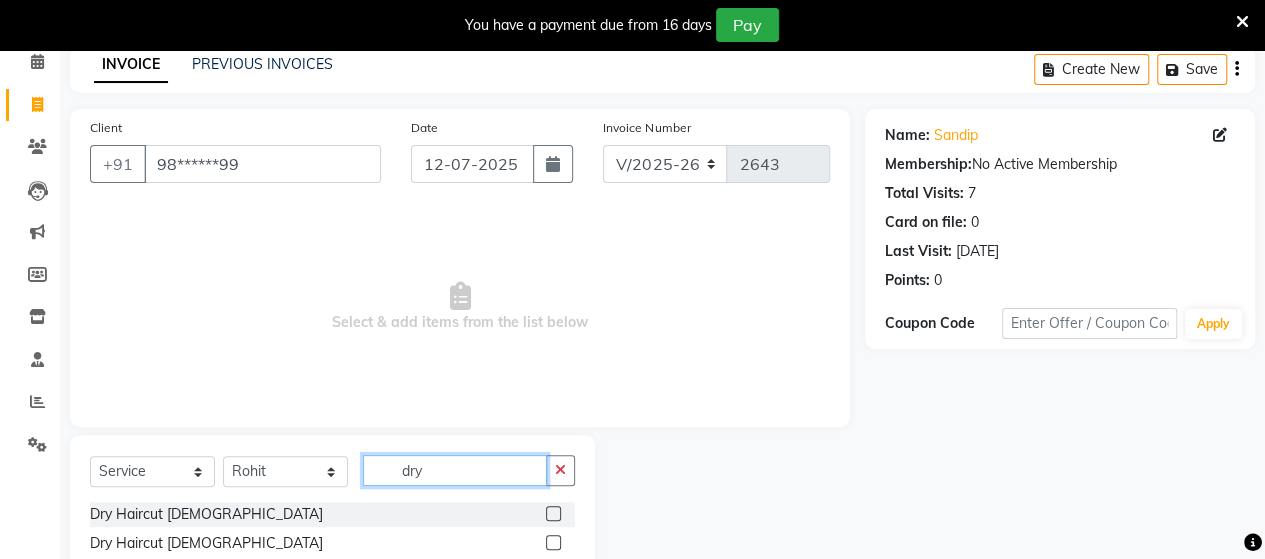 type on "dry" 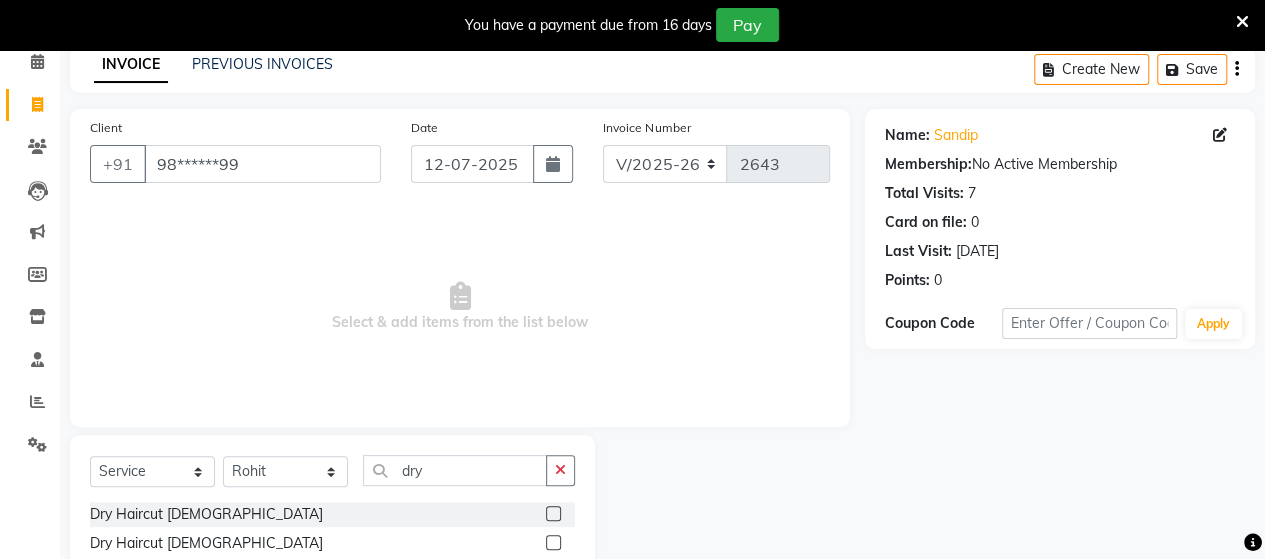 click 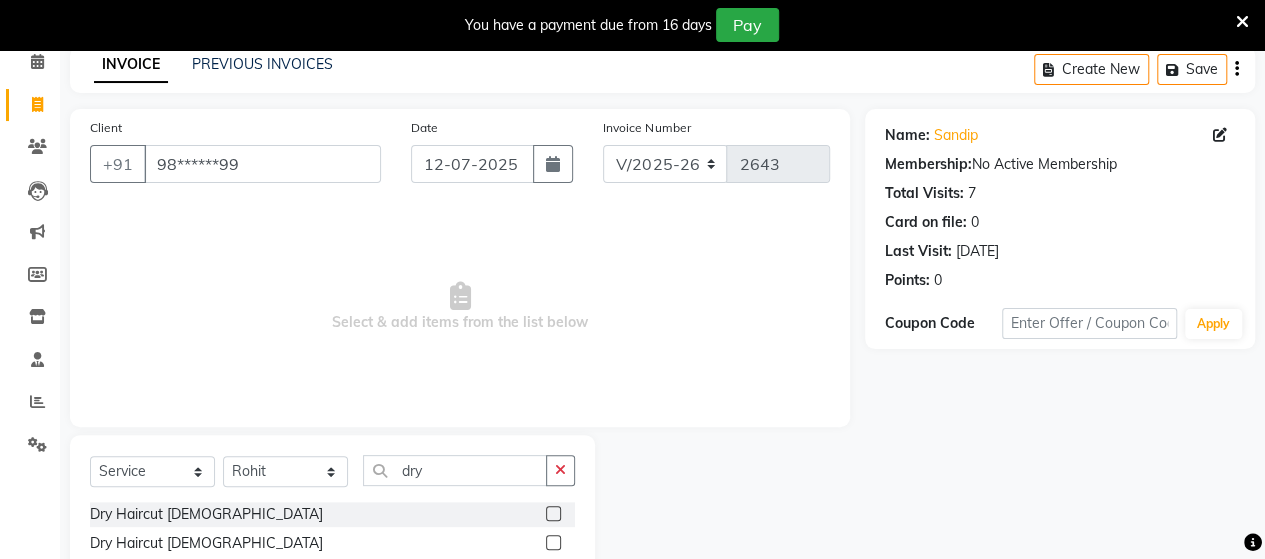 click at bounding box center [552, 543] 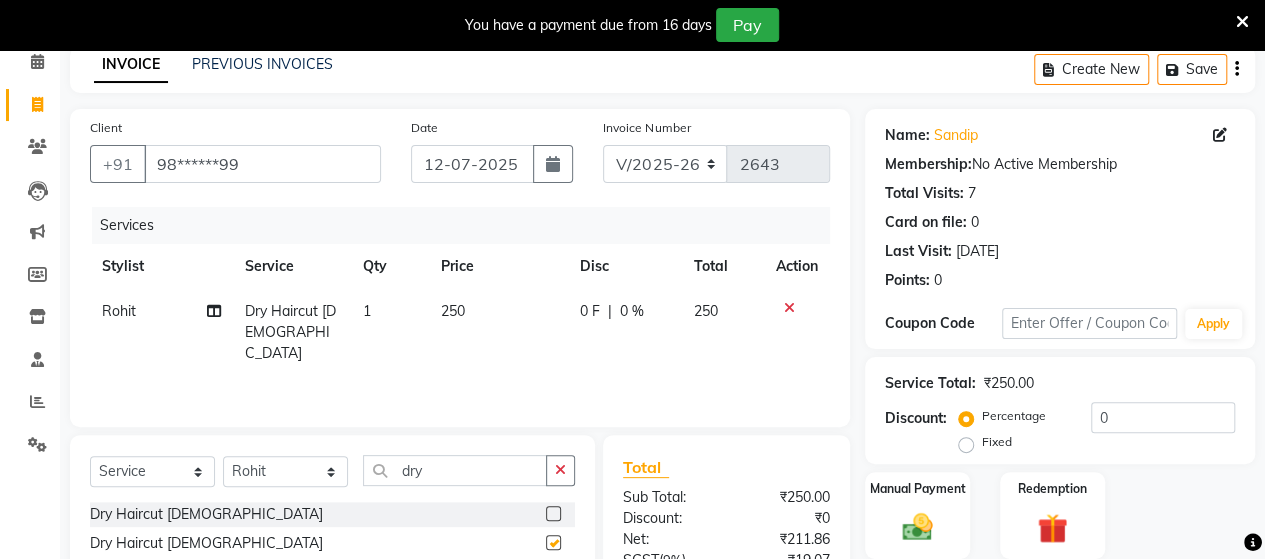checkbox on "false" 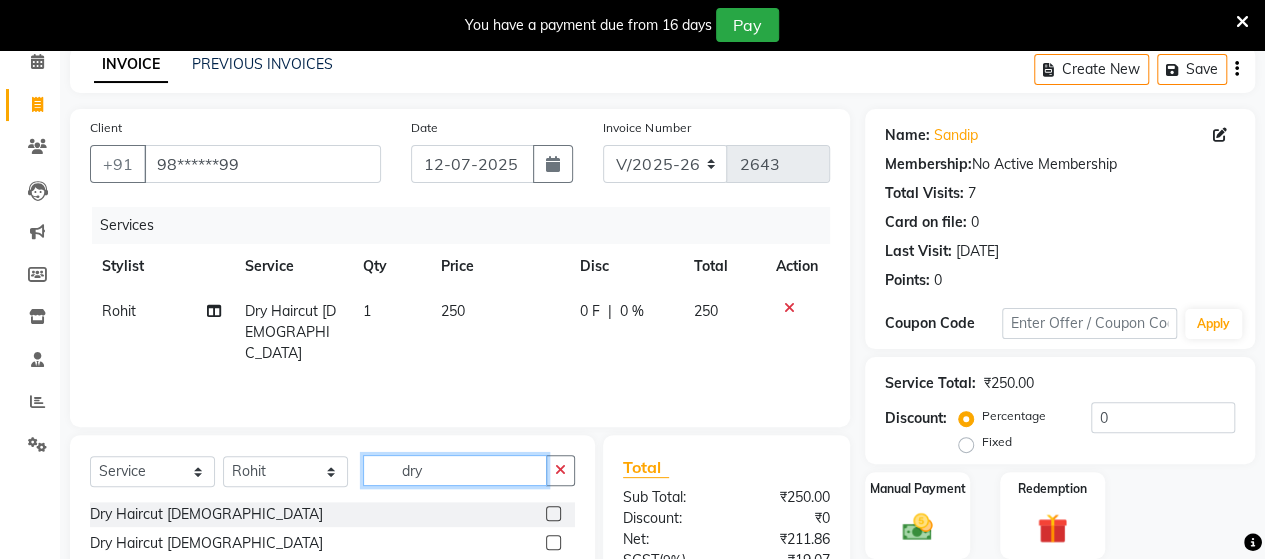 click on "dry" 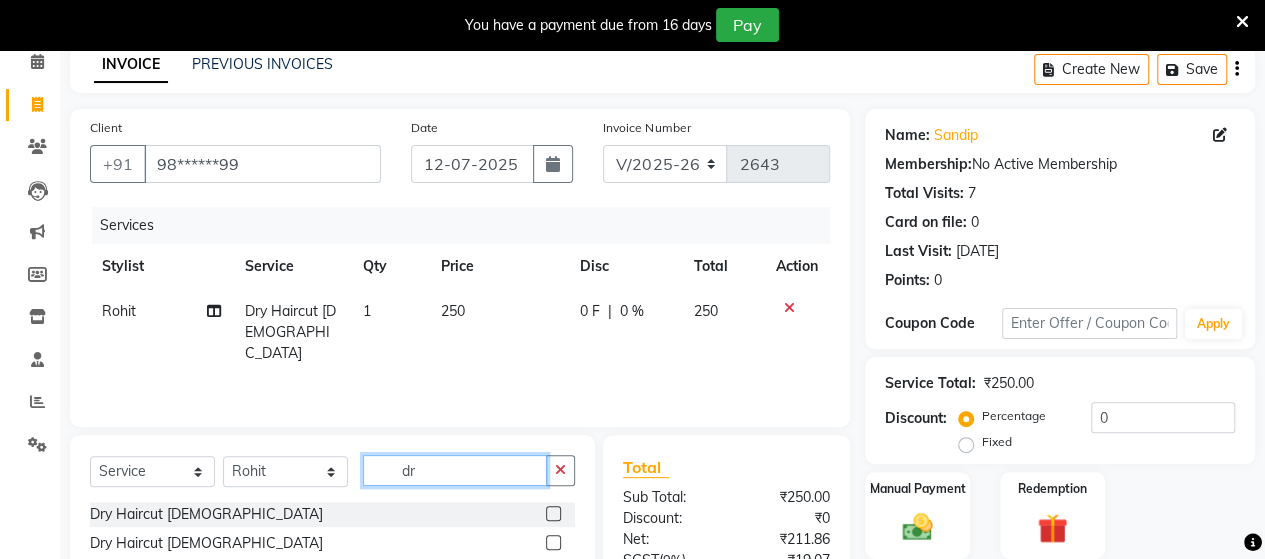 type on "d" 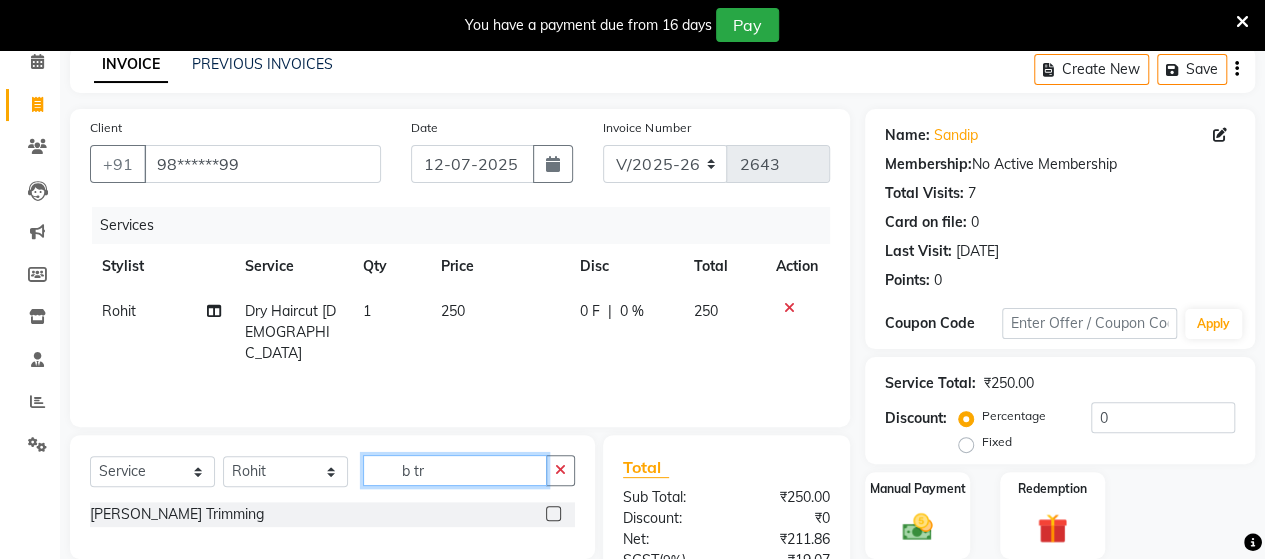 type on "b tr" 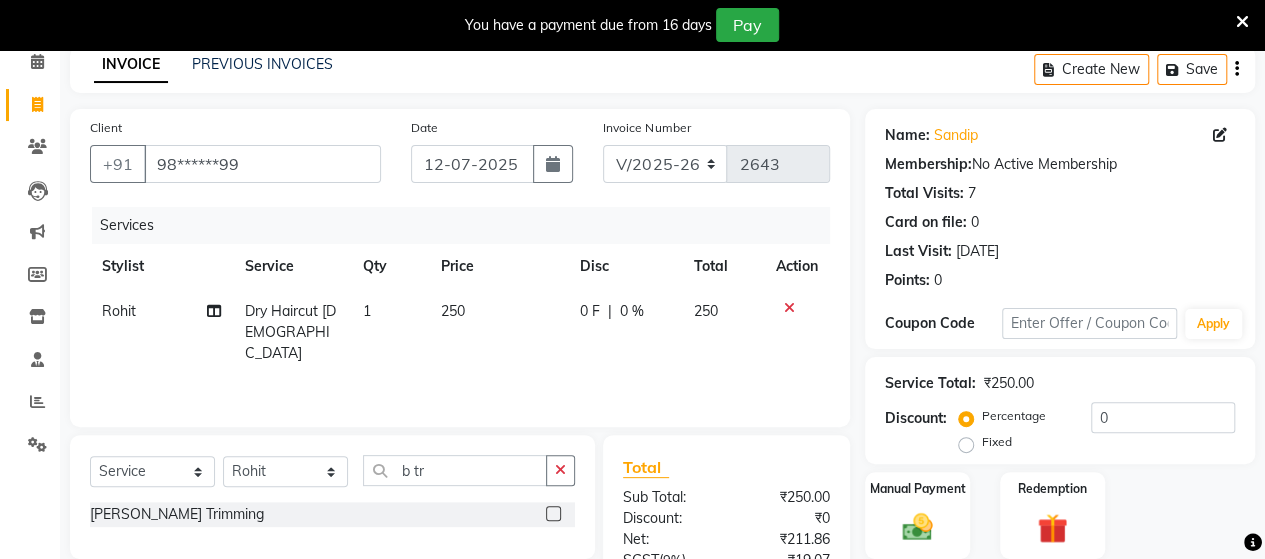 click 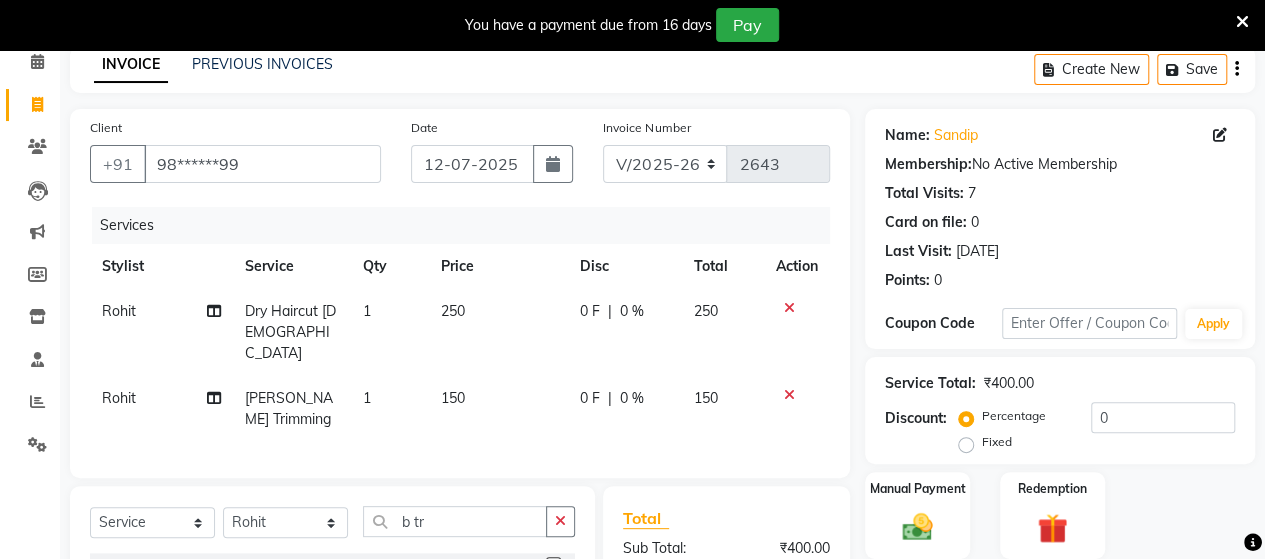 checkbox on "false" 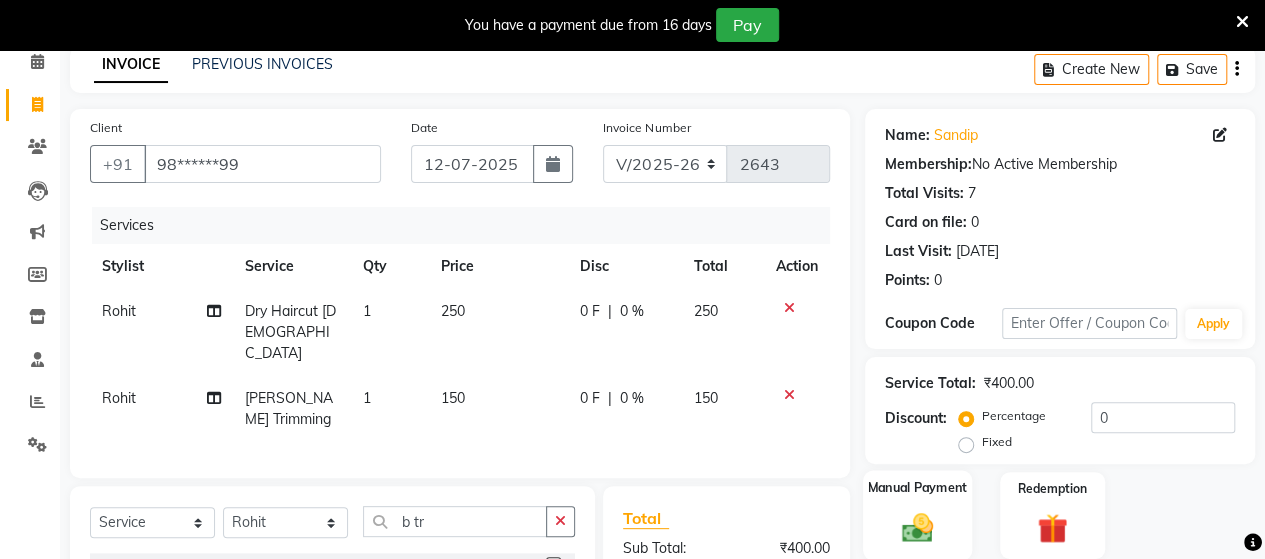 click on "Manual Payment" 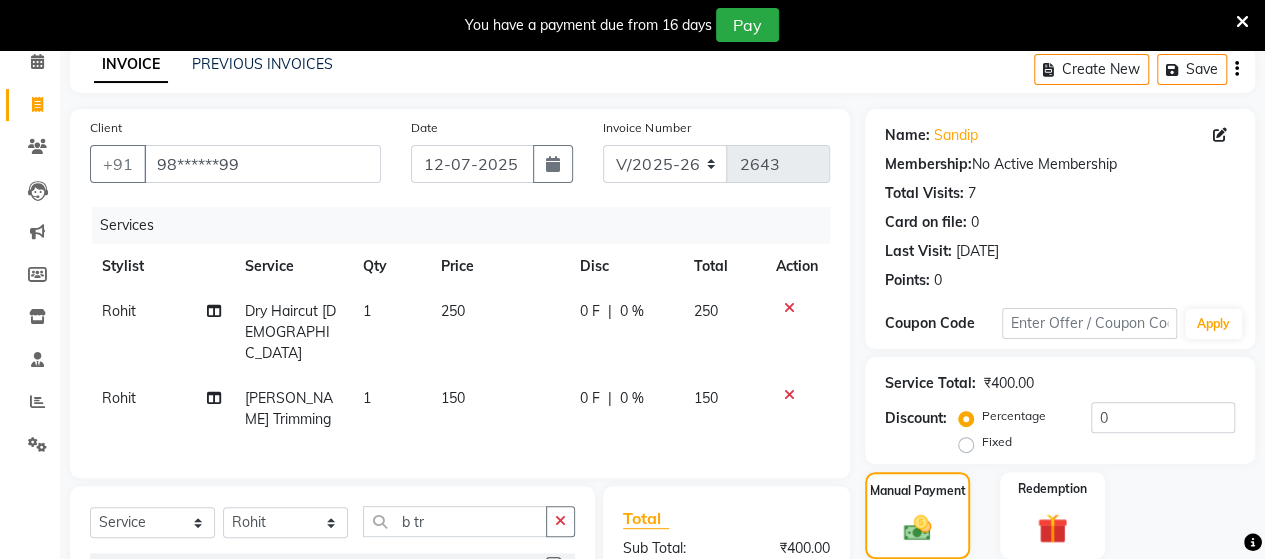 scroll, scrollTop: 334, scrollLeft: 0, axis: vertical 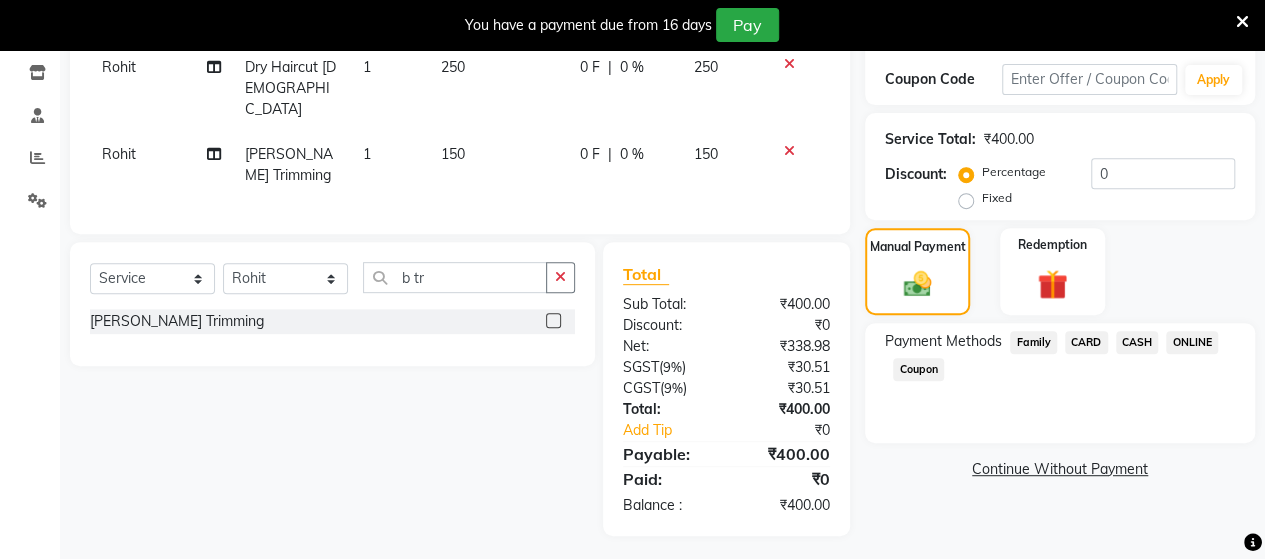 click on "CASH" 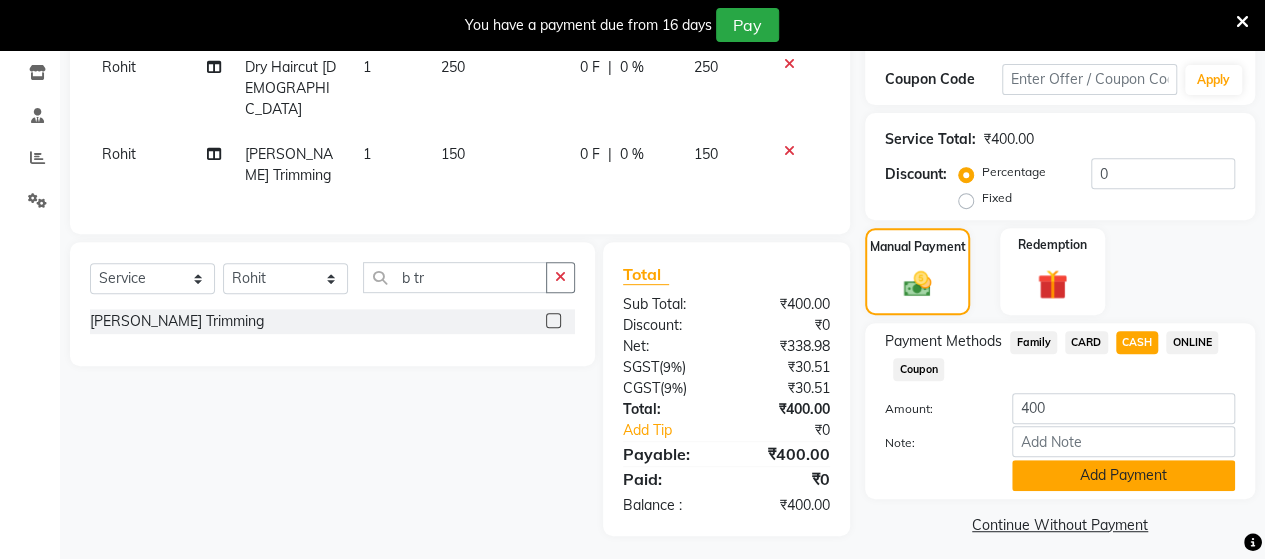 click on "Add Payment" 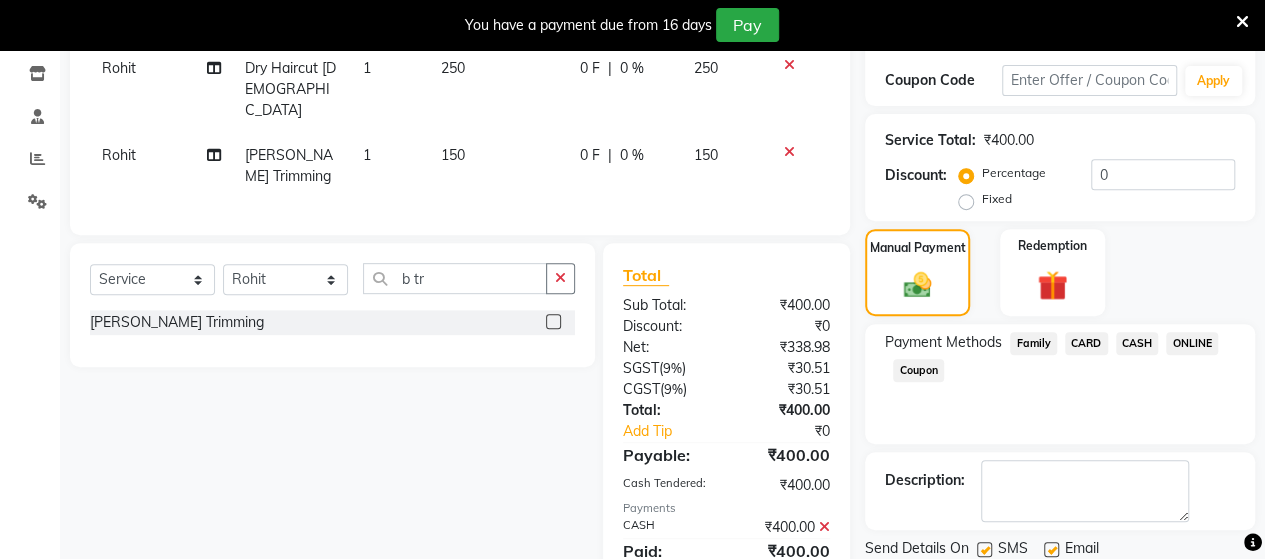 scroll, scrollTop: 404, scrollLeft: 0, axis: vertical 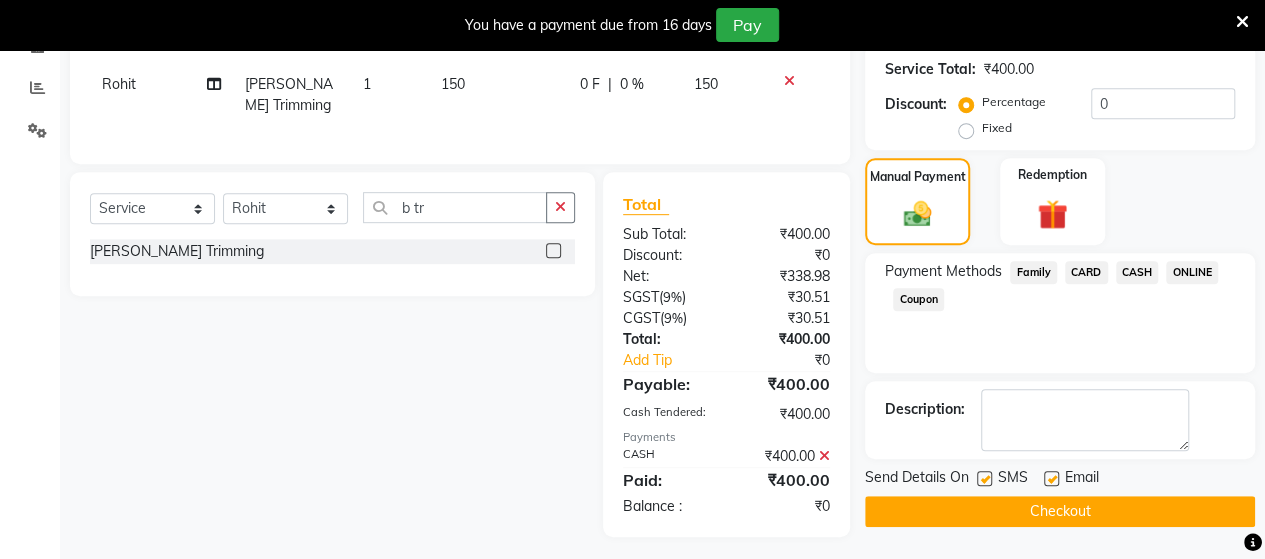 click on "Checkout" 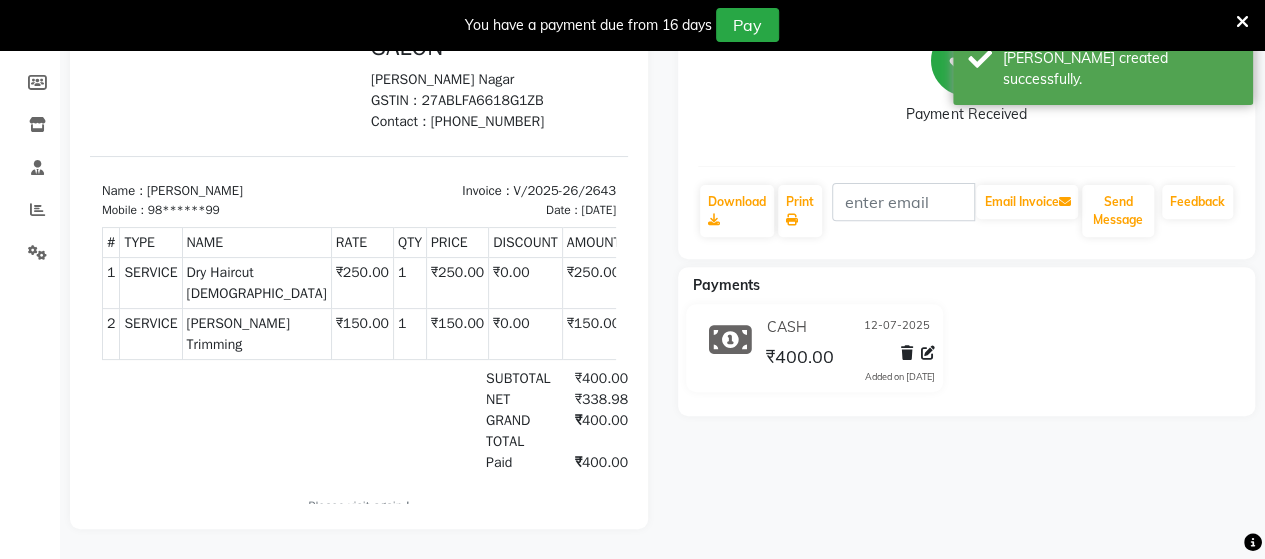 scroll, scrollTop: 106, scrollLeft: 0, axis: vertical 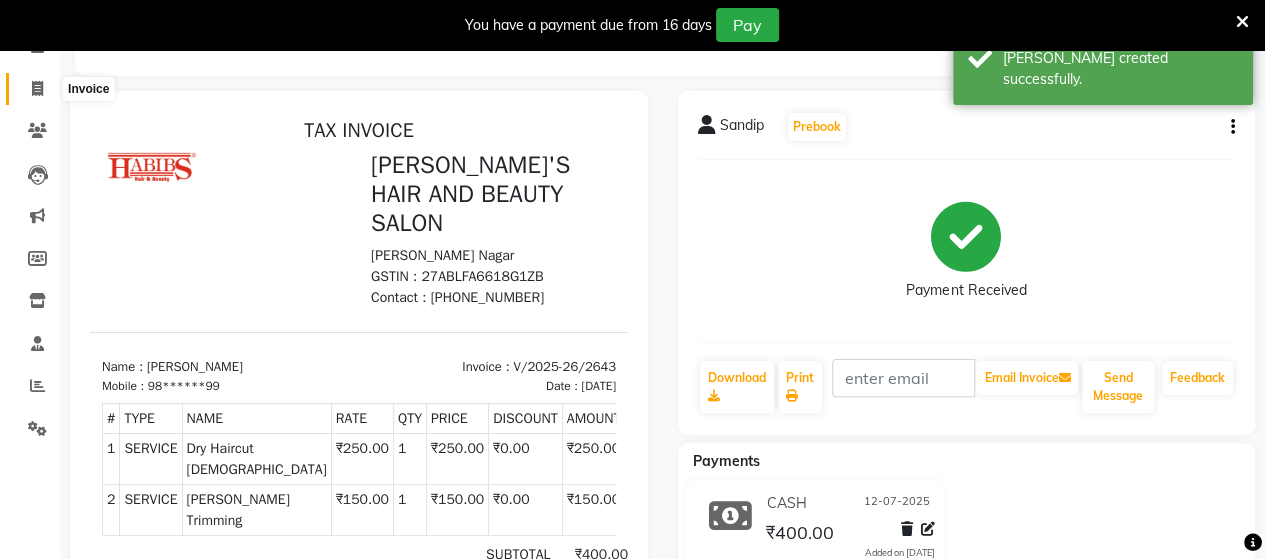 click 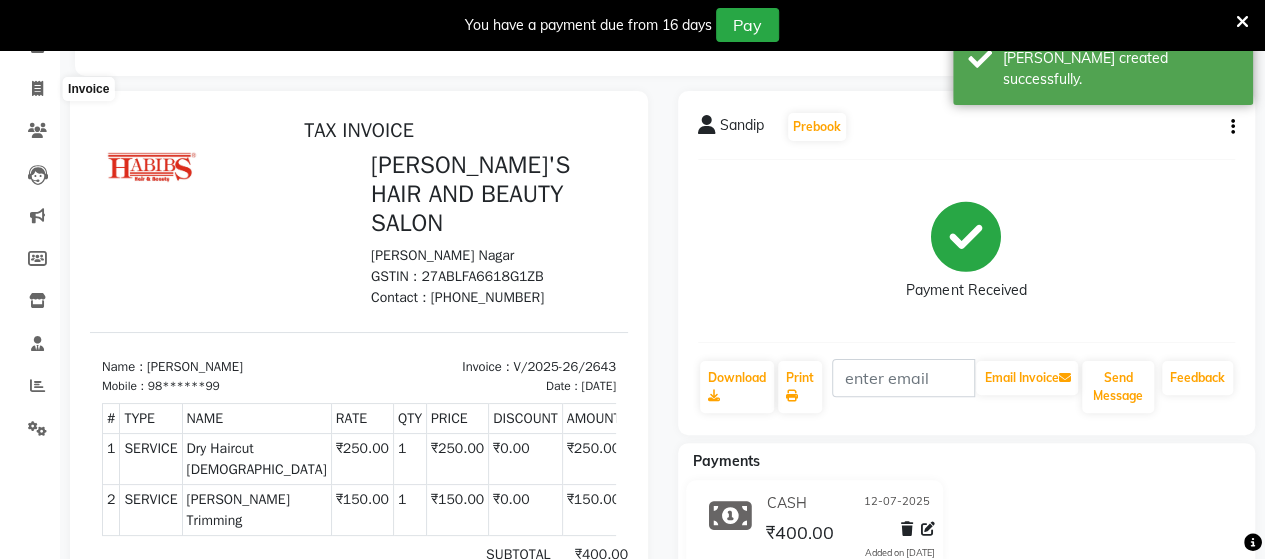 scroll, scrollTop: 90, scrollLeft: 0, axis: vertical 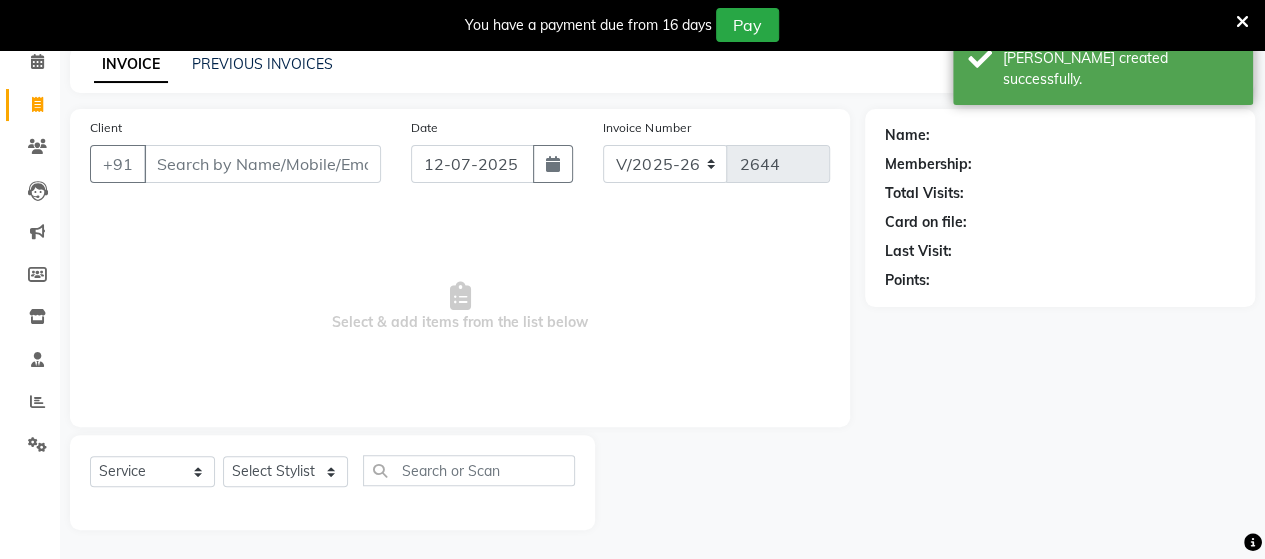 click on "Client" at bounding box center (262, 164) 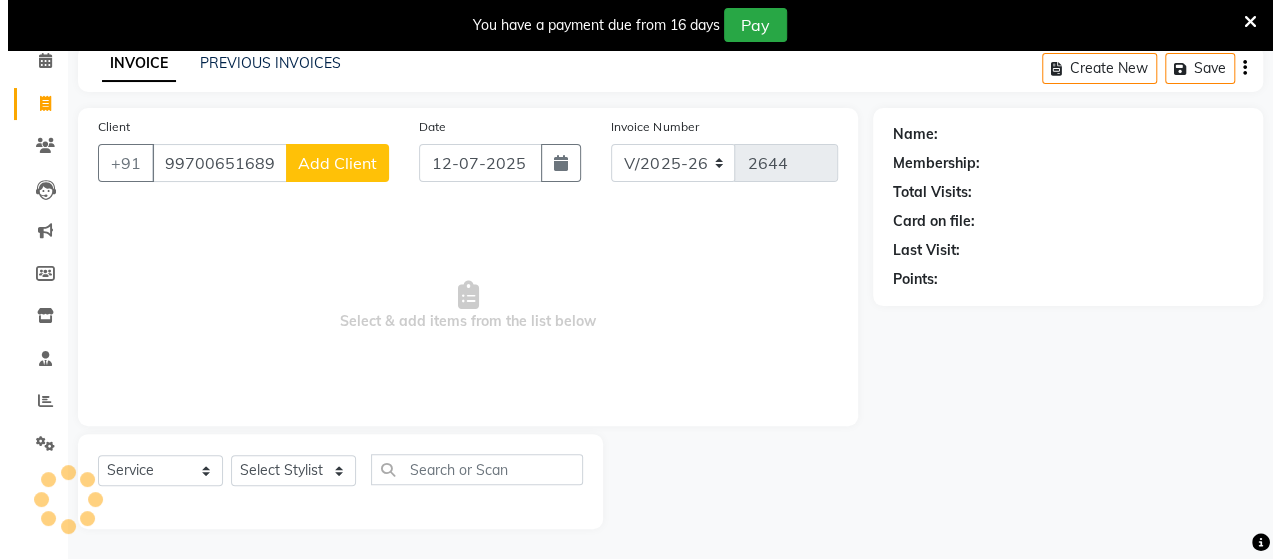 scroll, scrollTop: 90, scrollLeft: 0, axis: vertical 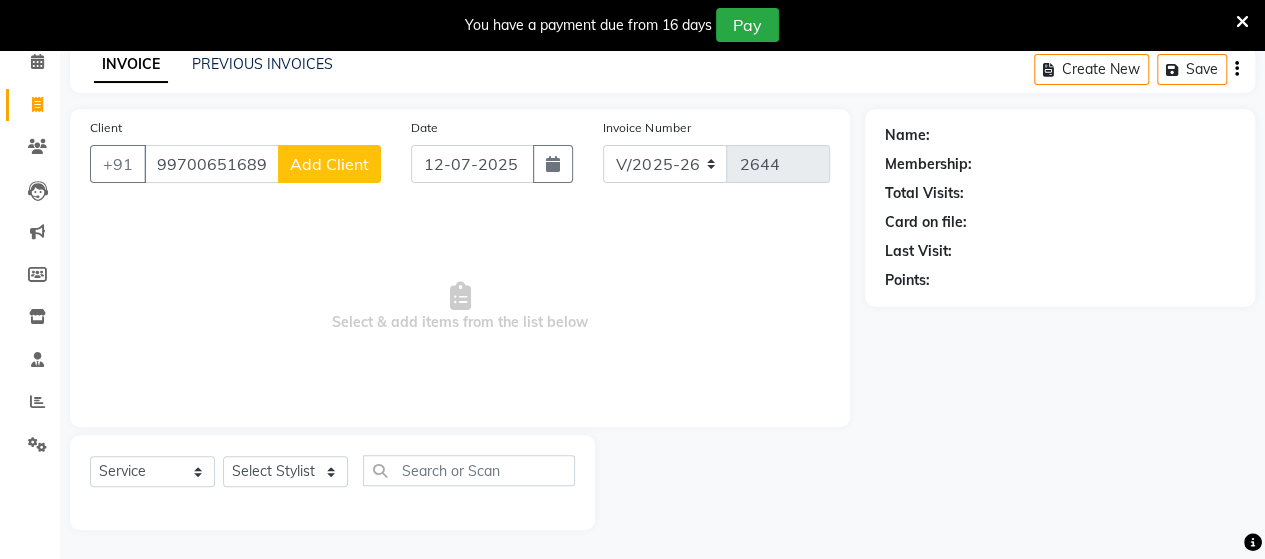 type on "99700651689" 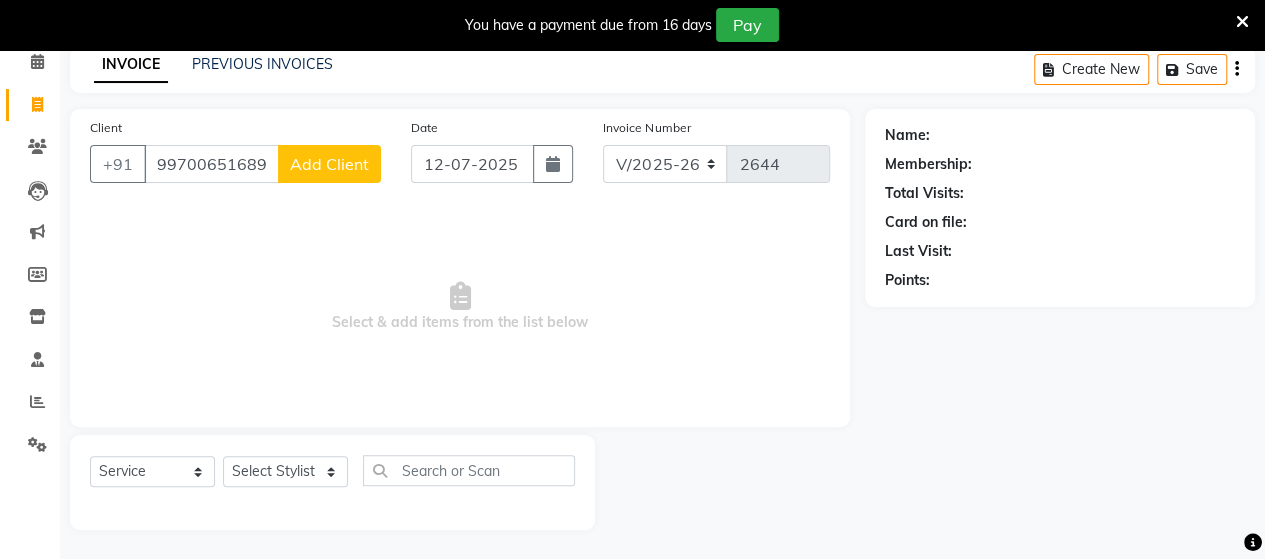 click on "Add Client" 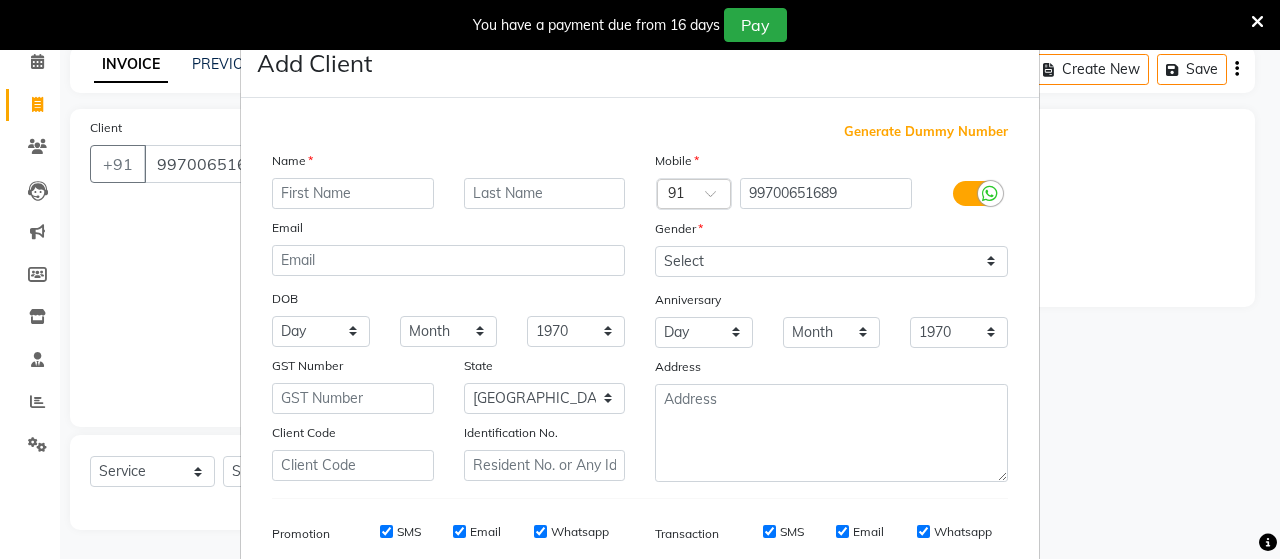 click at bounding box center [353, 193] 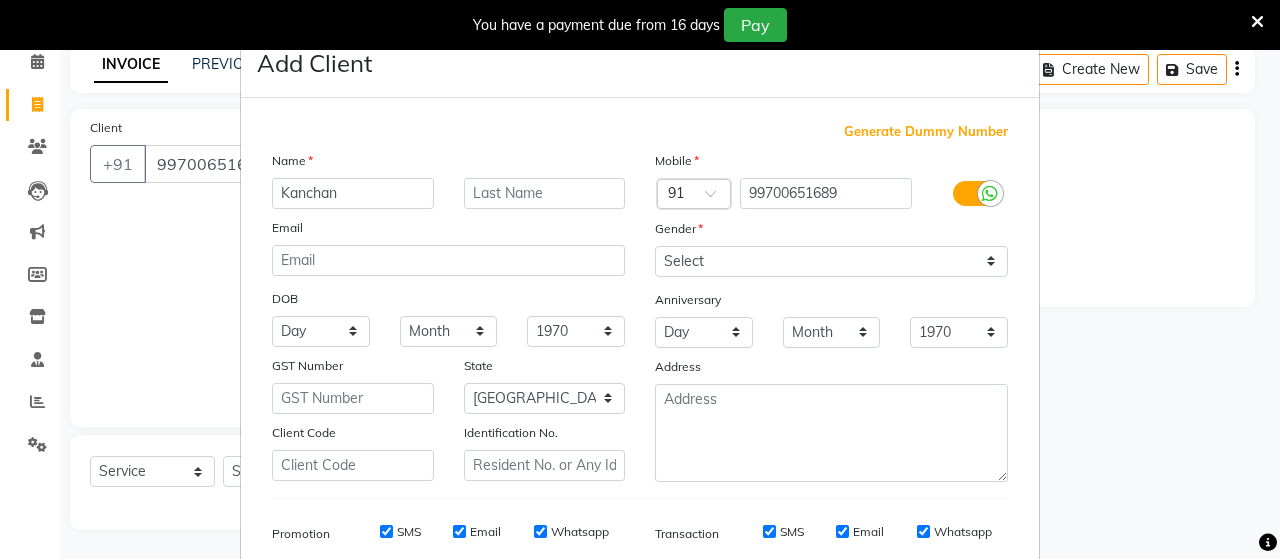 type on "Kanchan" 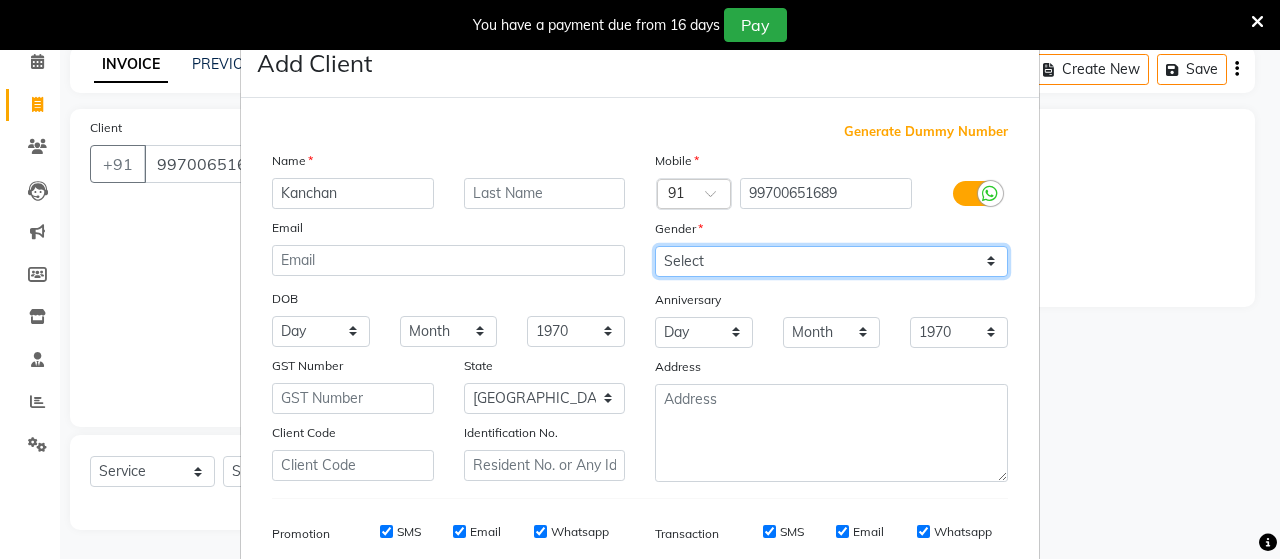 click on "Select [DEMOGRAPHIC_DATA] [DEMOGRAPHIC_DATA] Other Prefer Not To Say" at bounding box center (831, 261) 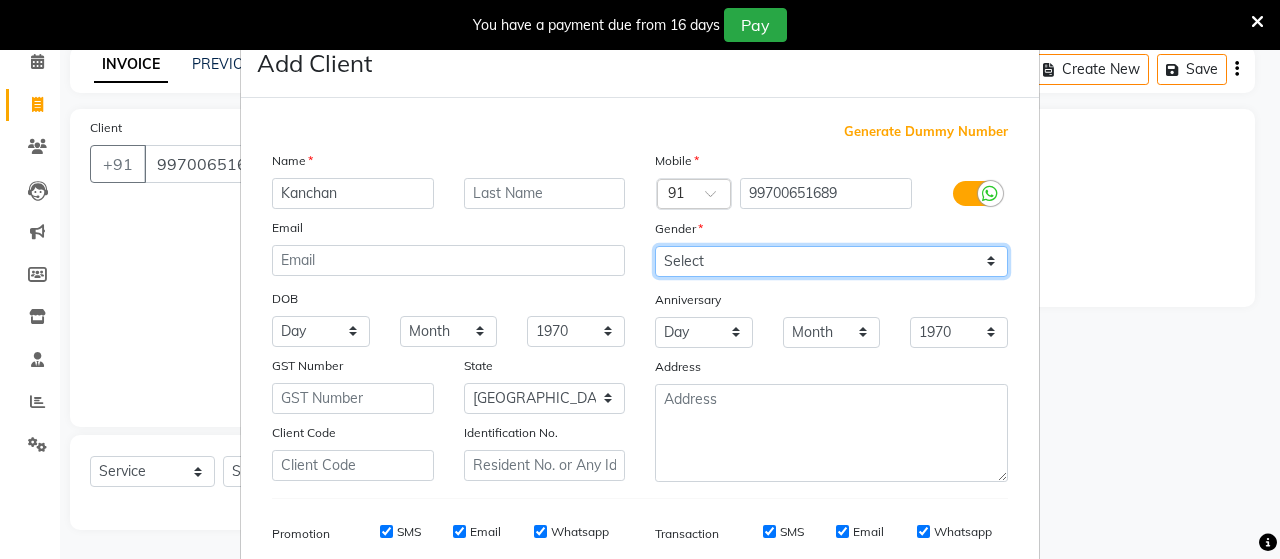 select on "[DEMOGRAPHIC_DATA]" 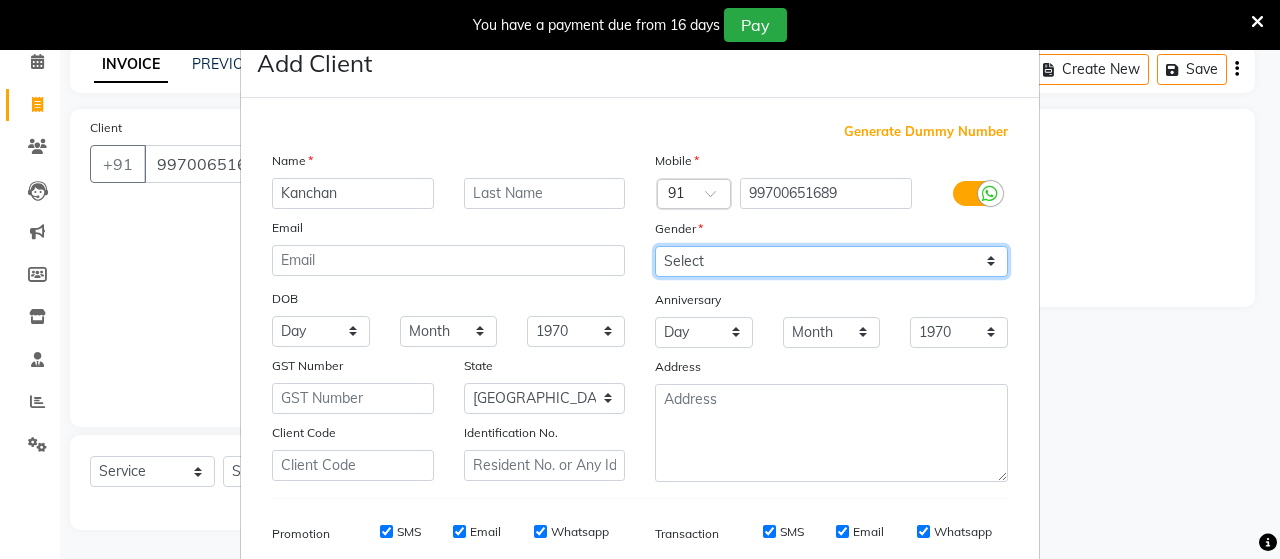 click on "Select [DEMOGRAPHIC_DATA] [DEMOGRAPHIC_DATA] Other Prefer Not To Say" at bounding box center [831, 261] 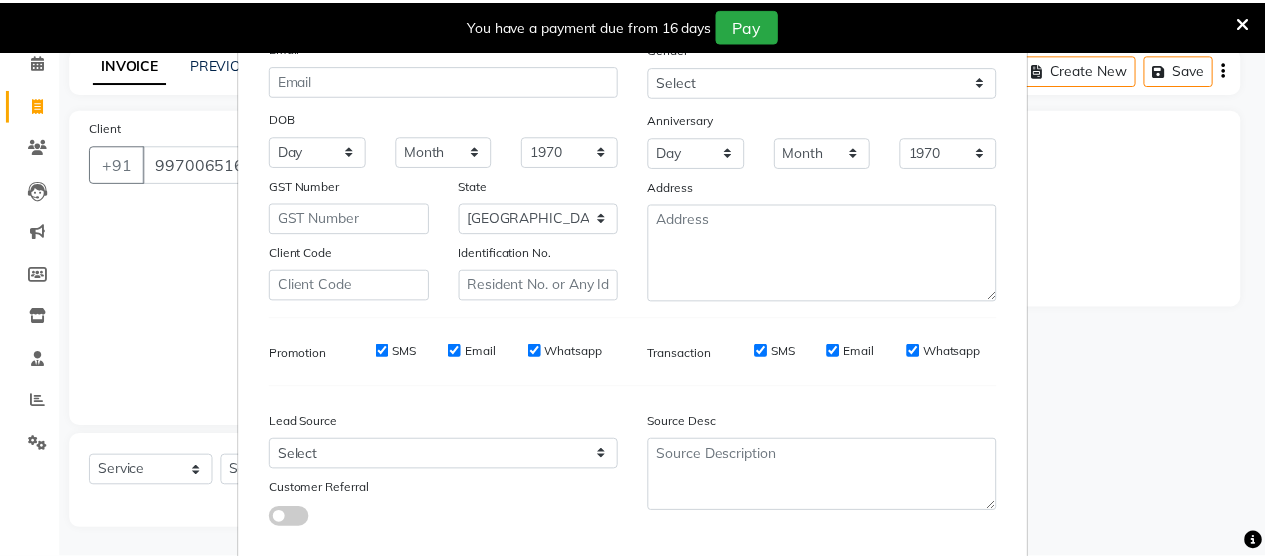 scroll, scrollTop: 286, scrollLeft: 0, axis: vertical 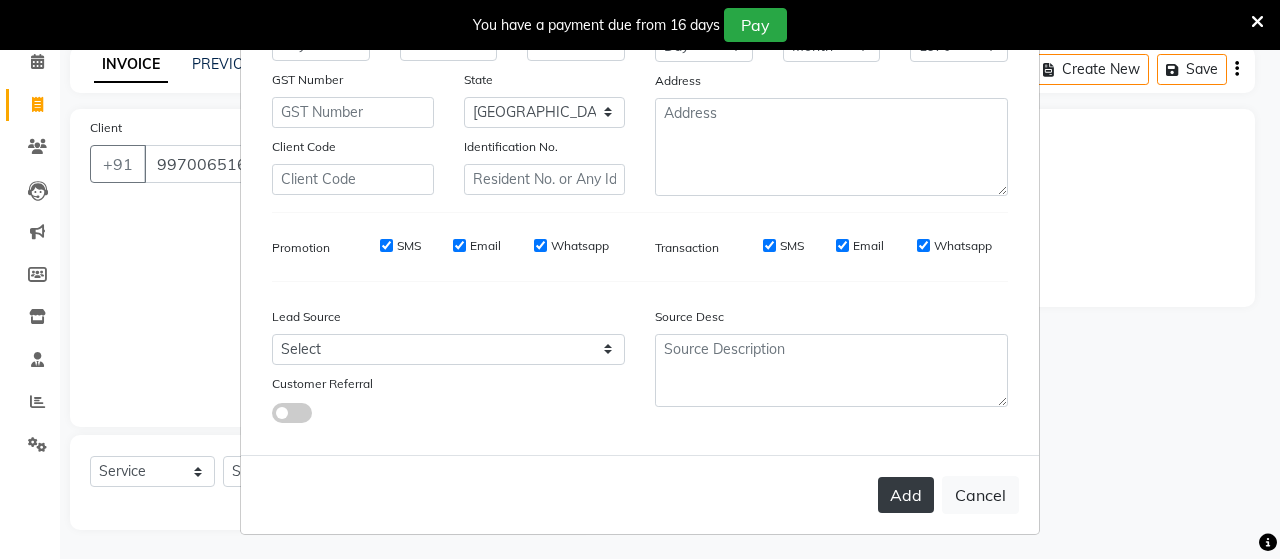 click on "Add" at bounding box center [906, 495] 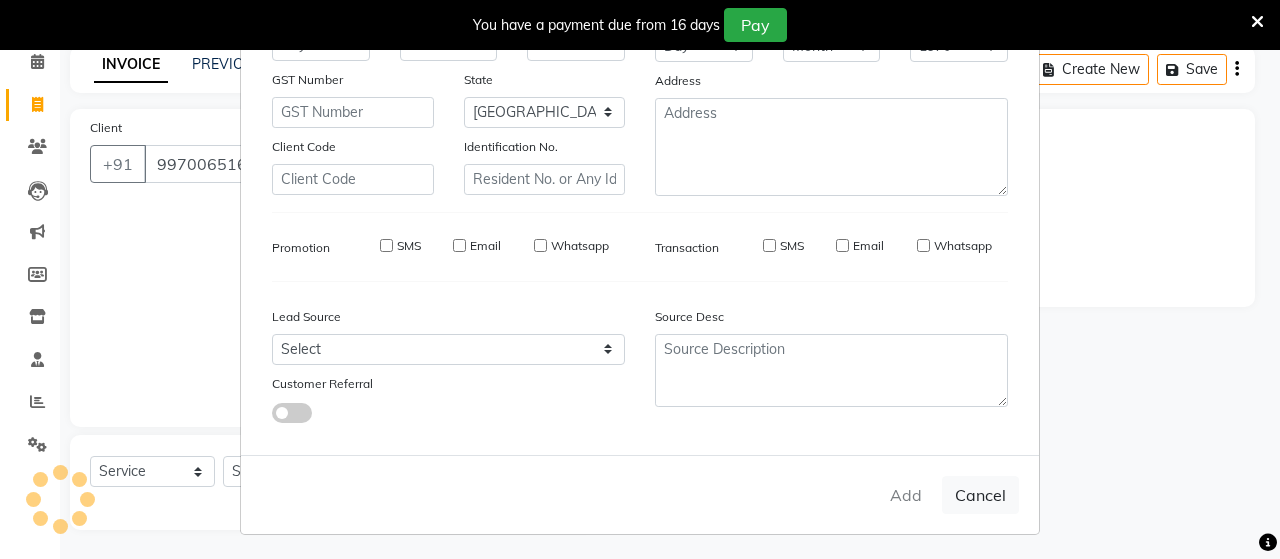 type on "99*******89" 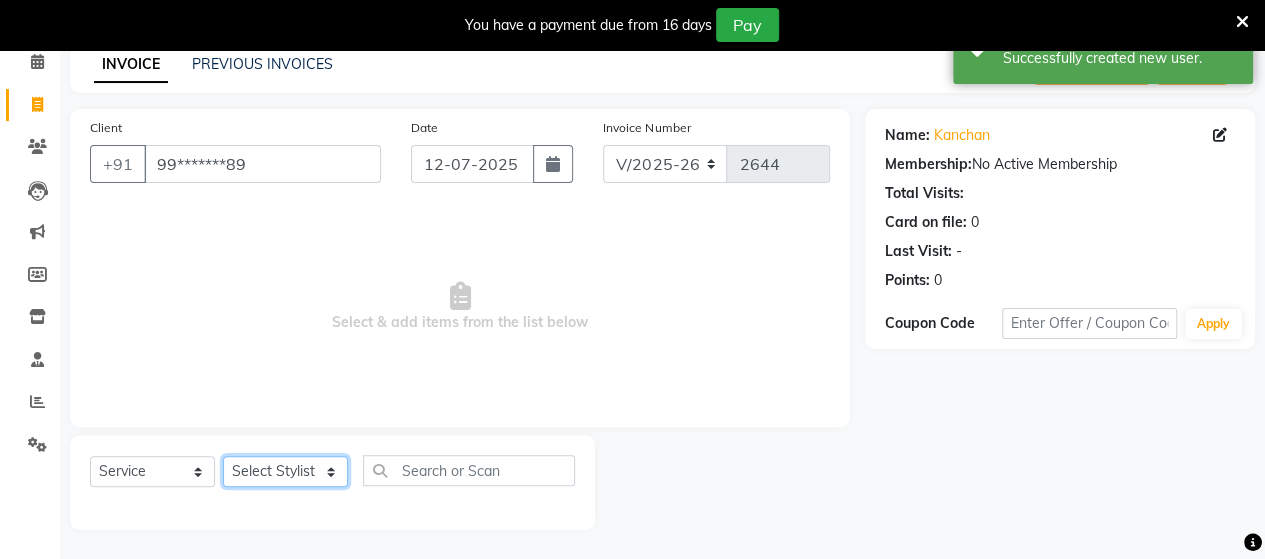 click on "Select Stylist Admin [PERSON_NAME]  [PERSON_NAME]  [PERSON_NAME] Rohit [PERSON_NAME]" 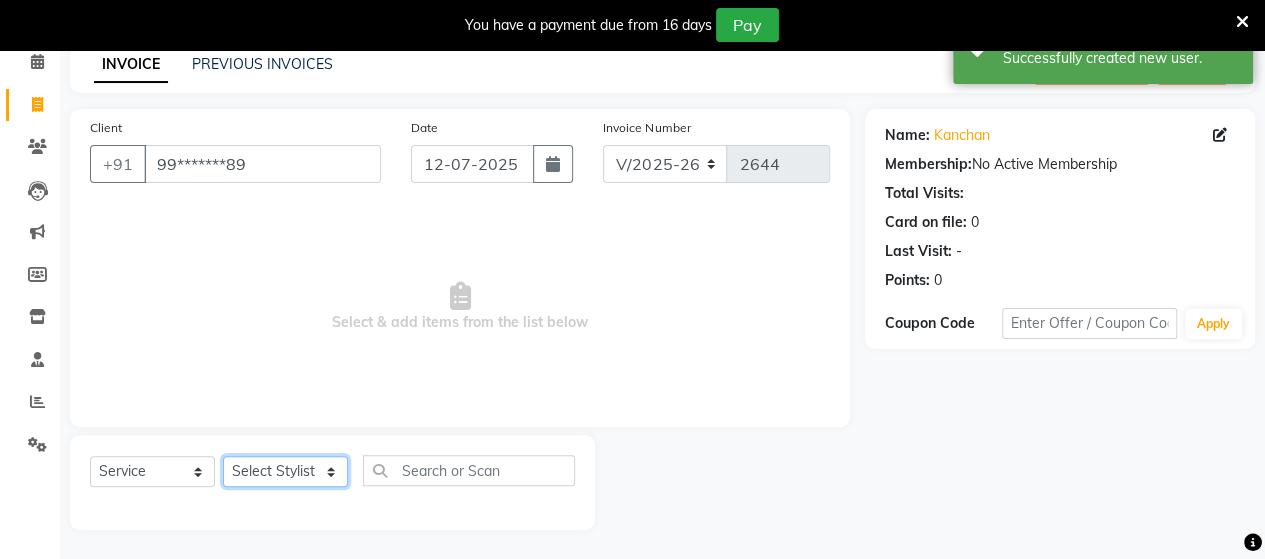select on "48829" 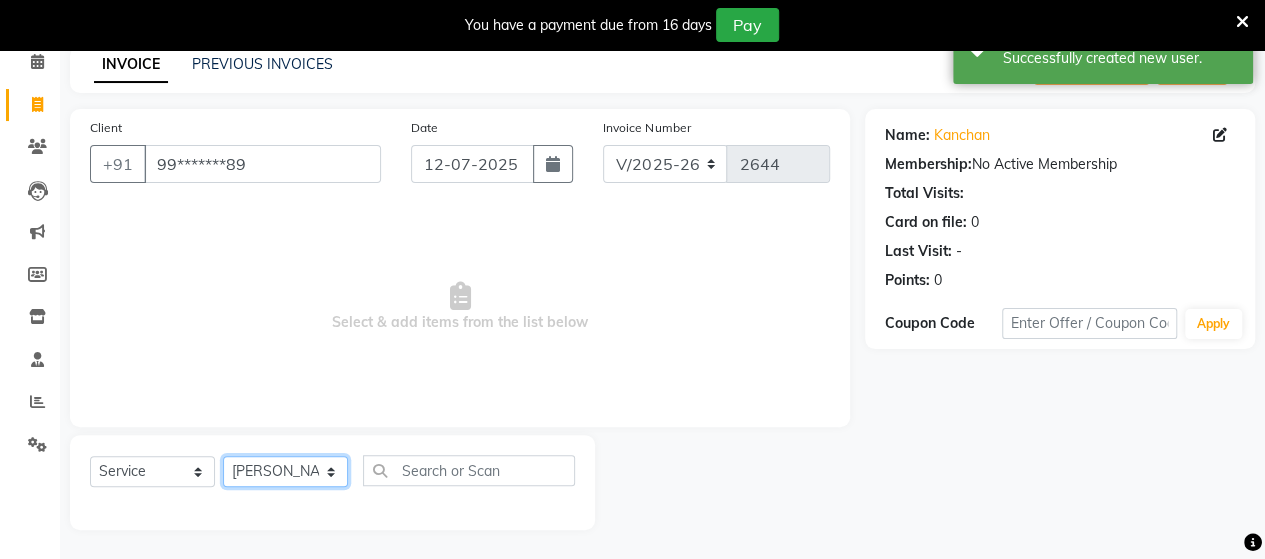 click on "Select Stylist Admin [PERSON_NAME]  [PERSON_NAME]  [PERSON_NAME] Rohit [PERSON_NAME]" 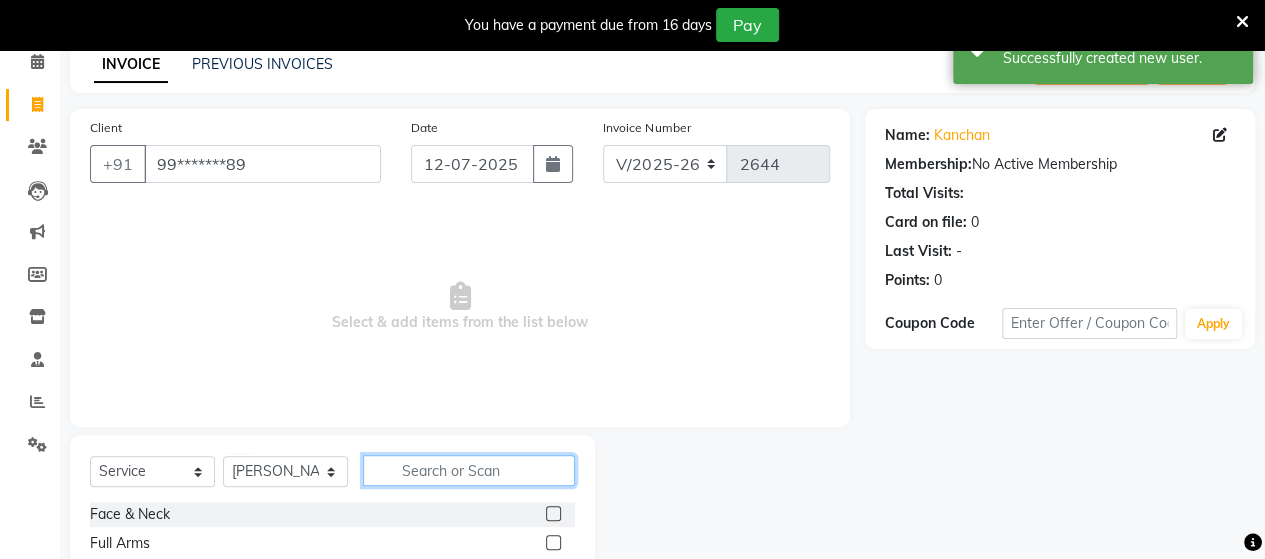 click 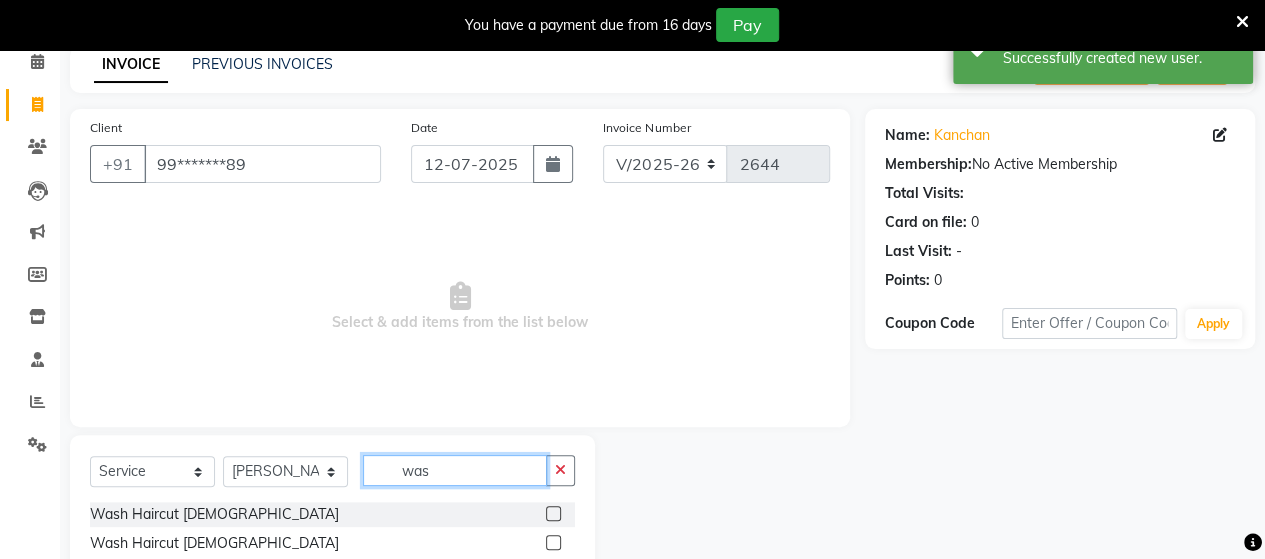 type on "was" 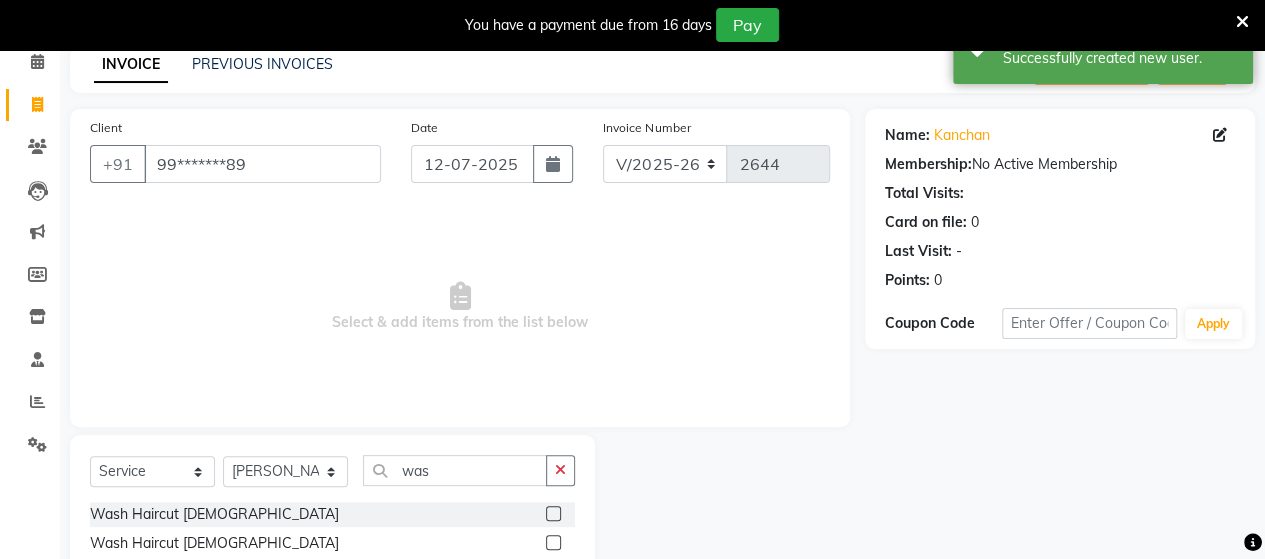 click 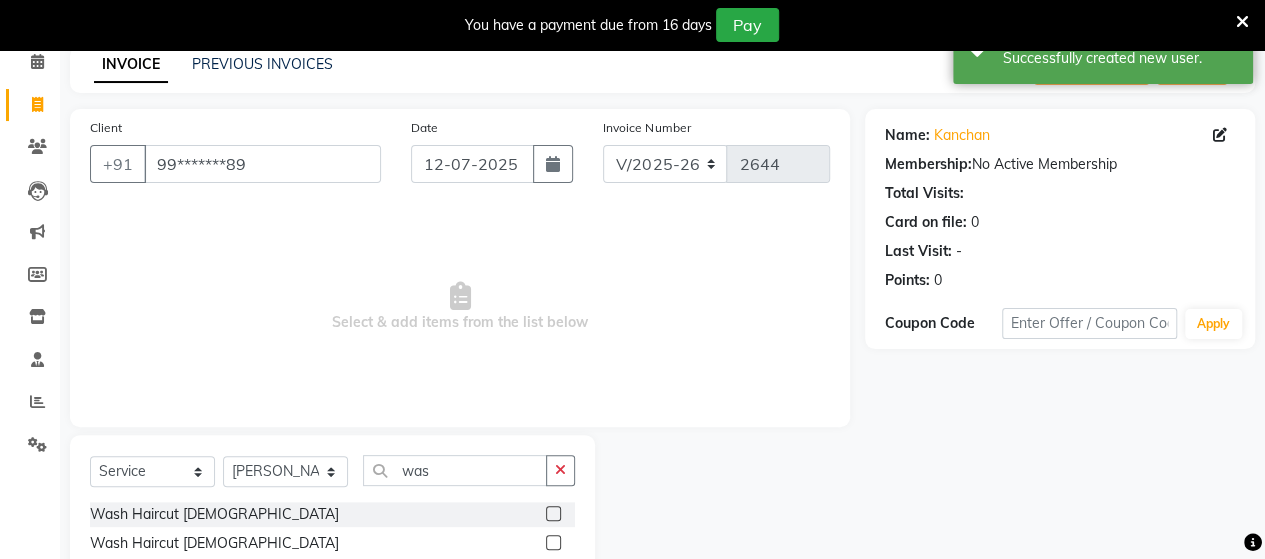 click at bounding box center [552, 514] 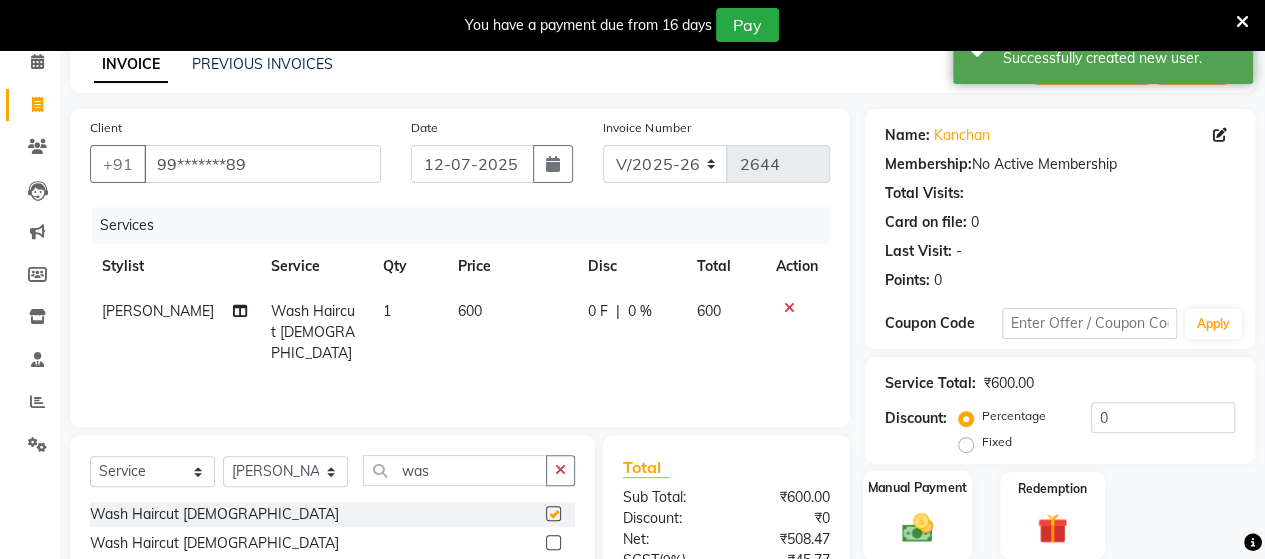 checkbox on "false" 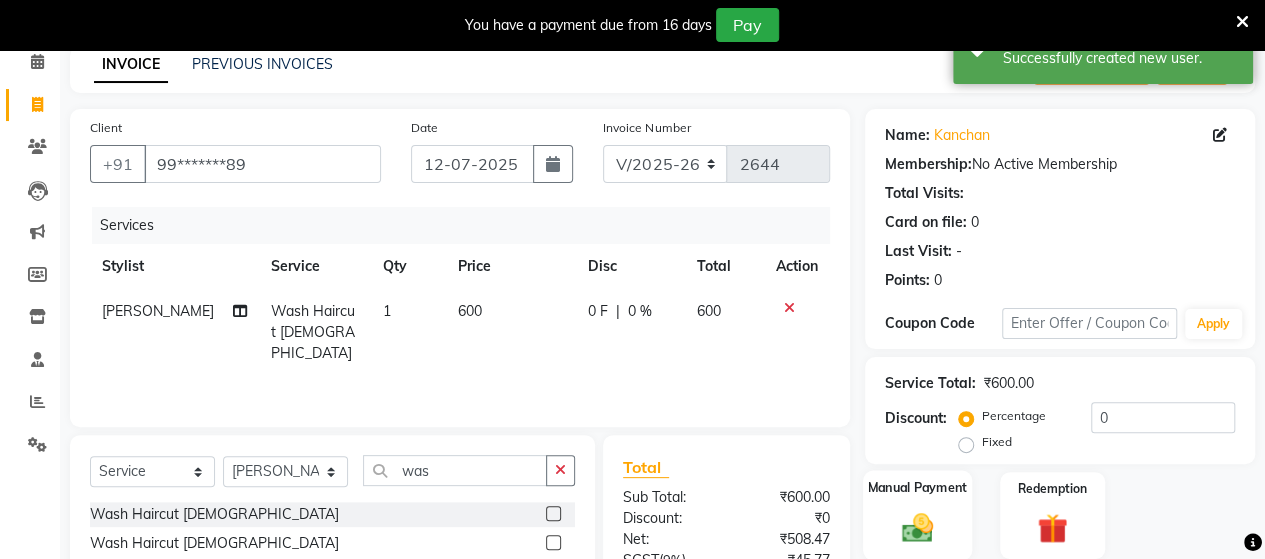 click 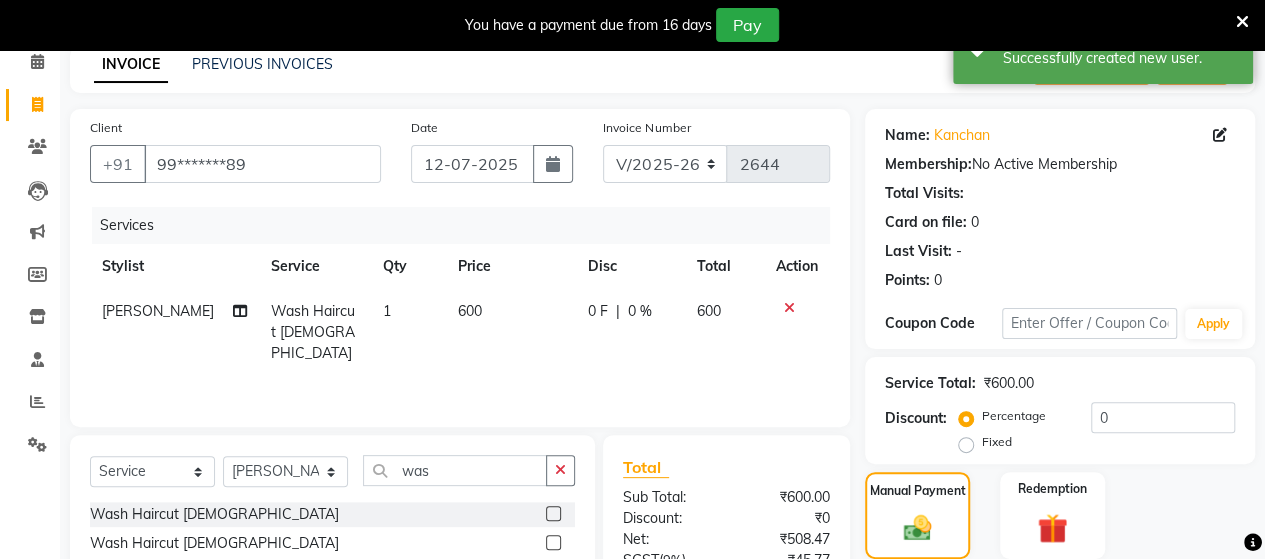 scroll, scrollTop: 288, scrollLeft: 0, axis: vertical 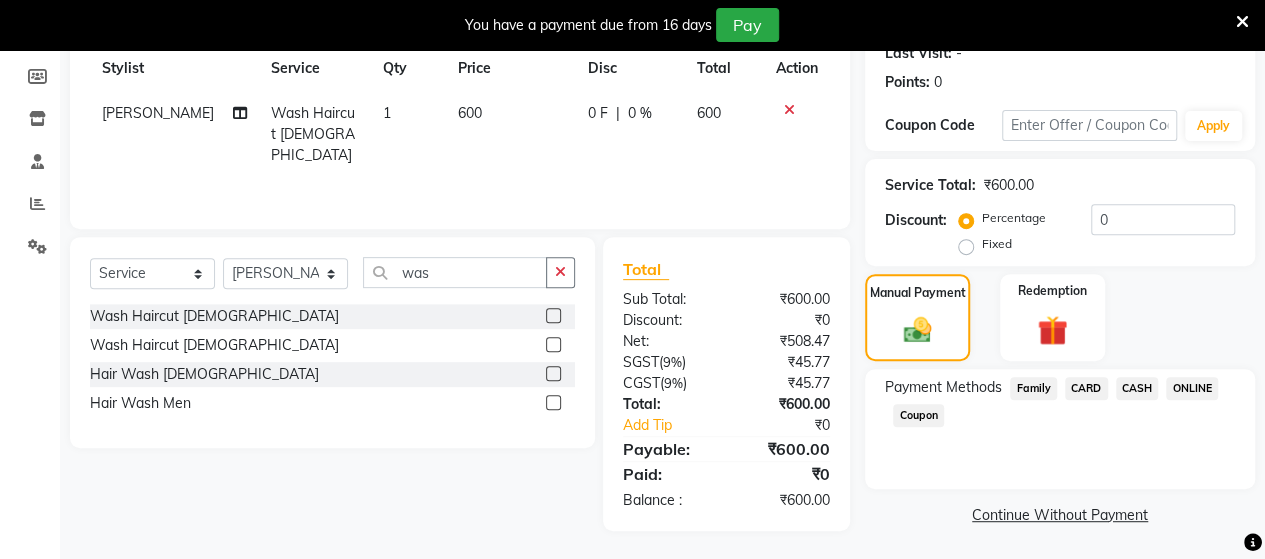 click on "ONLINE" 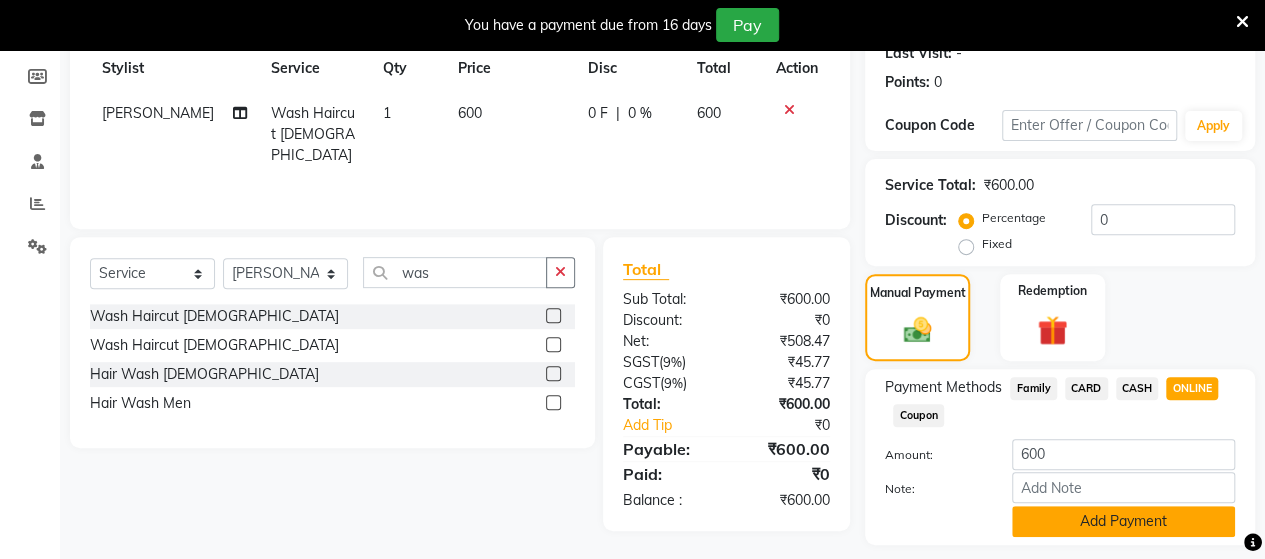click on "Add Payment" 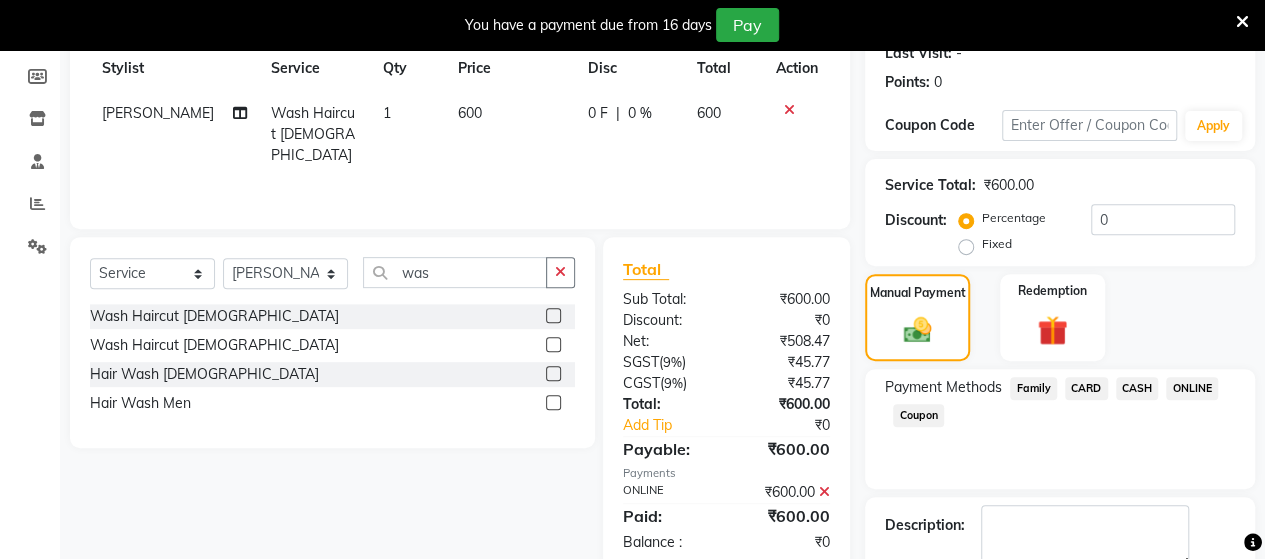 scroll, scrollTop: 400, scrollLeft: 0, axis: vertical 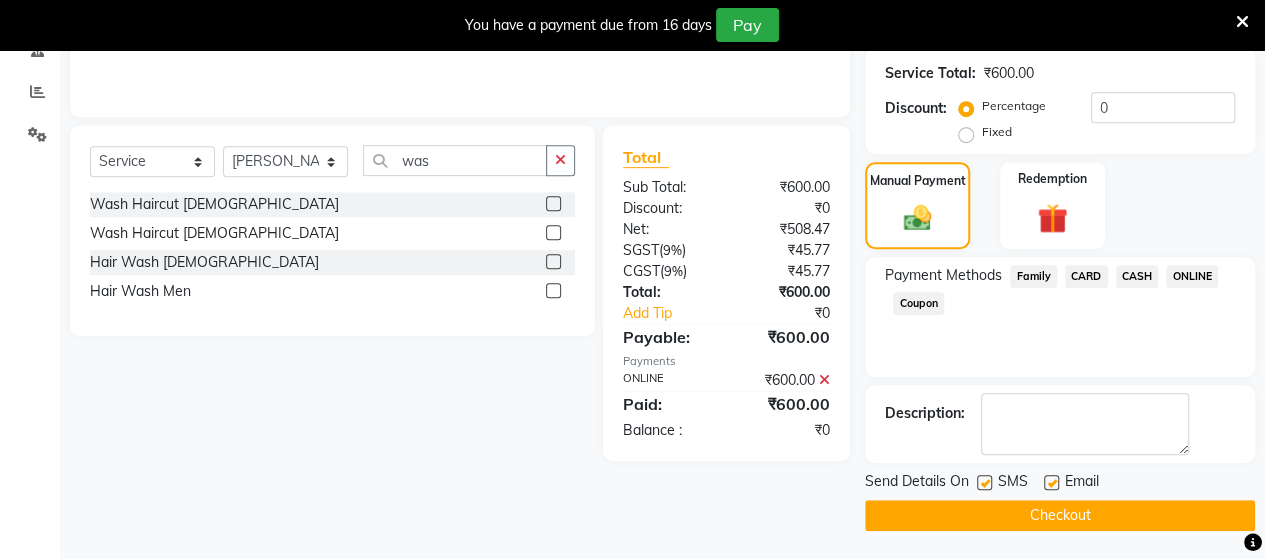 click on "Checkout" 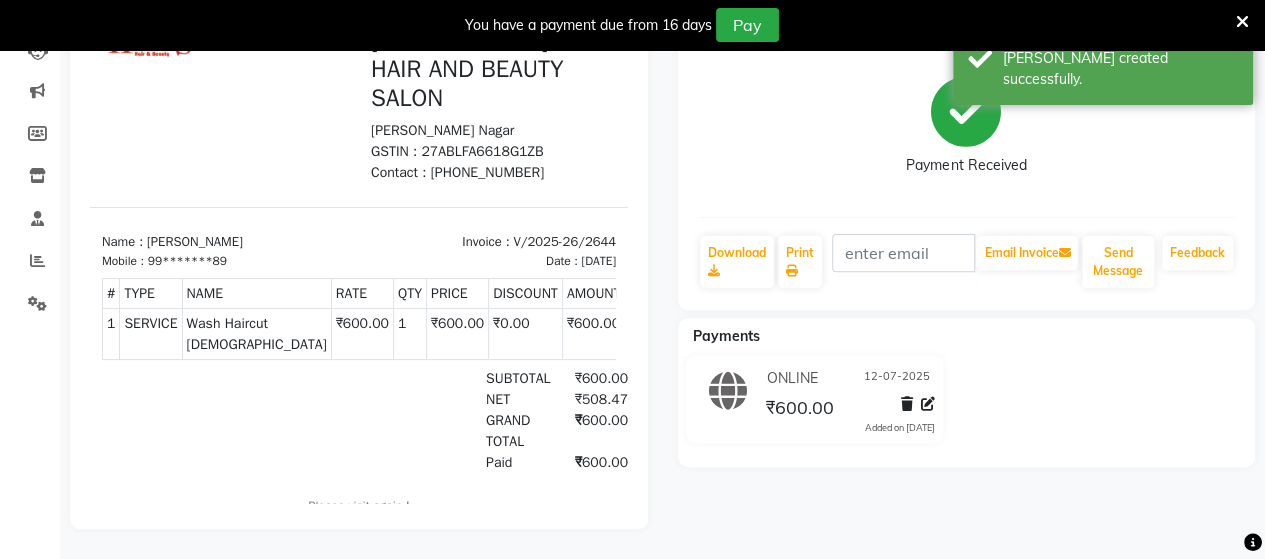 scroll, scrollTop: 0, scrollLeft: 0, axis: both 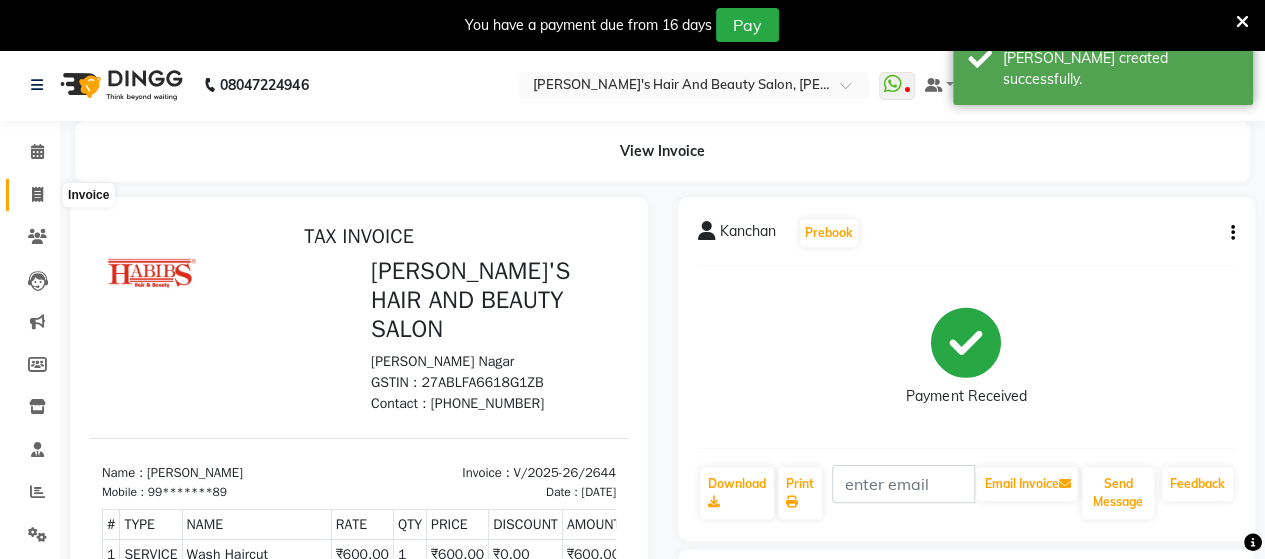 click 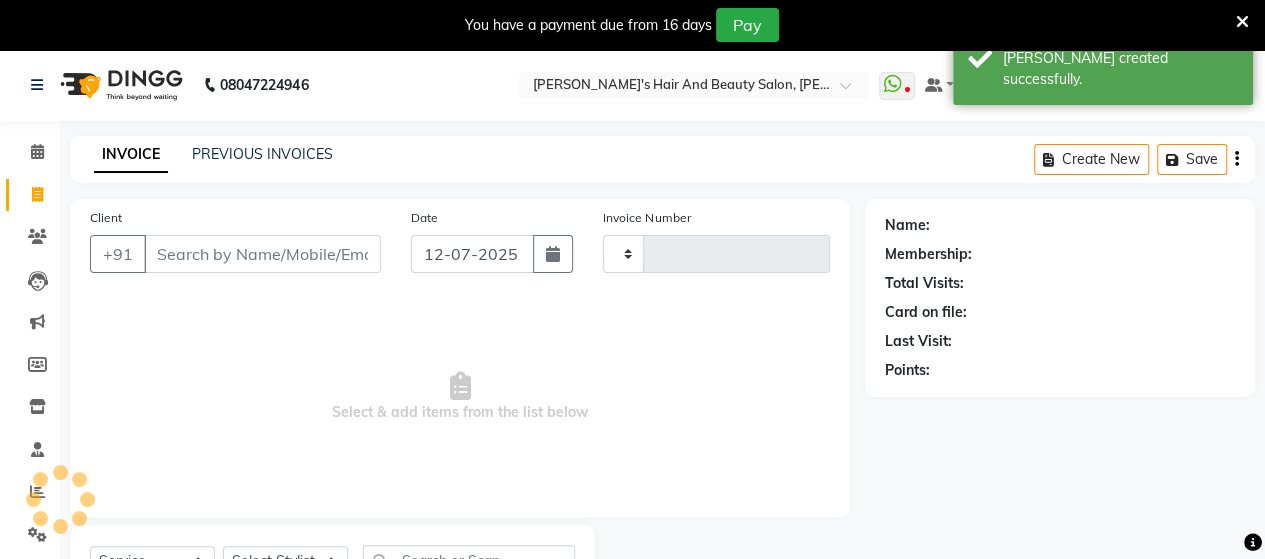 scroll, scrollTop: 90, scrollLeft: 0, axis: vertical 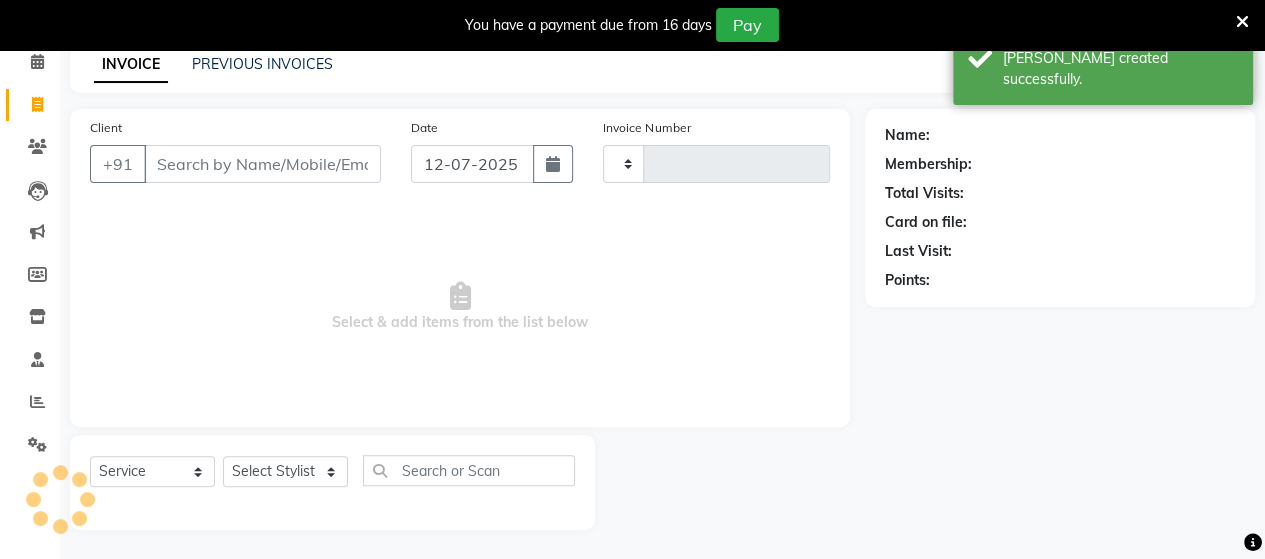 type on "2645" 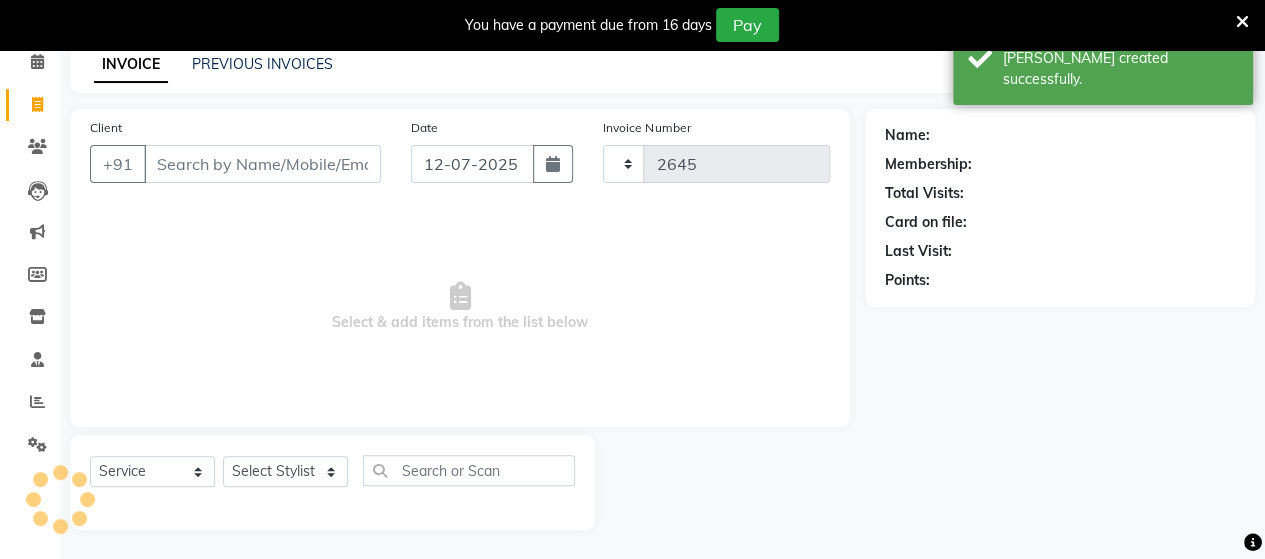 select on "6429" 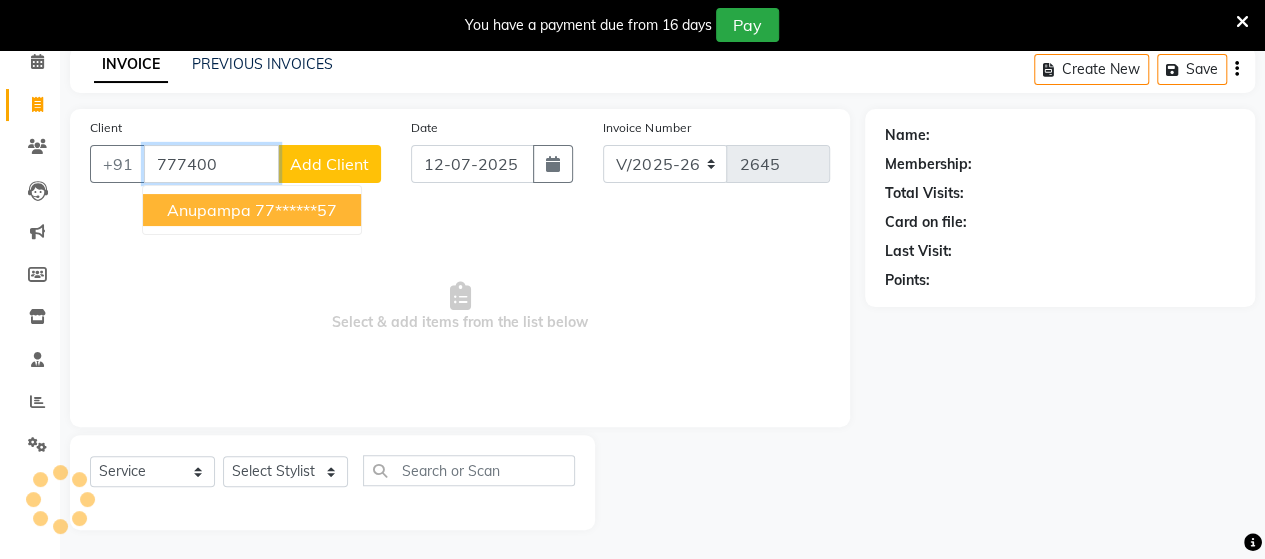 click on "77******57" at bounding box center (296, 210) 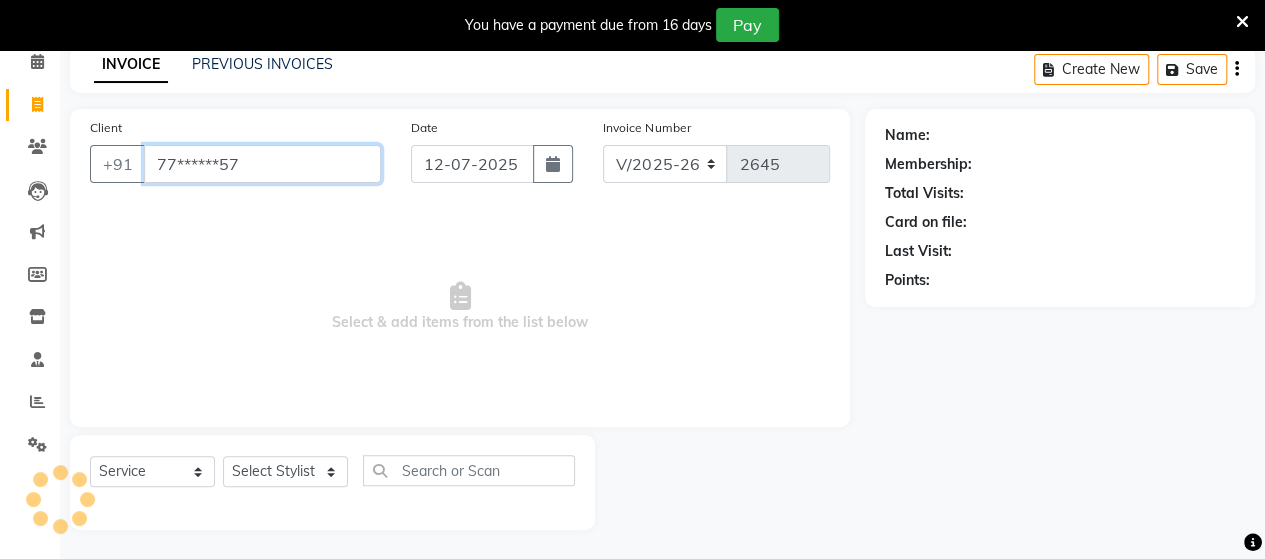 type on "77******57" 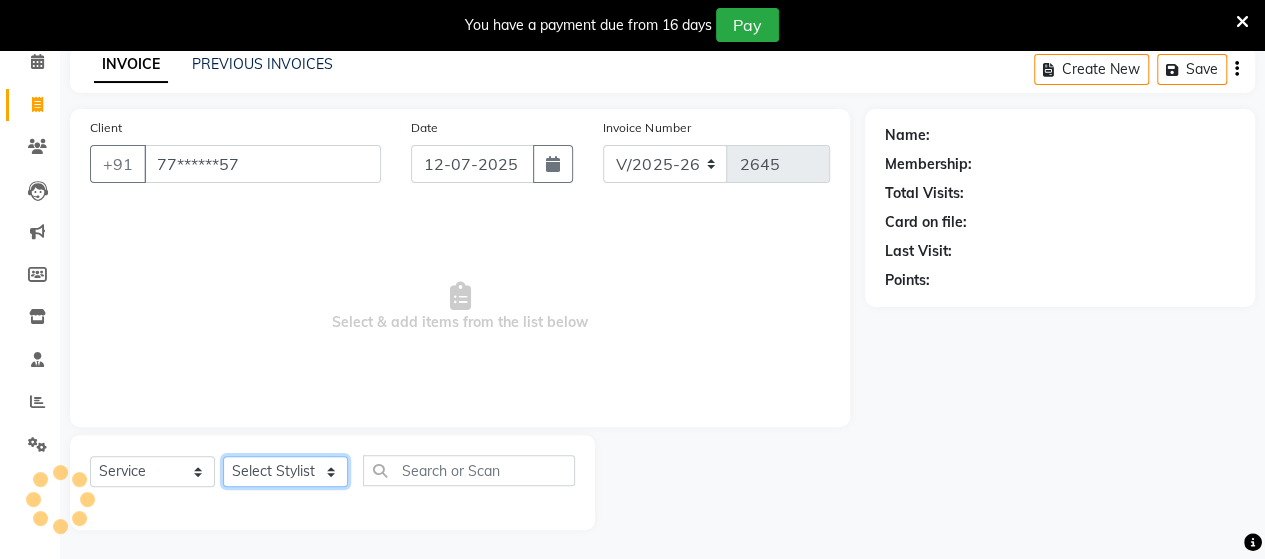 click on "Select Stylist Admin [PERSON_NAME]  [PERSON_NAME]  [PERSON_NAME] Rohit [PERSON_NAME]" 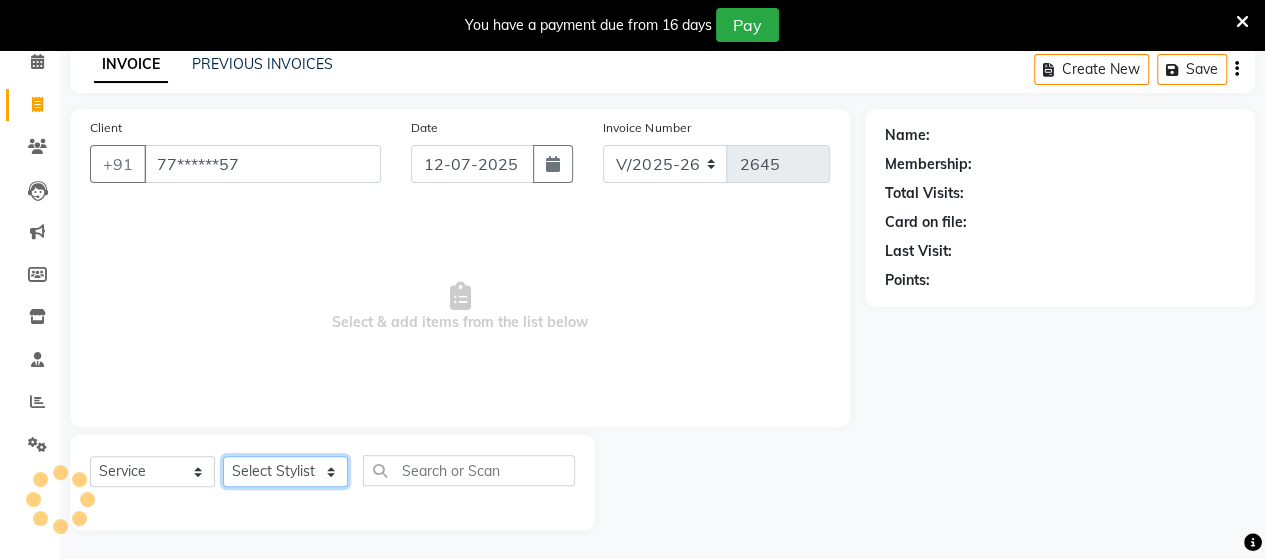 select on "48826" 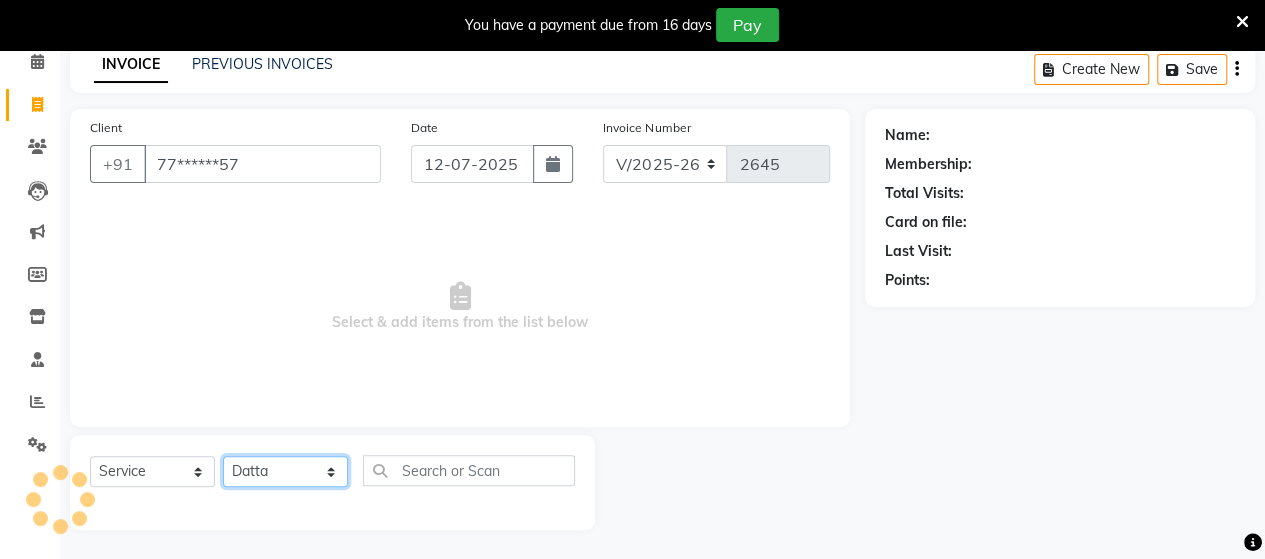 click on "Select Stylist Admin [PERSON_NAME]  [PERSON_NAME]  [PERSON_NAME] Rohit [PERSON_NAME]" 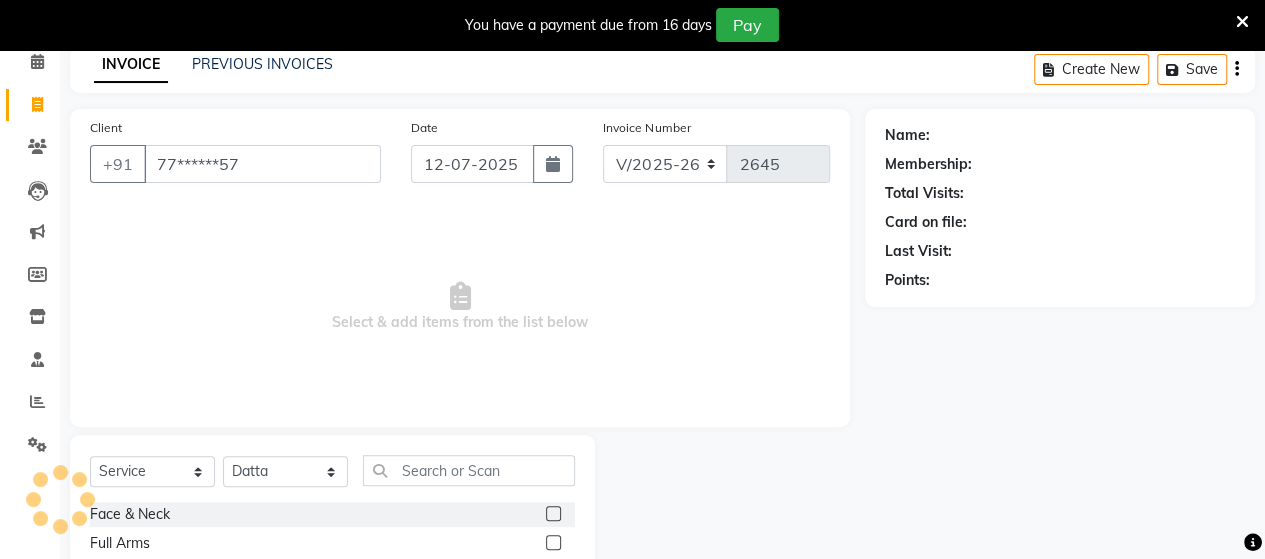 drag, startPoint x: 416, startPoint y: 493, endPoint x: 428, endPoint y: 481, distance: 16.970562 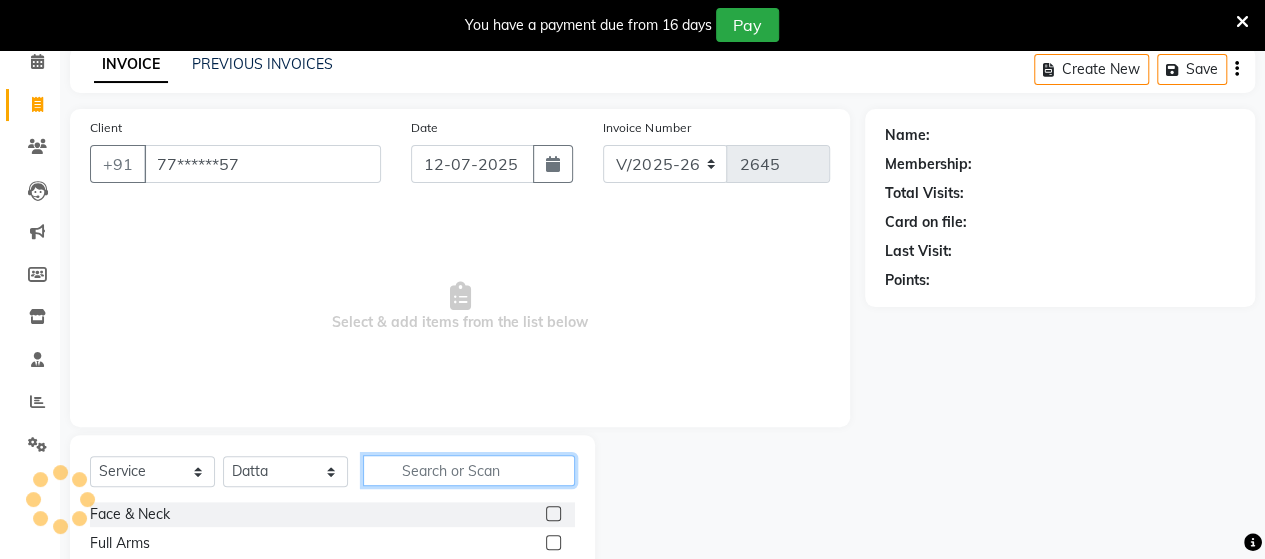 click 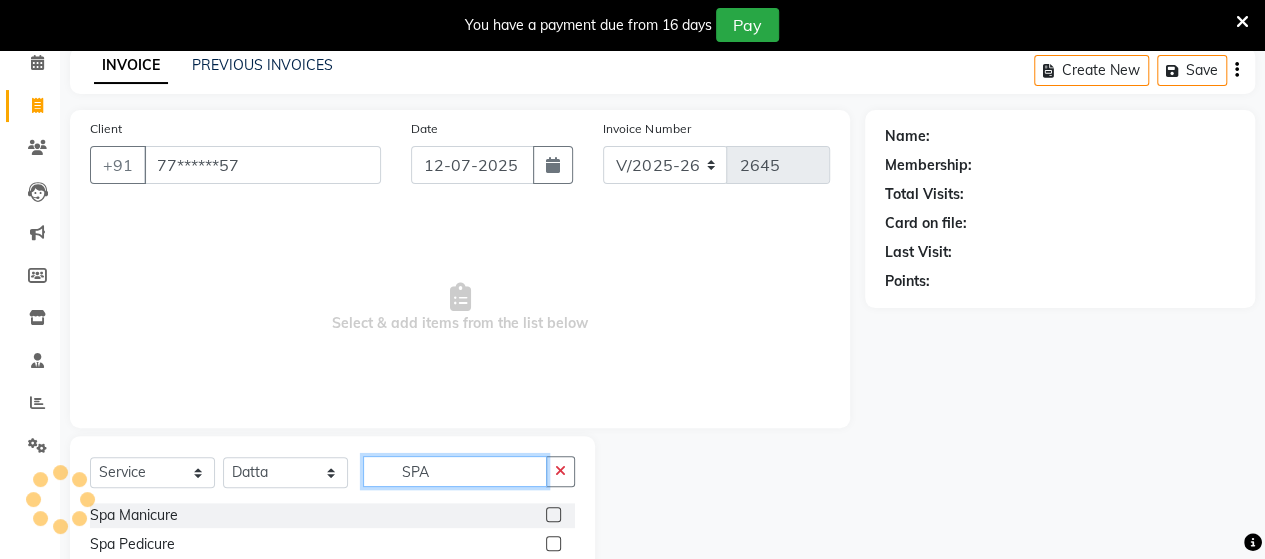 scroll, scrollTop: 206, scrollLeft: 0, axis: vertical 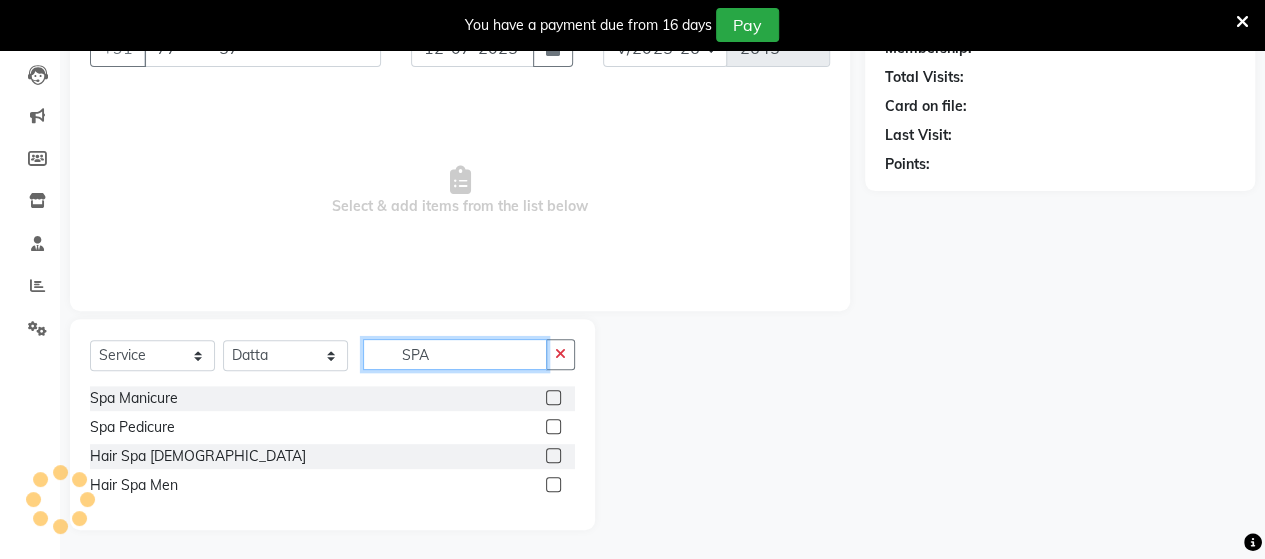 type on "SPA" 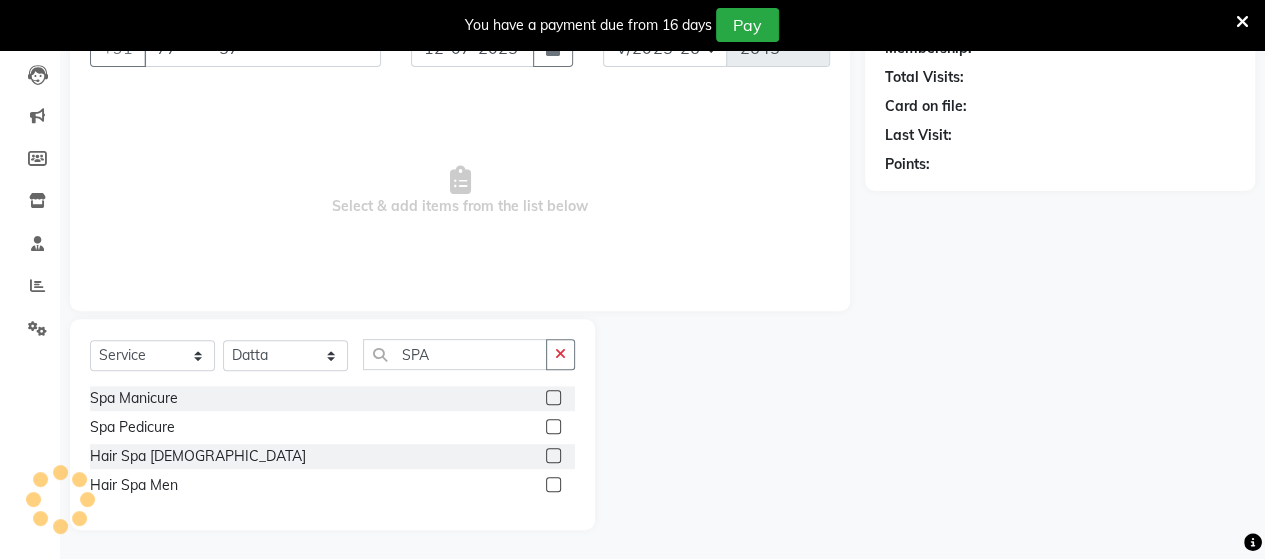 click 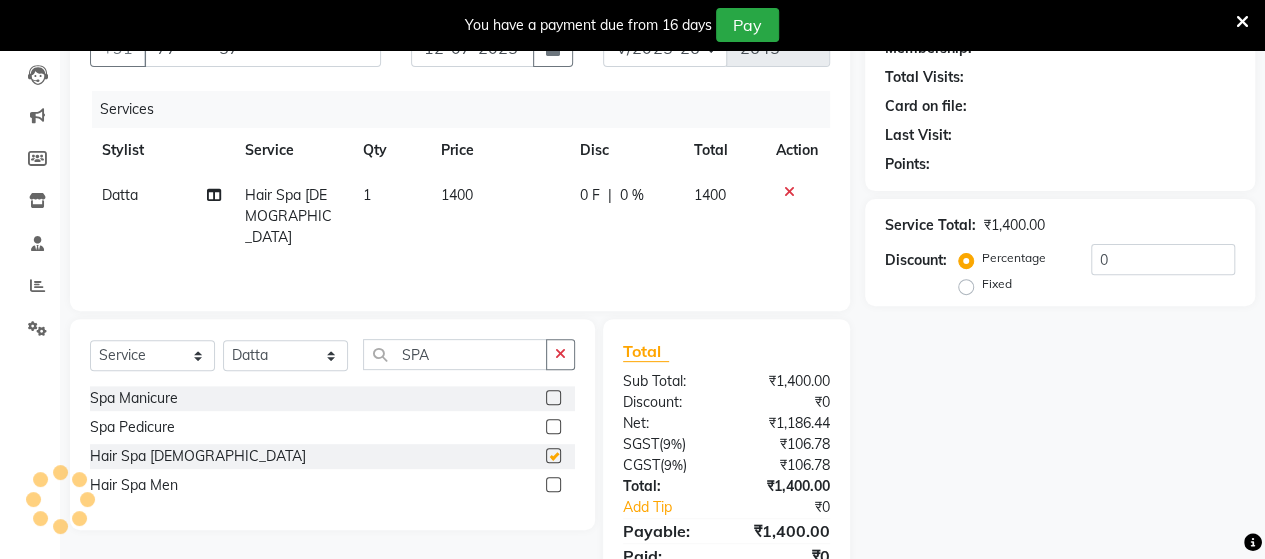 checkbox on "false" 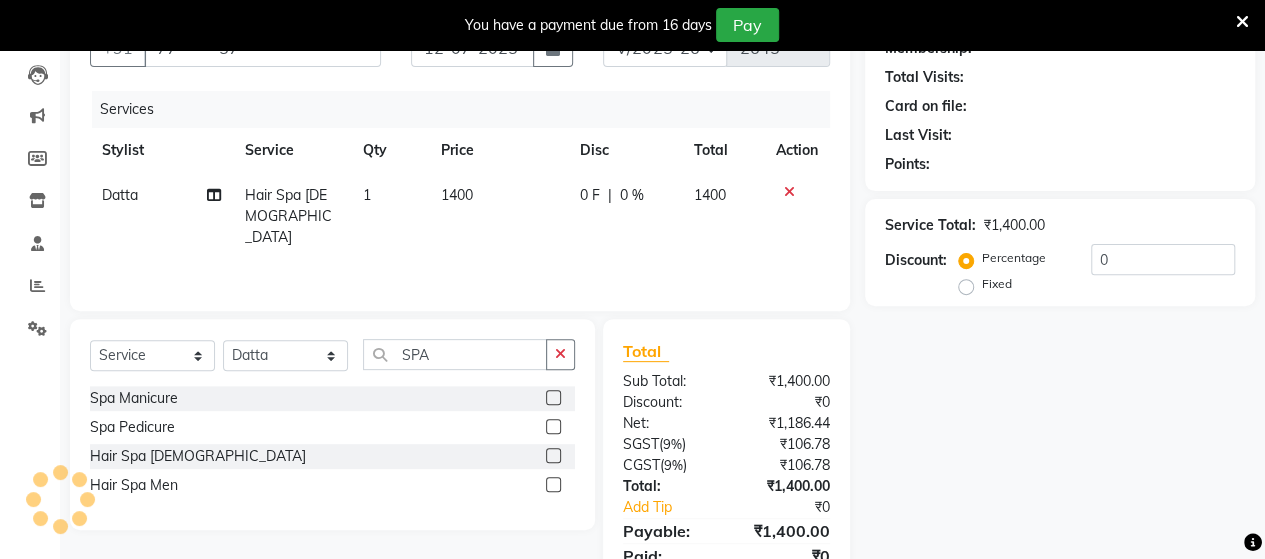 click on "1400" 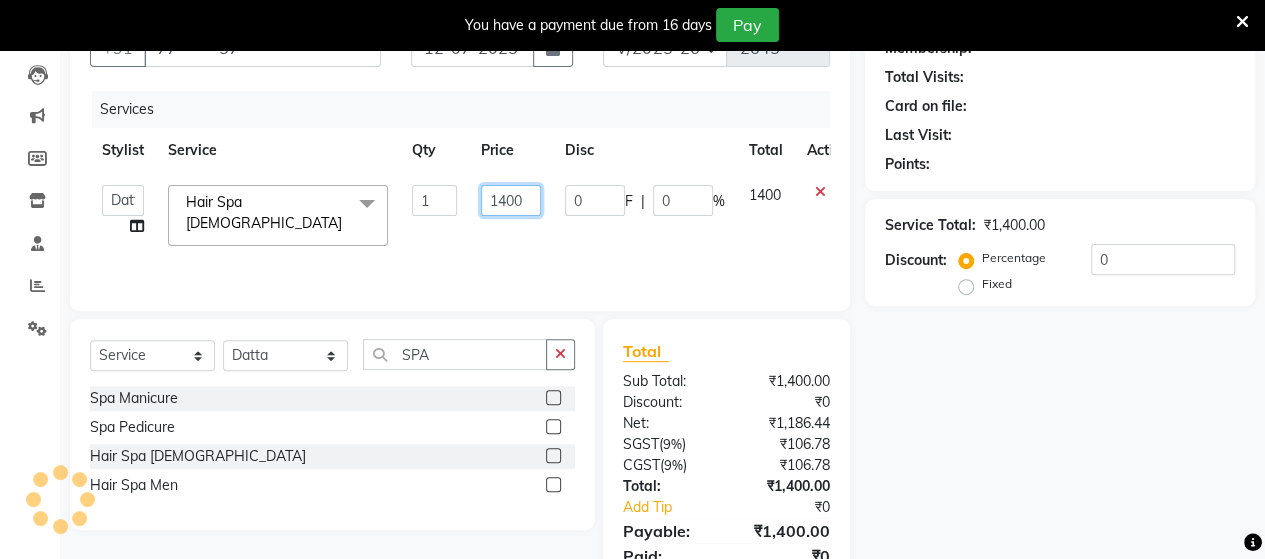 click on "1400" 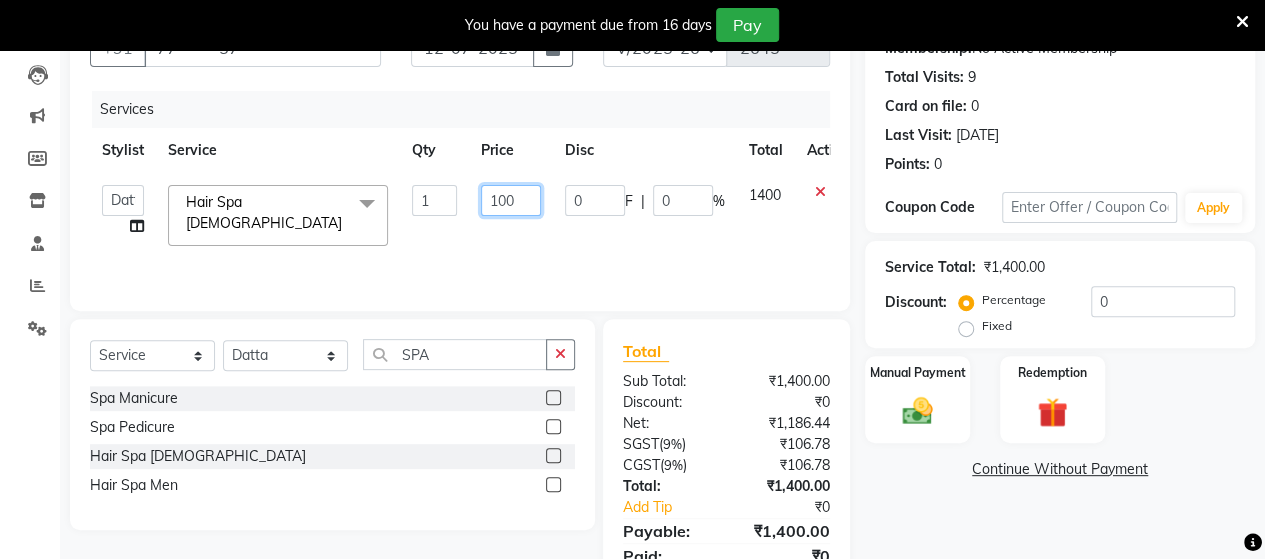 type on "1500" 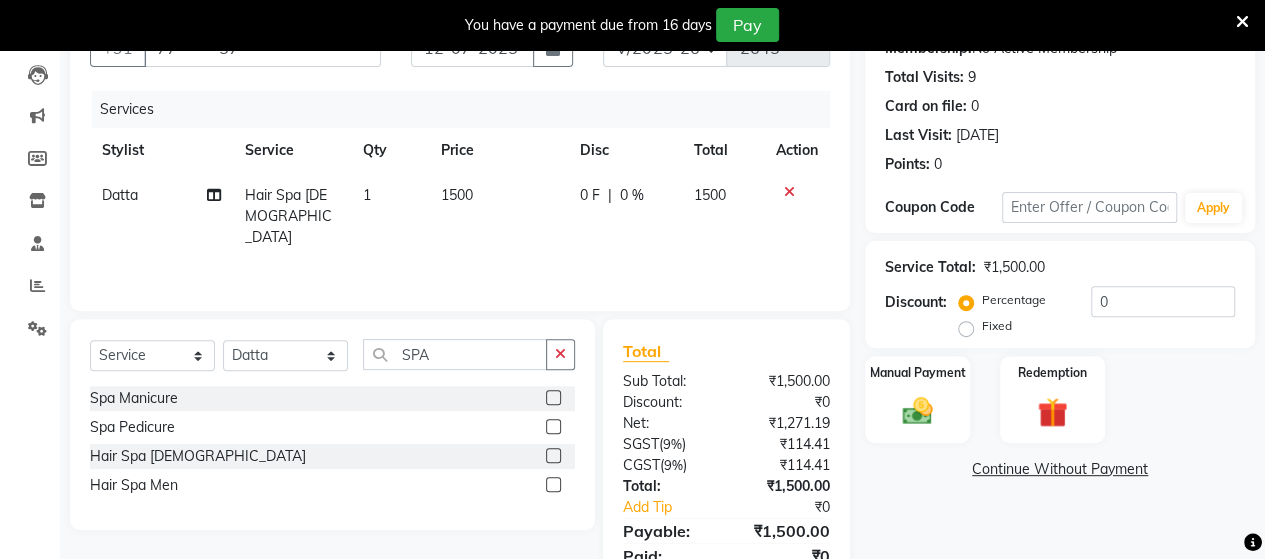 click on "Datta  Hair Spa [DEMOGRAPHIC_DATA] 1 1500 0 F | 0 % 1500" 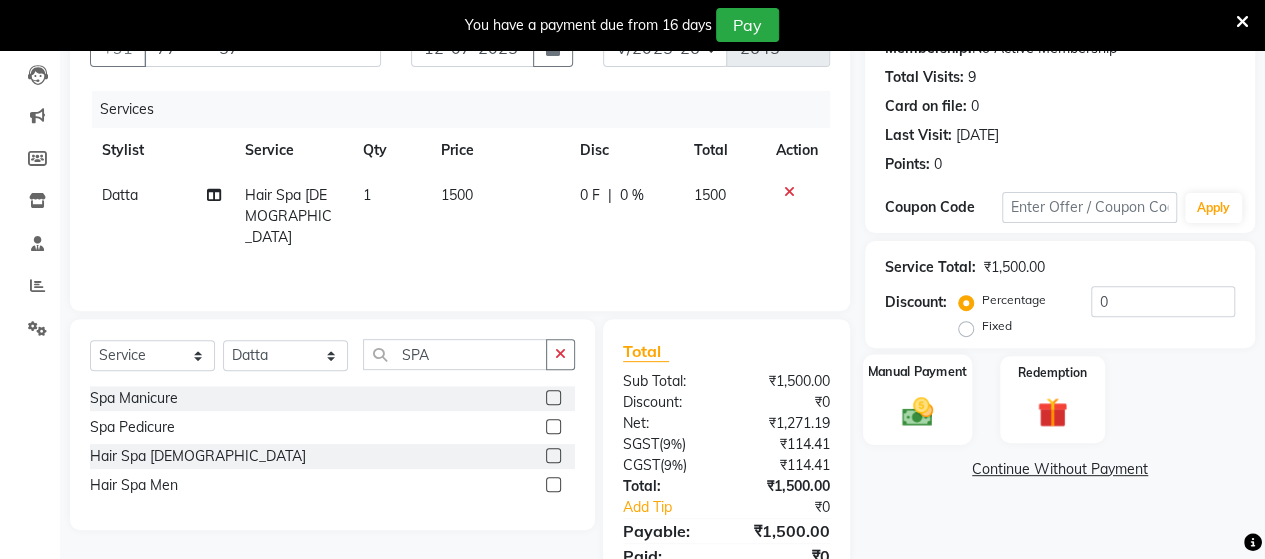 click 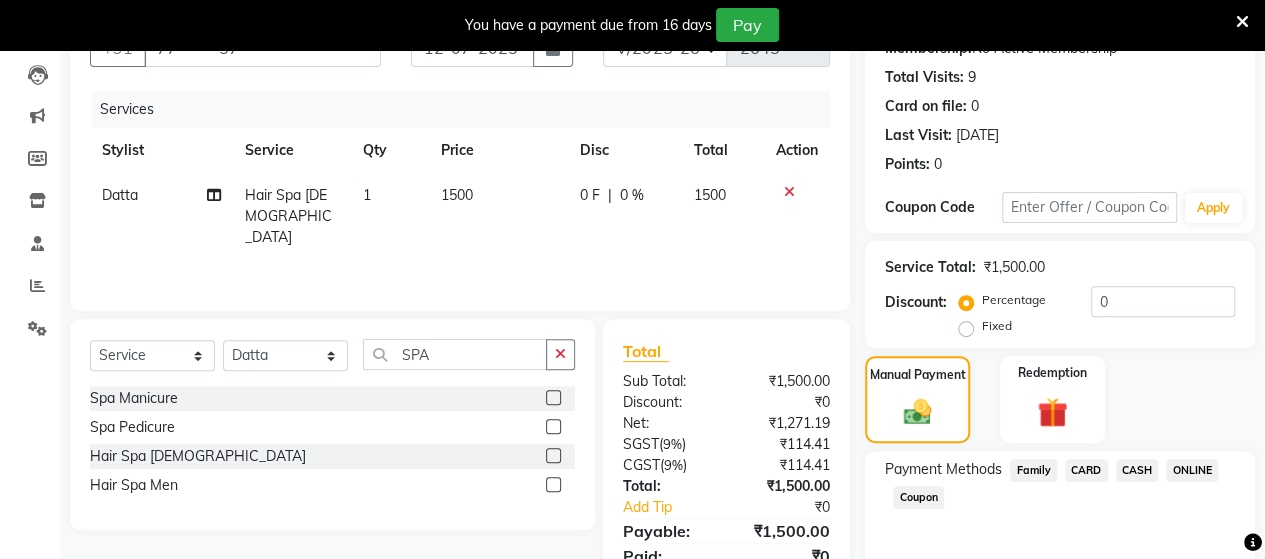 click on "ONLINE" 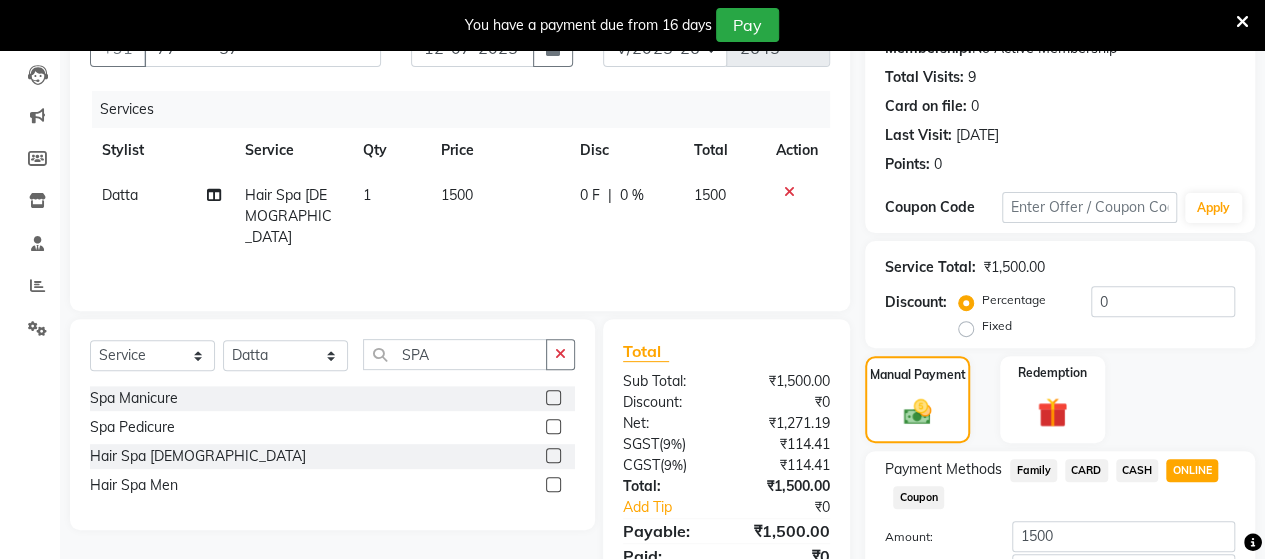 scroll, scrollTop: 344, scrollLeft: 0, axis: vertical 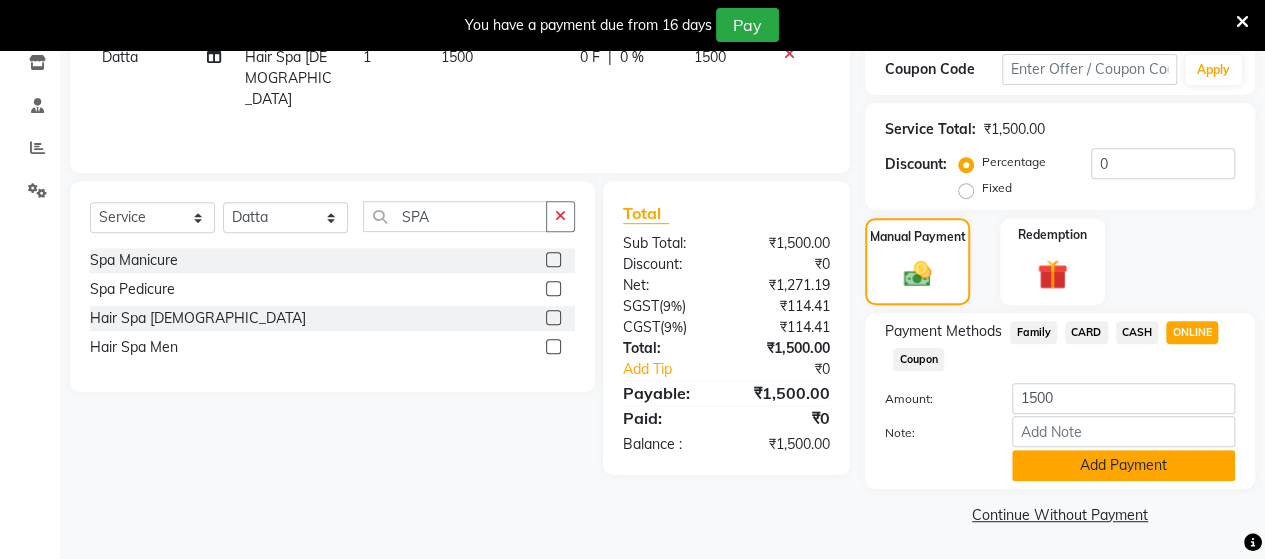 click on "Add Payment" 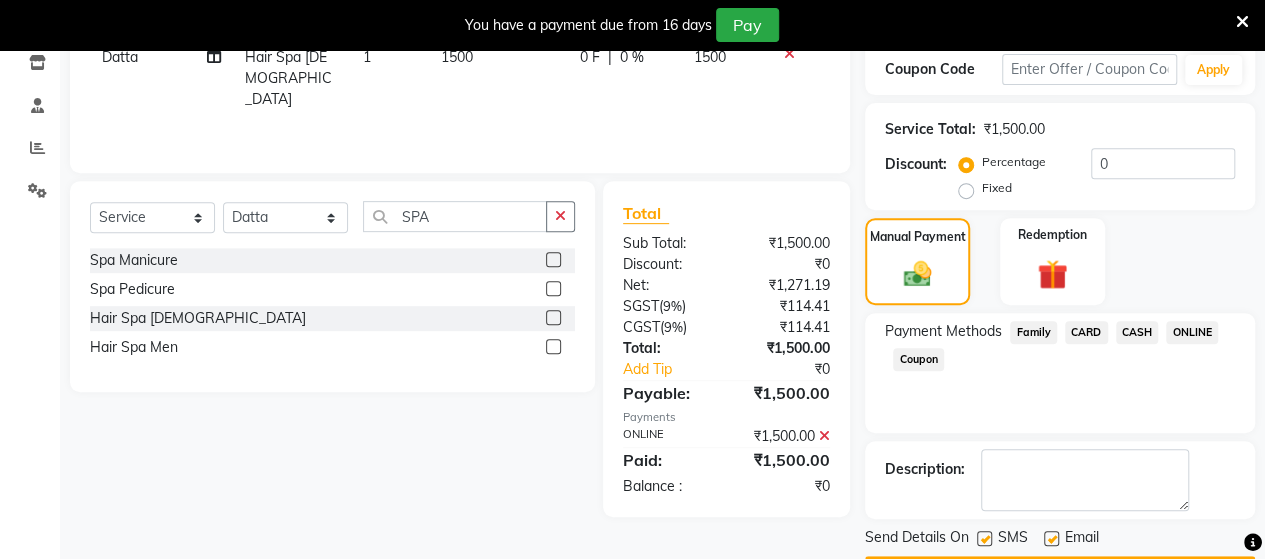 scroll, scrollTop: 400, scrollLeft: 0, axis: vertical 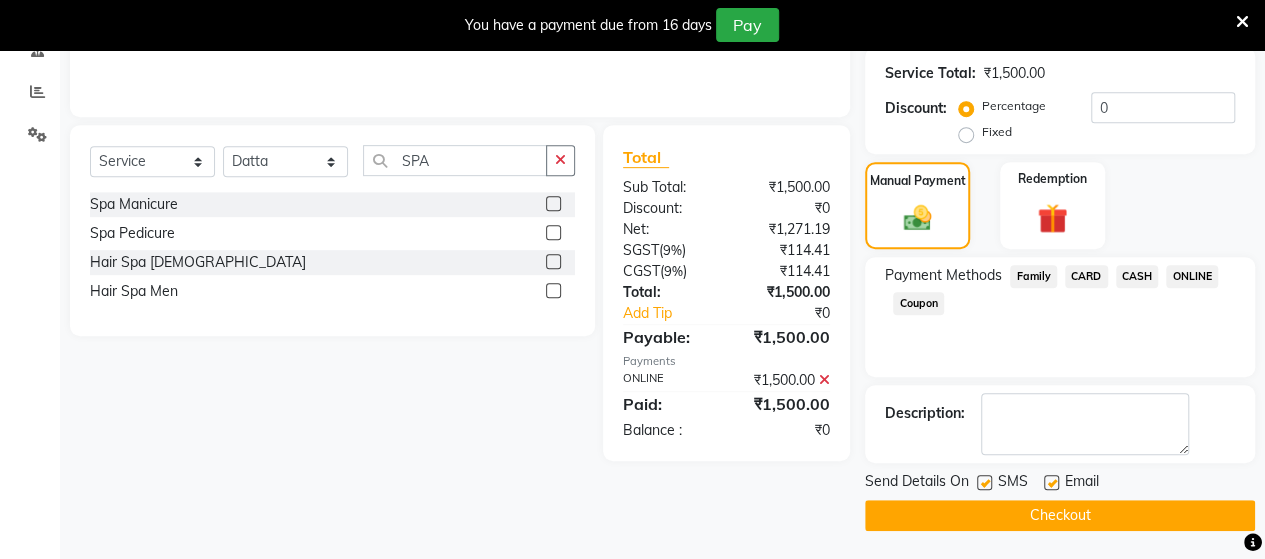 click on "Checkout" 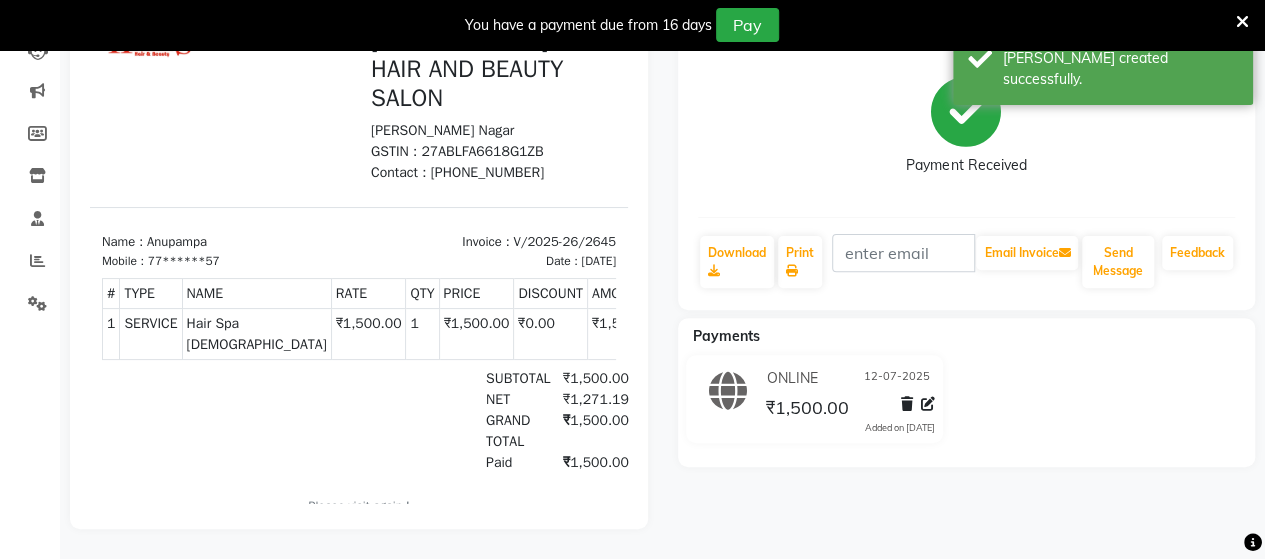 scroll, scrollTop: 0, scrollLeft: 0, axis: both 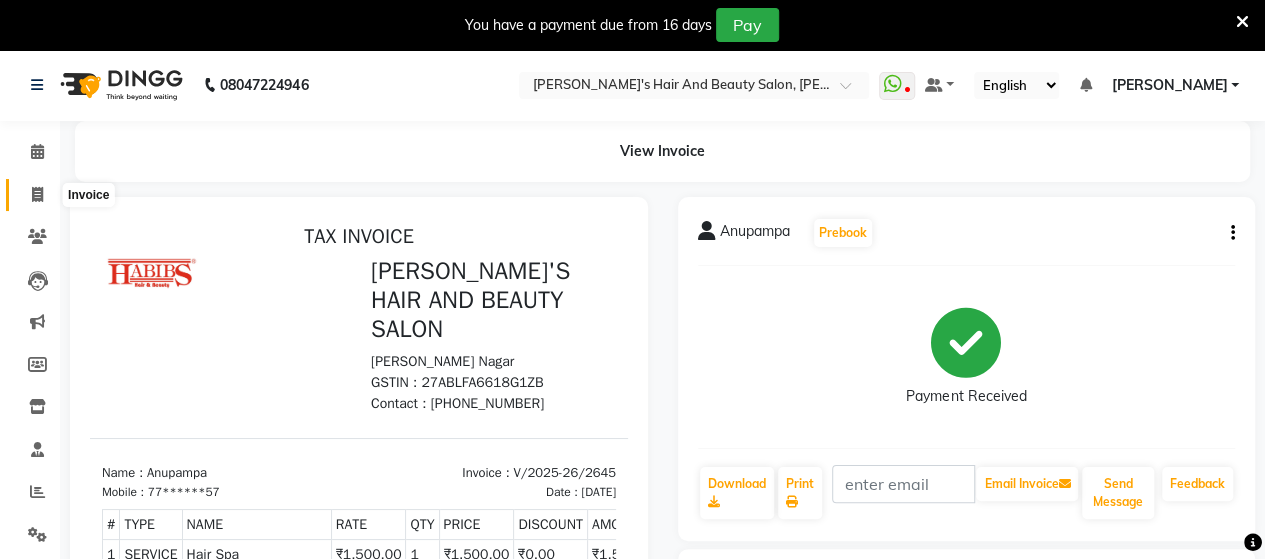click 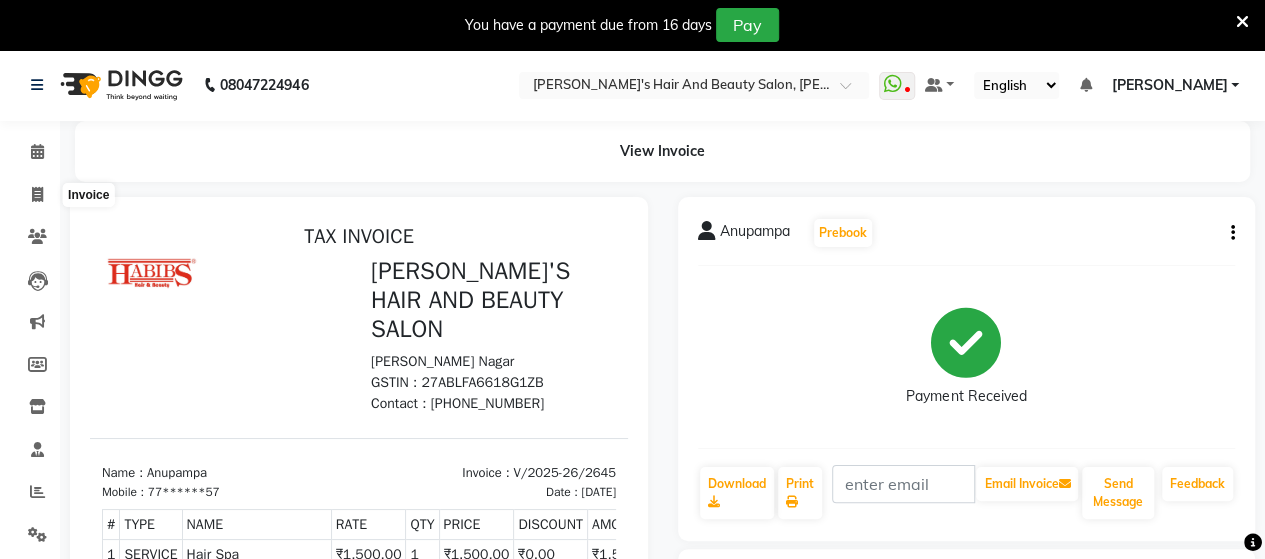 select on "6429" 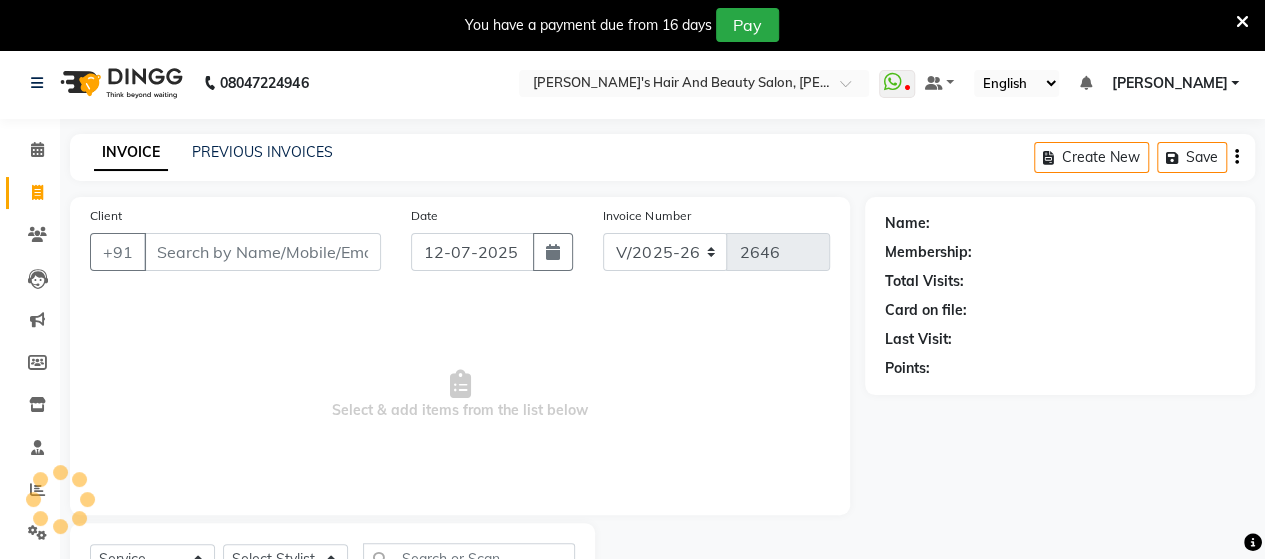 scroll, scrollTop: 90, scrollLeft: 0, axis: vertical 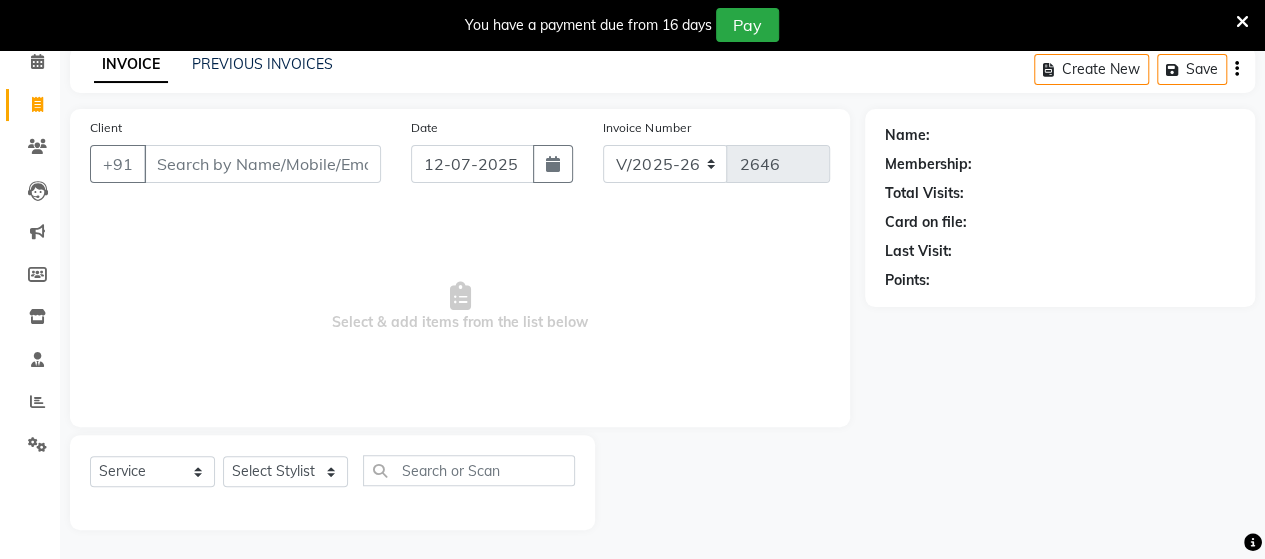 click on "Client" at bounding box center [262, 164] 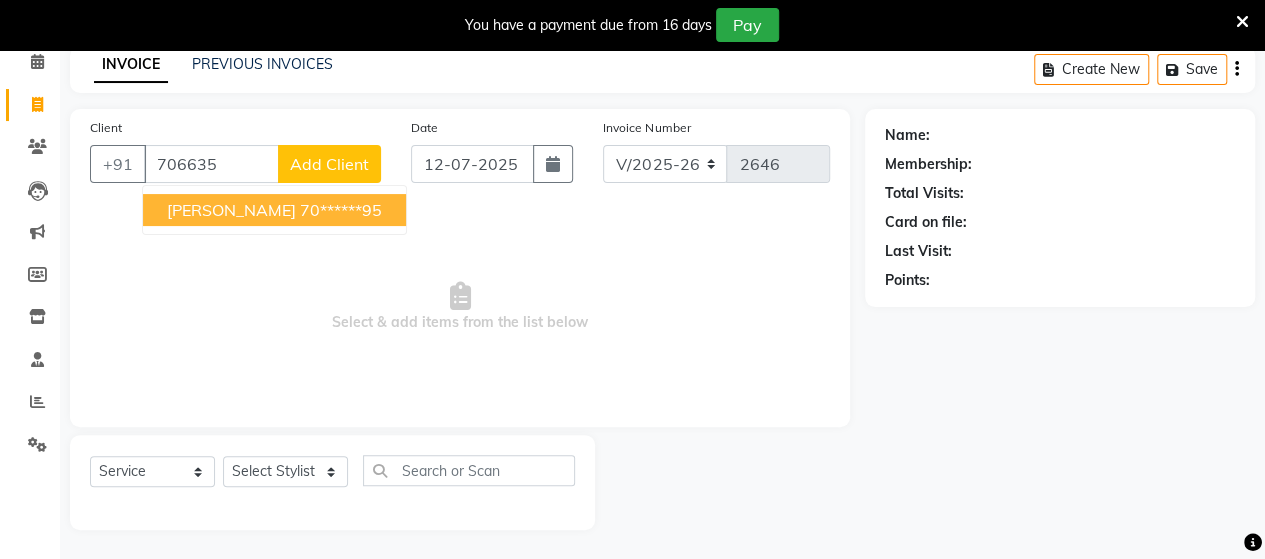 drag, startPoint x: 241, startPoint y: 193, endPoint x: 240, endPoint y: 206, distance: 13.038404 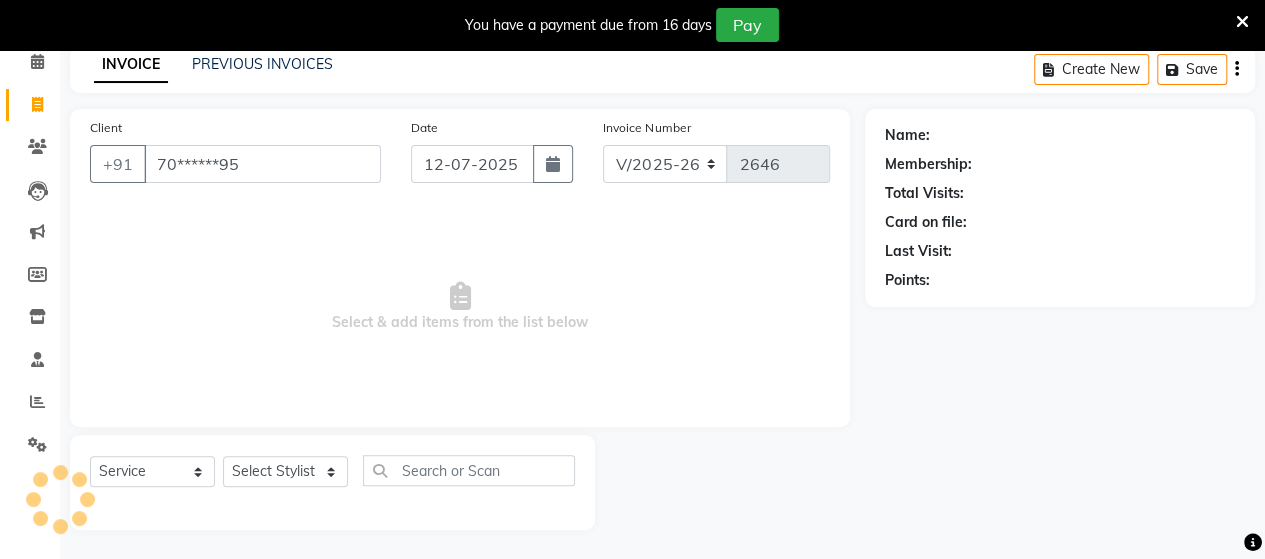 type on "70******95" 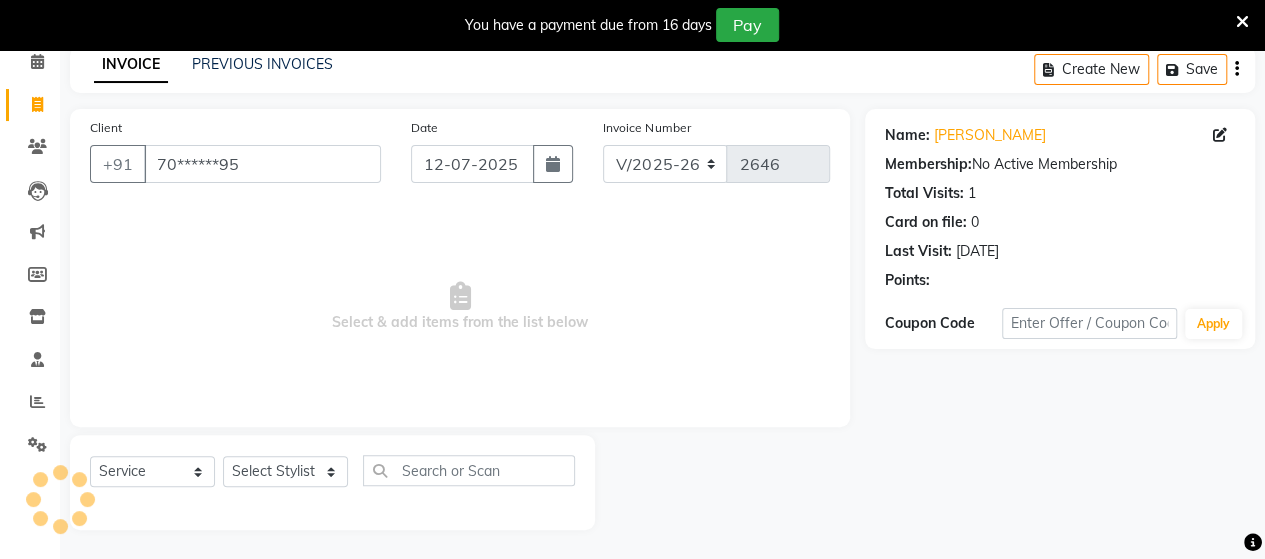 click on "Select & add items from the list below" at bounding box center [460, 307] 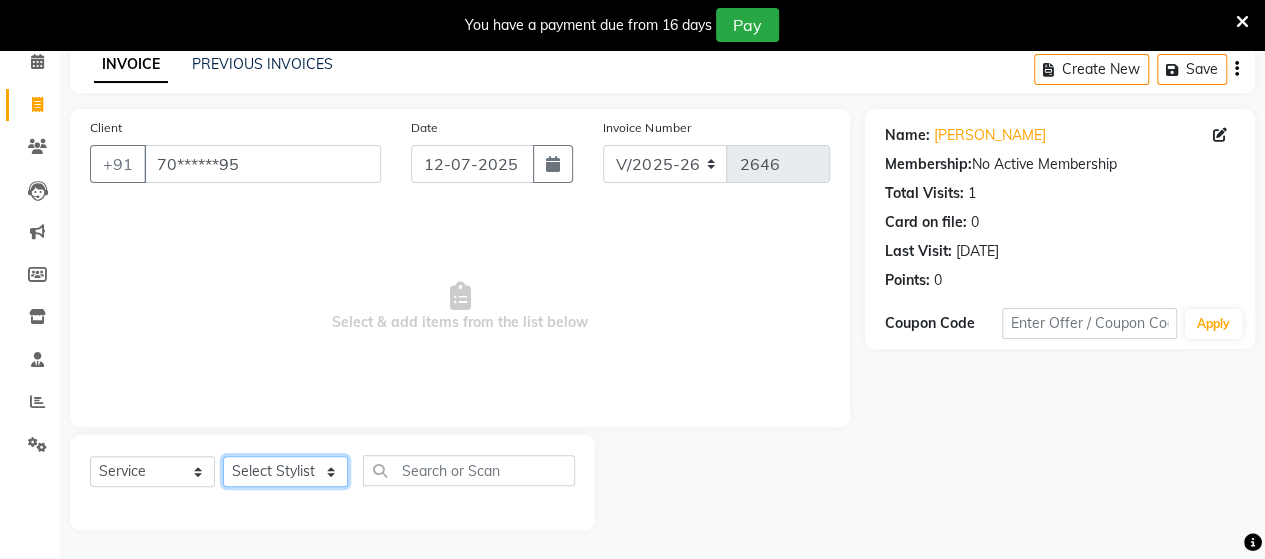 click on "Select Stylist Admin [PERSON_NAME]  [PERSON_NAME]  [PERSON_NAME] Rohit [PERSON_NAME]" 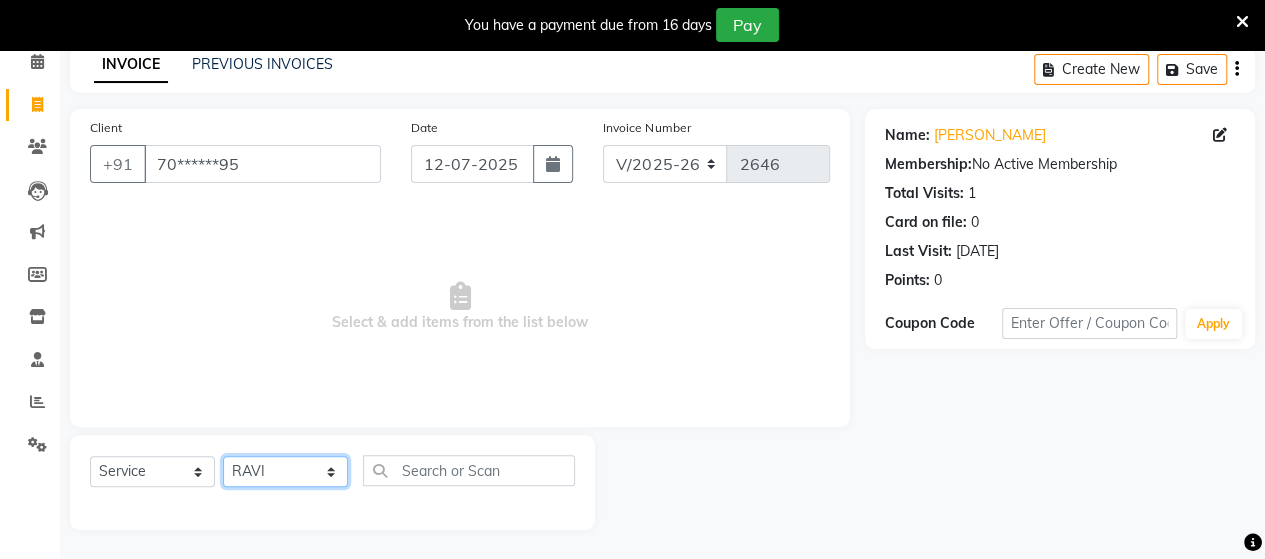 click on "Select Stylist Admin [PERSON_NAME]  [PERSON_NAME]  [PERSON_NAME] Rohit [PERSON_NAME]" 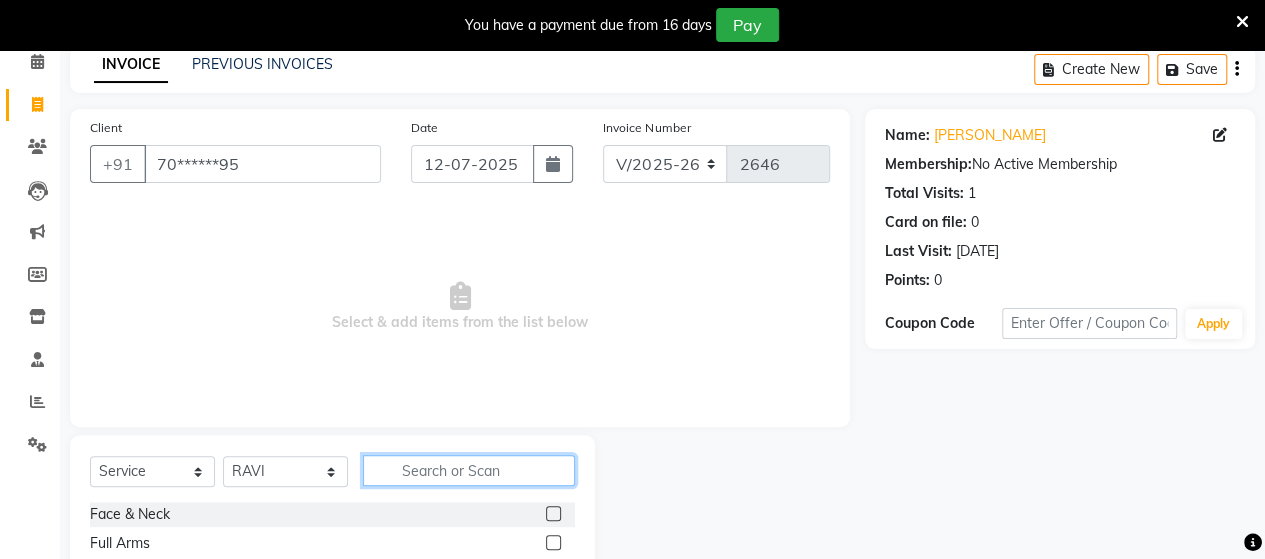 click 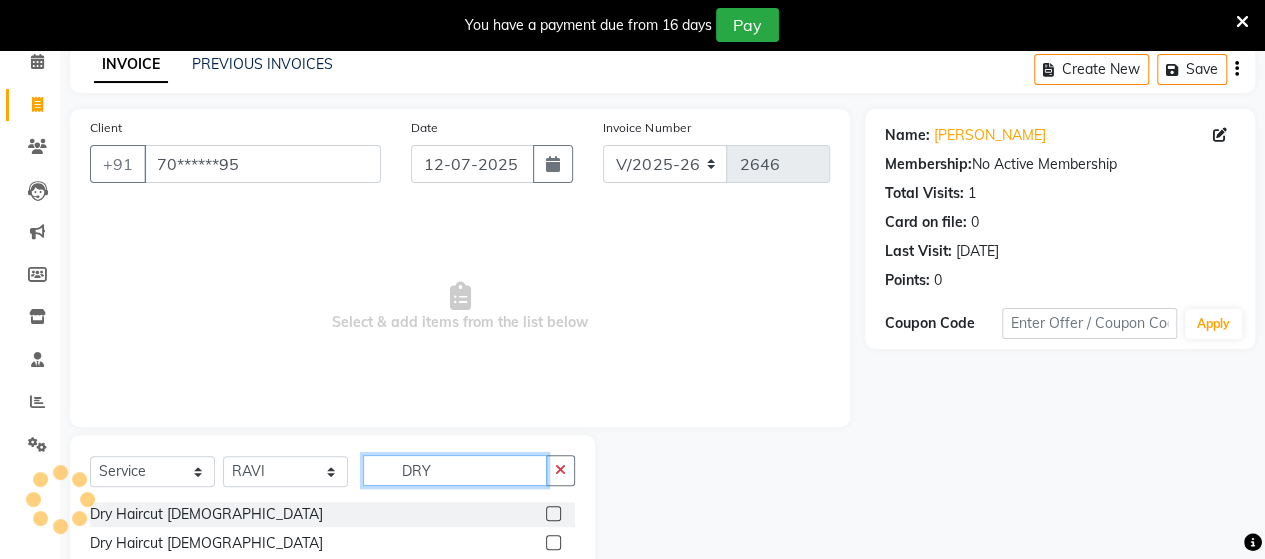 type on "DRY" 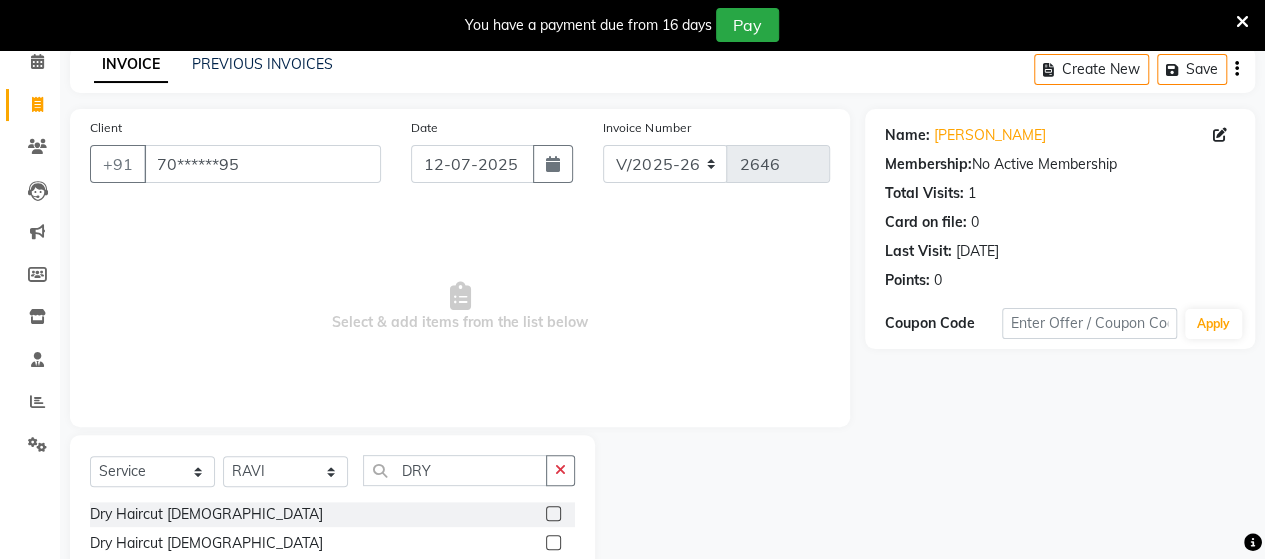 click 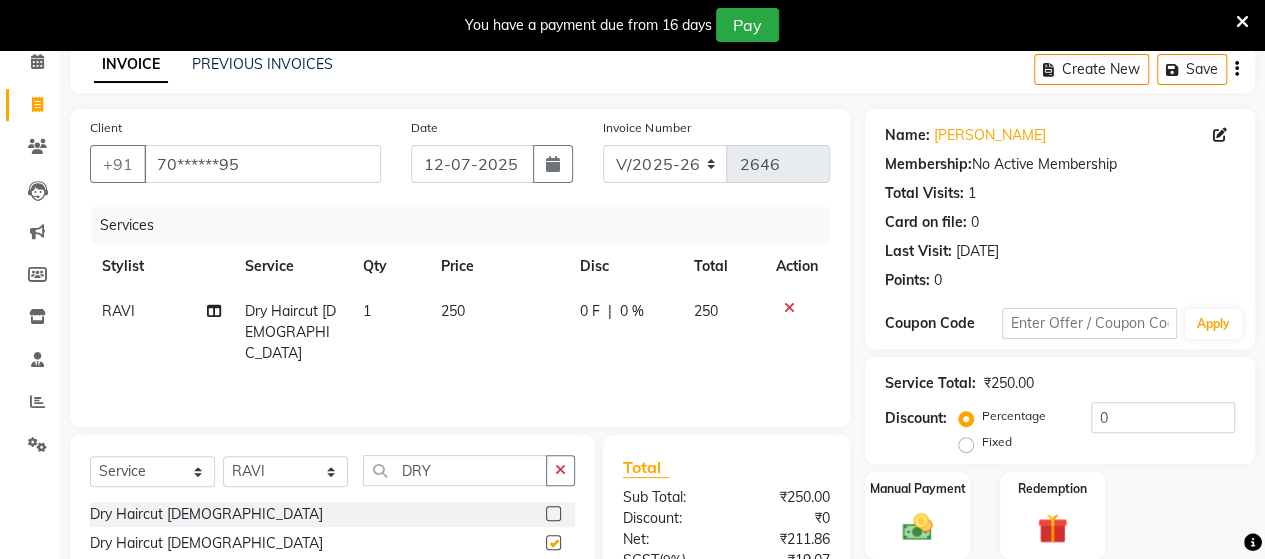 checkbox on "false" 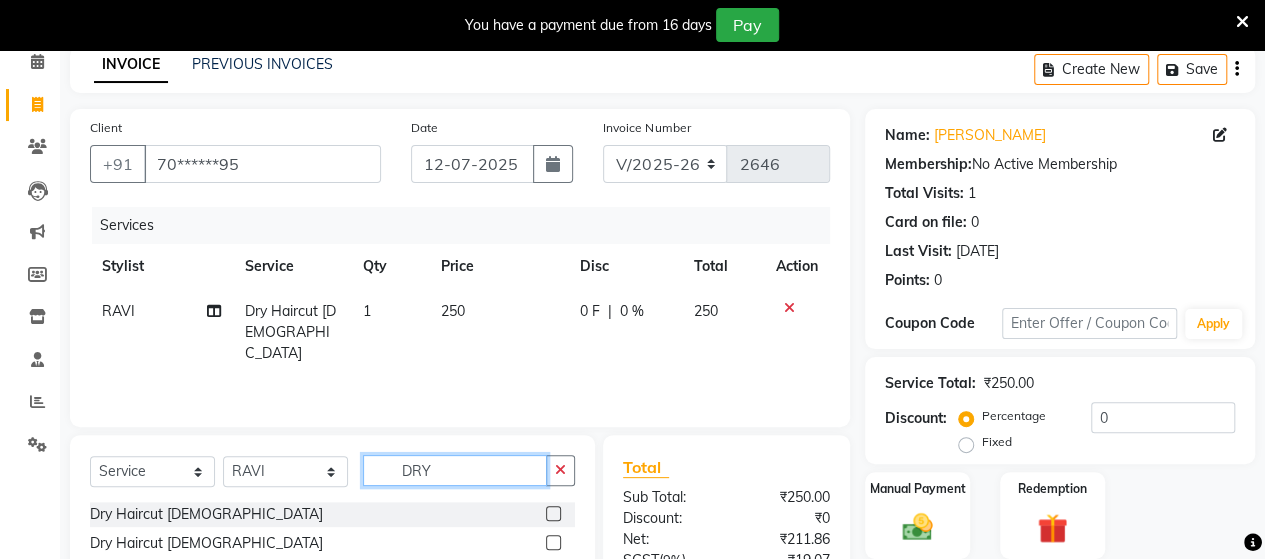 click on "DRY" 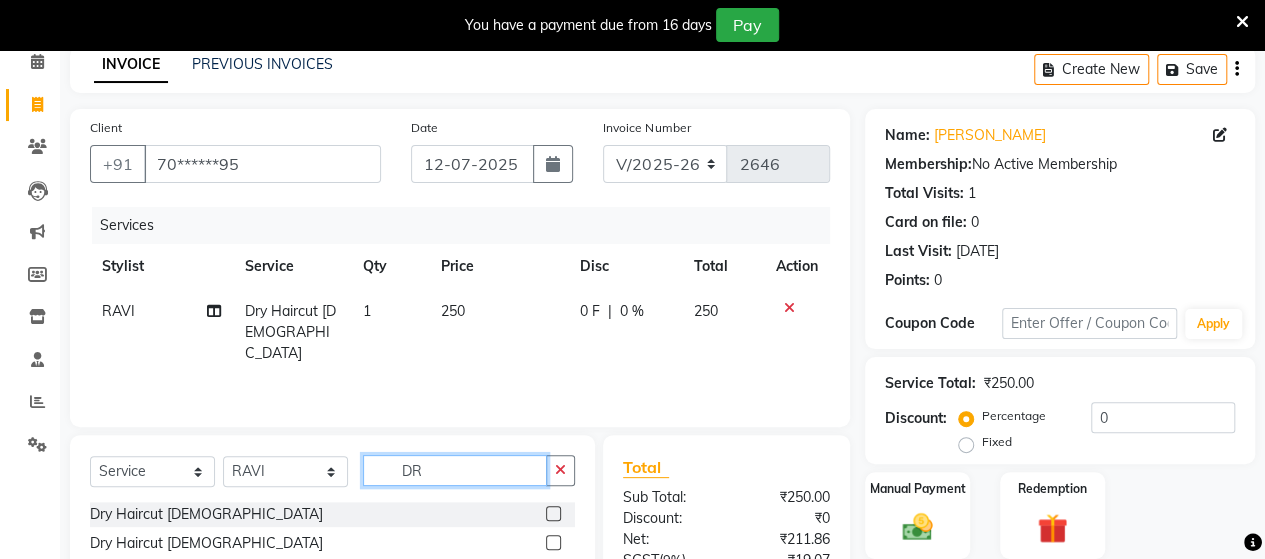type on "D" 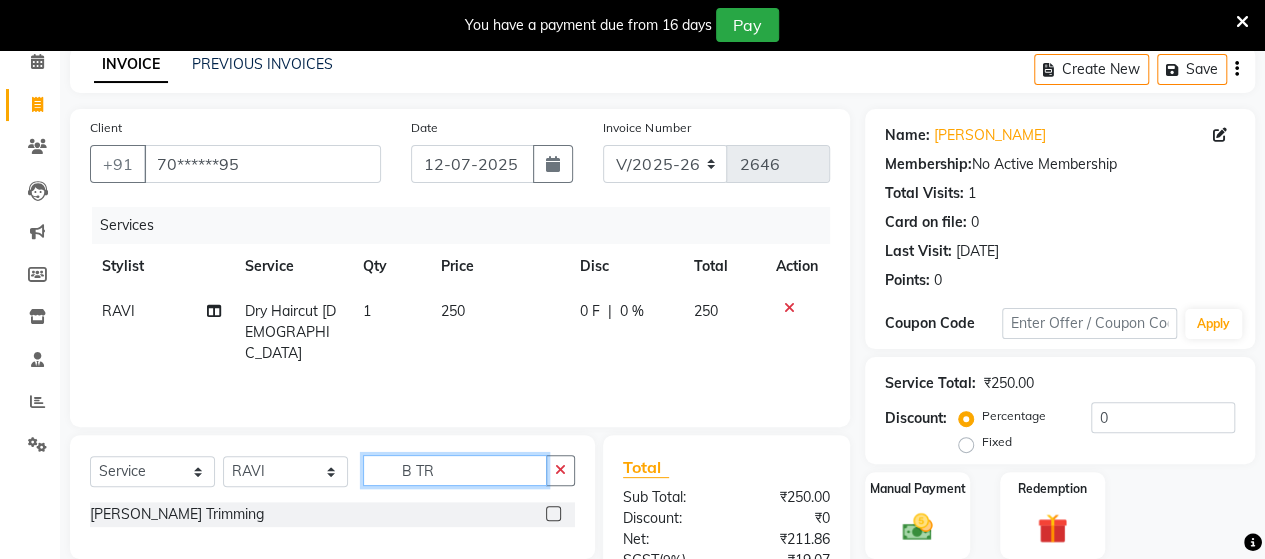 type on "B TR" 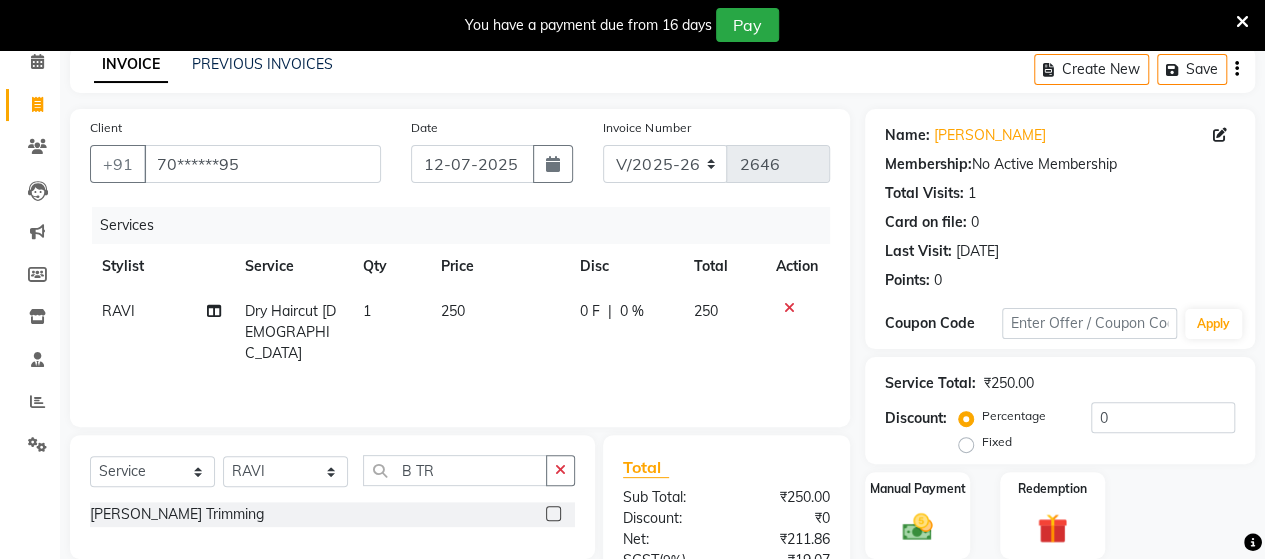 click 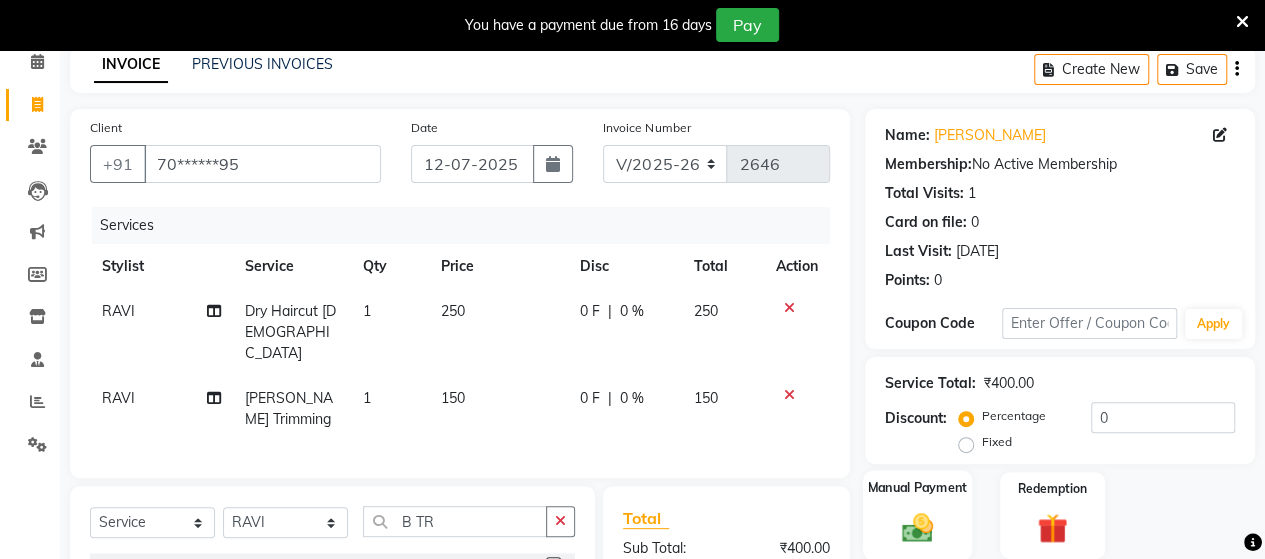 checkbox on "false" 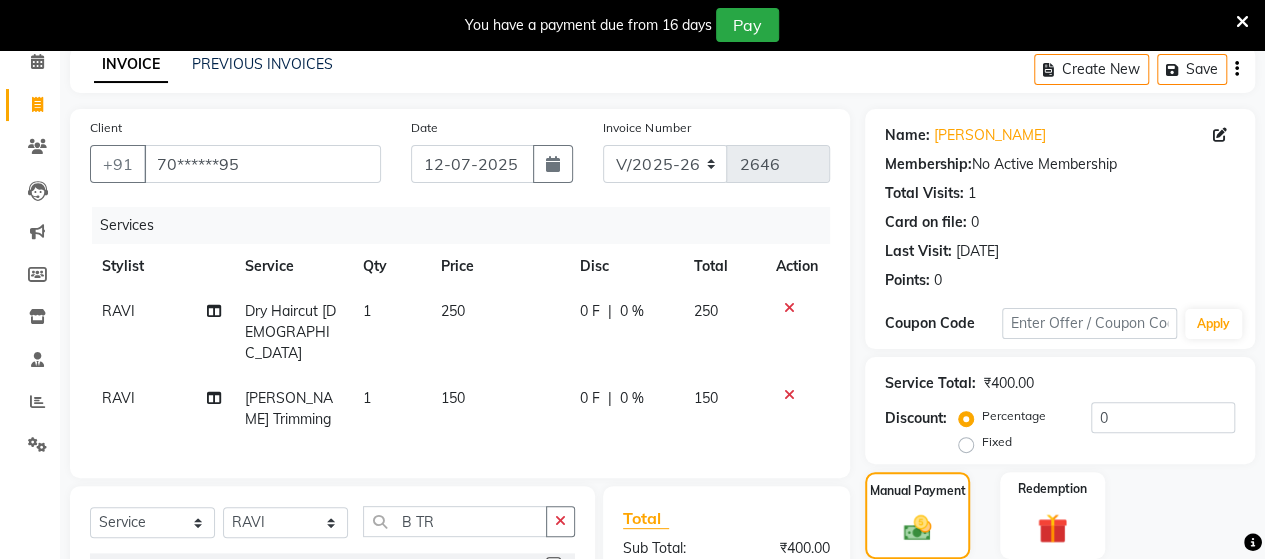 scroll, scrollTop: 334, scrollLeft: 0, axis: vertical 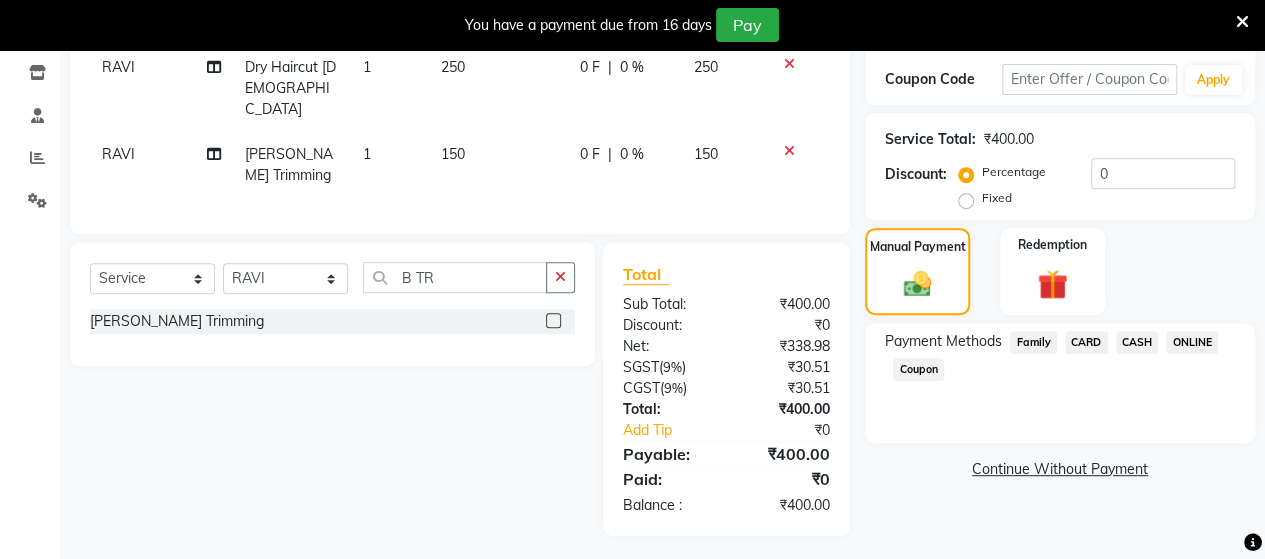 click on "ONLINE" 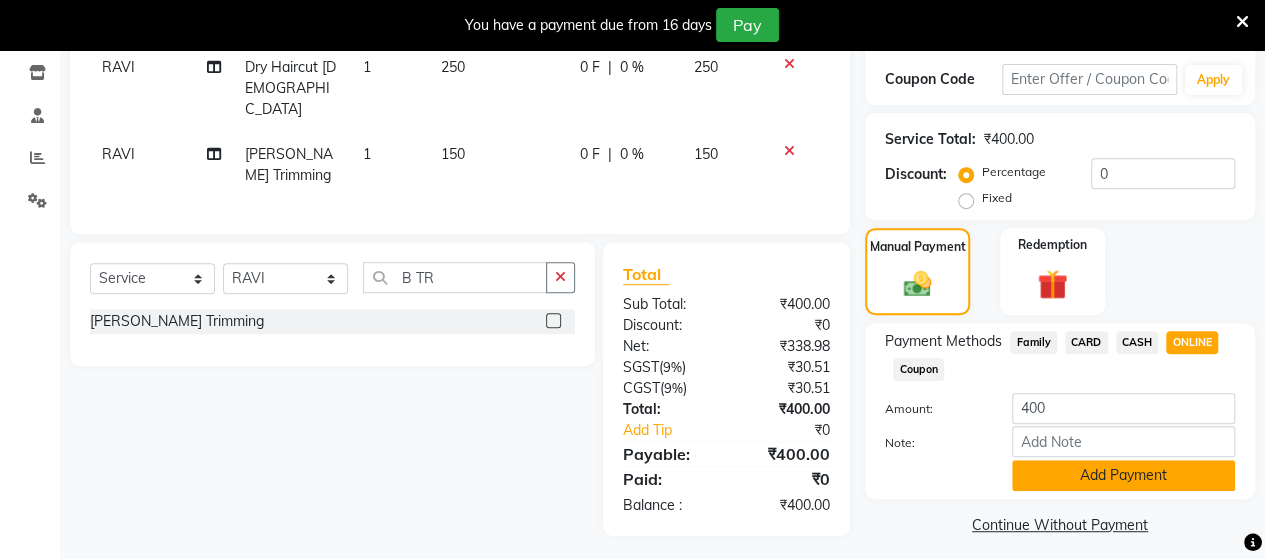 click on "Add Payment" 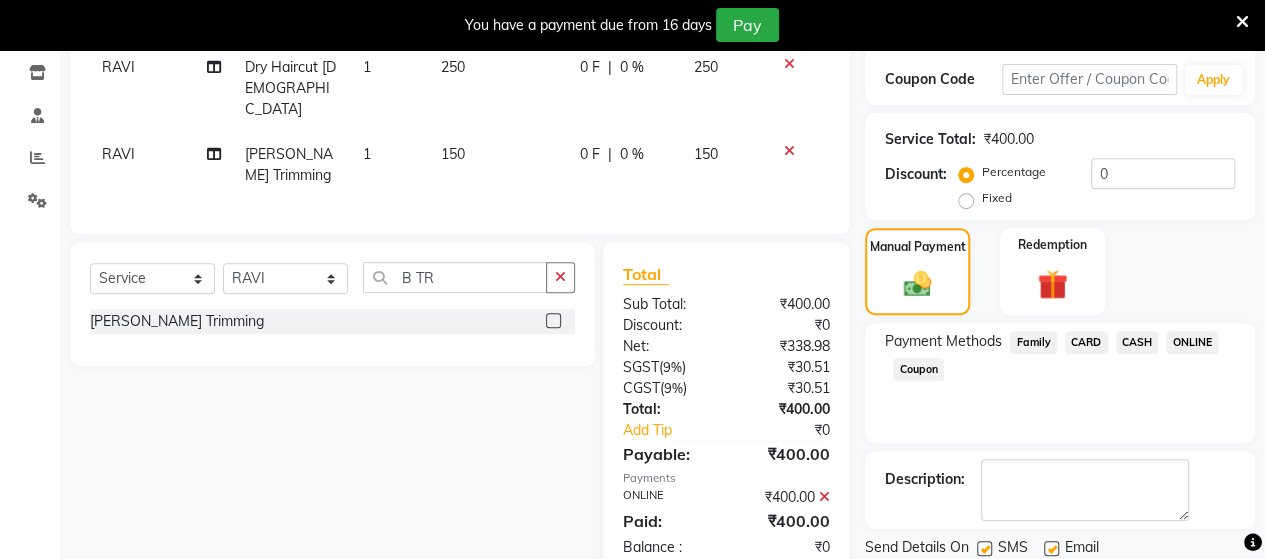 scroll, scrollTop: 400, scrollLeft: 0, axis: vertical 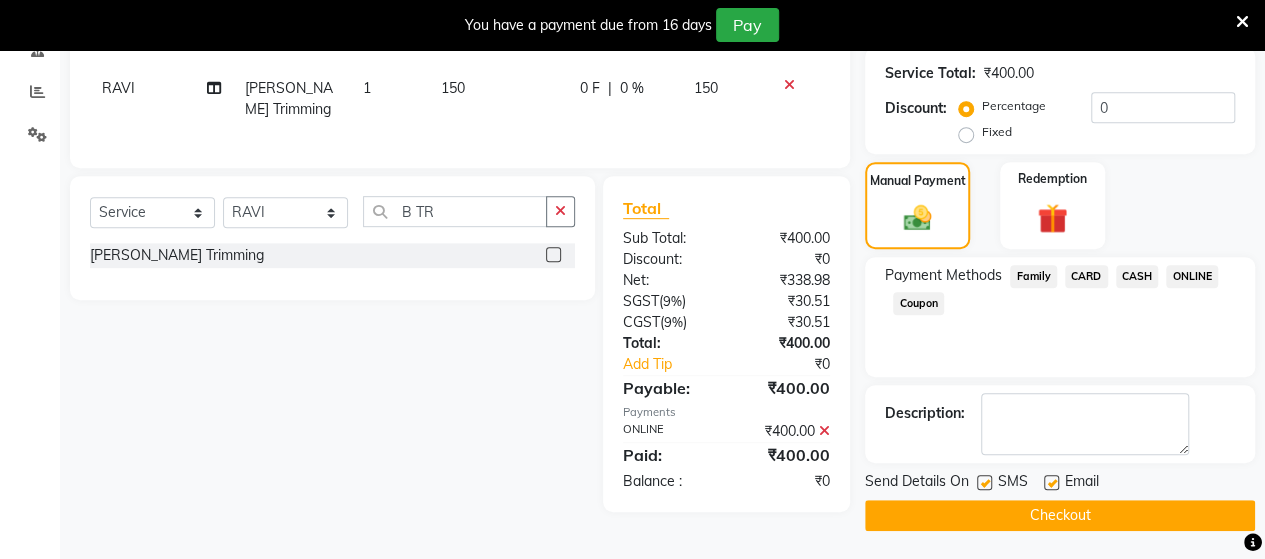 click on "Checkout" 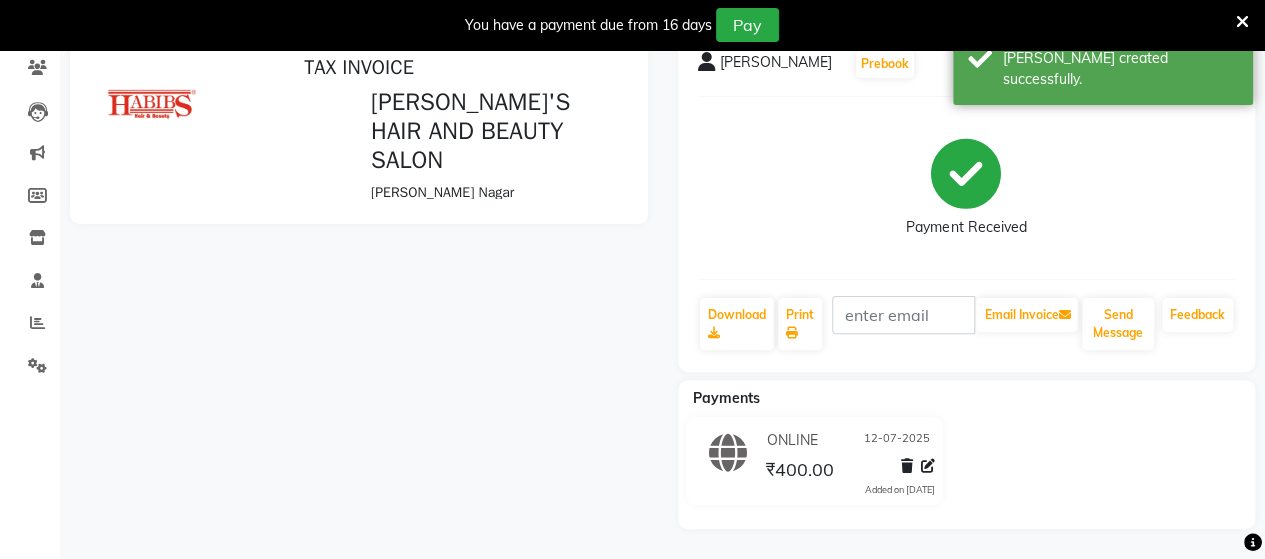 scroll, scrollTop: 0, scrollLeft: 0, axis: both 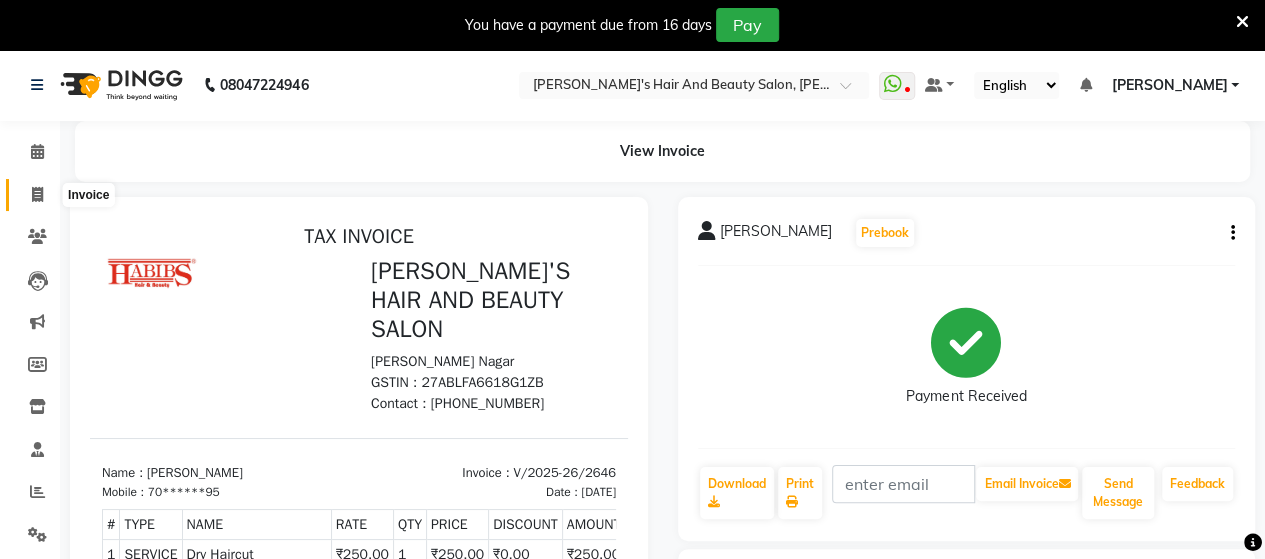 click 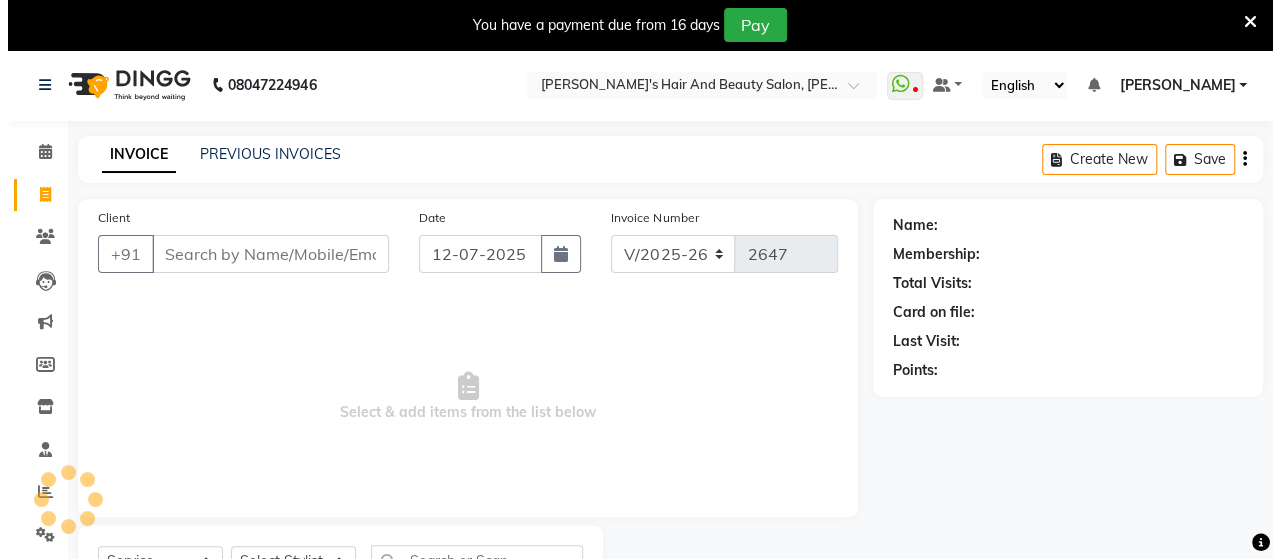 scroll, scrollTop: 90, scrollLeft: 0, axis: vertical 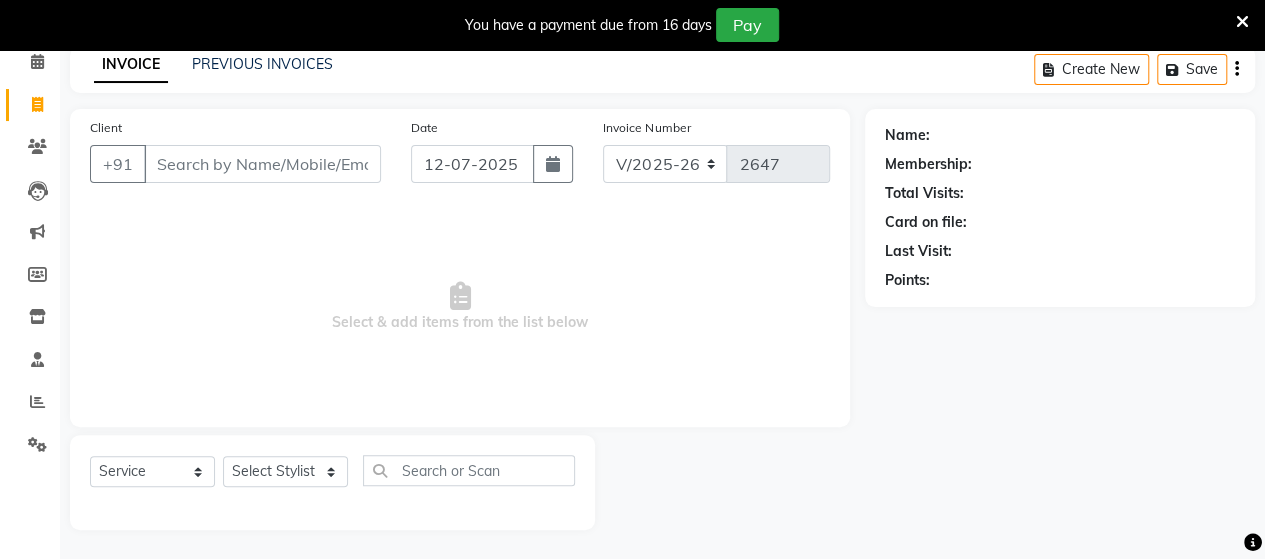 click on "Client" at bounding box center (262, 164) 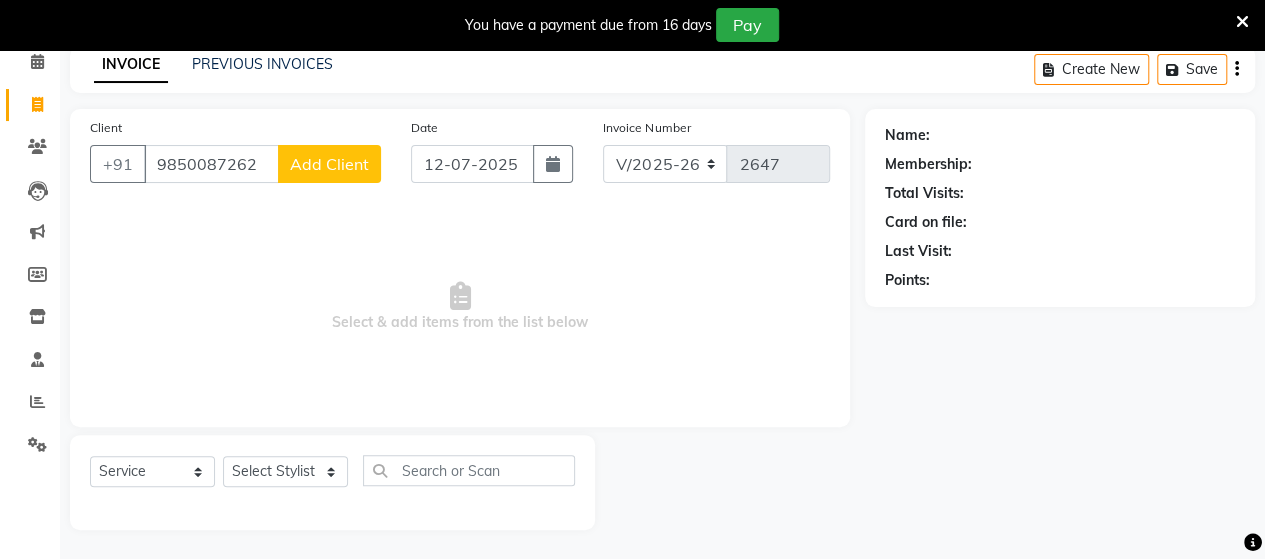 type on "9850087262" 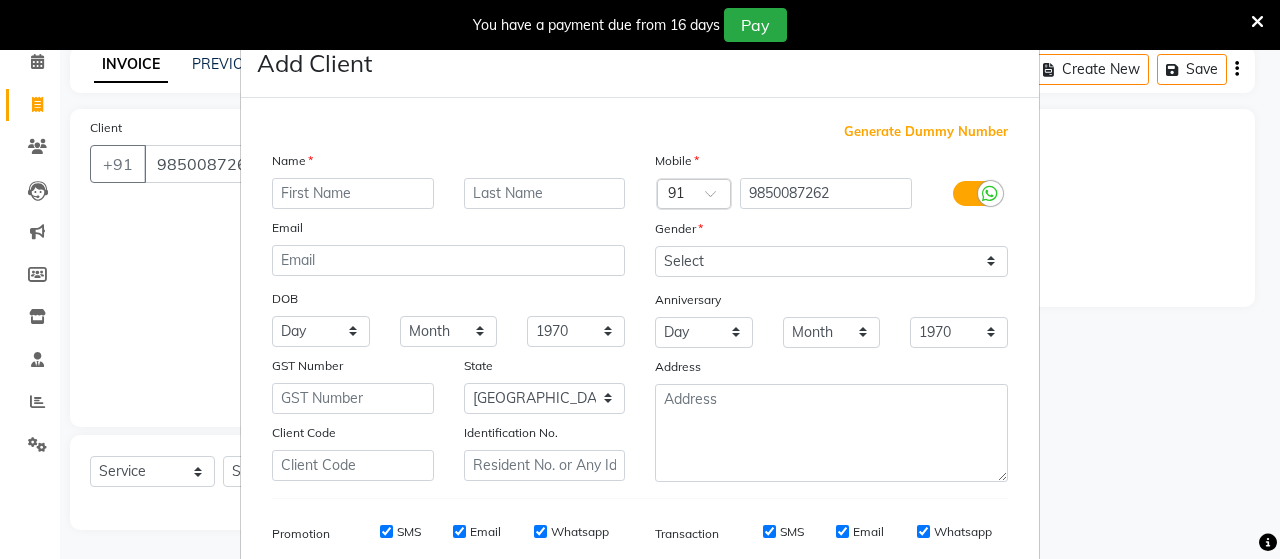 click at bounding box center (353, 193) 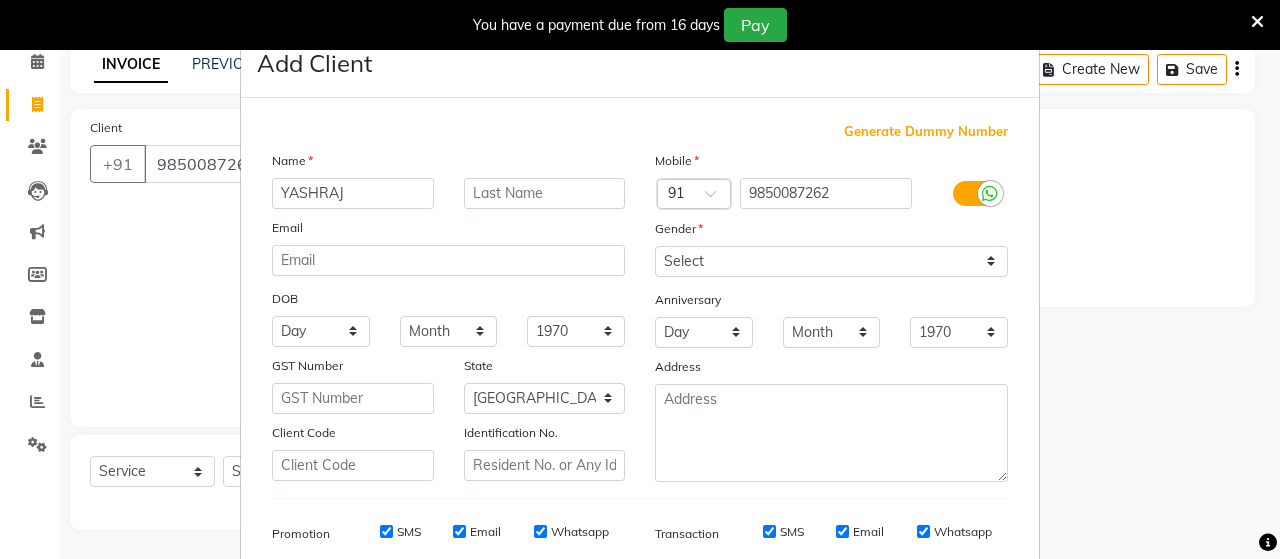 type on "YASHRAJ" 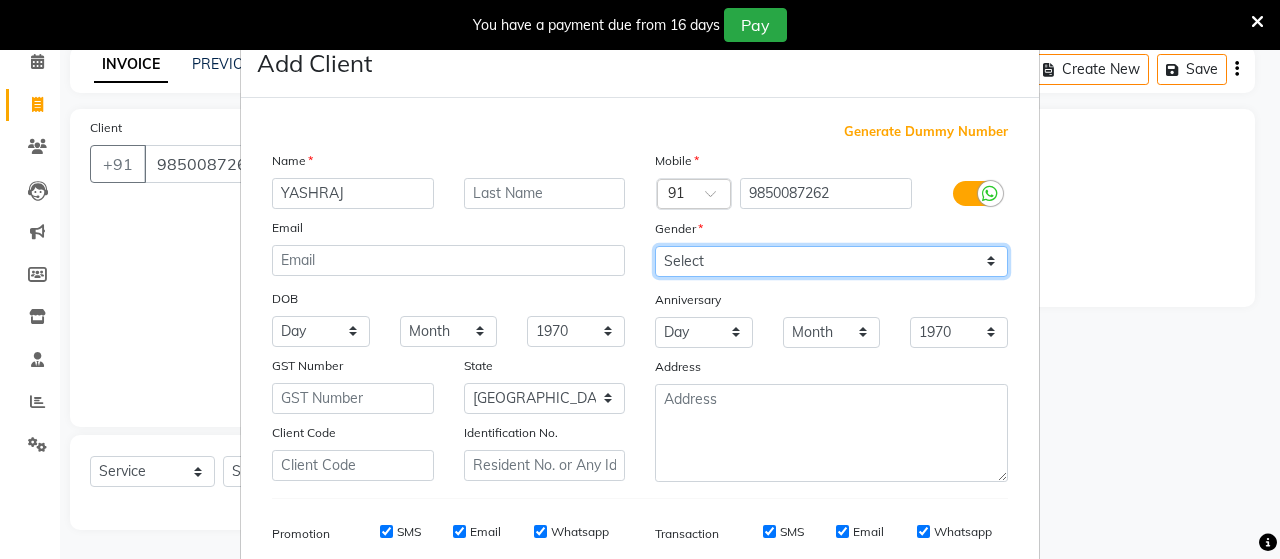 click on "Select [DEMOGRAPHIC_DATA] [DEMOGRAPHIC_DATA] Other Prefer Not To Say" at bounding box center [831, 261] 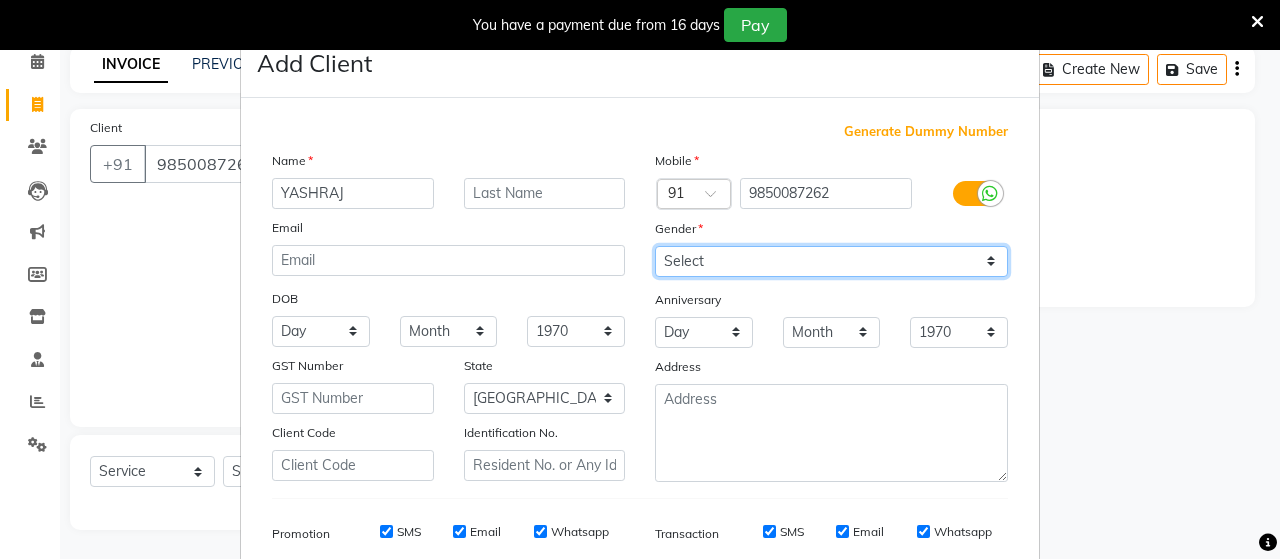 select on "[DEMOGRAPHIC_DATA]" 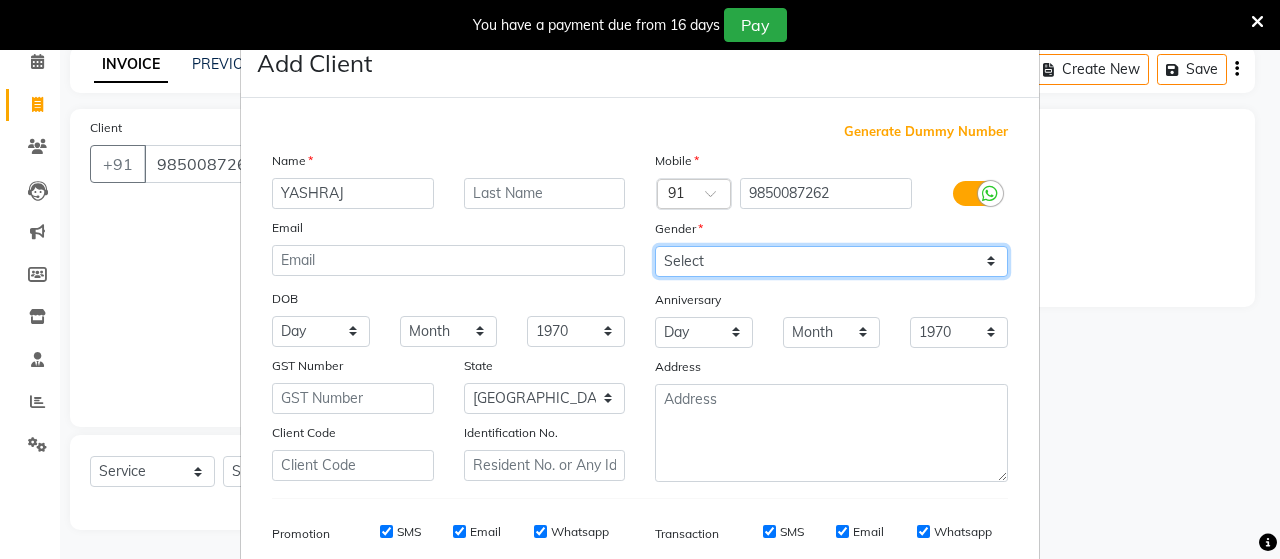 click on "Select [DEMOGRAPHIC_DATA] [DEMOGRAPHIC_DATA] Other Prefer Not To Say" at bounding box center [831, 261] 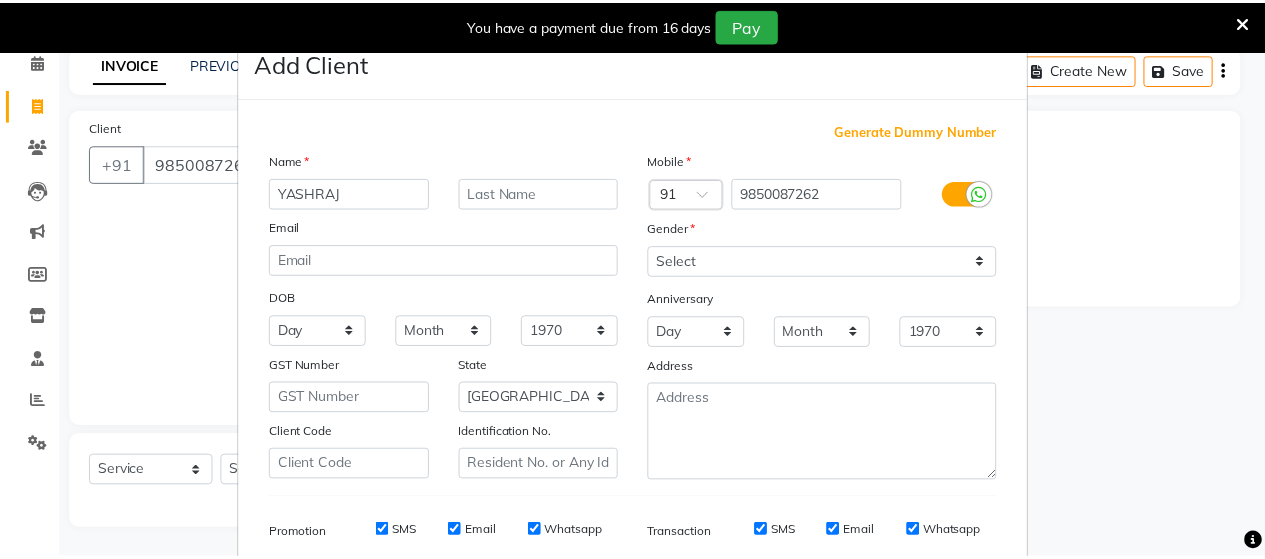 scroll, scrollTop: 286, scrollLeft: 0, axis: vertical 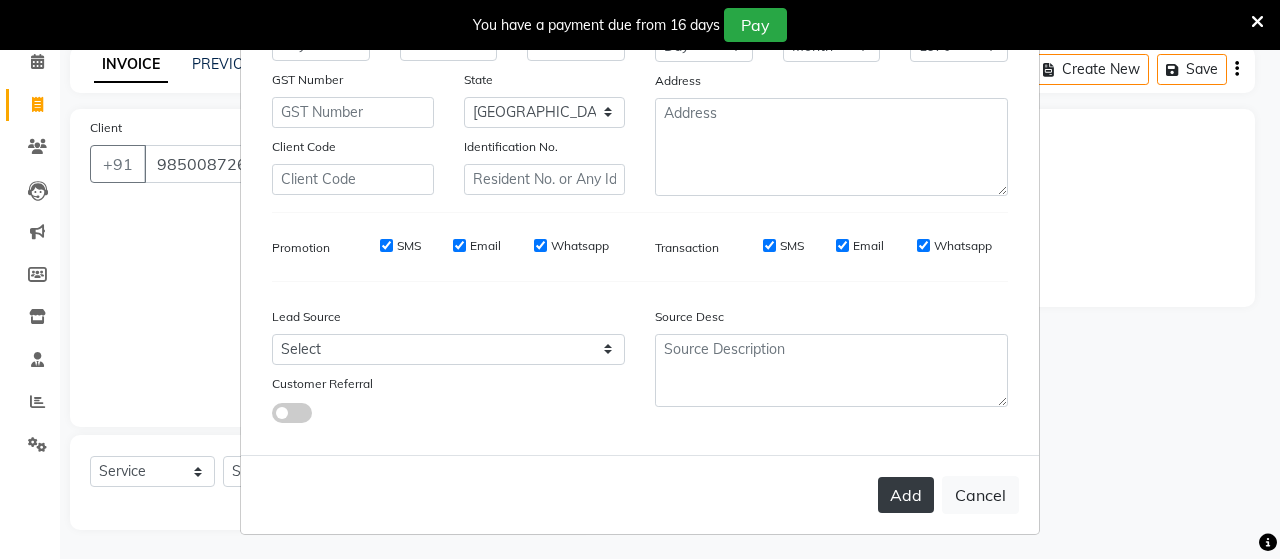 click on "Add" at bounding box center [906, 495] 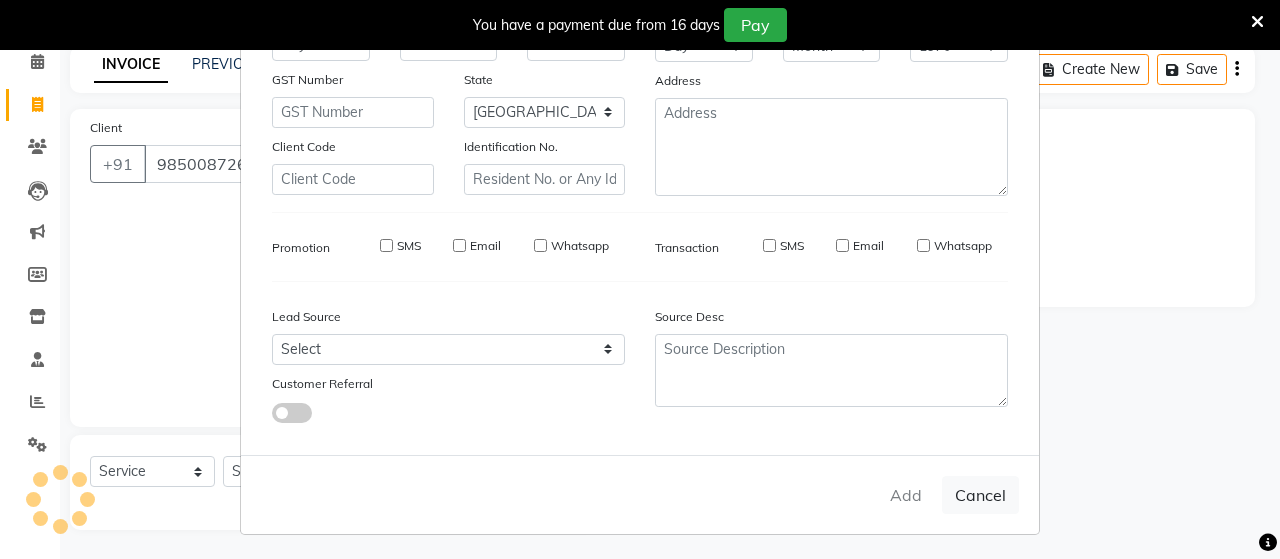 type on "98******62" 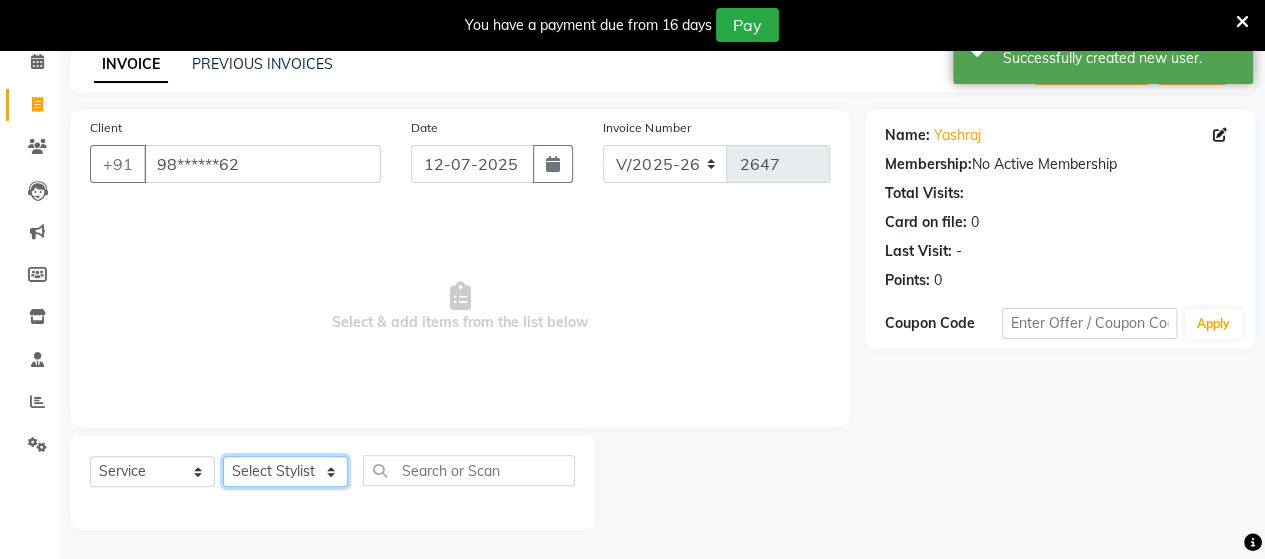 click on "Select Stylist Admin [PERSON_NAME]  [PERSON_NAME]  [PERSON_NAME] Rohit [PERSON_NAME]" 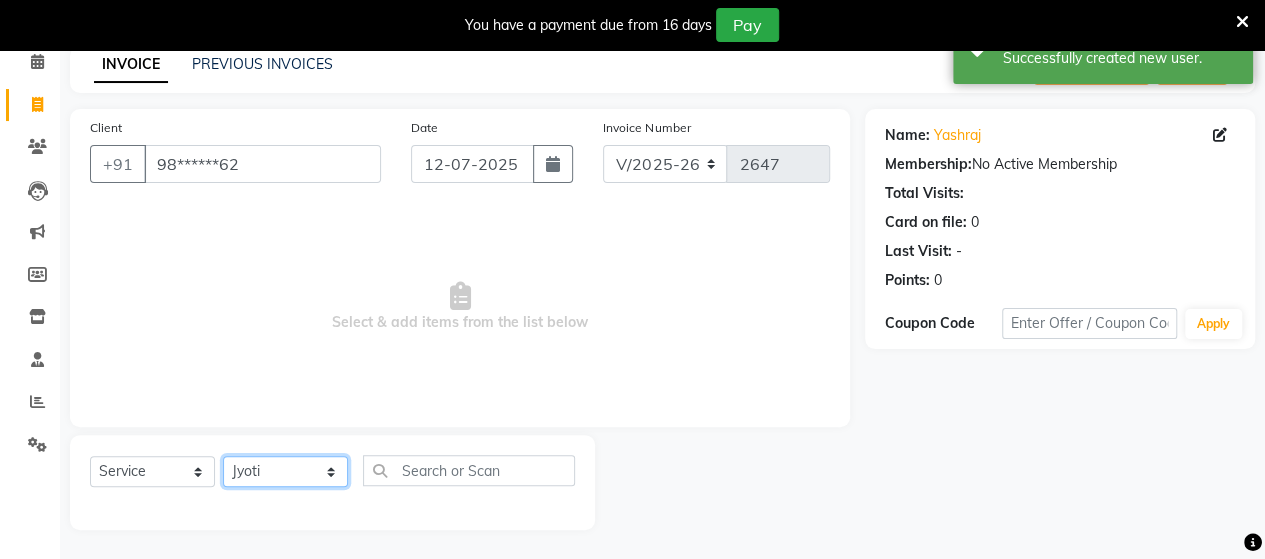 click on "Select Stylist Admin [PERSON_NAME]  [PERSON_NAME]  [PERSON_NAME] Rohit [PERSON_NAME]" 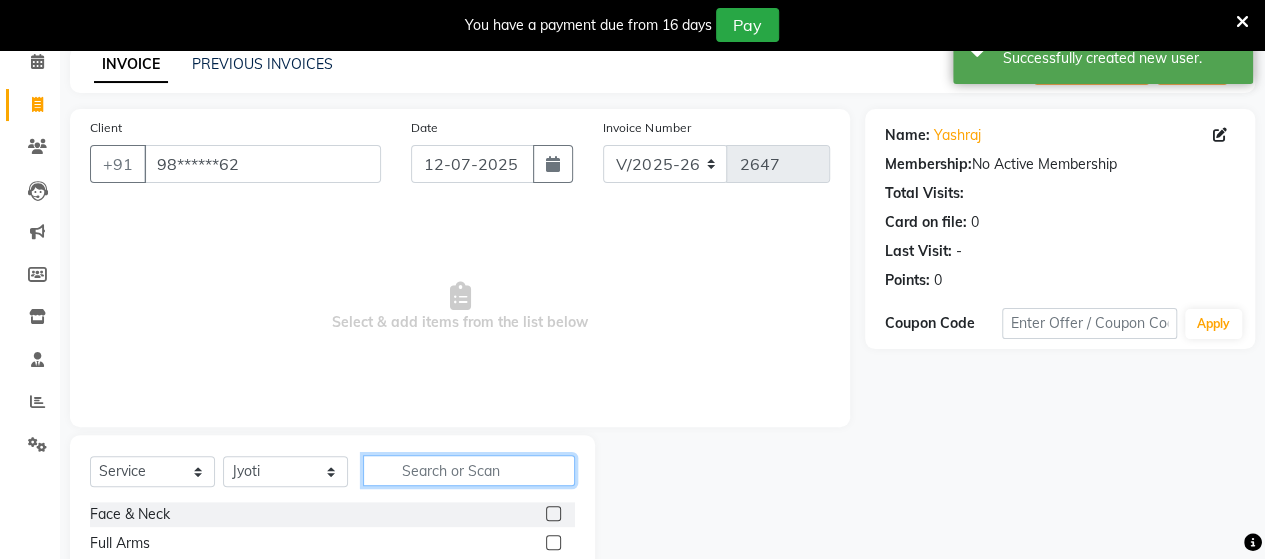 click 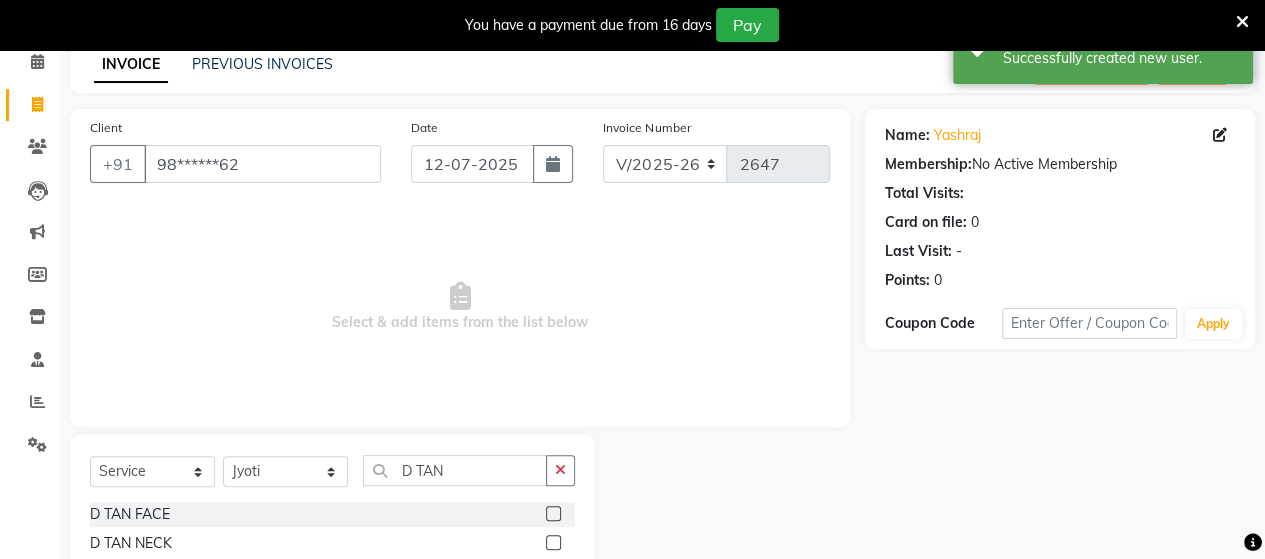 click 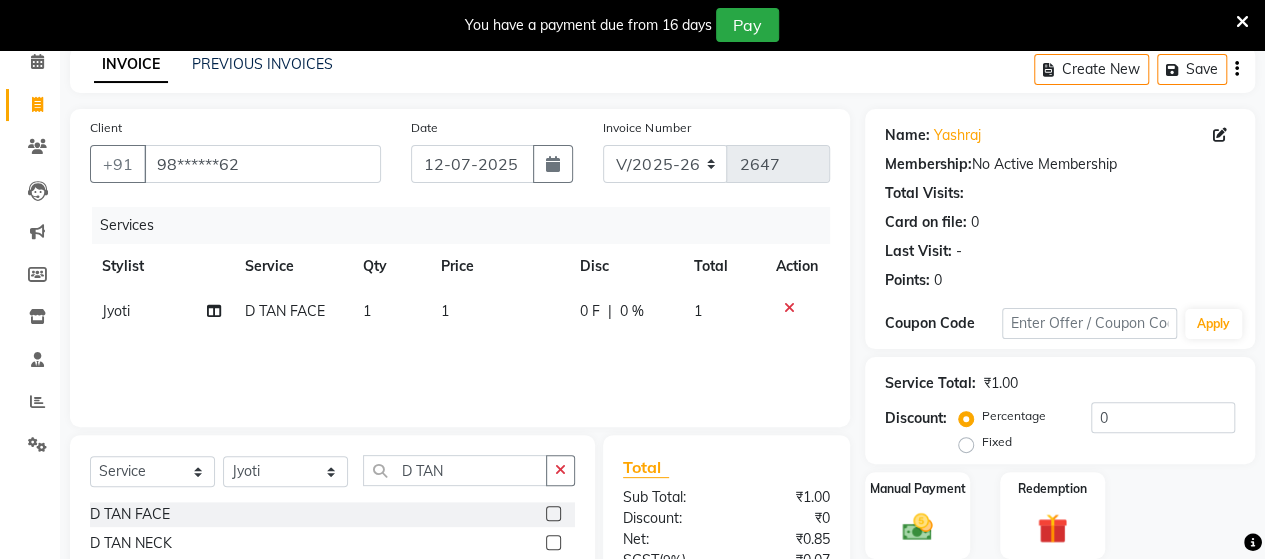 click on "1" 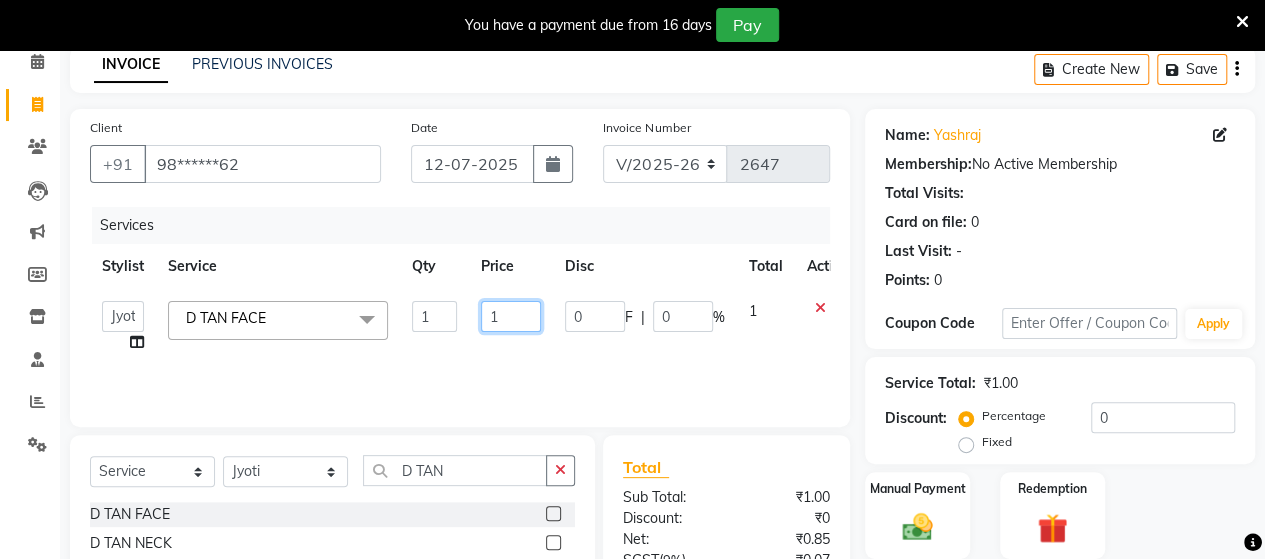 click on "1" 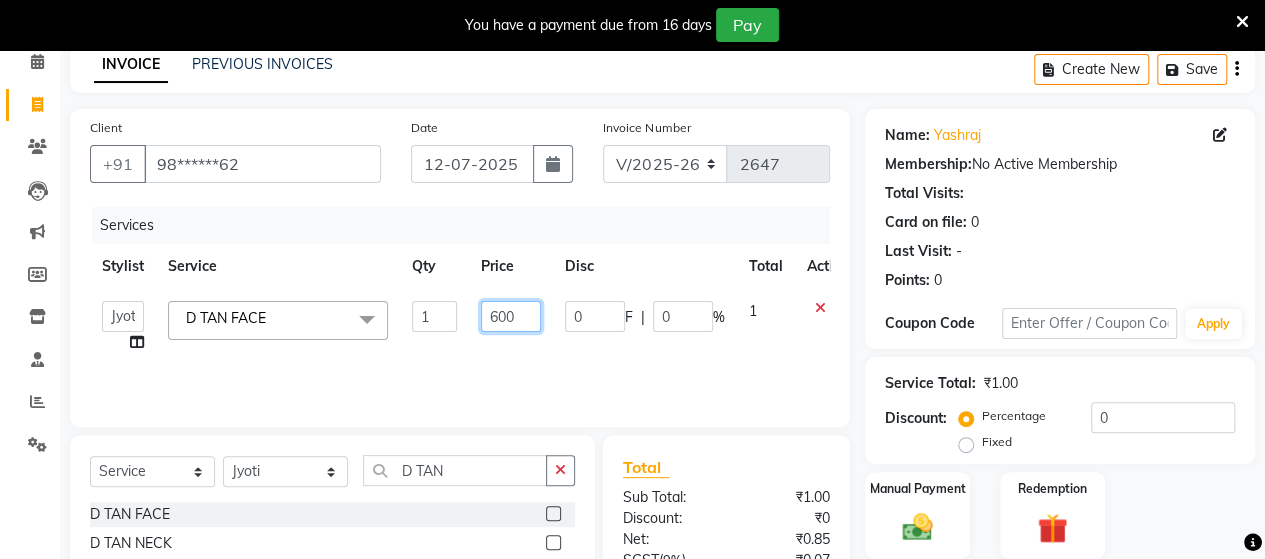 scroll, scrollTop: 288, scrollLeft: 0, axis: vertical 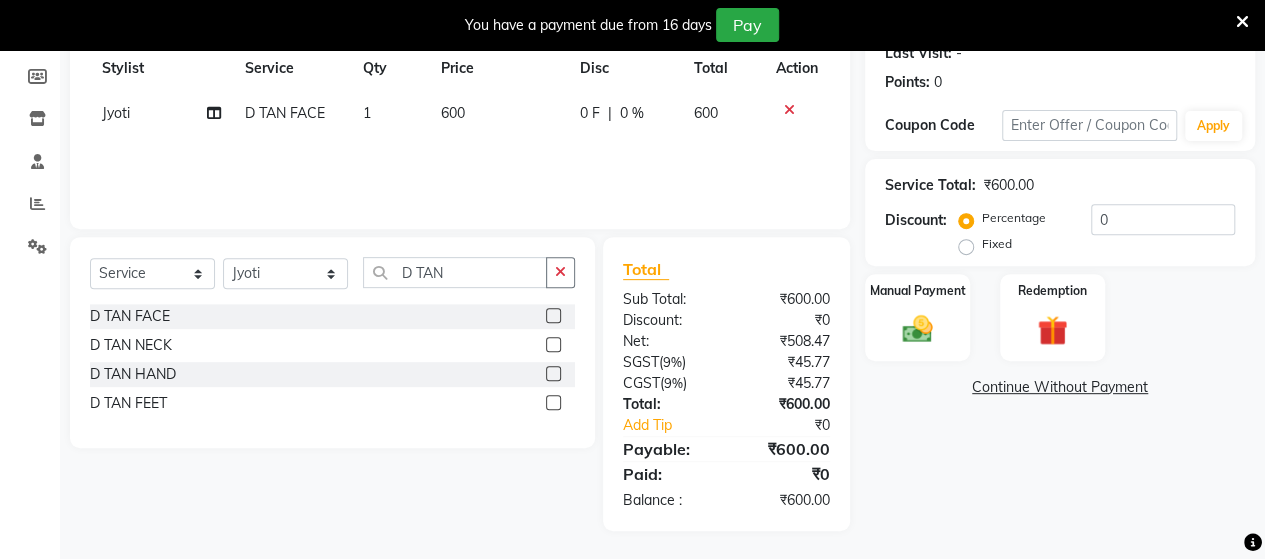 click on "Services Stylist Service Qty Price Disc Total Action [PERSON_NAME] FACE 1 600 0 F | 0 % 600" 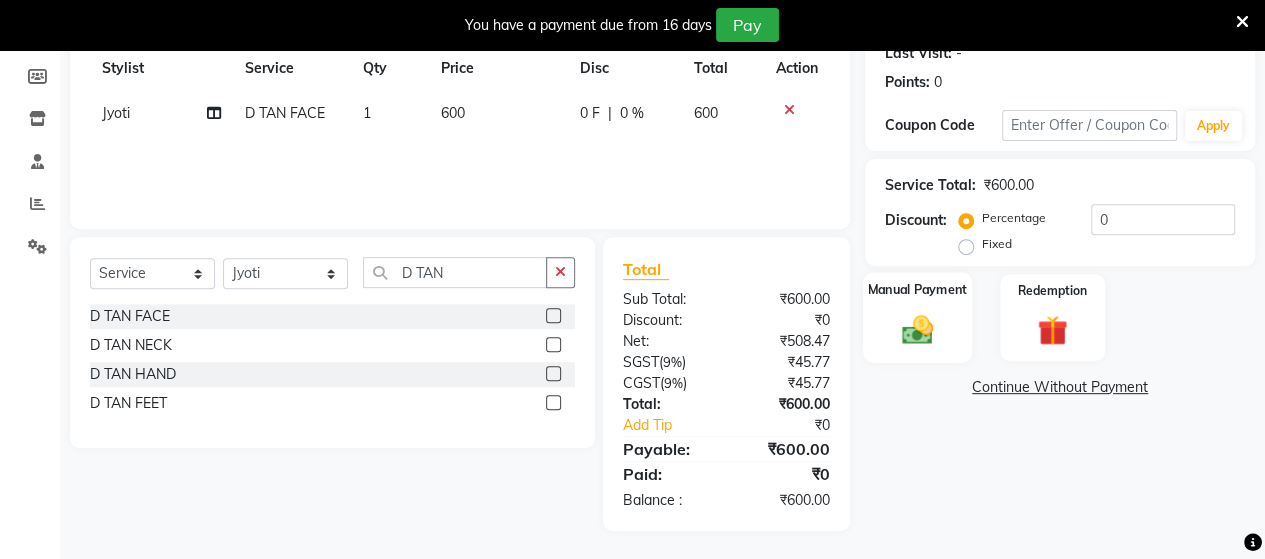 click on "Manual Payment" 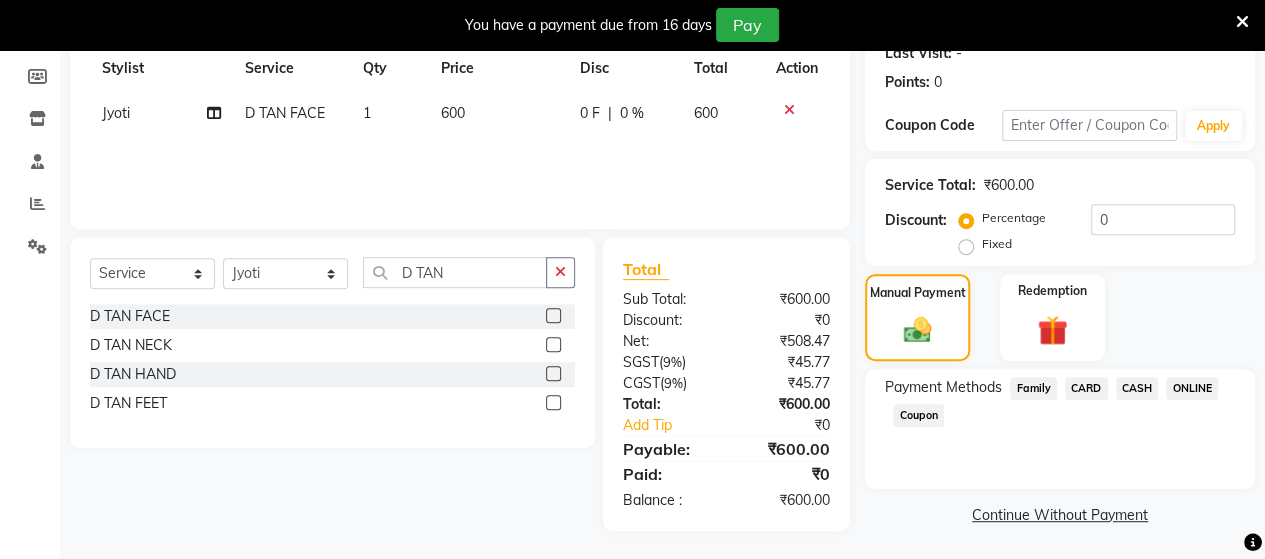 click on "ONLINE" 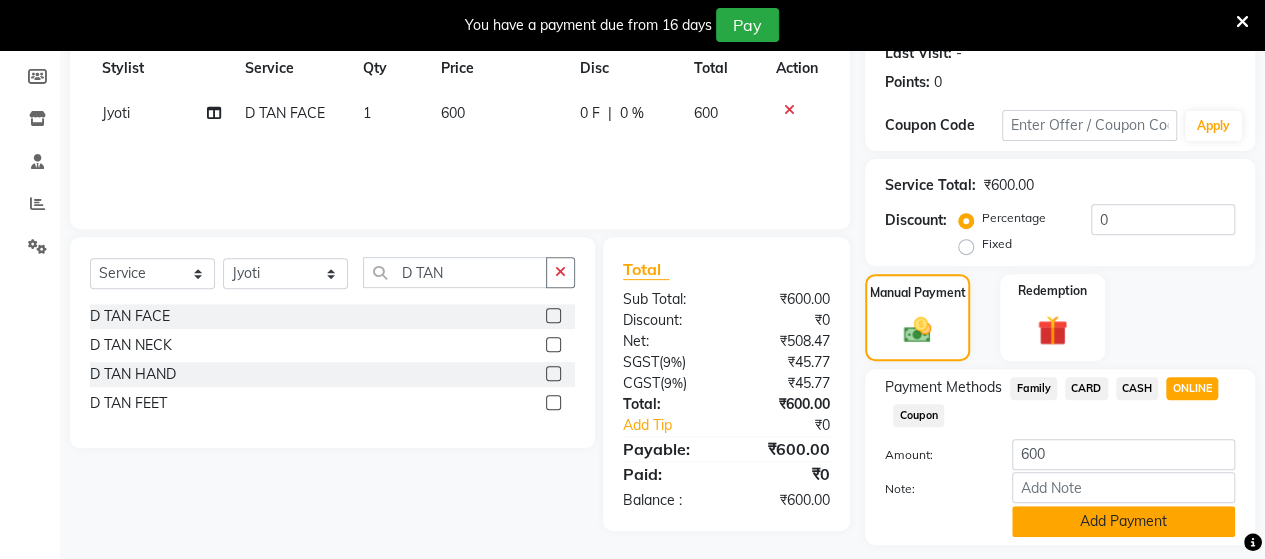 click on "Add Payment" 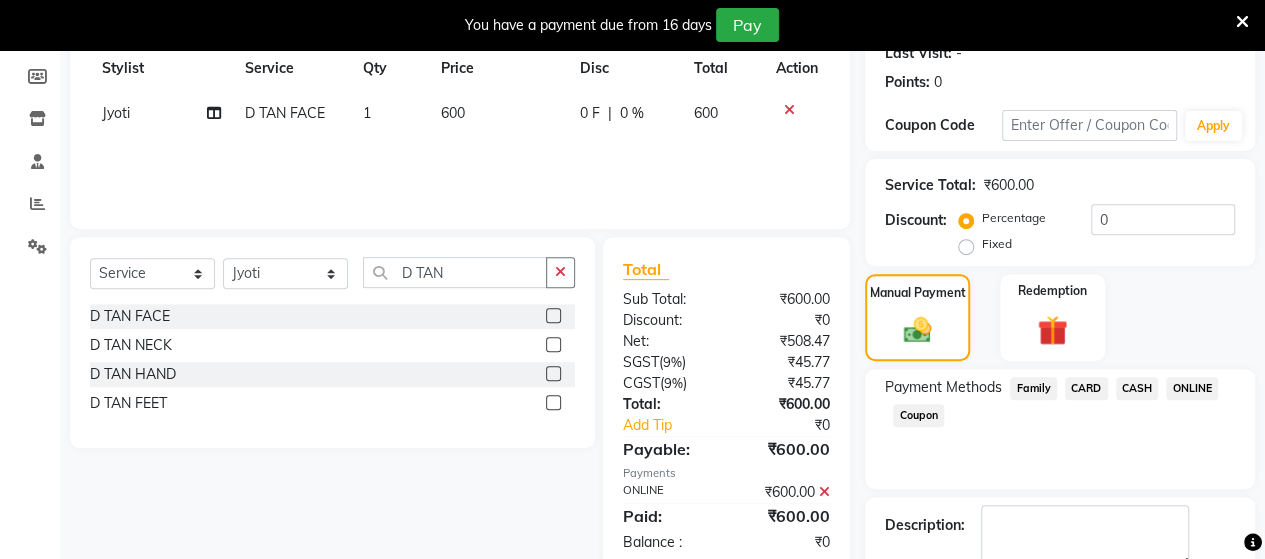 scroll, scrollTop: 400, scrollLeft: 0, axis: vertical 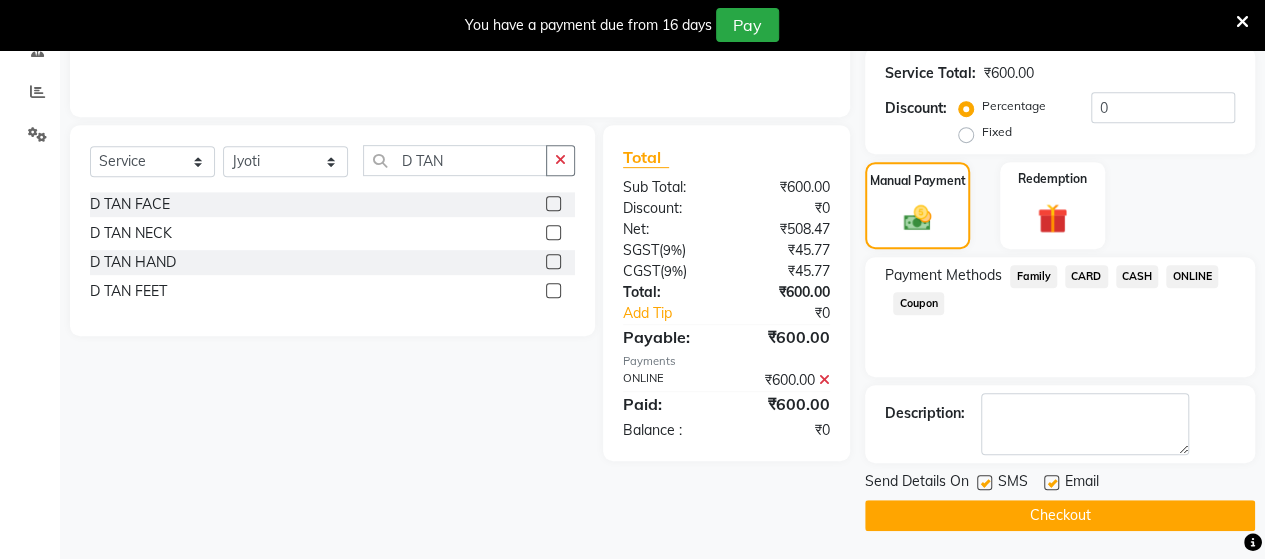 click on "Checkout" 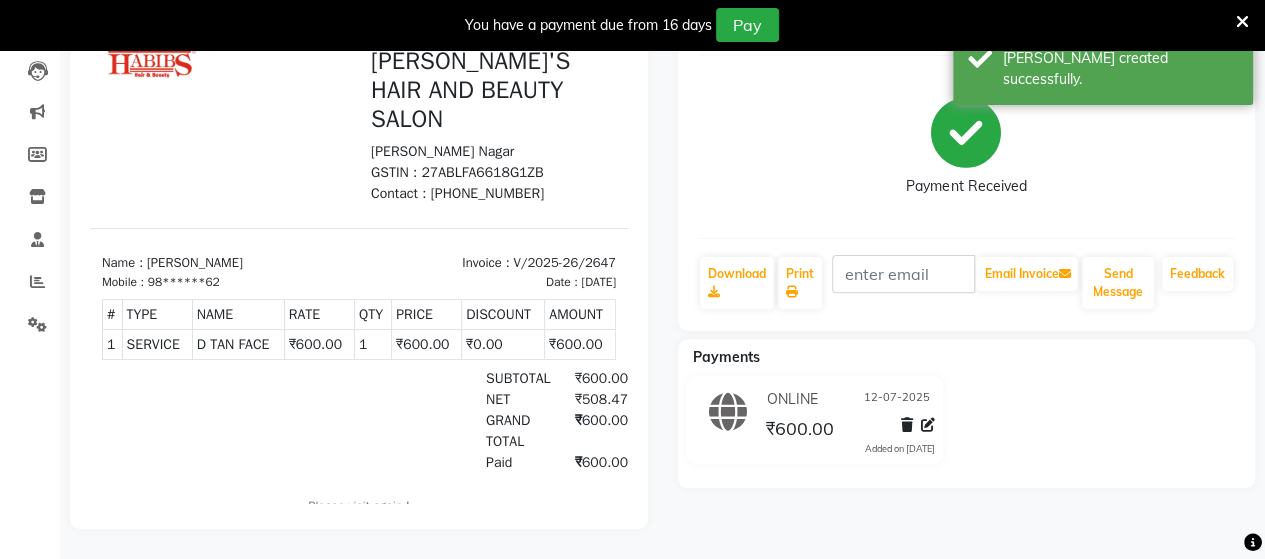 scroll, scrollTop: 0, scrollLeft: 0, axis: both 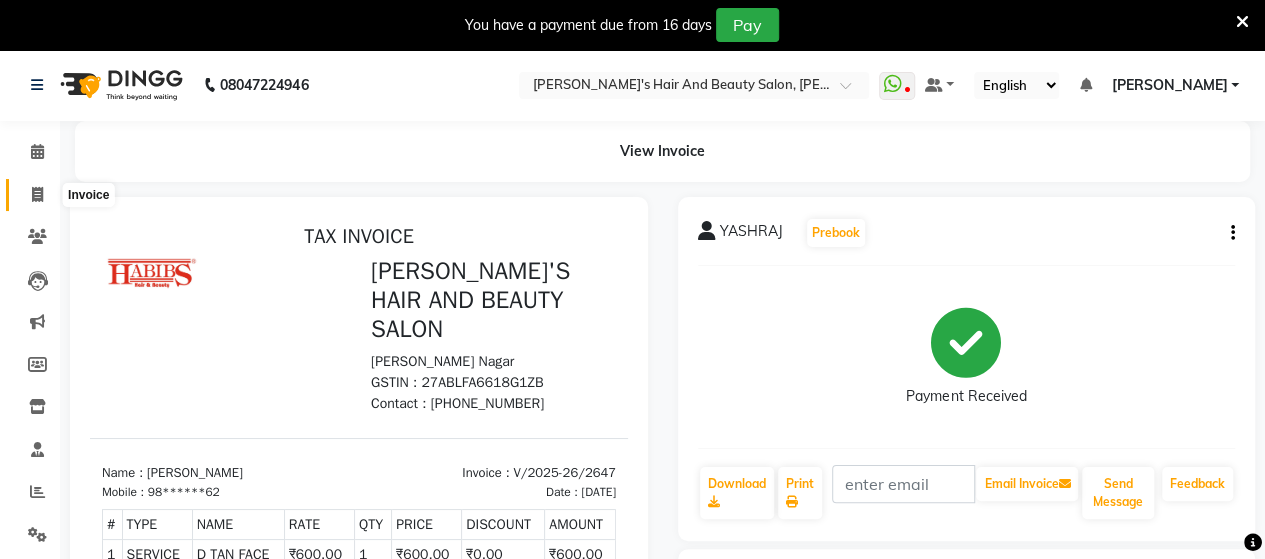 click 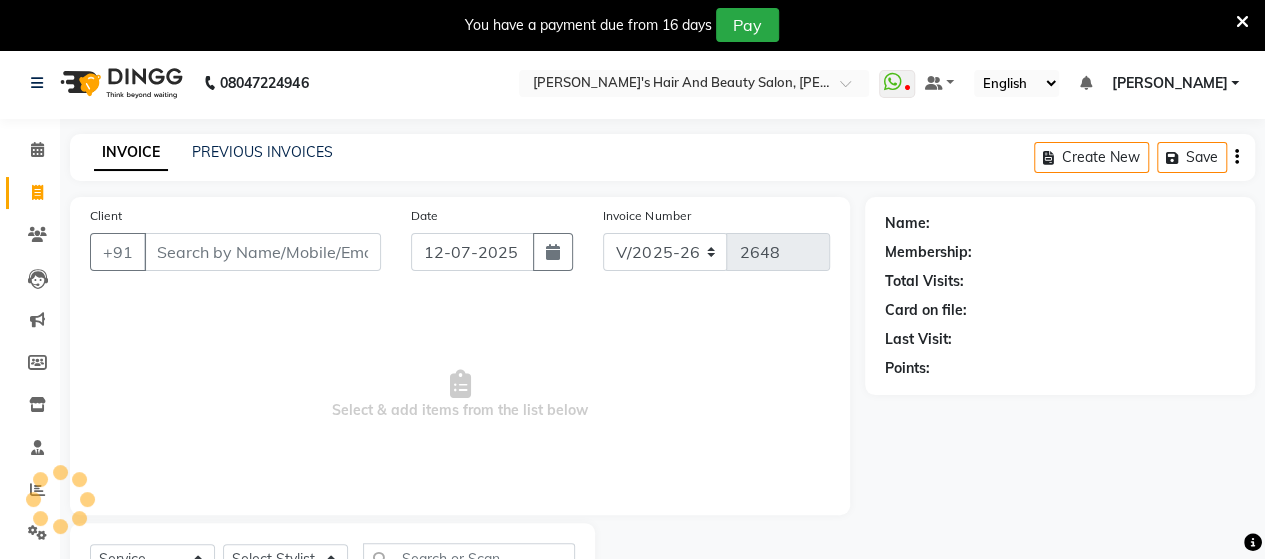 scroll, scrollTop: 90, scrollLeft: 0, axis: vertical 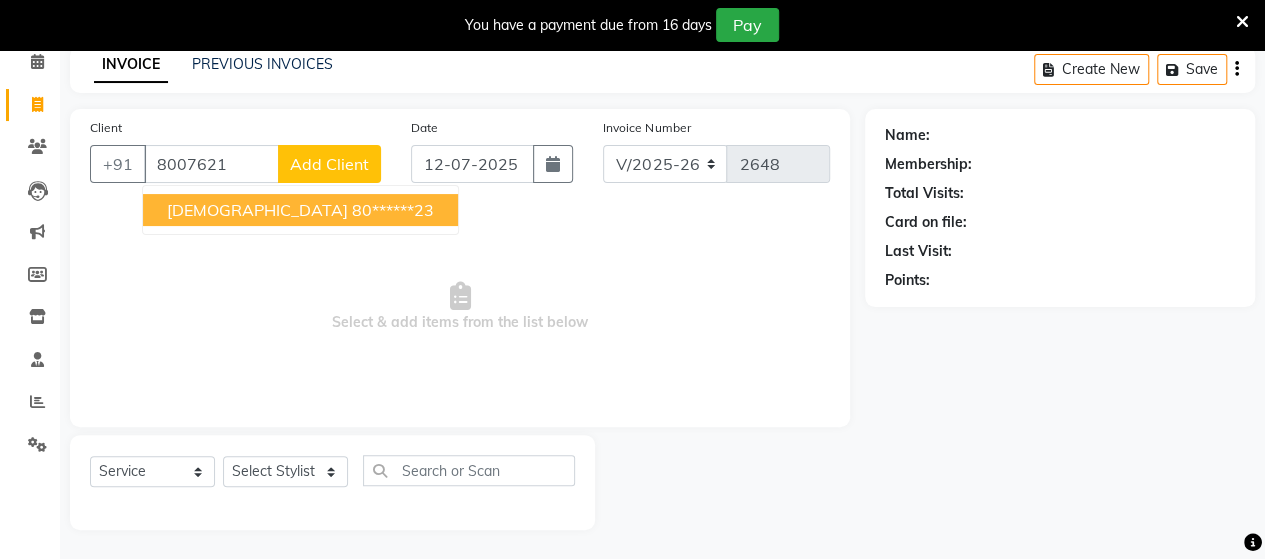 click on "[DEMOGRAPHIC_DATA]  80******23" at bounding box center (300, 210) 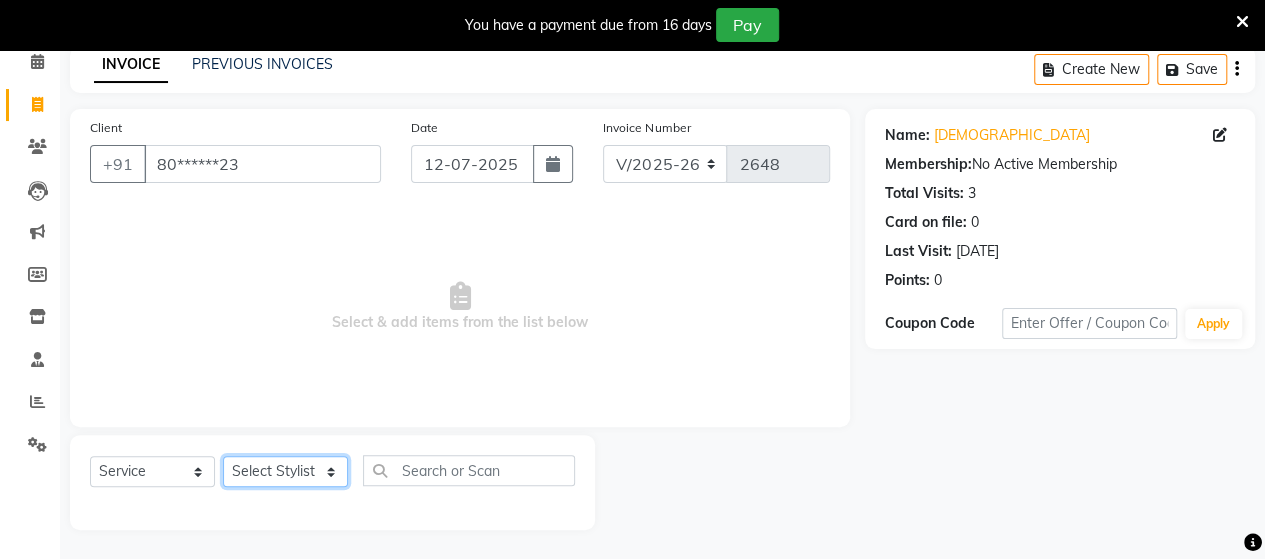 click on "Select Stylist Admin [PERSON_NAME]  [PERSON_NAME]  [PERSON_NAME] Rohit [PERSON_NAME]" 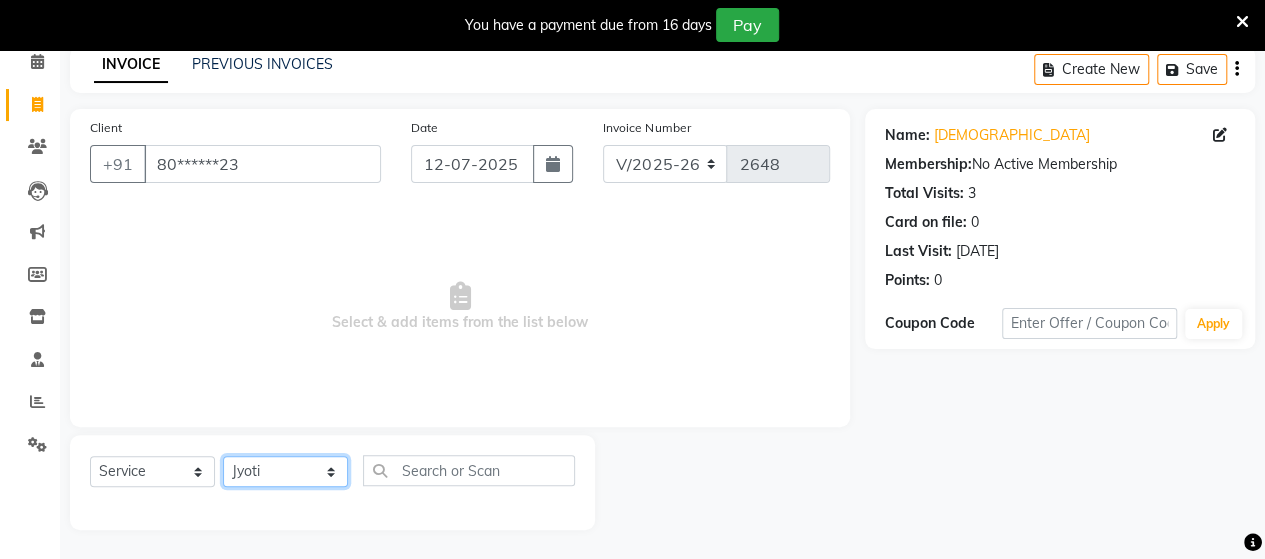 click on "Select Stylist Admin [PERSON_NAME]  [PERSON_NAME]  [PERSON_NAME] Rohit [PERSON_NAME]" 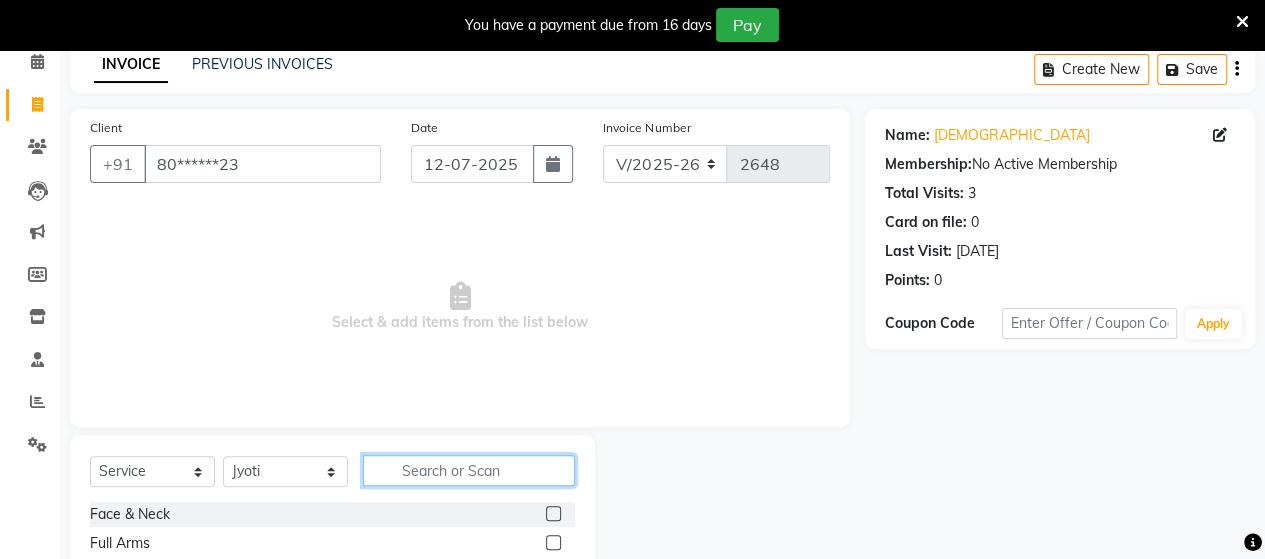 click 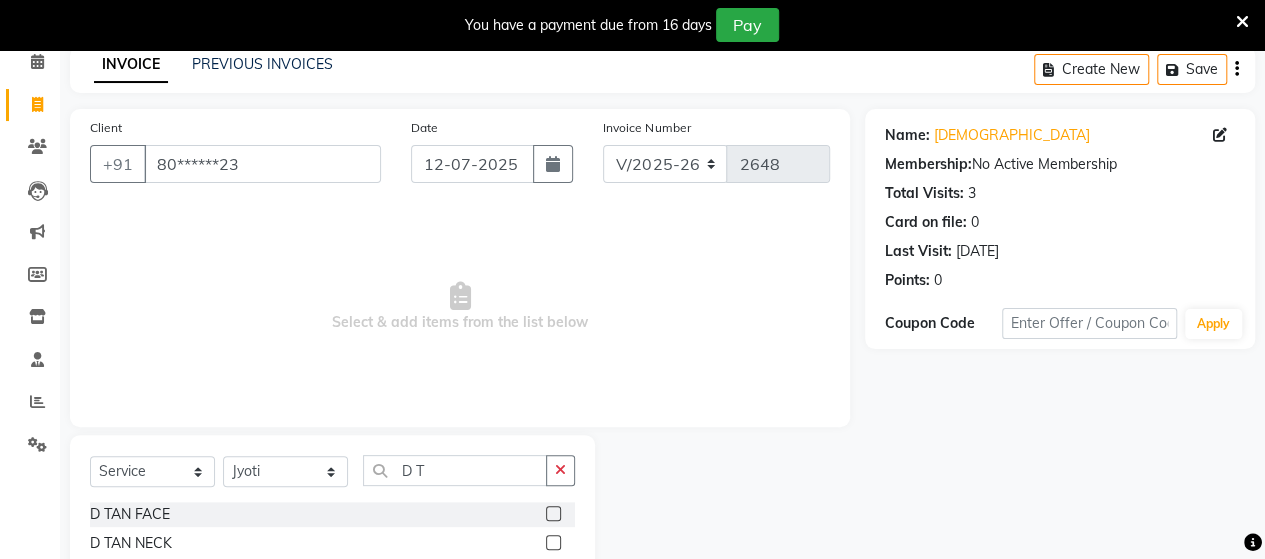 click 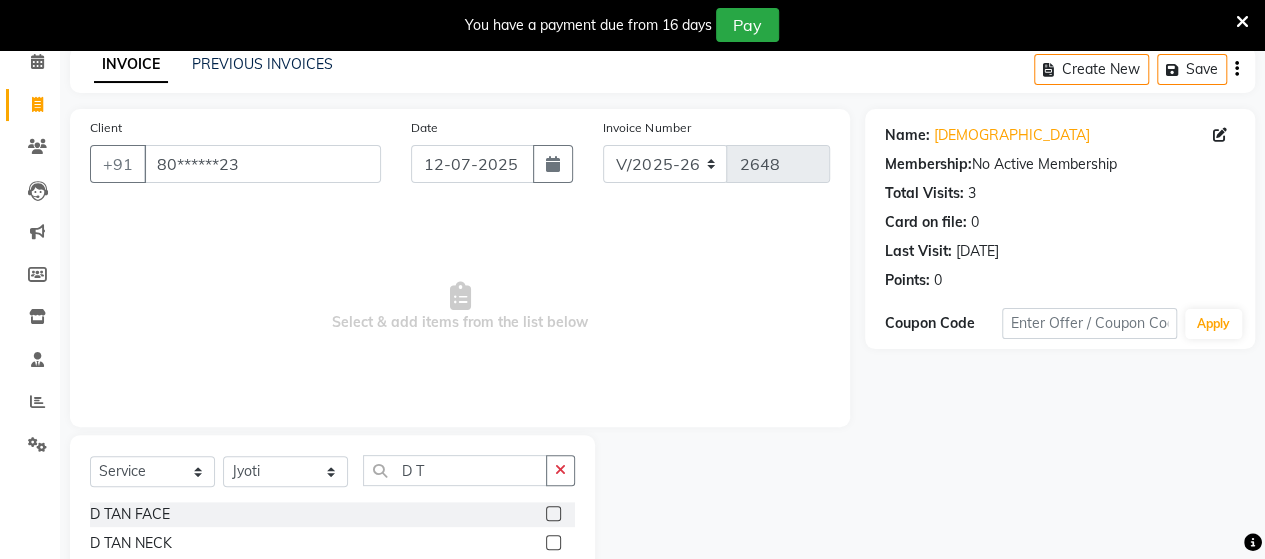 click at bounding box center (552, 514) 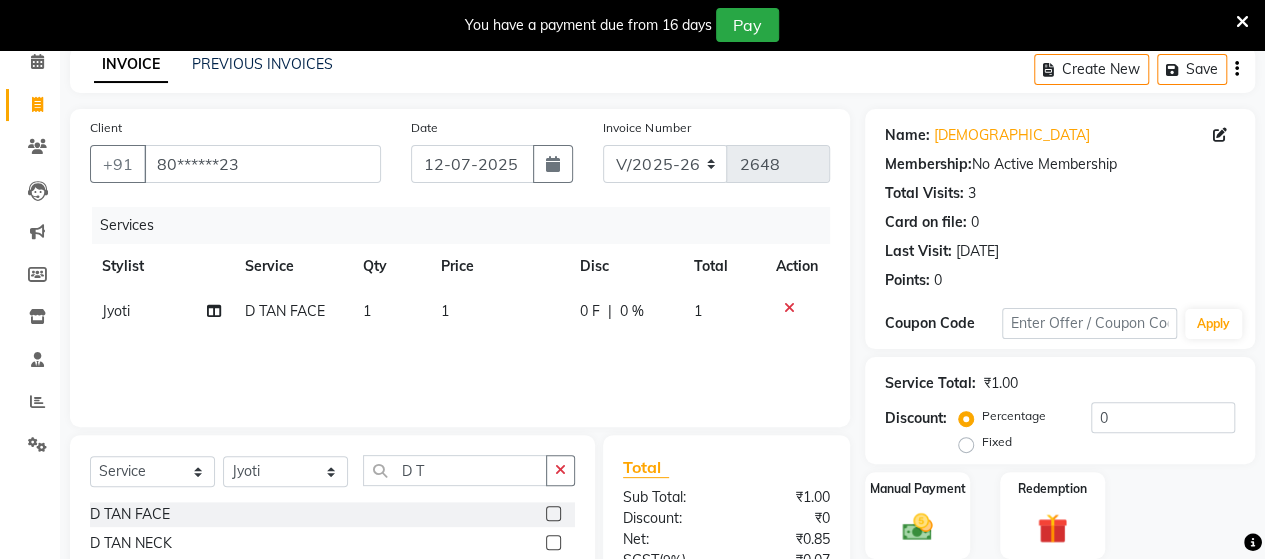 click on "1" 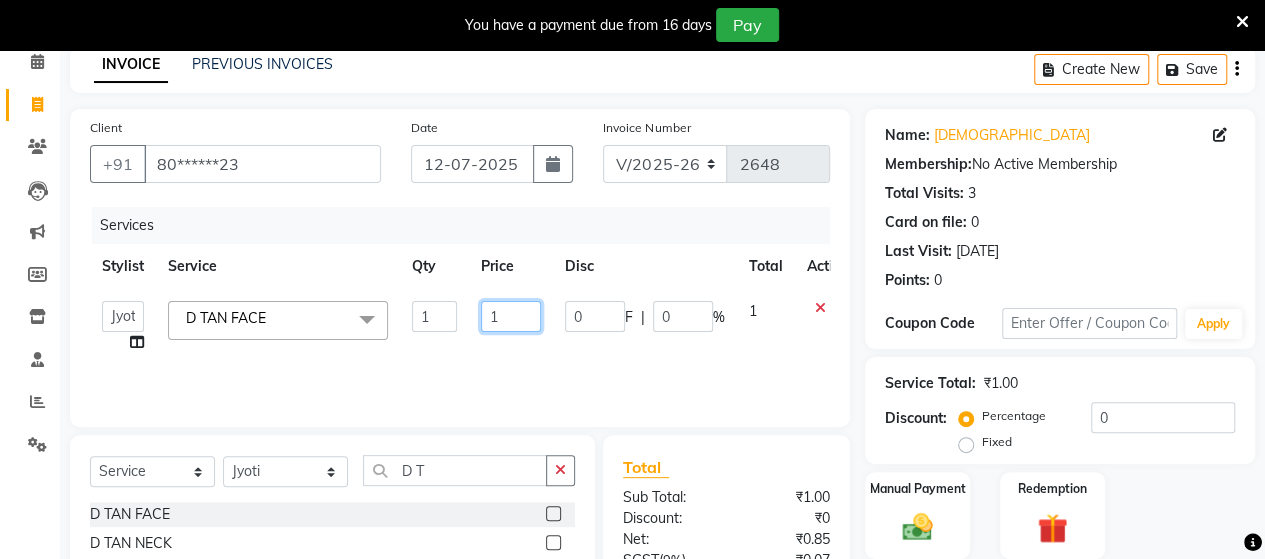 click on "1" 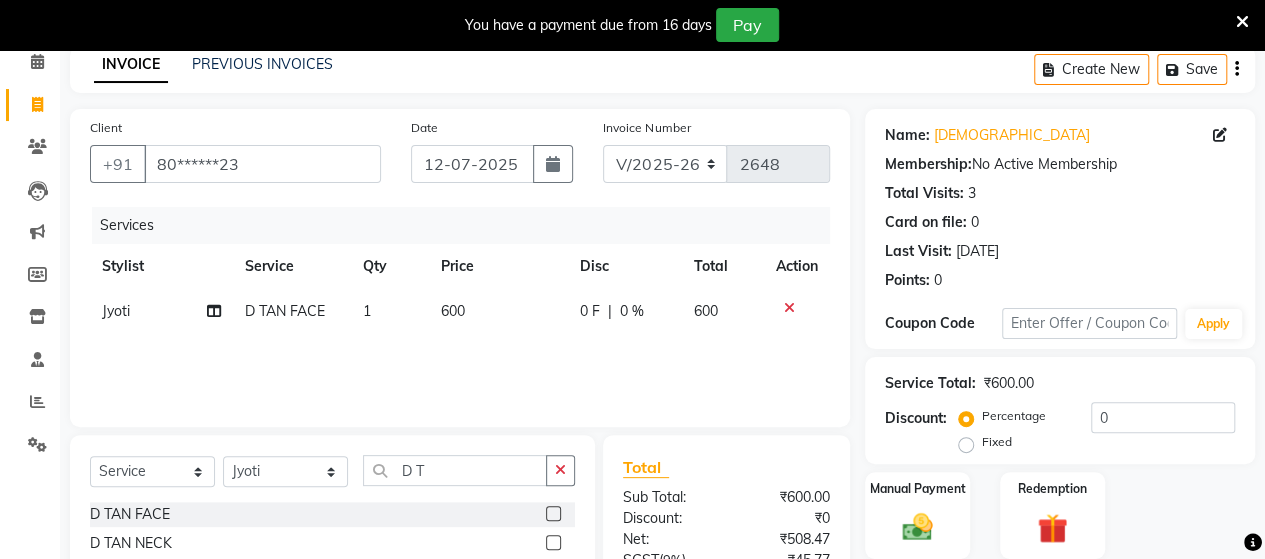 click on "Services Stylist Service Qty Price Disc Total Action [PERSON_NAME] FACE 1 600 0 F | 0 % 600" 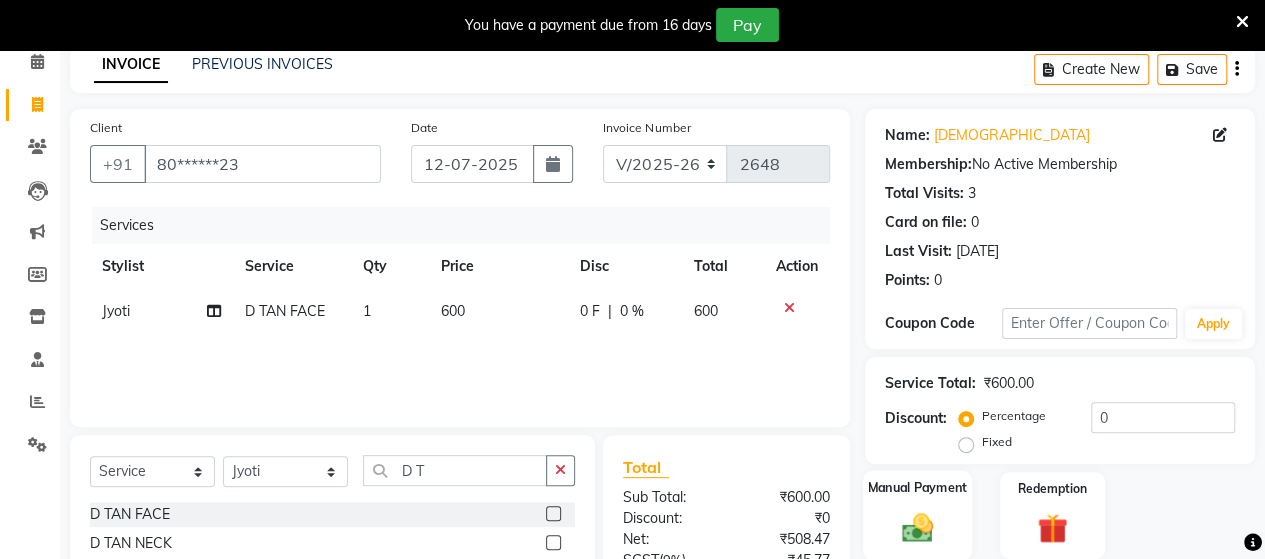 click 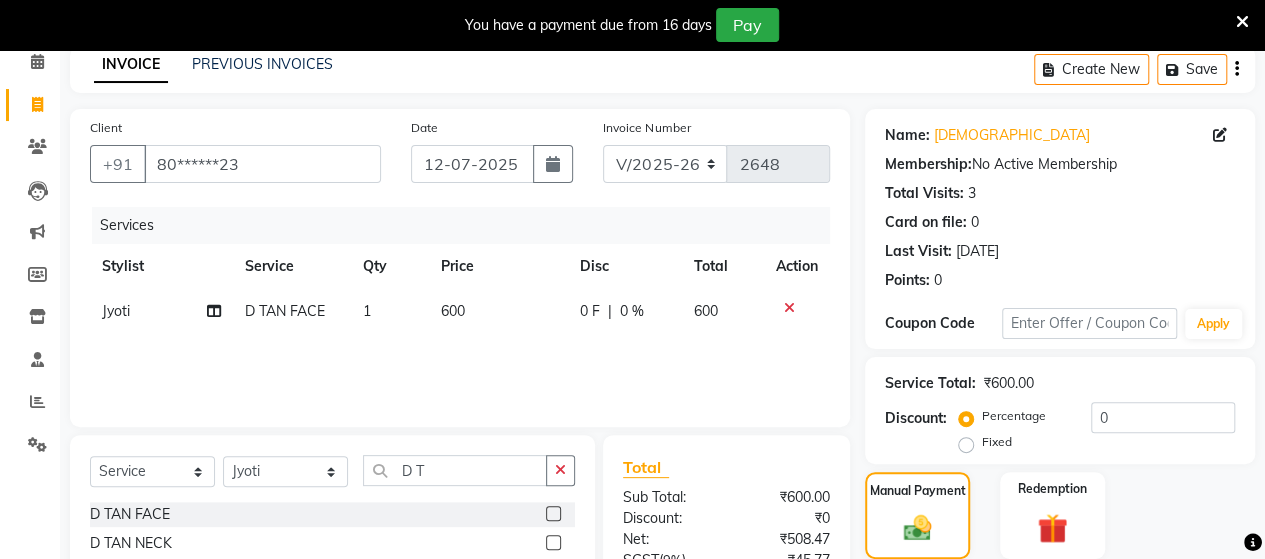 scroll, scrollTop: 290, scrollLeft: 0, axis: vertical 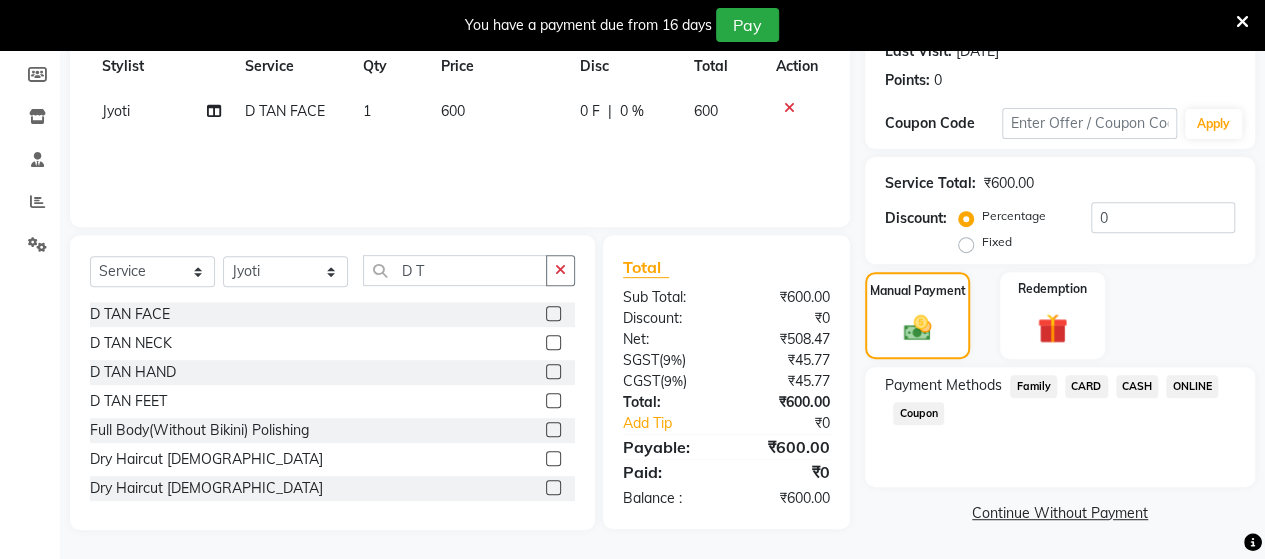 click on "CASH" 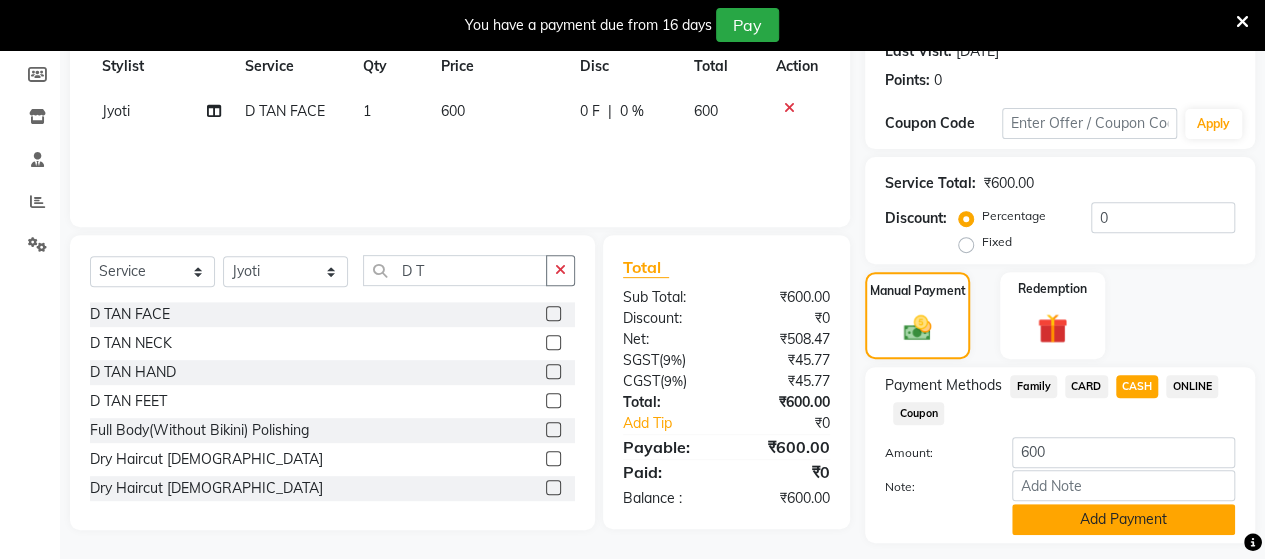 click on "Add Payment" 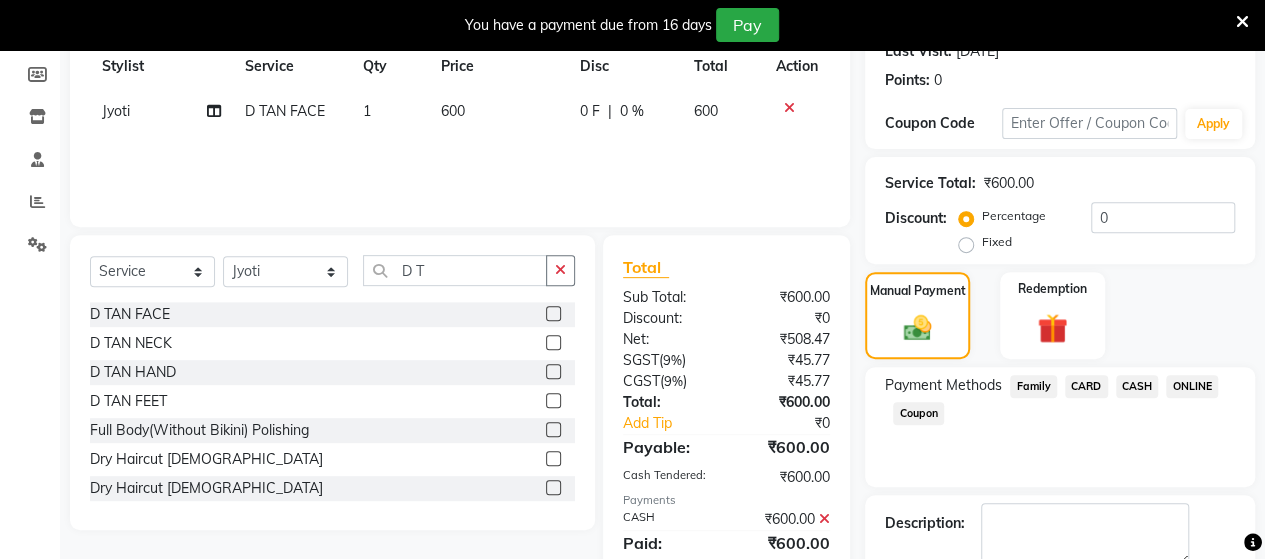 scroll, scrollTop: 400, scrollLeft: 0, axis: vertical 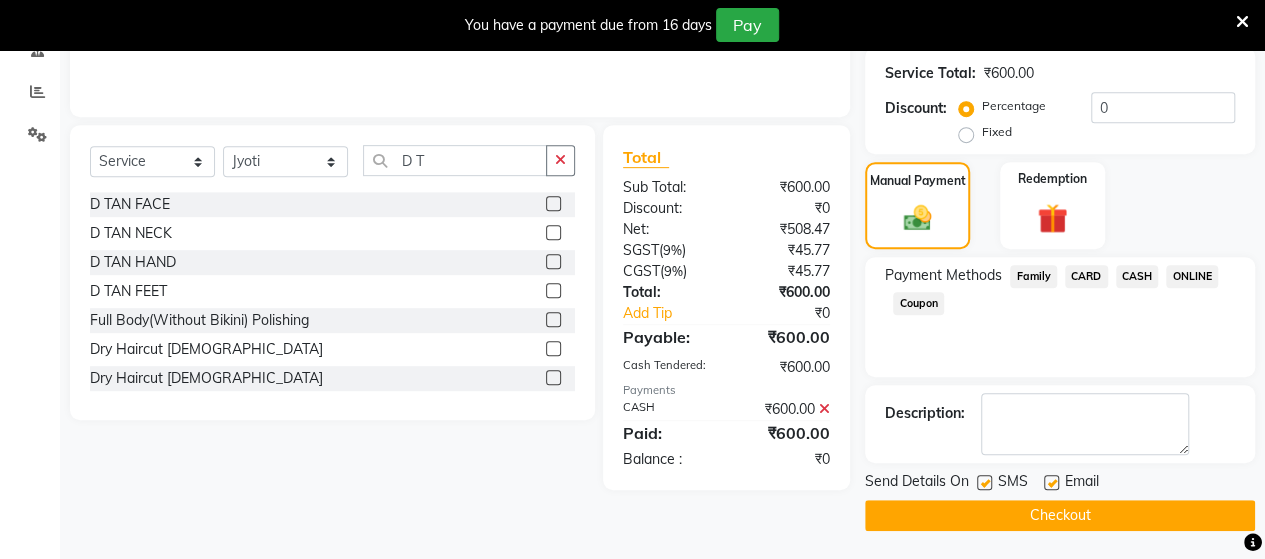 click on "Checkout" 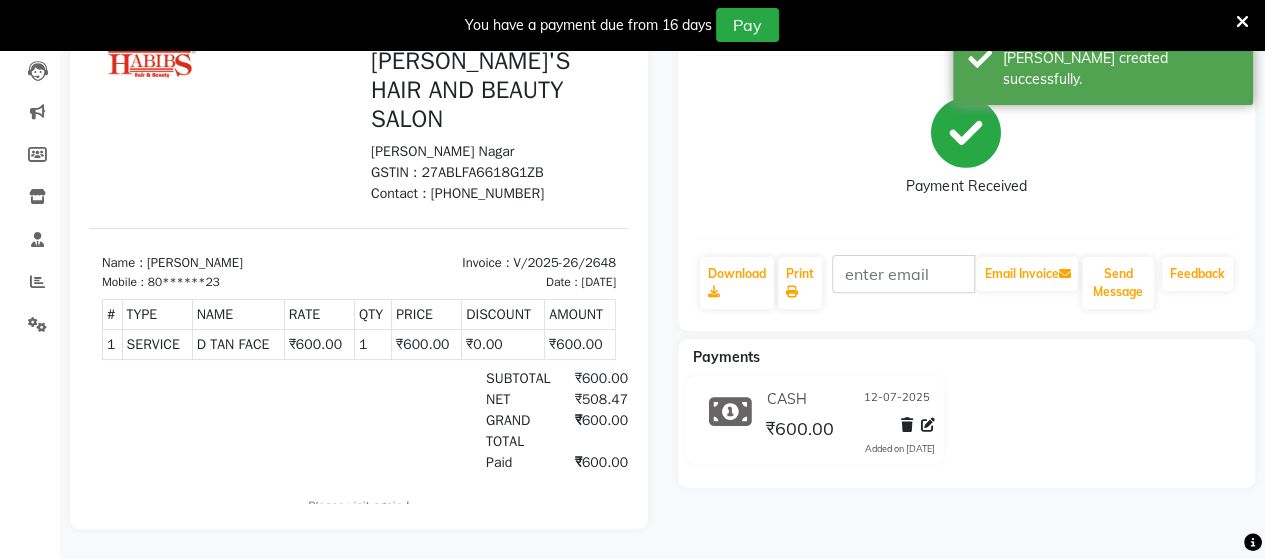 scroll, scrollTop: 0, scrollLeft: 0, axis: both 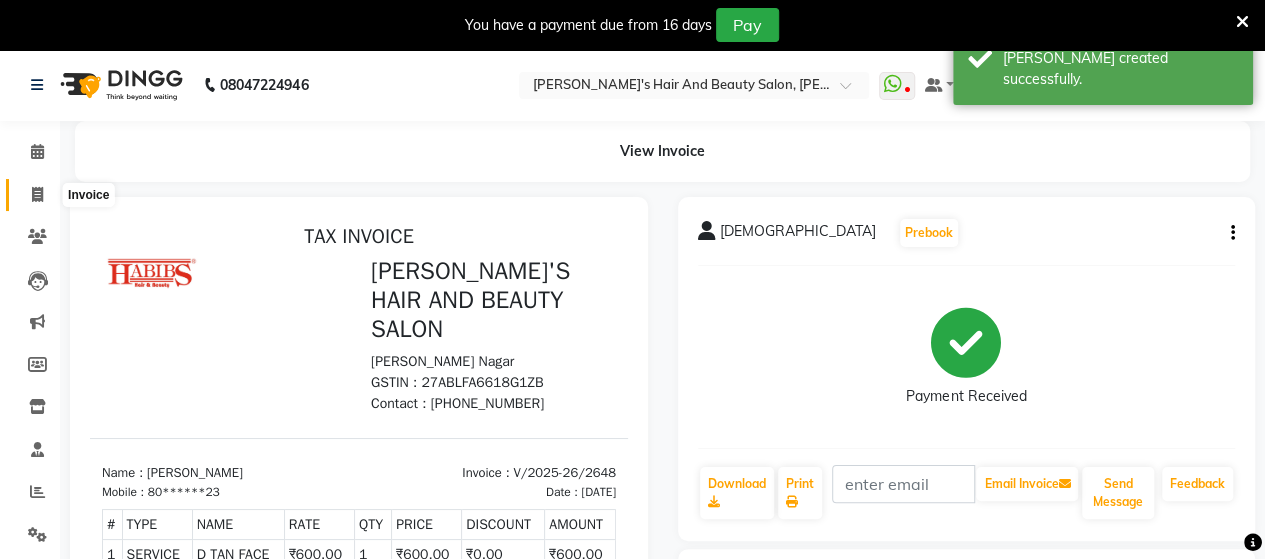 click 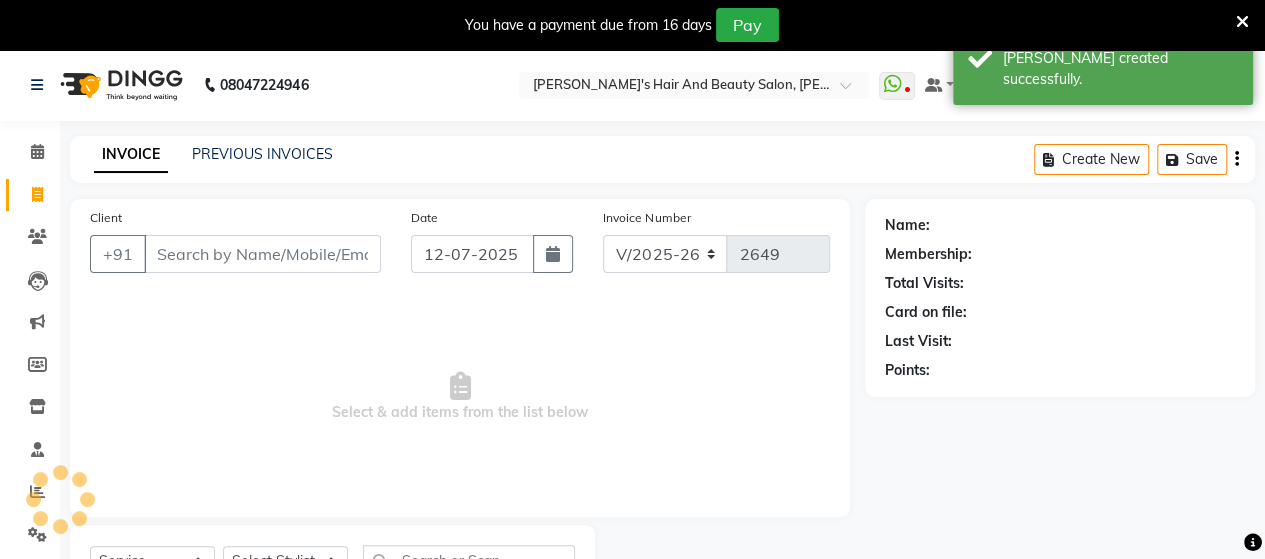 scroll, scrollTop: 90, scrollLeft: 0, axis: vertical 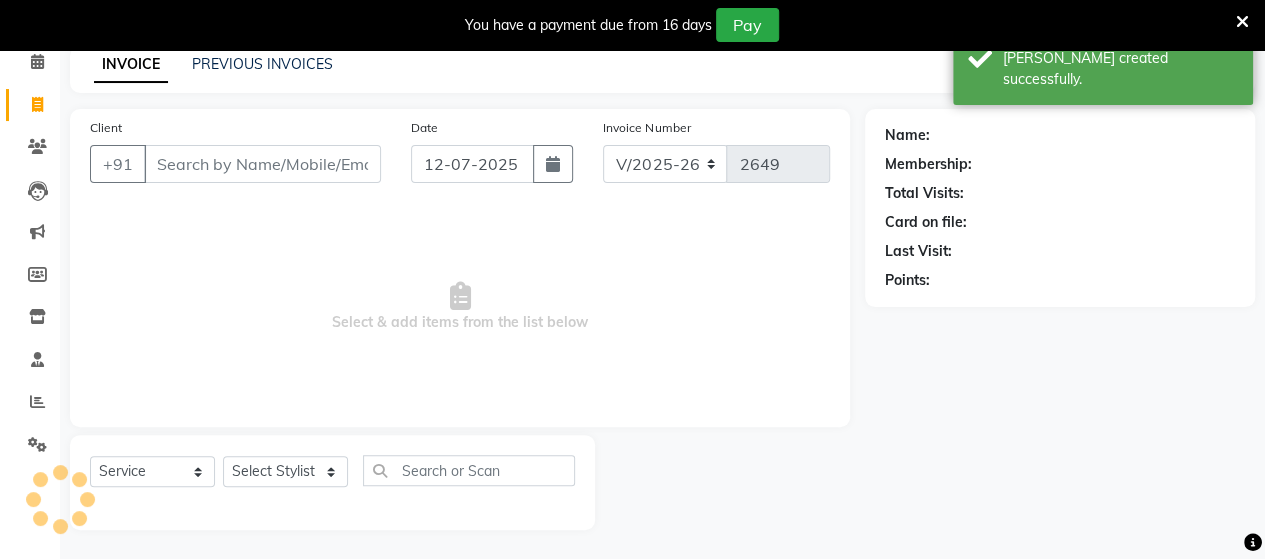 click on "Client" at bounding box center [262, 164] 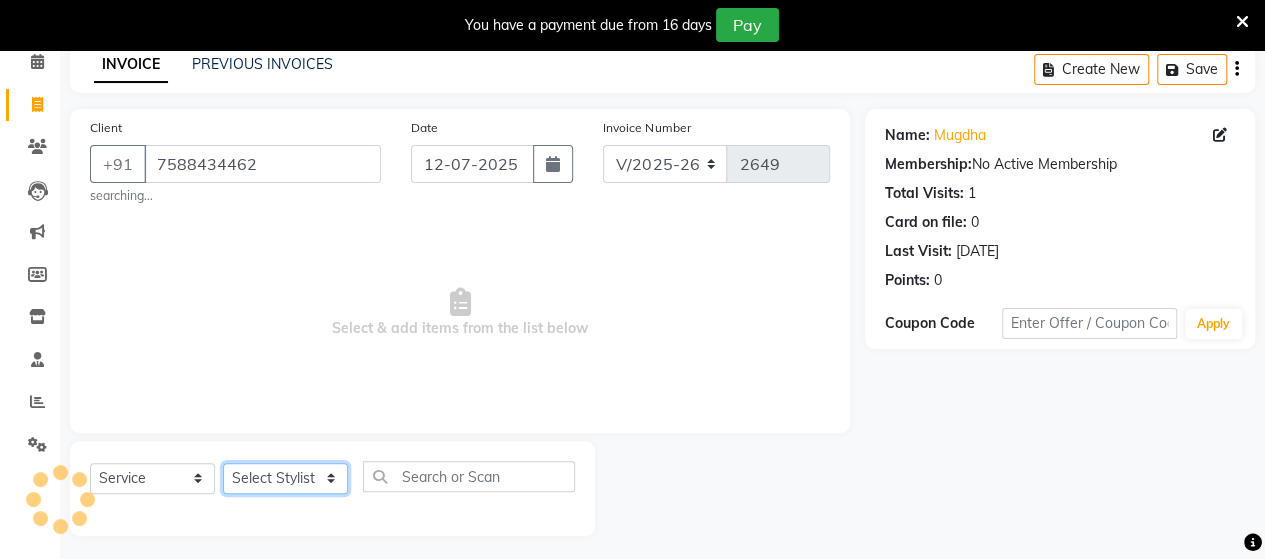 click on "Select Stylist Admin [PERSON_NAME]  [PERSON_NAME]  [PERSON_NAME] Rohit [PERSON_NAME]" 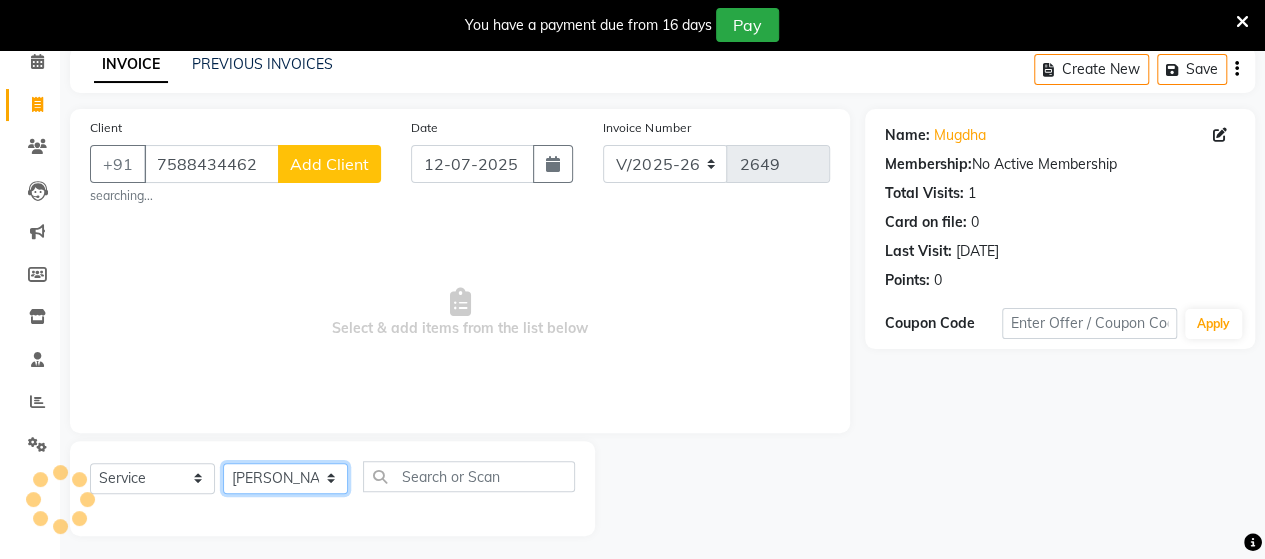 click on "Select Stylist Admin [PERSON_NAME]  [PERSON_NAME]  [PERSON_NAME] Rohit [PERSON_NAME]" 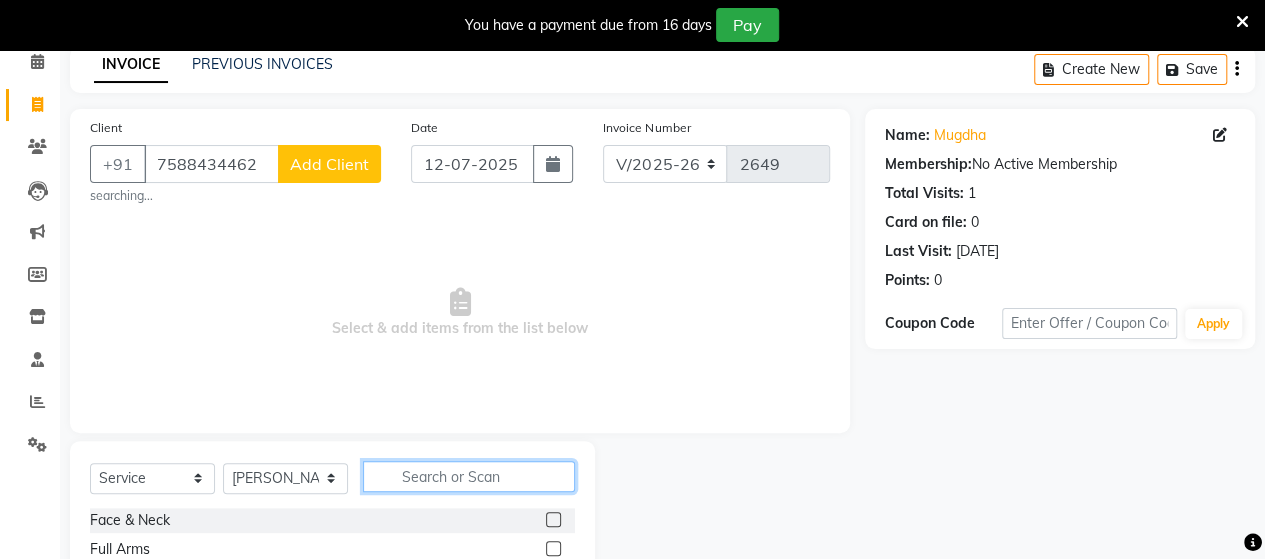 click 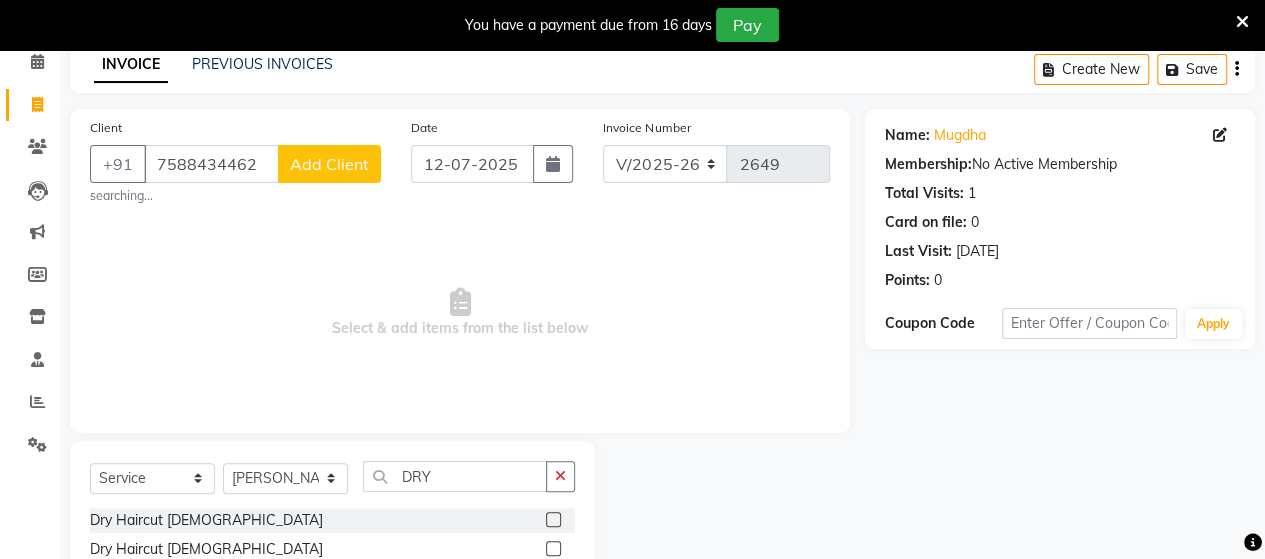 click 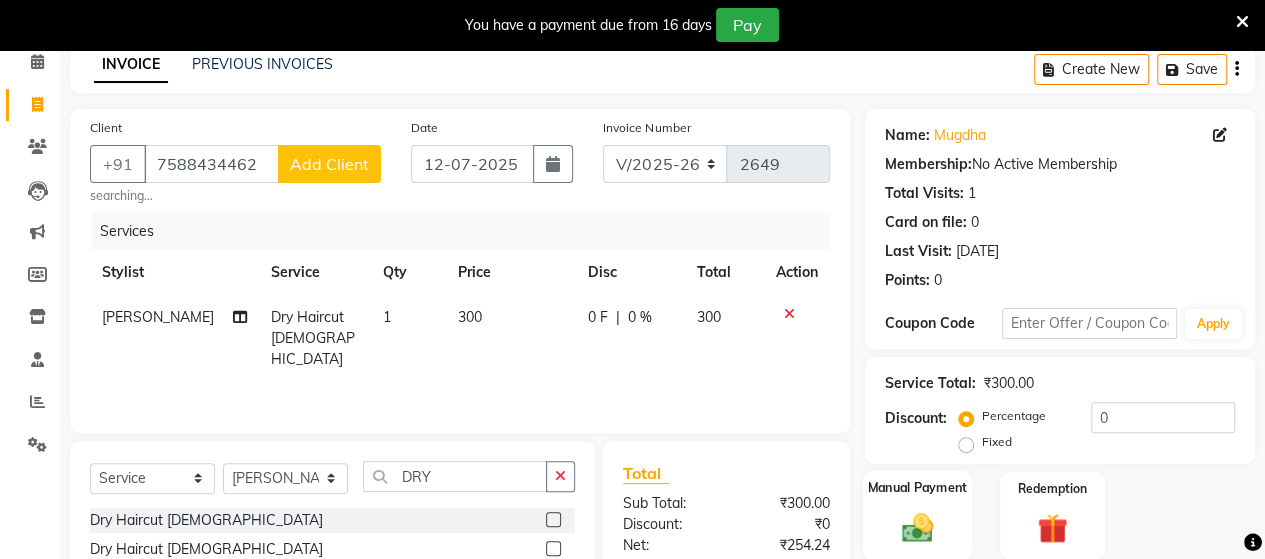click 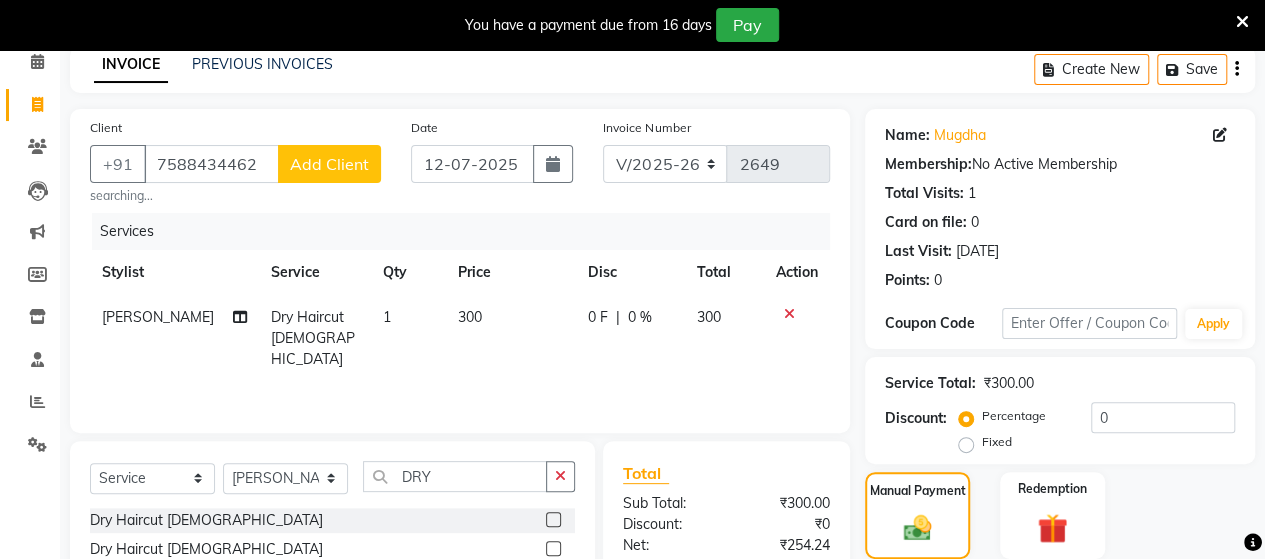scroll, scrollTop: 294, scrollLeft: 0, axis: vertical 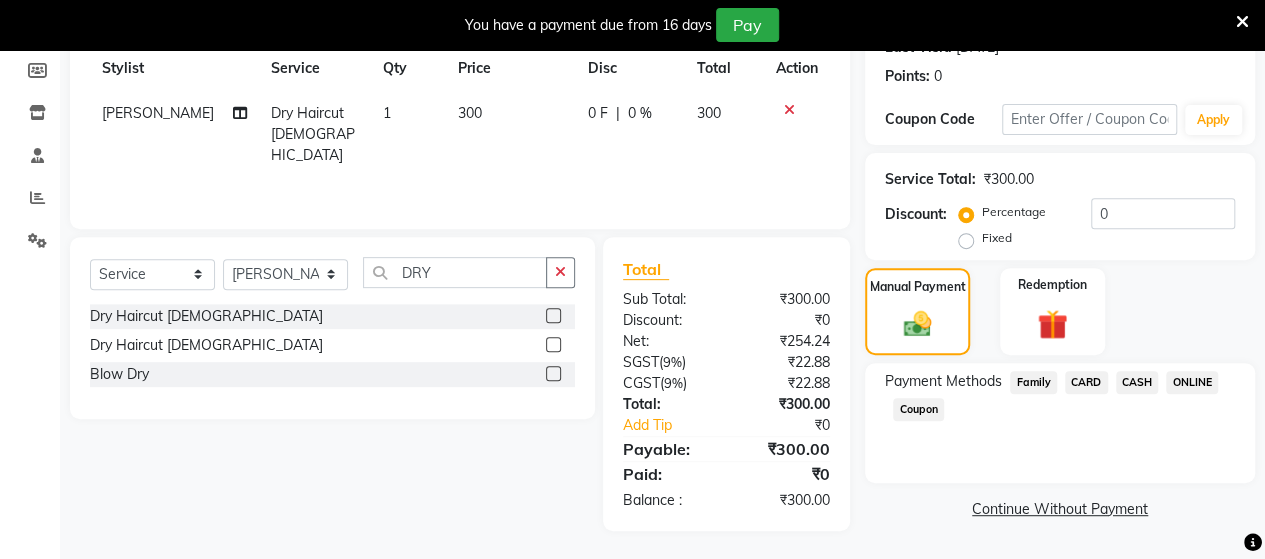 click on "ONLINE" 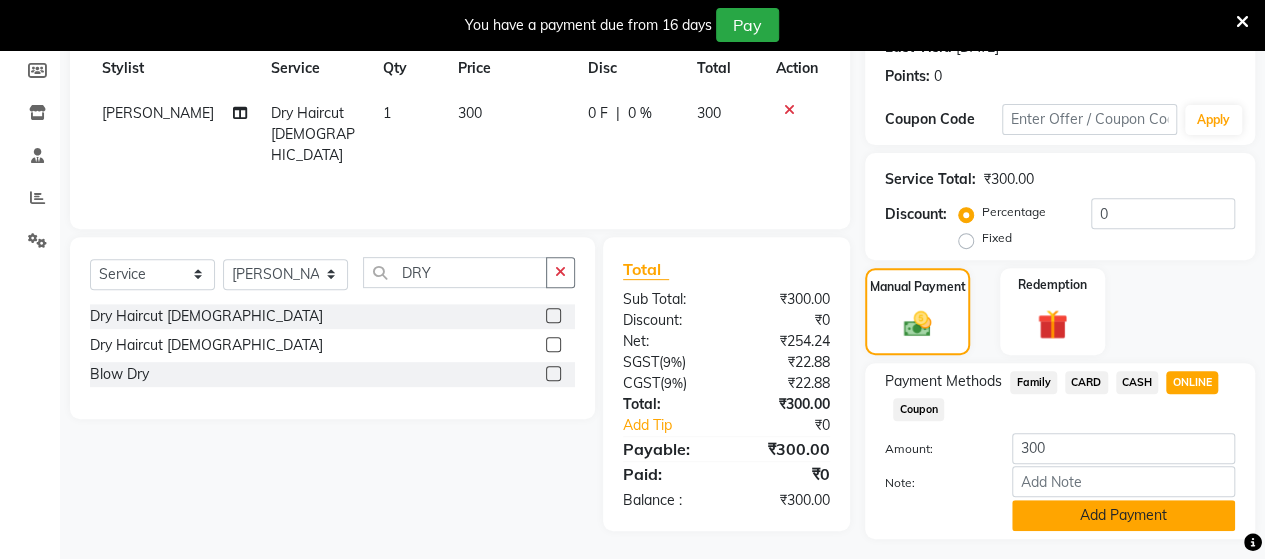 click on "Add Payment" 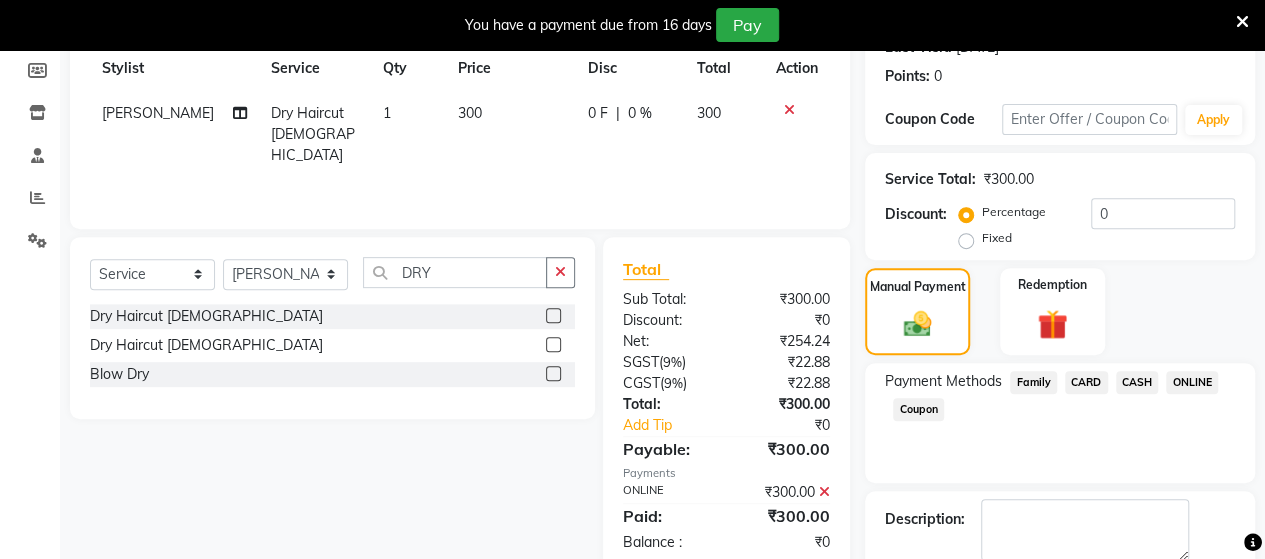 scroll, scrollTop: 400, scrollLeft: 0, axis: vertical 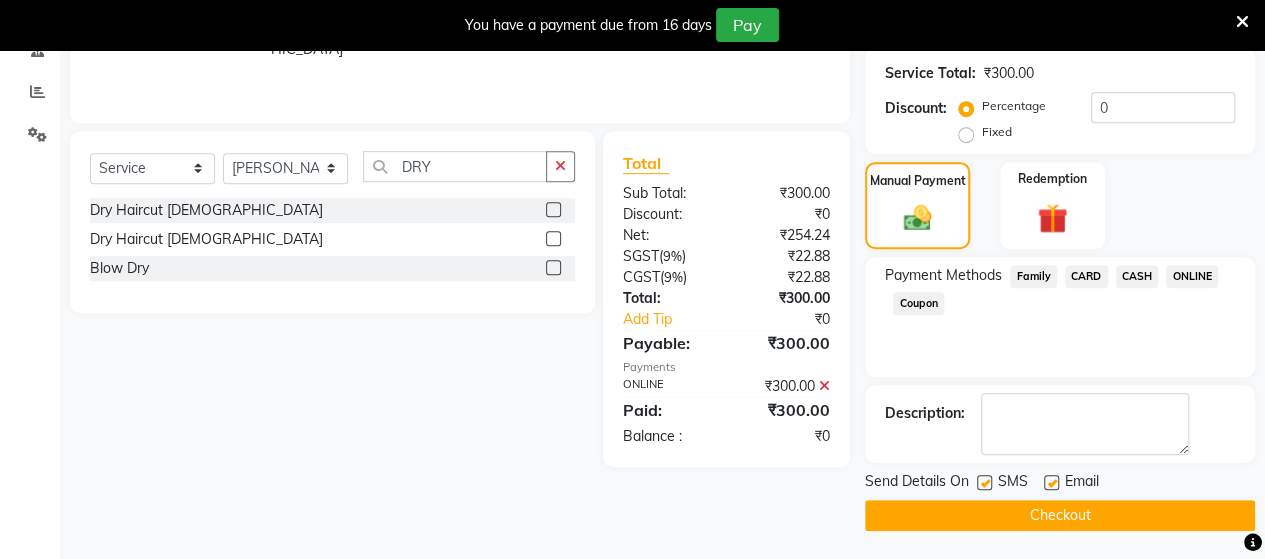 click on "Checkout" 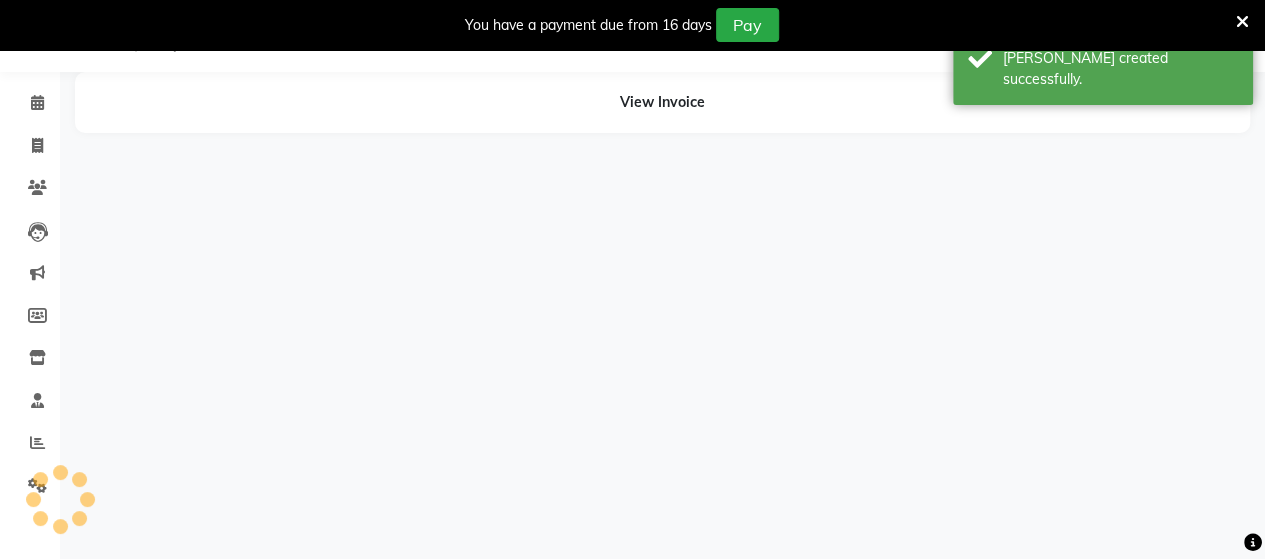 scroll, scrollTop: 0, scrollLeft: 0, axis: both 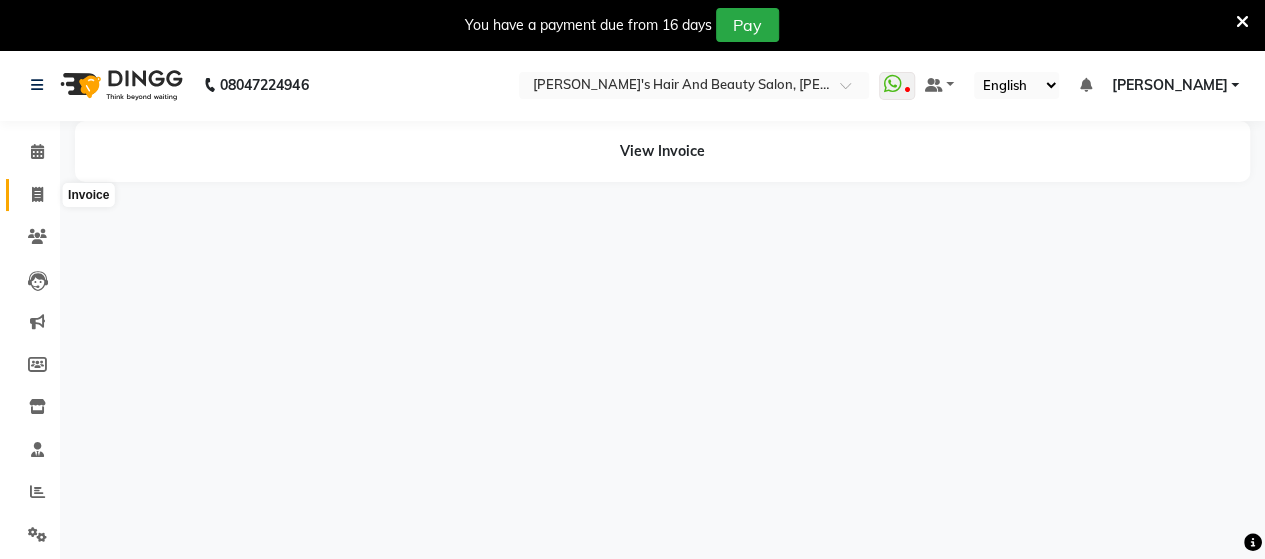 click 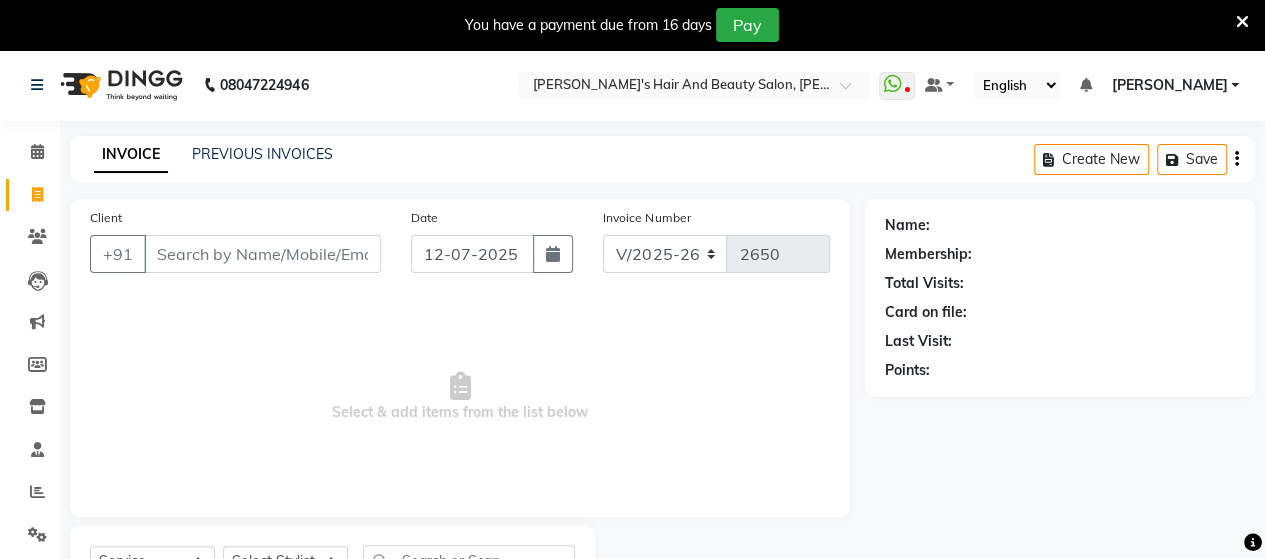 click on "Client" at bounding box center [262, 254] 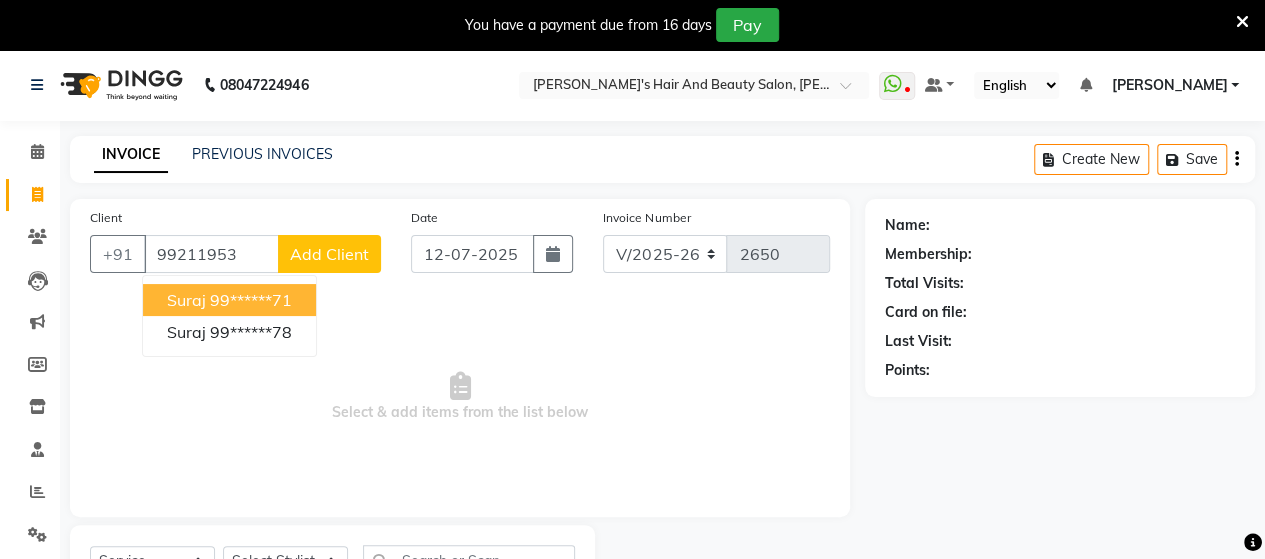 click on "99******71" at bounding box center (251, 300) 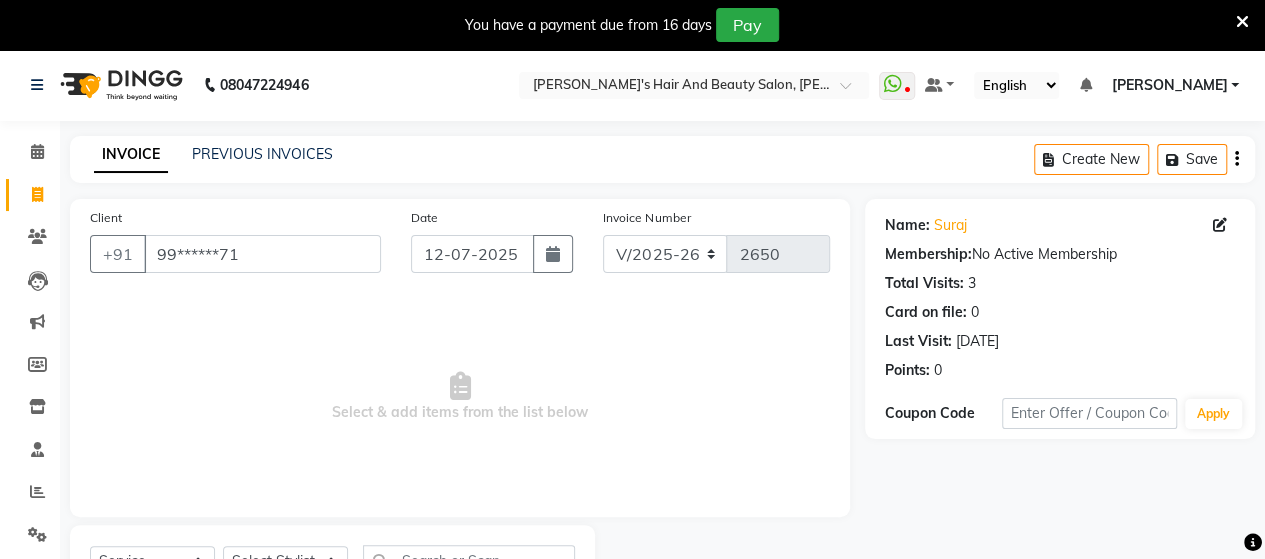 scroll, scrollTop: 90, scrollLeft: 0, axis: vertical 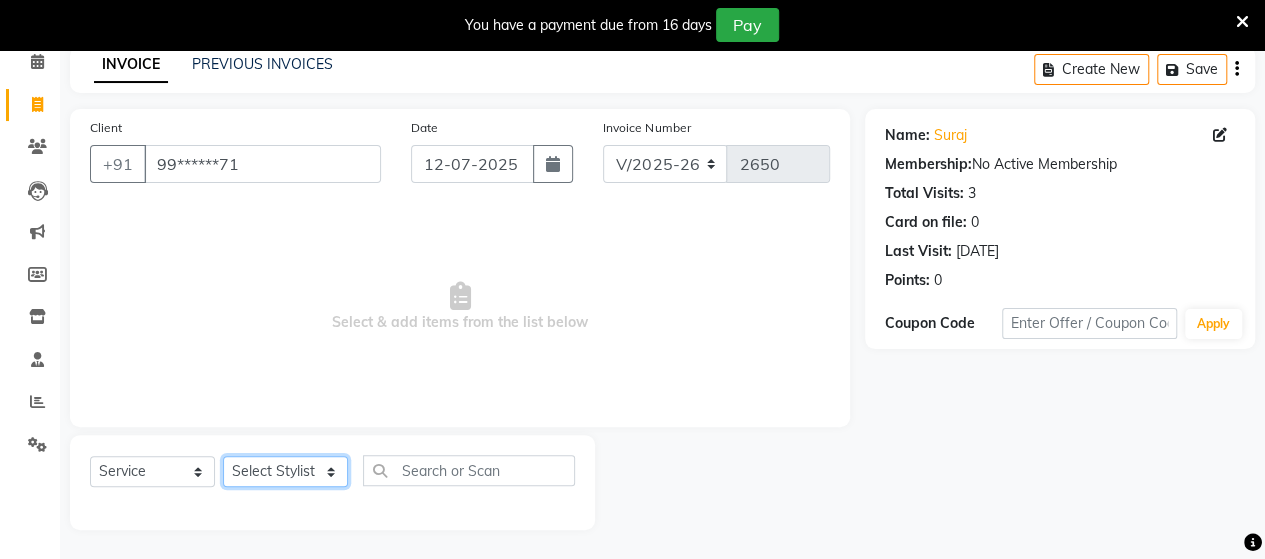 click on "Select Stylist Admin [PERSON_NAME]  [PERSON_NAME]  [PERSON_NAME] Rohit [PERSON_NAME]" 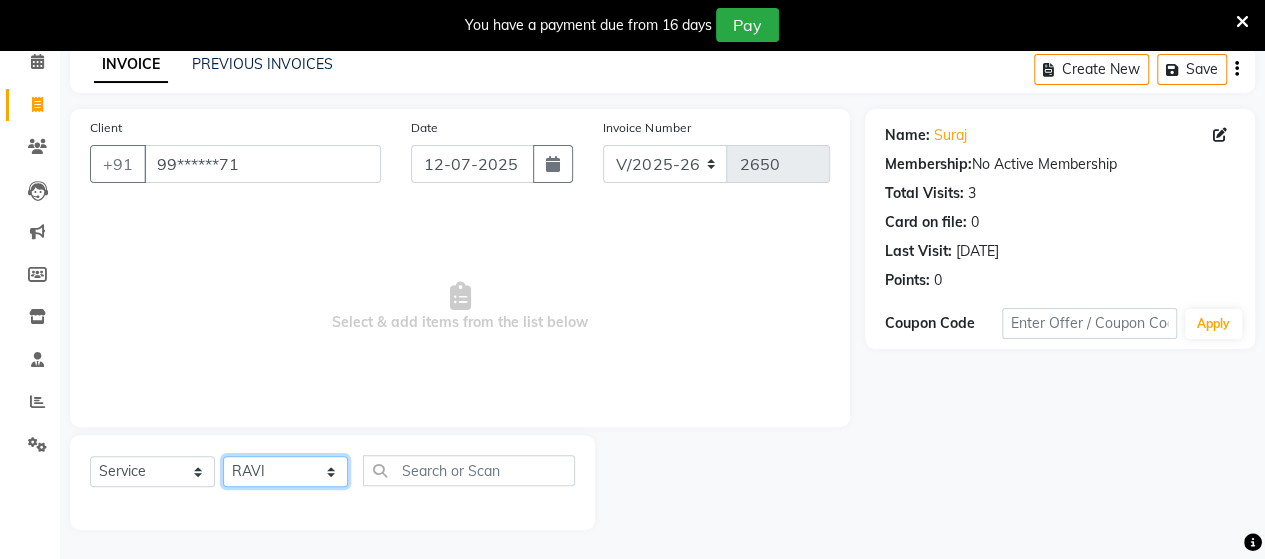 click on "Select Stylist Admin [PERSON_NAME]  [PERSON_NAME]  [PERSON_NAME] Rohit [PERSON_NAME]" 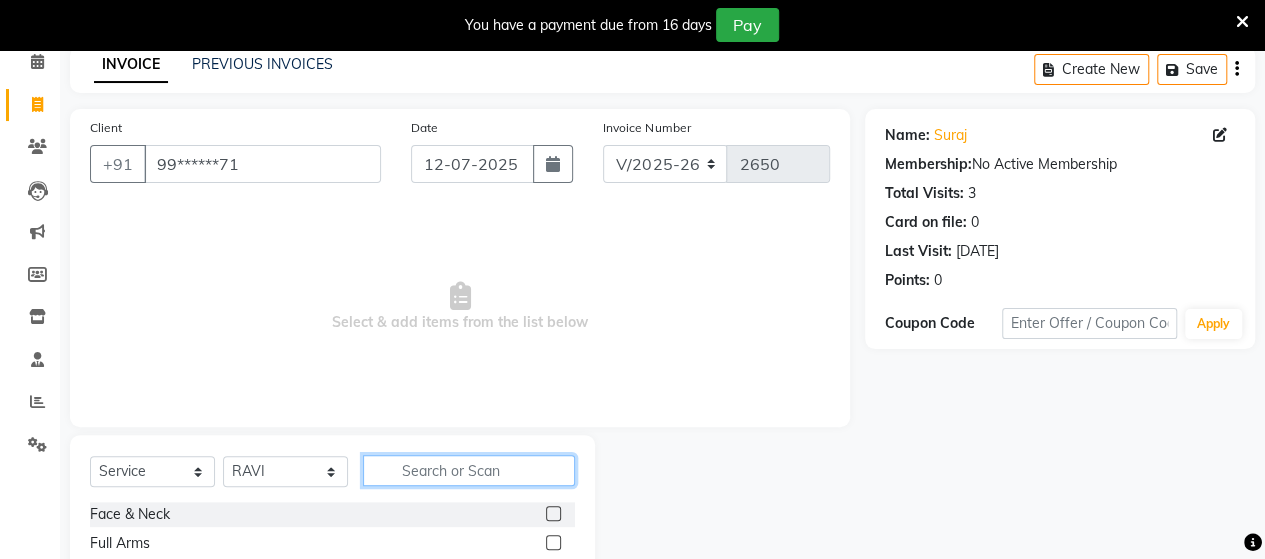 click 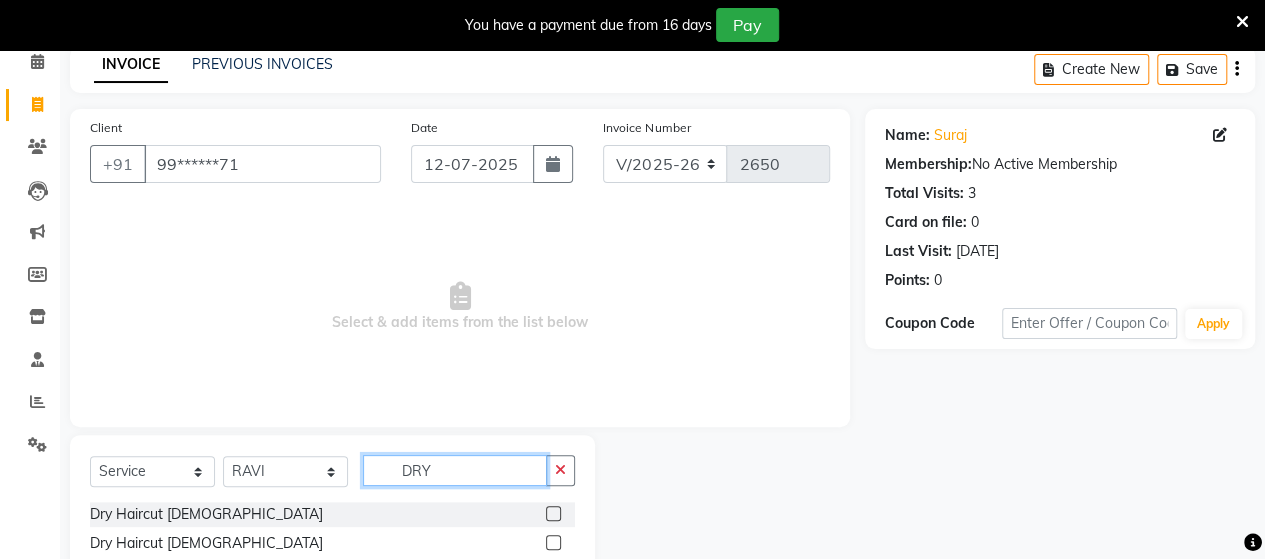 click on "DRY" 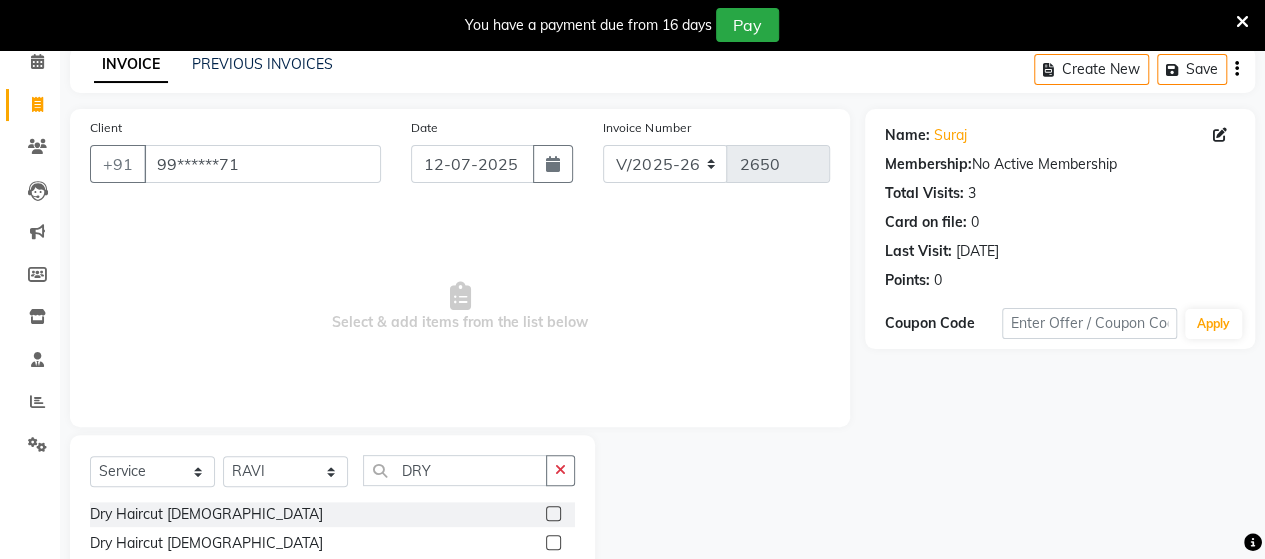 click 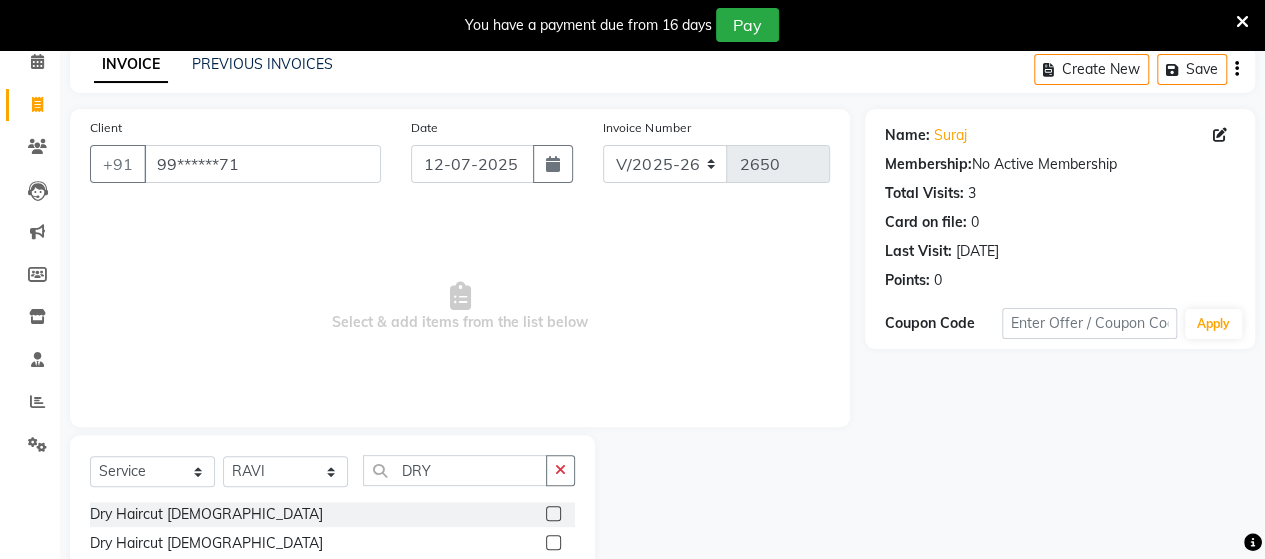 click at bounding box center [552, 543] 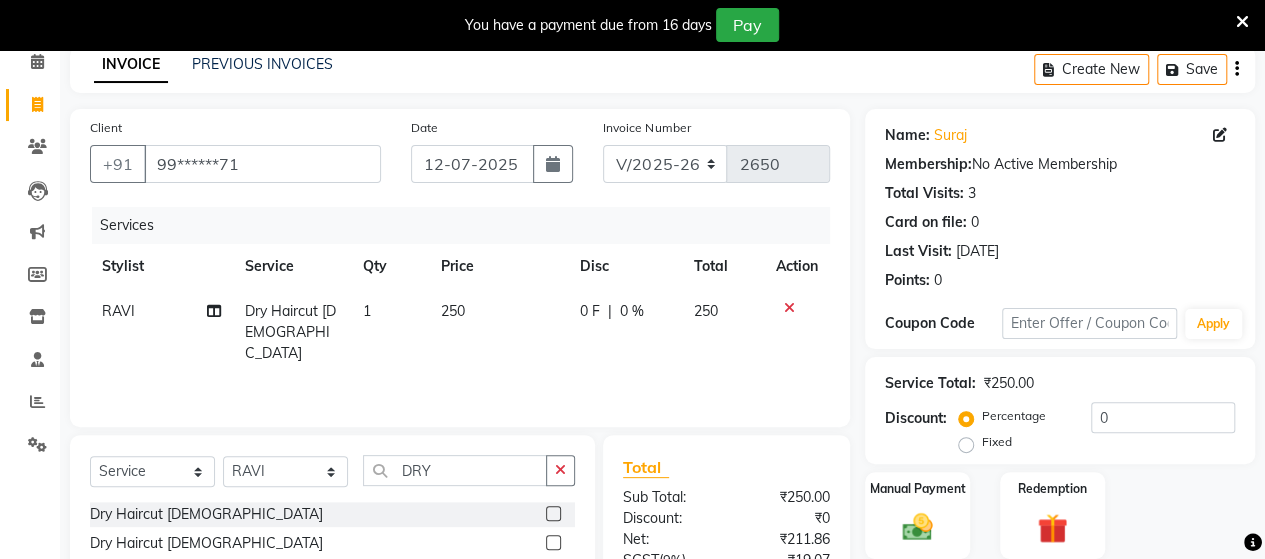 click on "Select  Service  Product  Membership  Package Voucher Prepaid Gift Card  Select Stylist Admin [PERSON_NAME]  [PERSON_NAME]  [PERSON_NAME] Rohit [PERSON_NAME]  DRY Dry Haircut [DEMOGRAPHIC_DATA]  Dry Haircut [DEMOGRAPHIC_DATA]   Blow Dry" 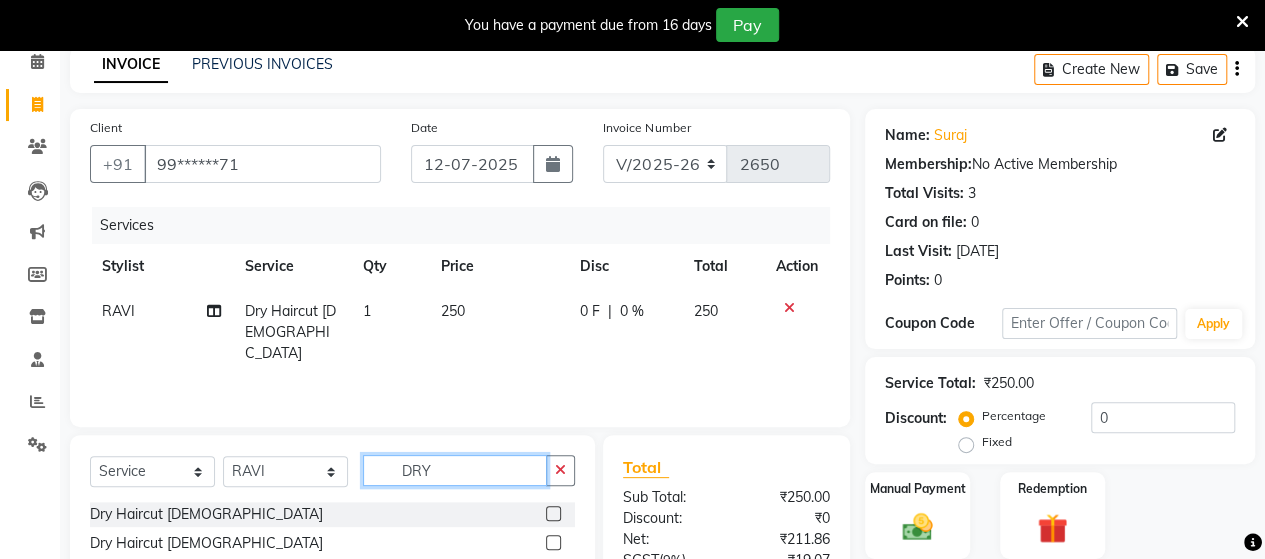 click on "DRY" 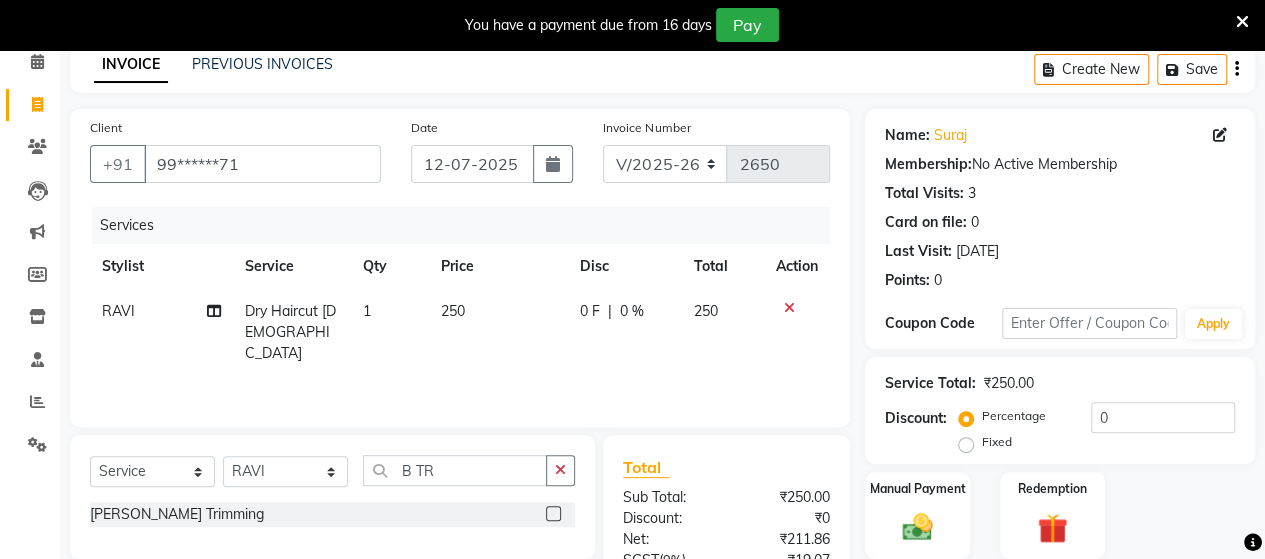 click 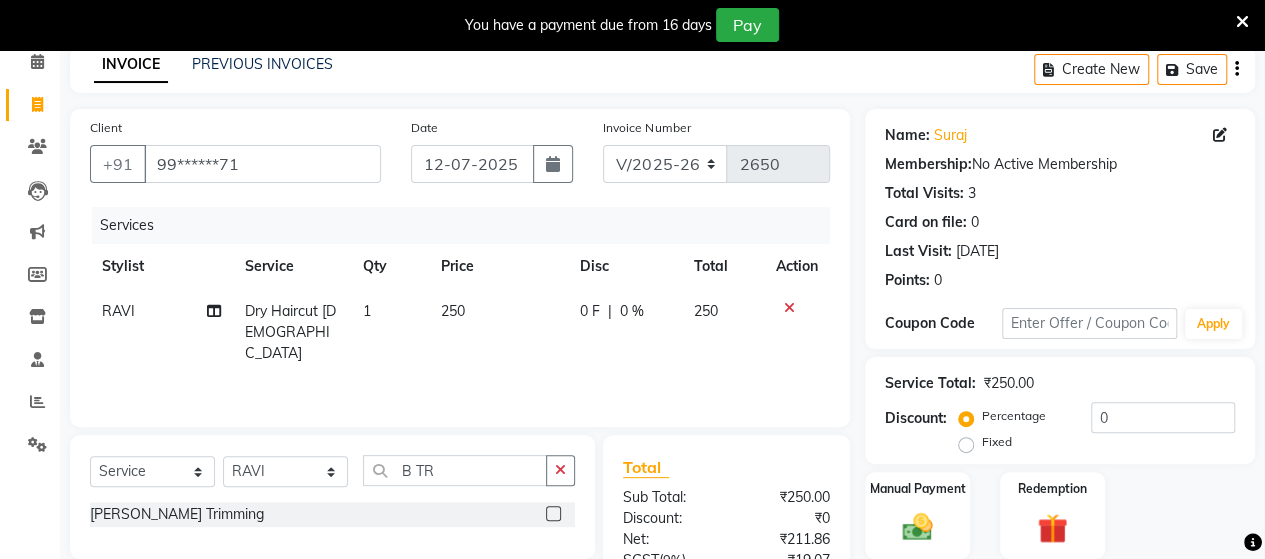 click at bounding box center (552, 514) 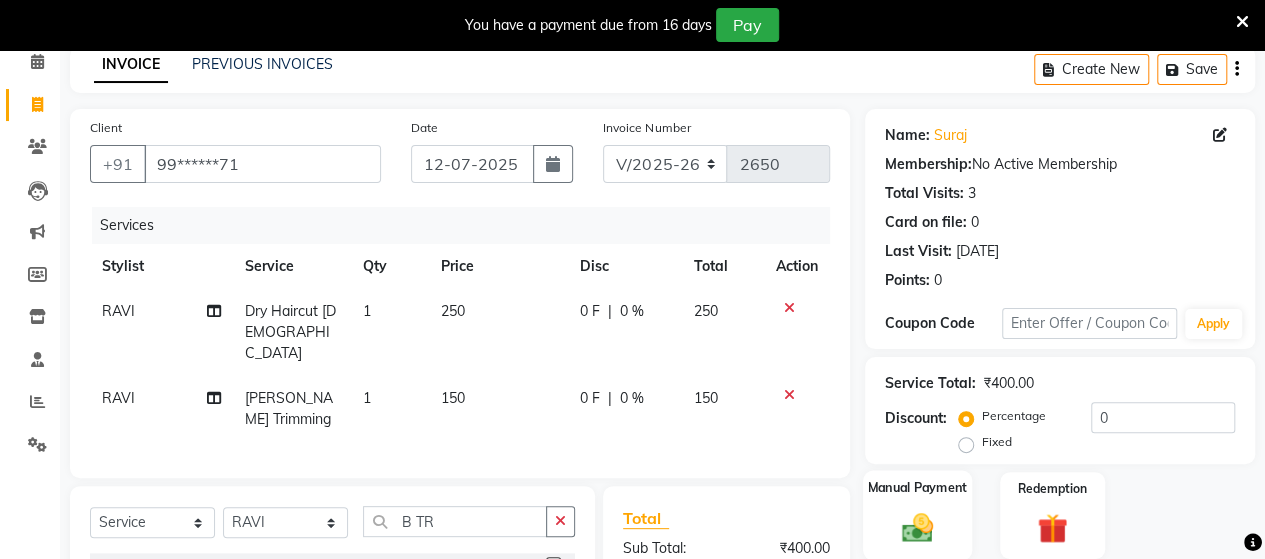click 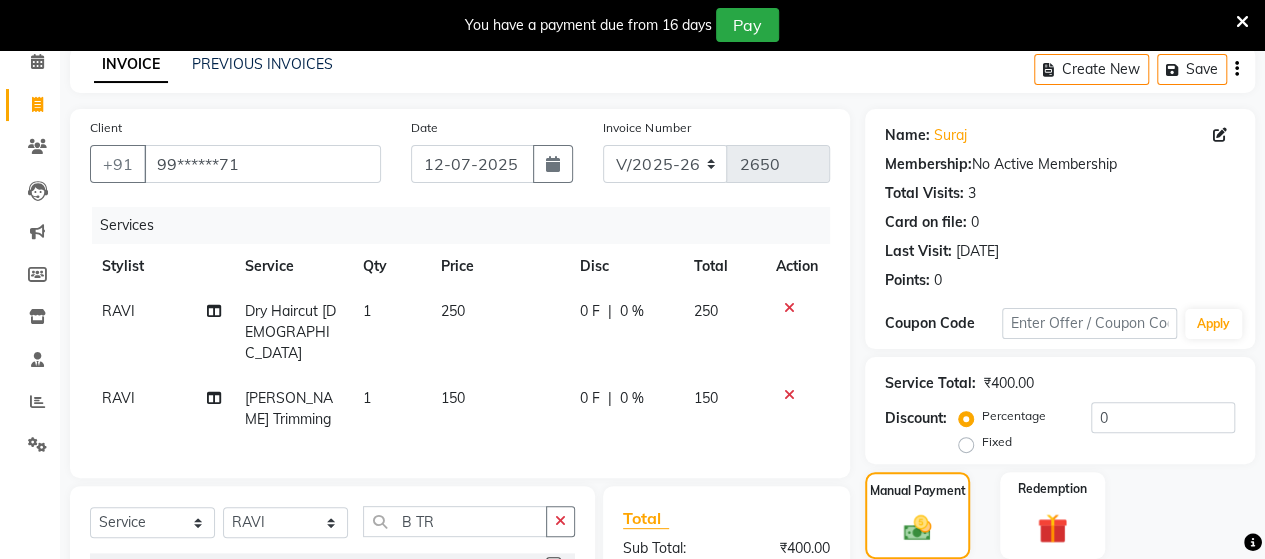 scroll, scrollTop: 334, scrollLeft: 0, axis: vertical 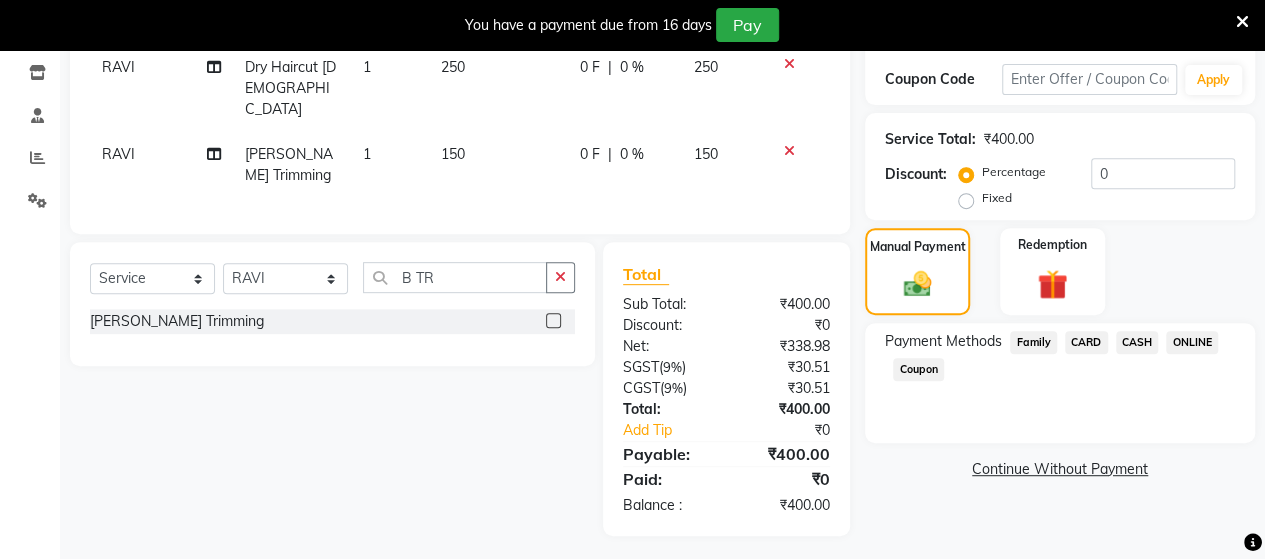 click on "CASH" 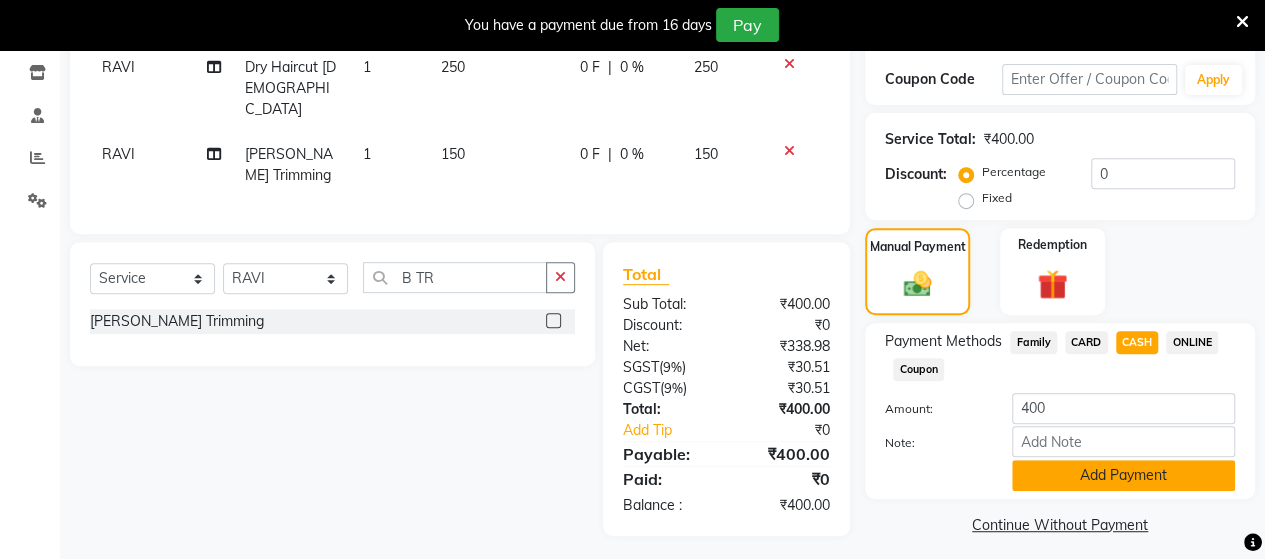 click on "Add Payment" 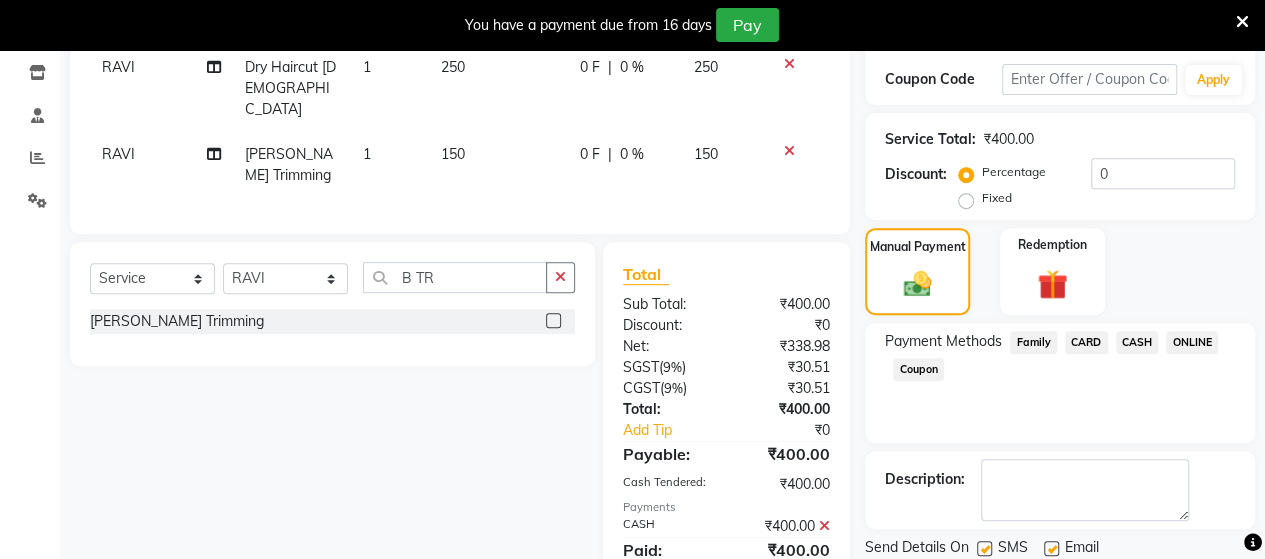 scroll, scrollTop: 404, scrollLeft: 0, axis: vertical 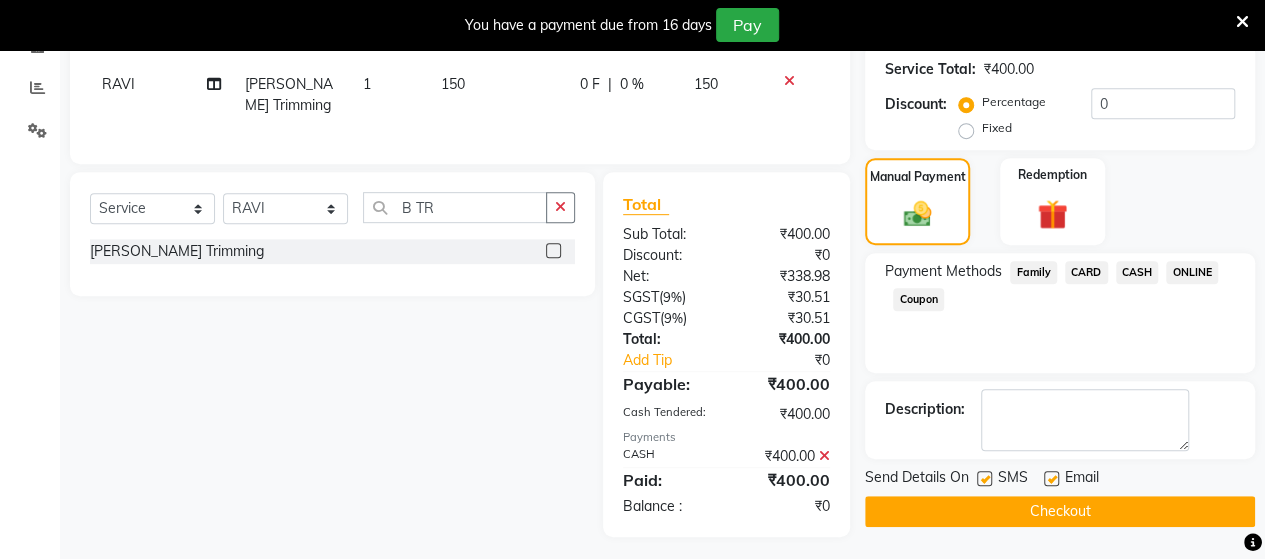 click on "Checkout" 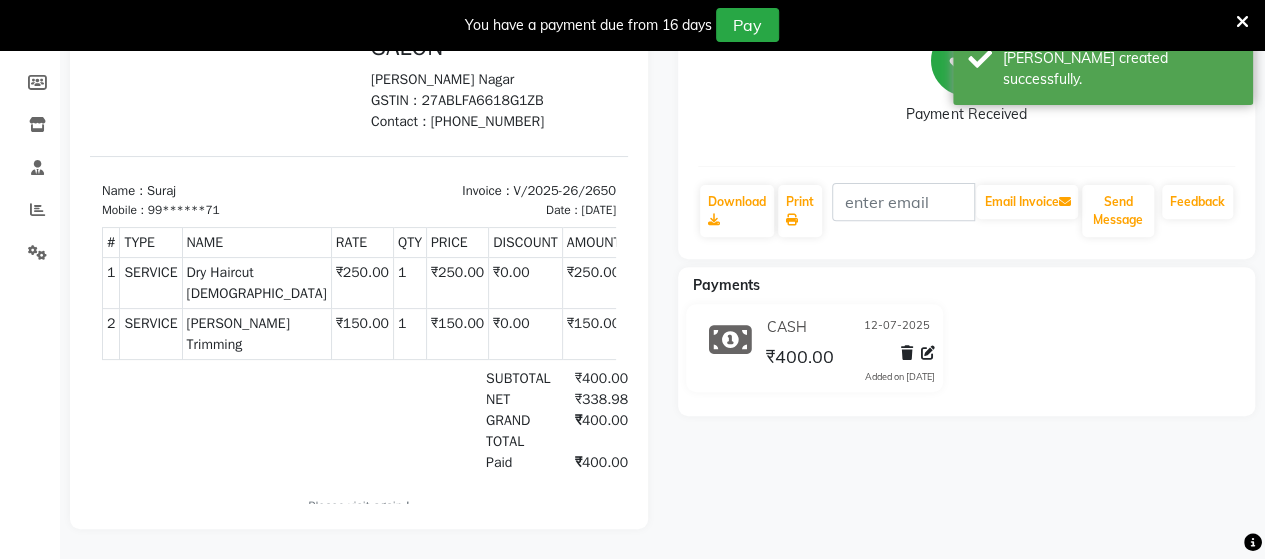 scroll, scrollTop: 0, scrollLeft: 0, axis: both 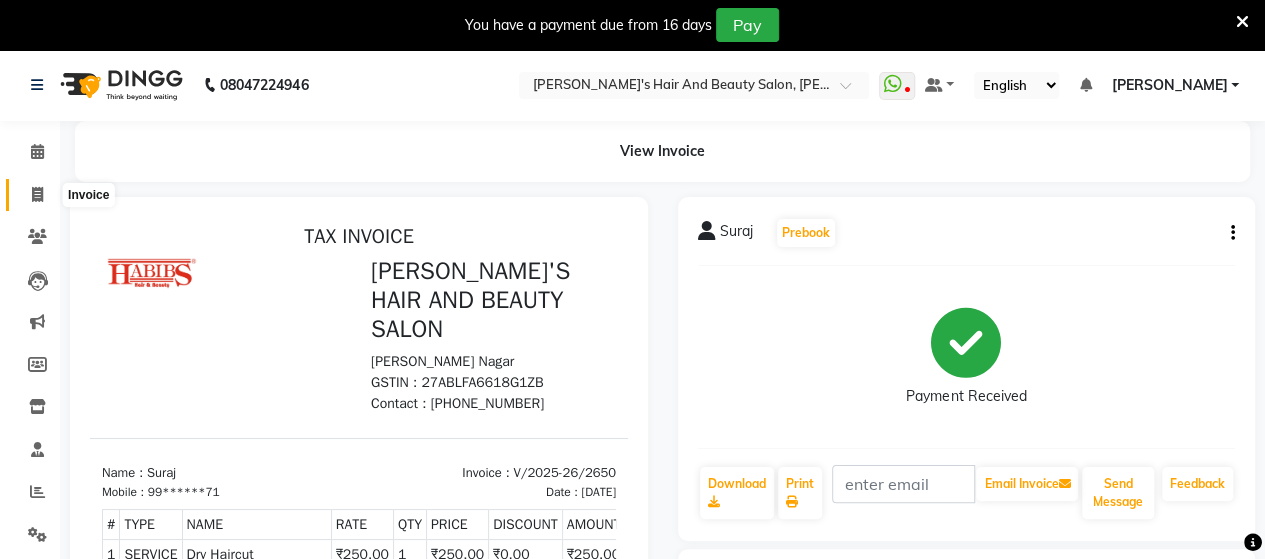 click 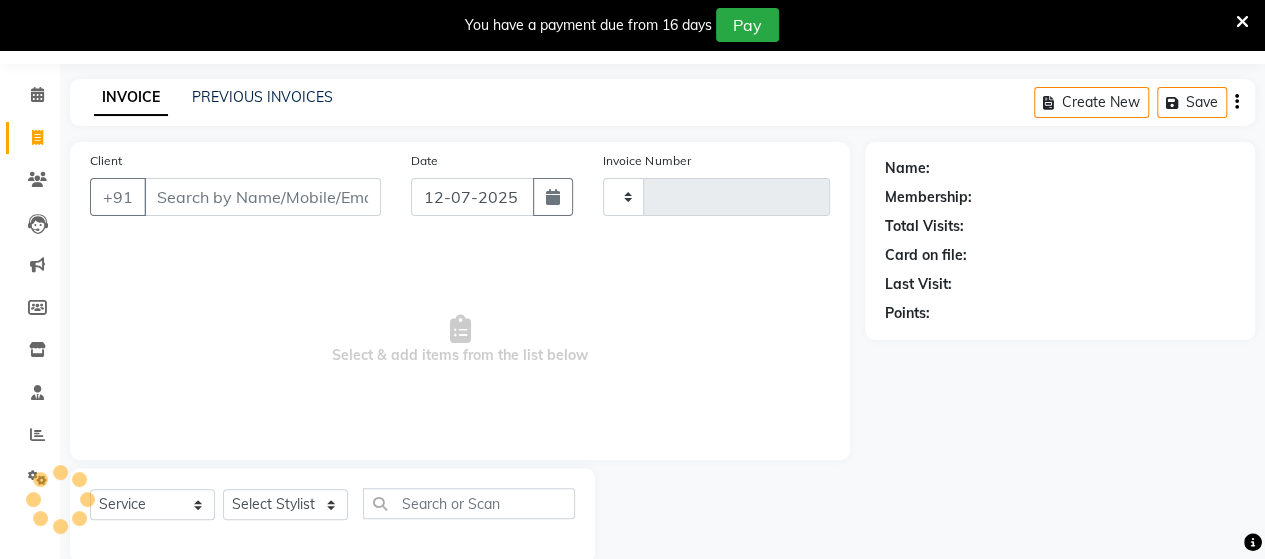 scroll, scrollTop: 90, scrollLeft: 0, axis: vertical 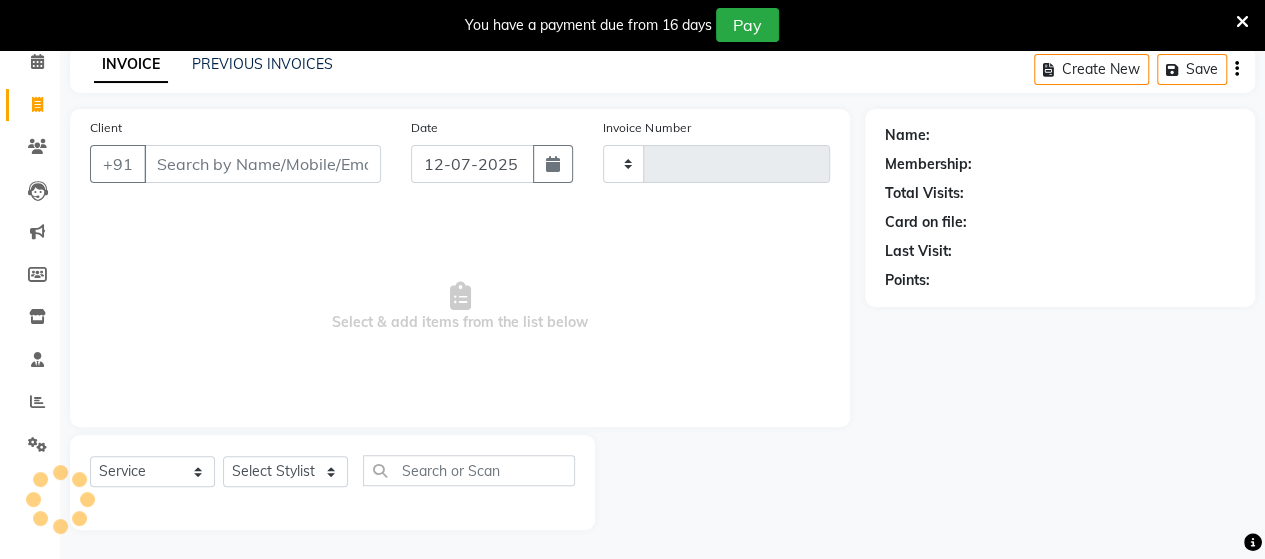 click on "Client" at bounding box center [262, 164] 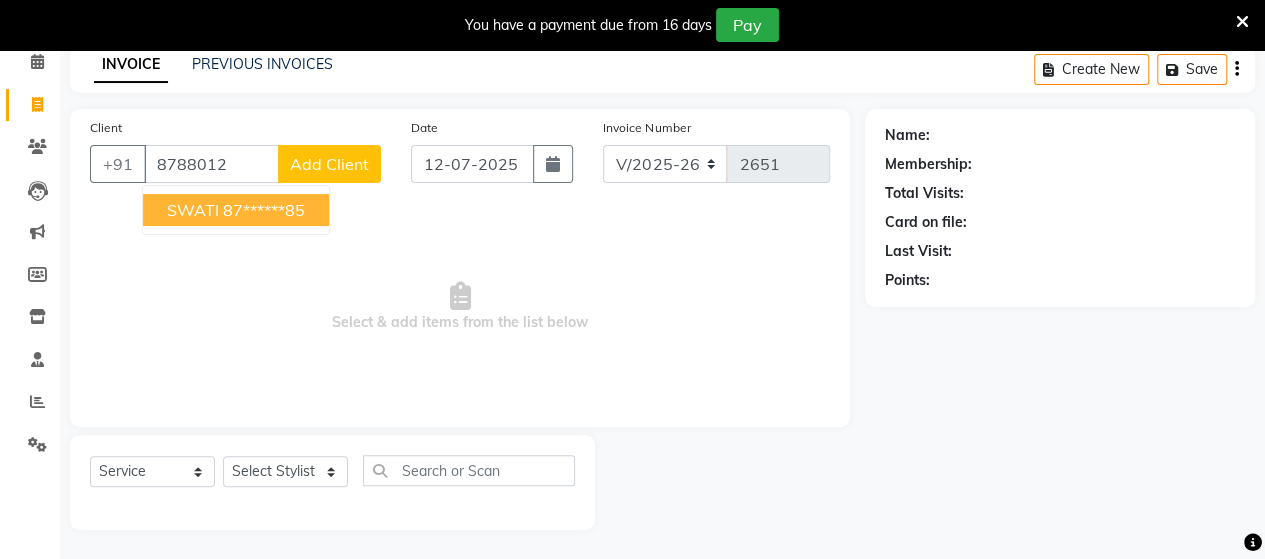 click on "SWATI  87******85" at bounding box center (236, 210) 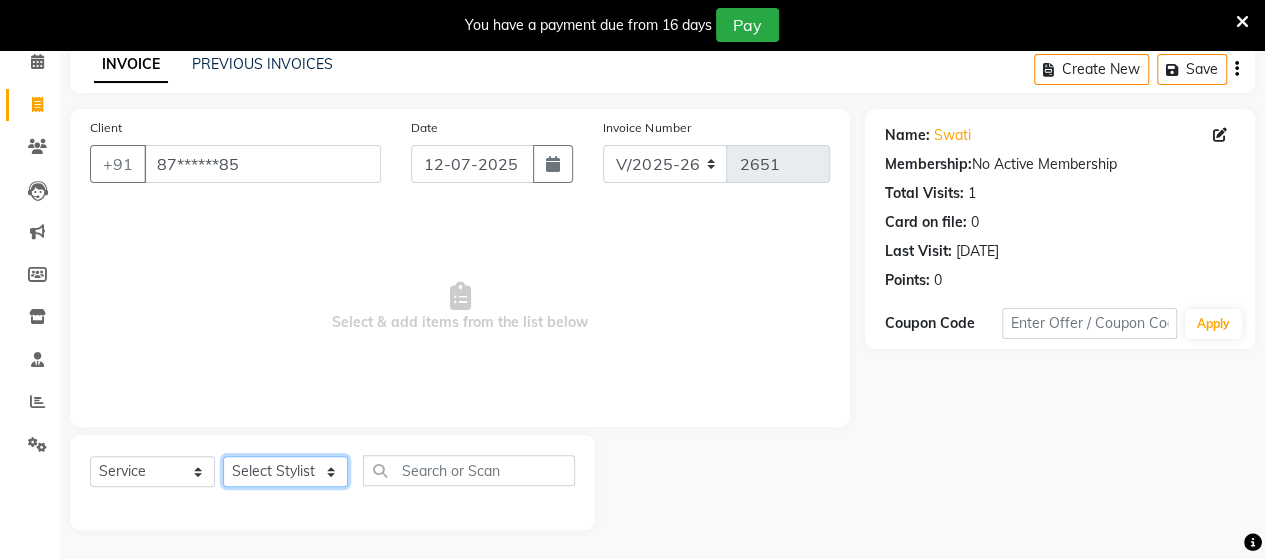click on "Select Stylist Admin [PERSON_NAME]  [PERSON_NAME]  [PERSON_NAME] Rohit [PERSON_NAME]" 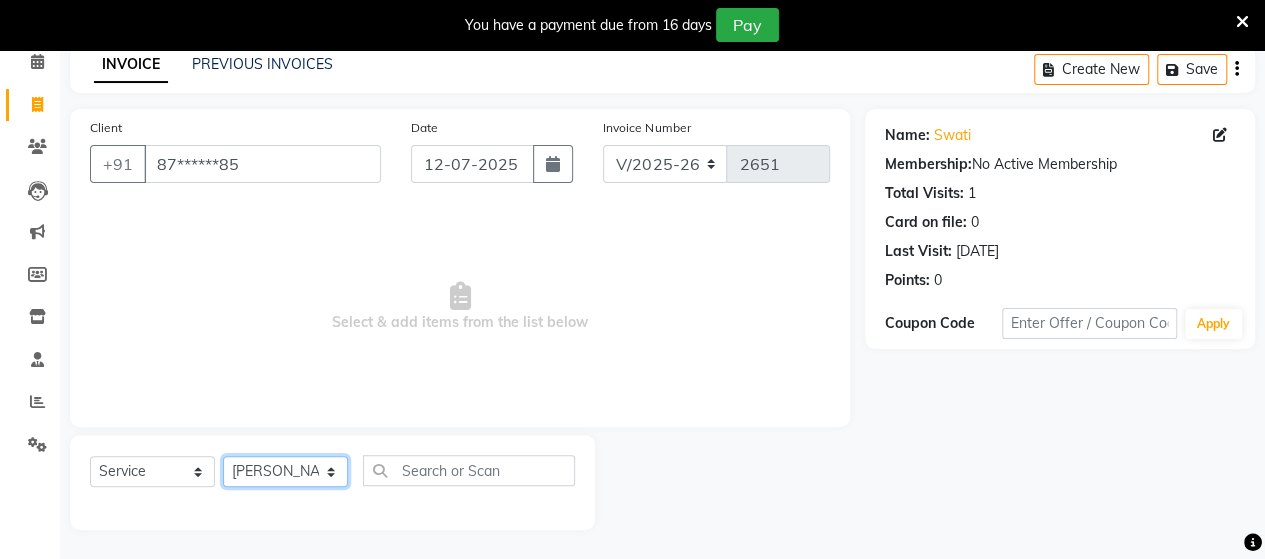 click on "Select Stylist Admin [PERSON_NAME]  [PERSON_NAME]  [PERSON_NAME] Rohit [PERSON_NAME]" 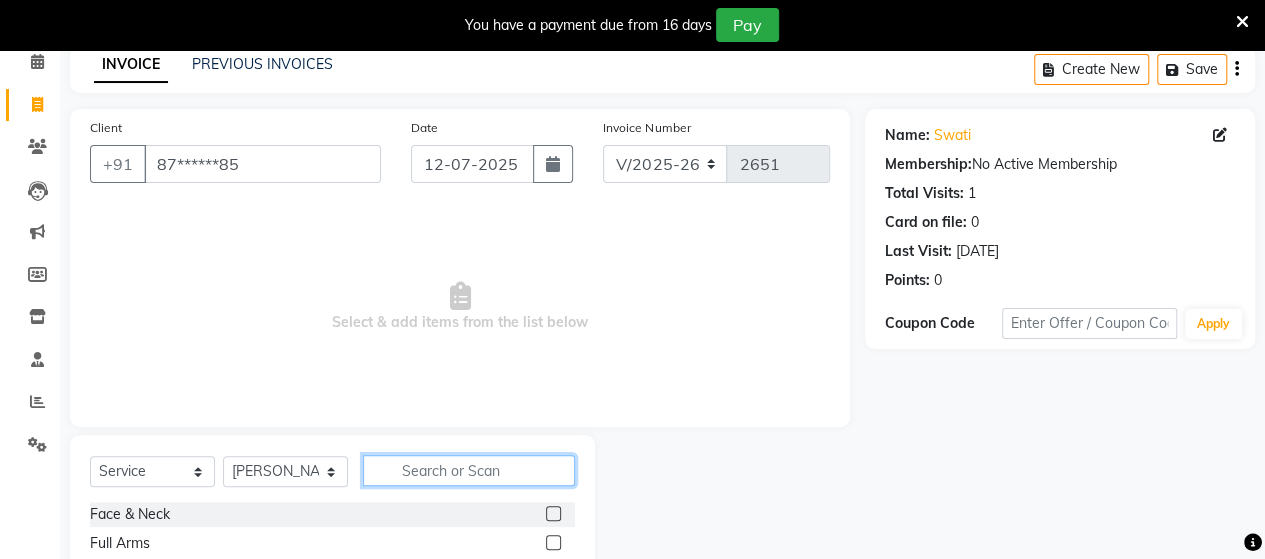 click 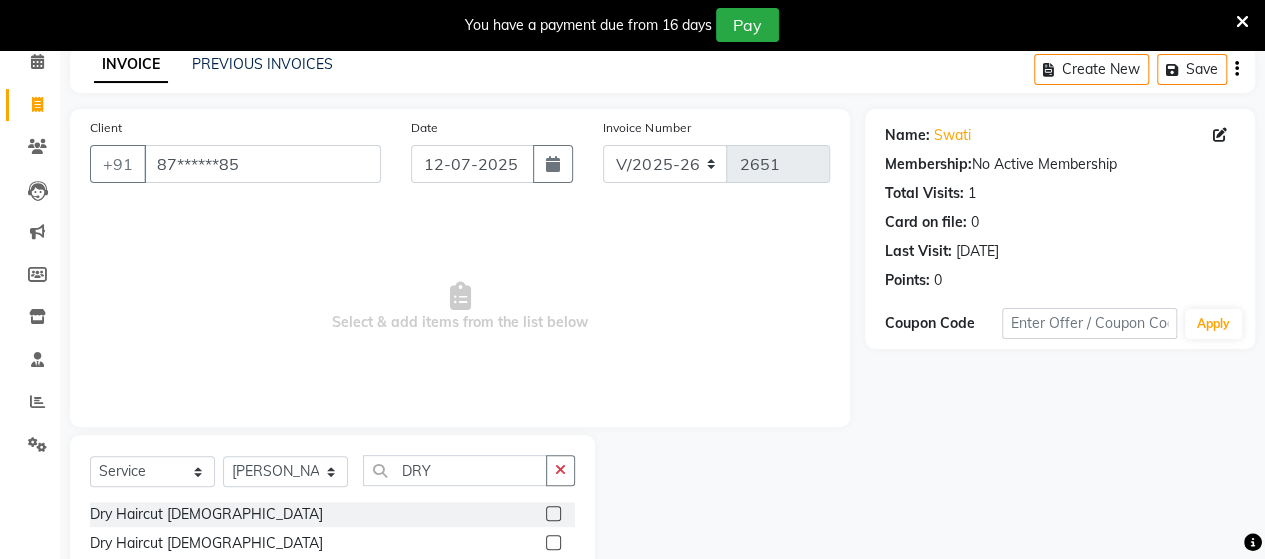 click 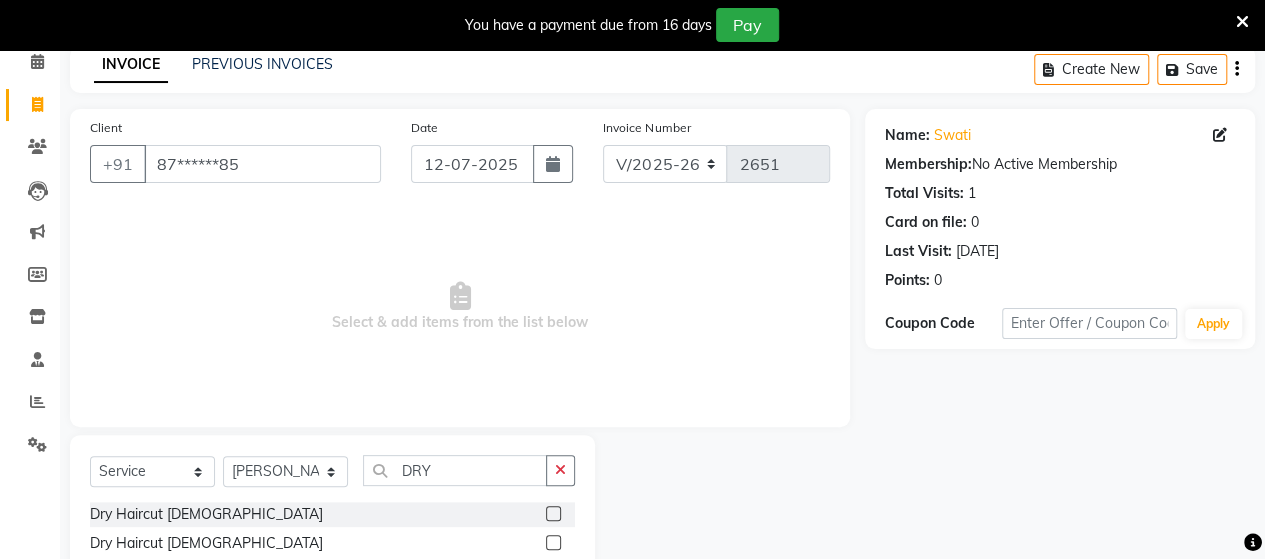 click at bounding box center [552, 514] 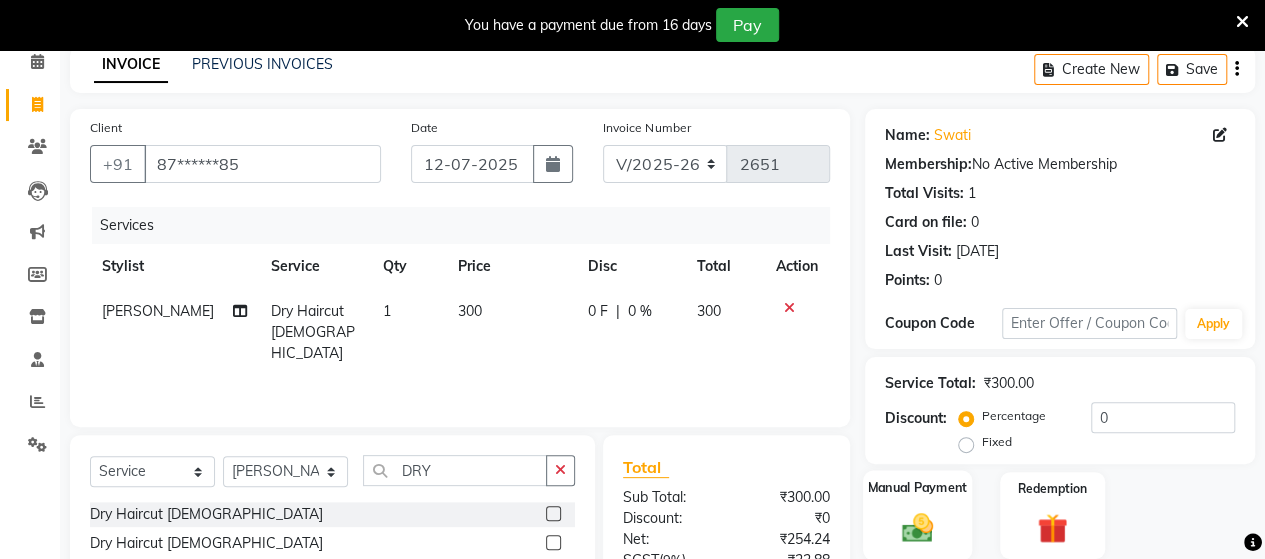 click on "Manual Payment" 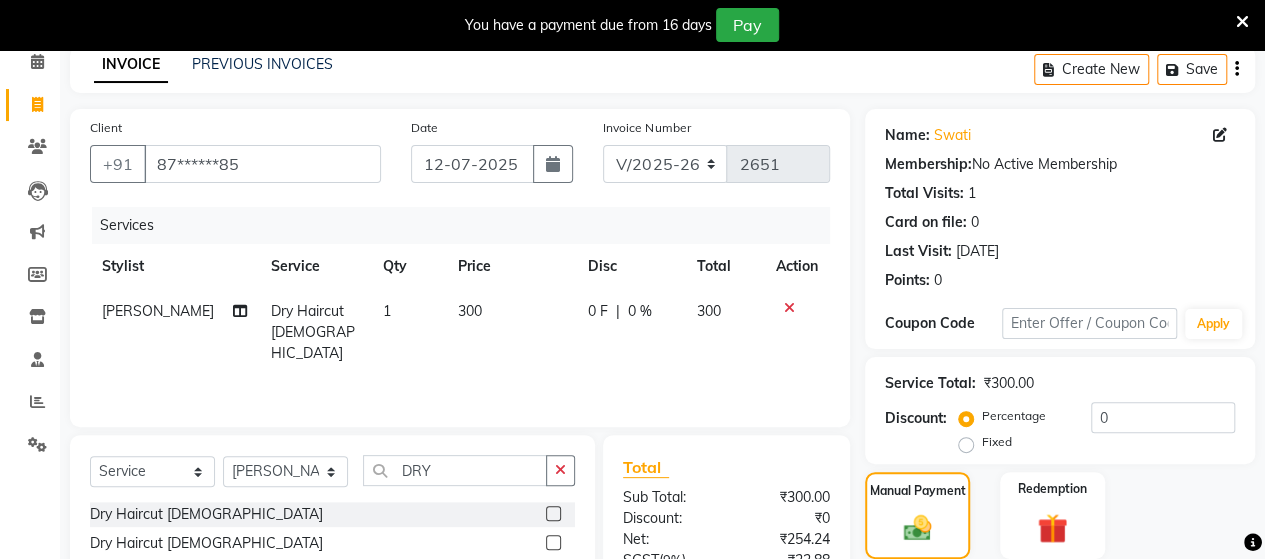 scroll, scrollTop: 288, scrollLeft: 0, axis: vertical 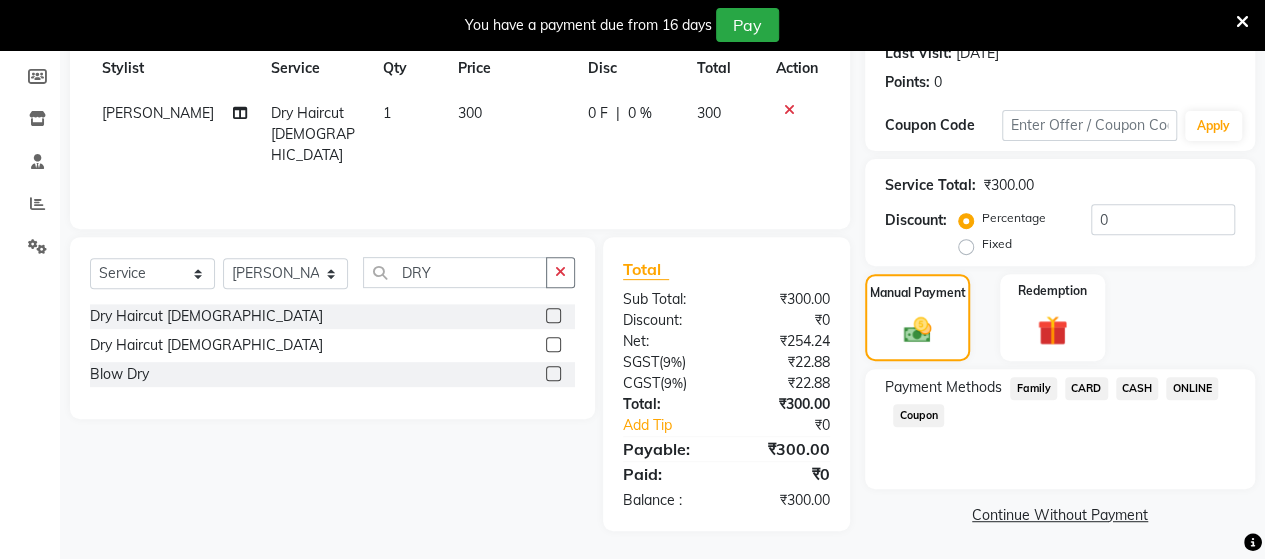 click on "ONLINE" 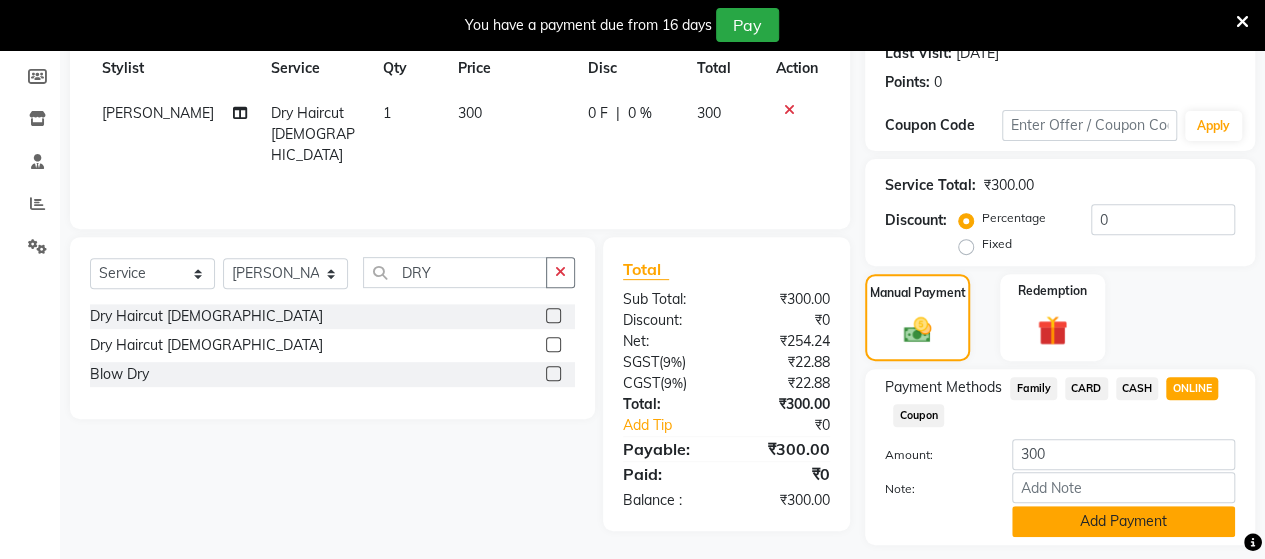 click on "Add Payment" 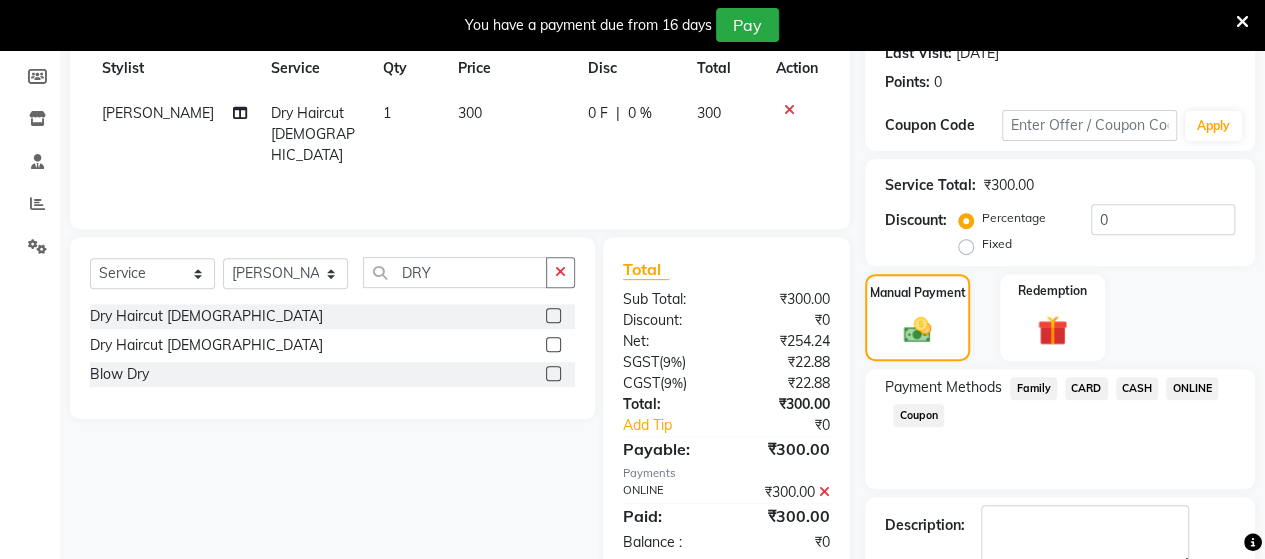 scroll, scrollTop: 400, scrollLeft: 0, axis: vertical 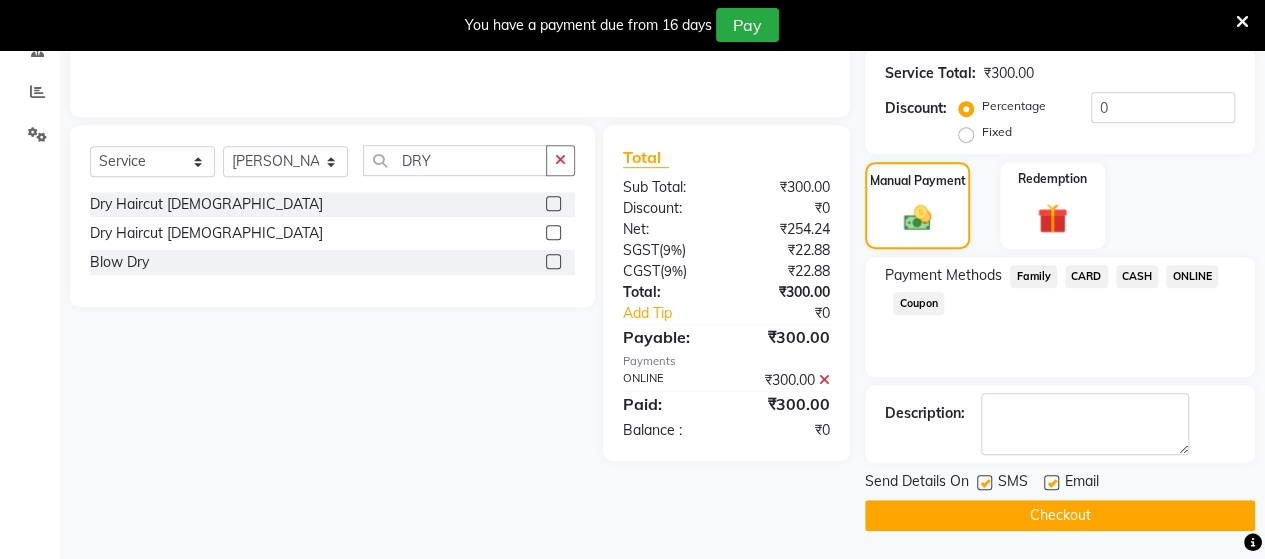 click on "Checkout" 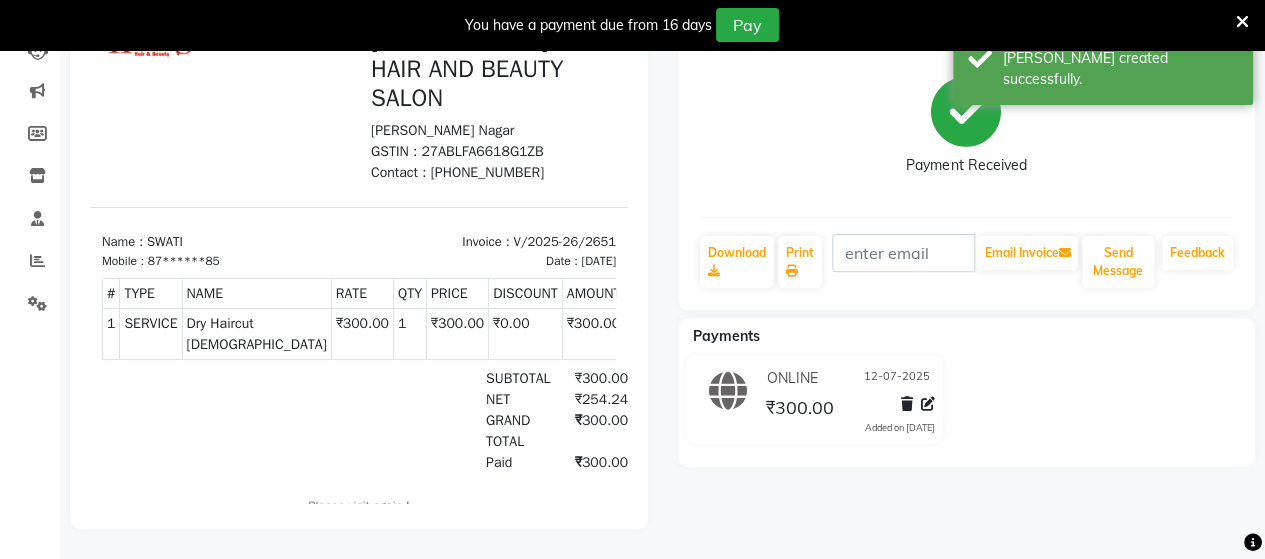 scroll, scrollTop: 12, scrollLeft: 0, axis: vertical 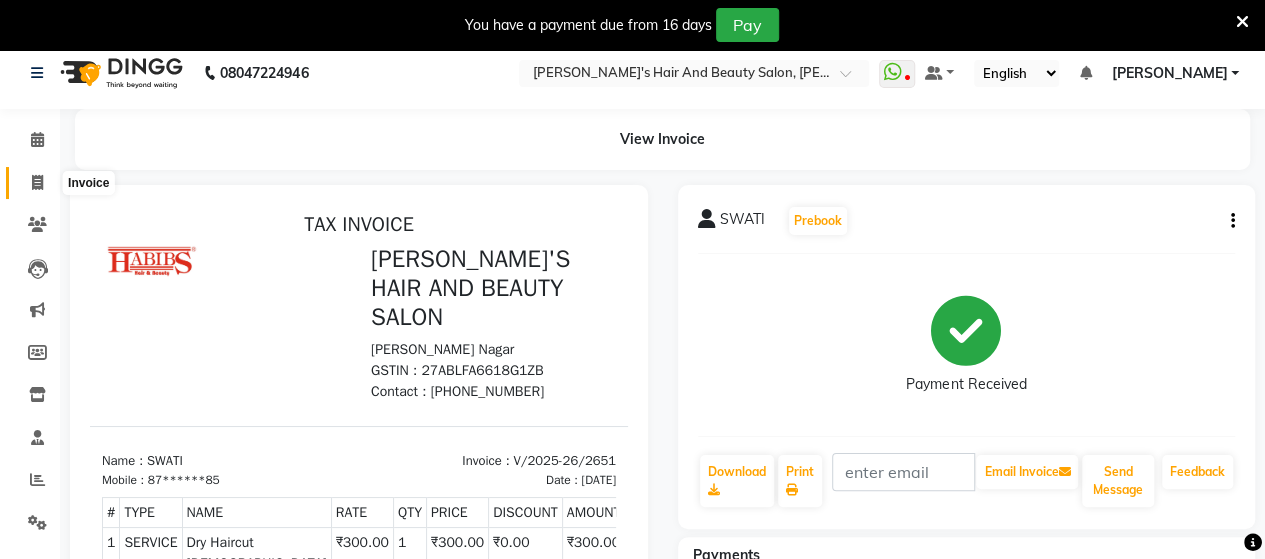 click 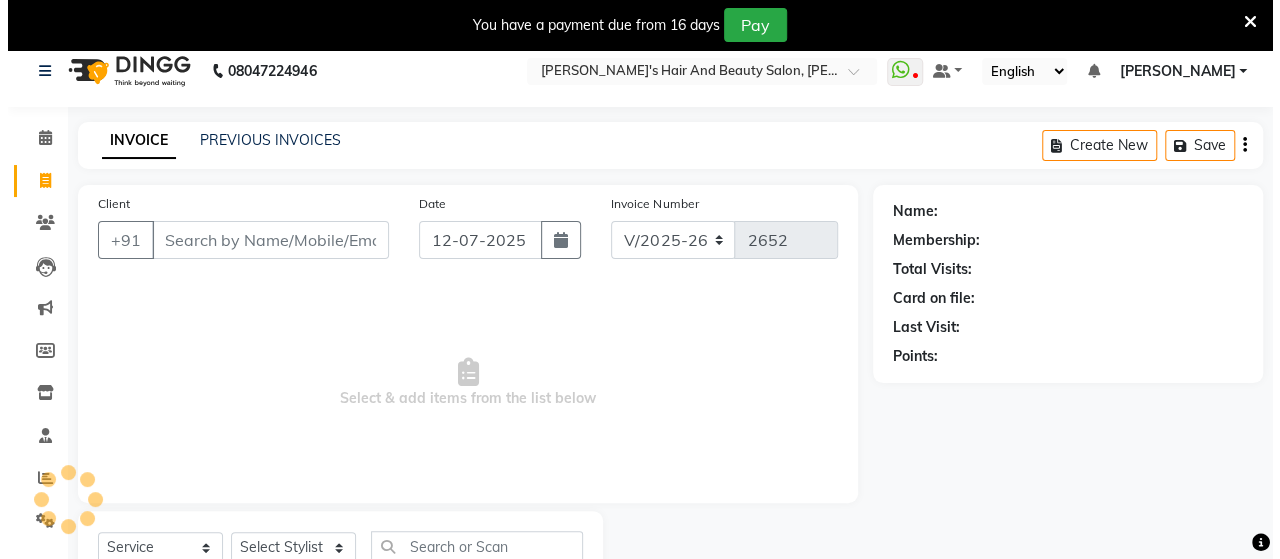 scroll, scrollTop: 90, scrollLeft: 0, axis: vertical 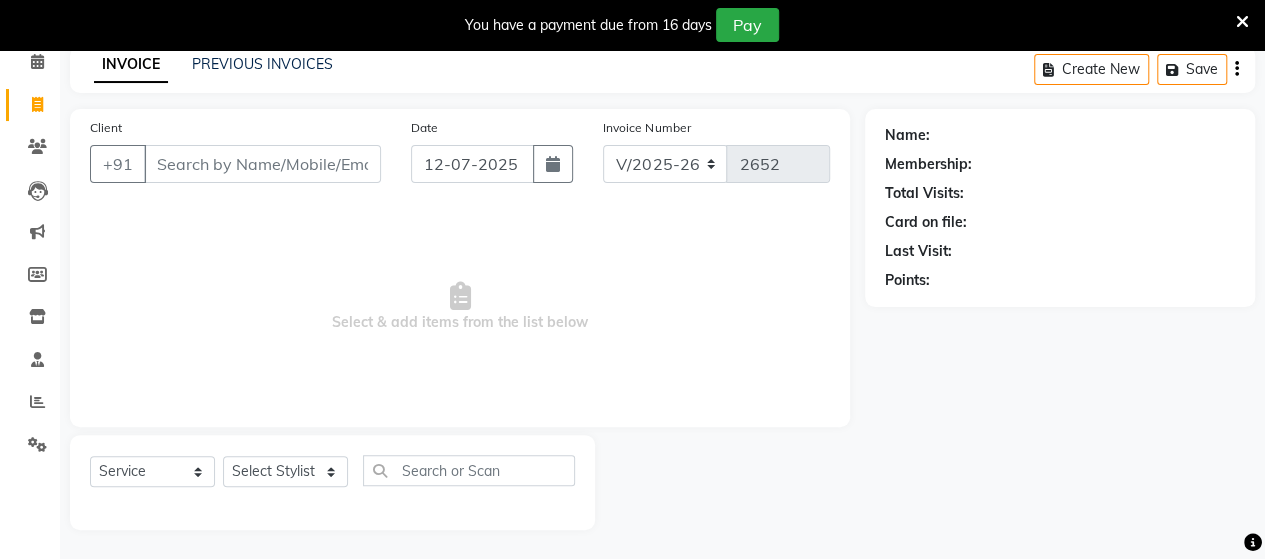 click on "Client" at bounding box center (262, 164) 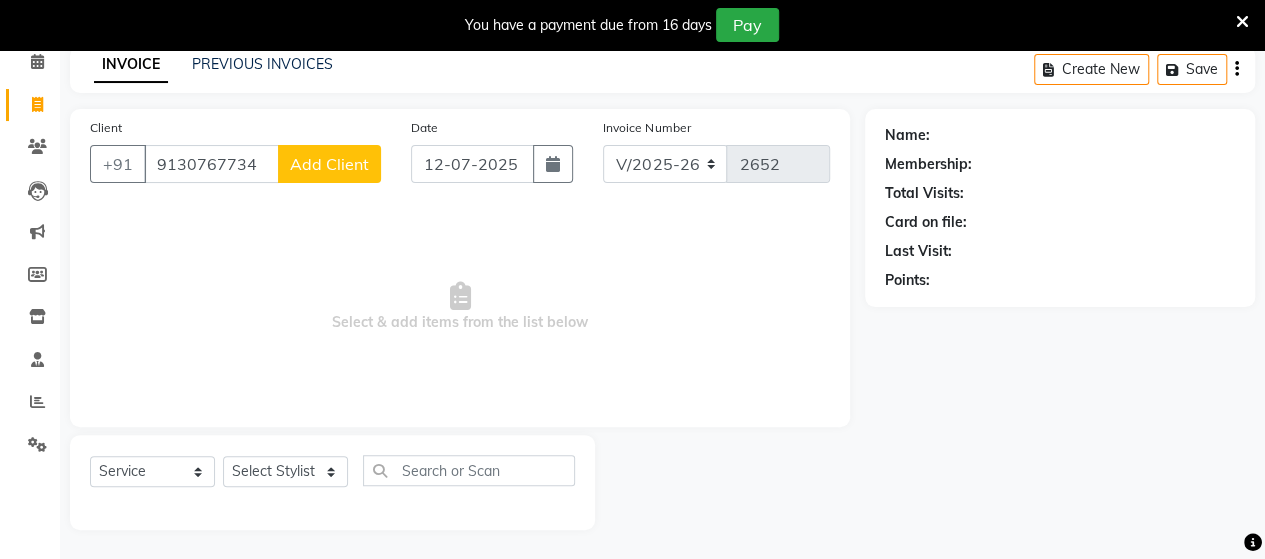 click on "Add Client" 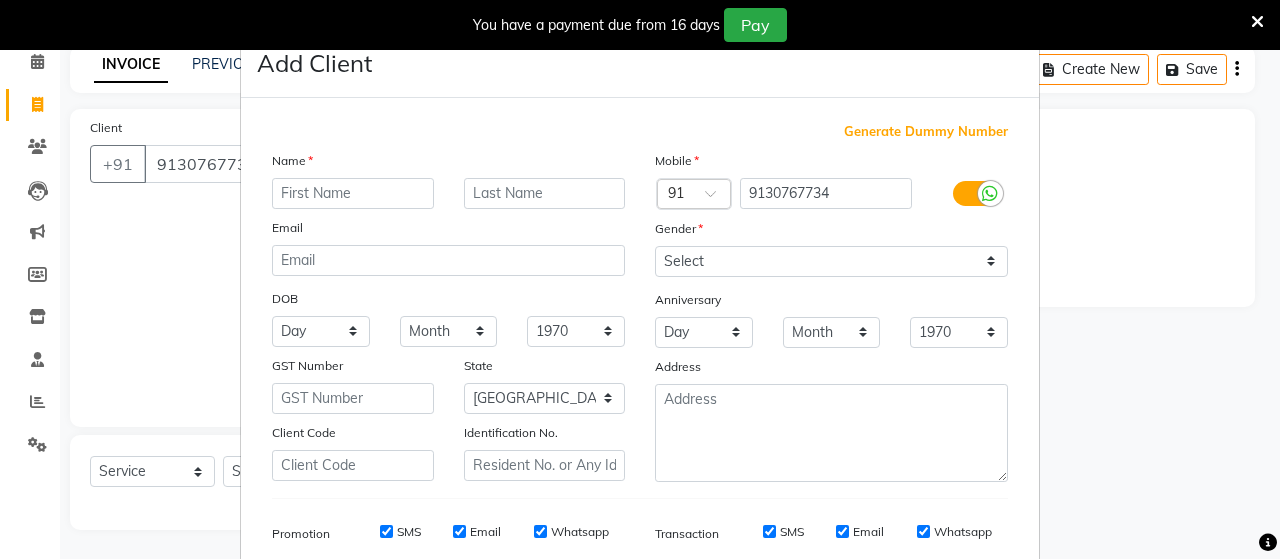 click at bounding box center [353, 193] 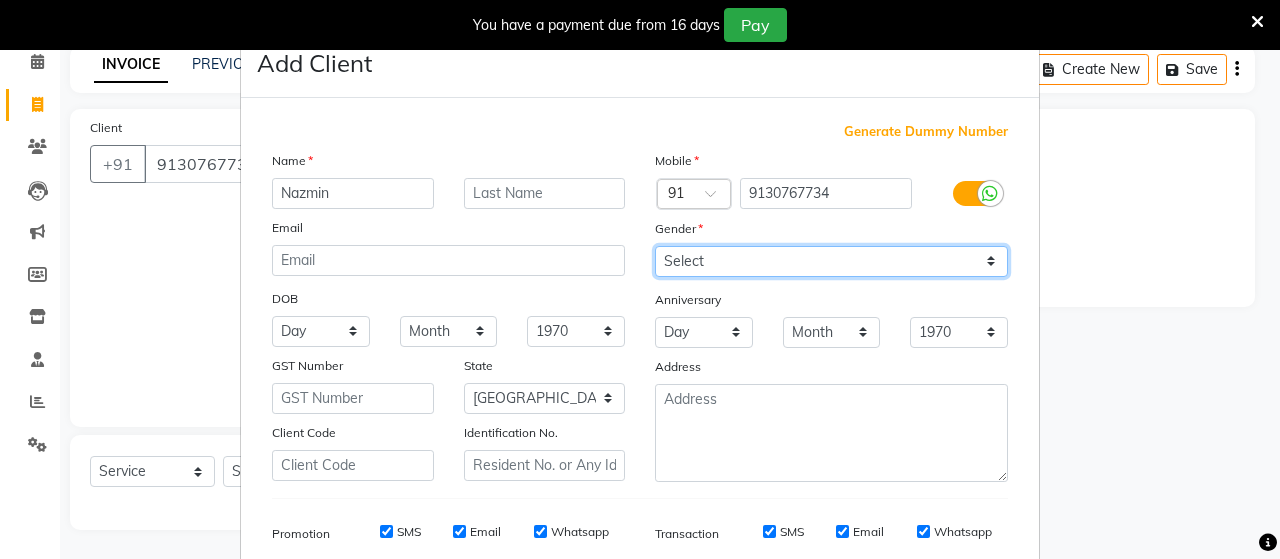 click on "Select [DEMOGRAPHIC_DATA] [DEMOGRAPHIC_DATA] Other Prefer Not To Say" at bounding box center (831, 261) 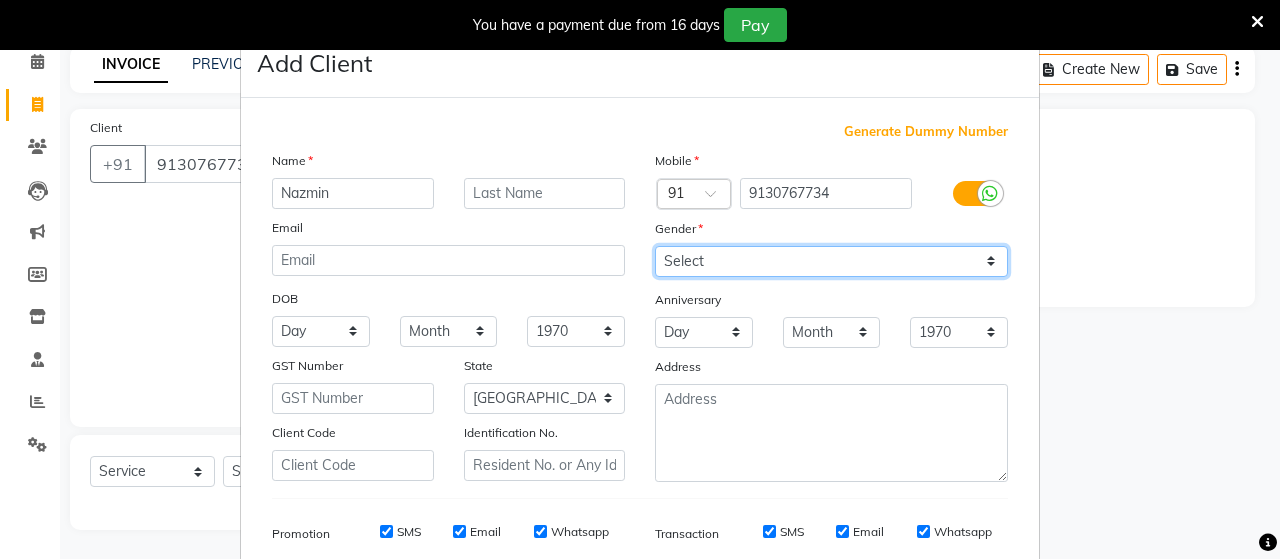click on "Select [DEMOGRAPHIC_DATA] [DEMOGRAPHIC_DATA] Other Prefer Not To Say" at bounding box center [831, 261] 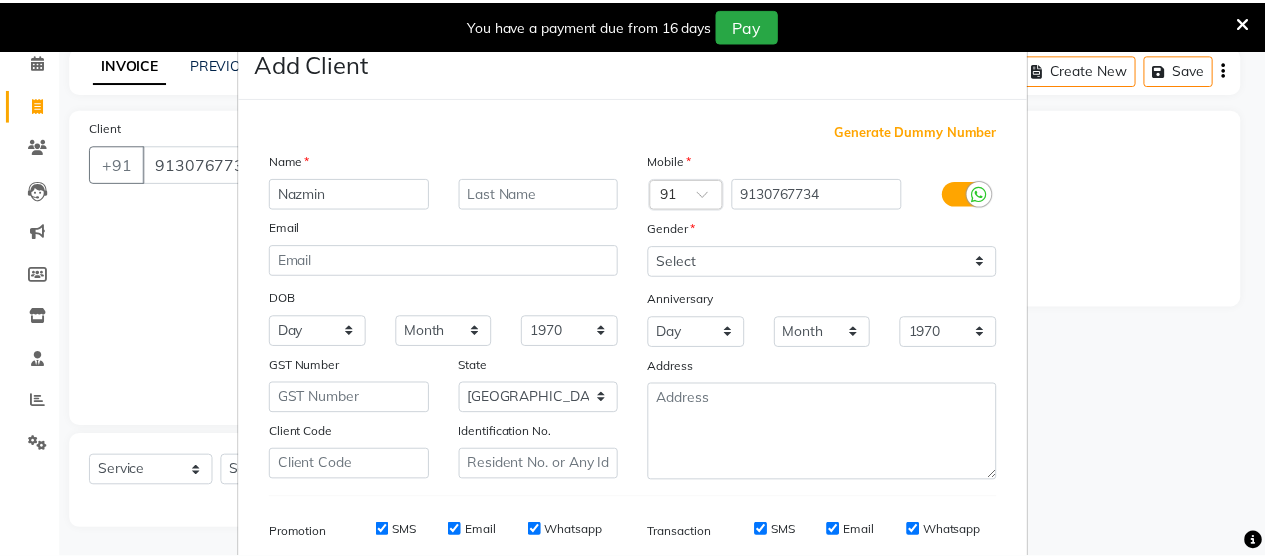 scroll, scrollTop: 286, scrollLeft: 0, axis: vertical 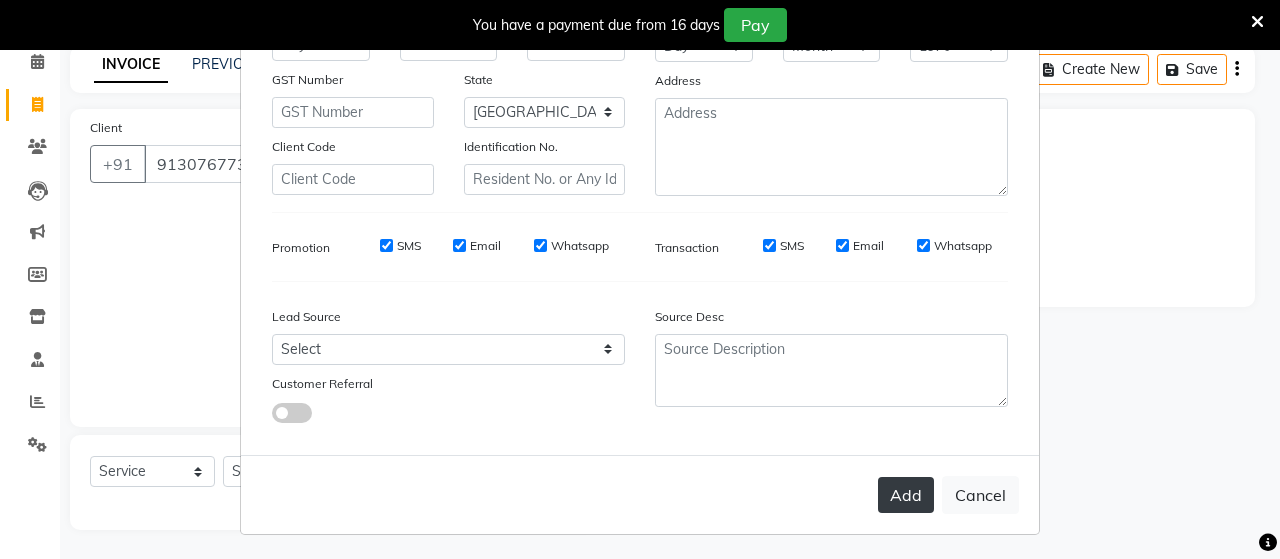 click on "Add" at bounding box center (906, 495) 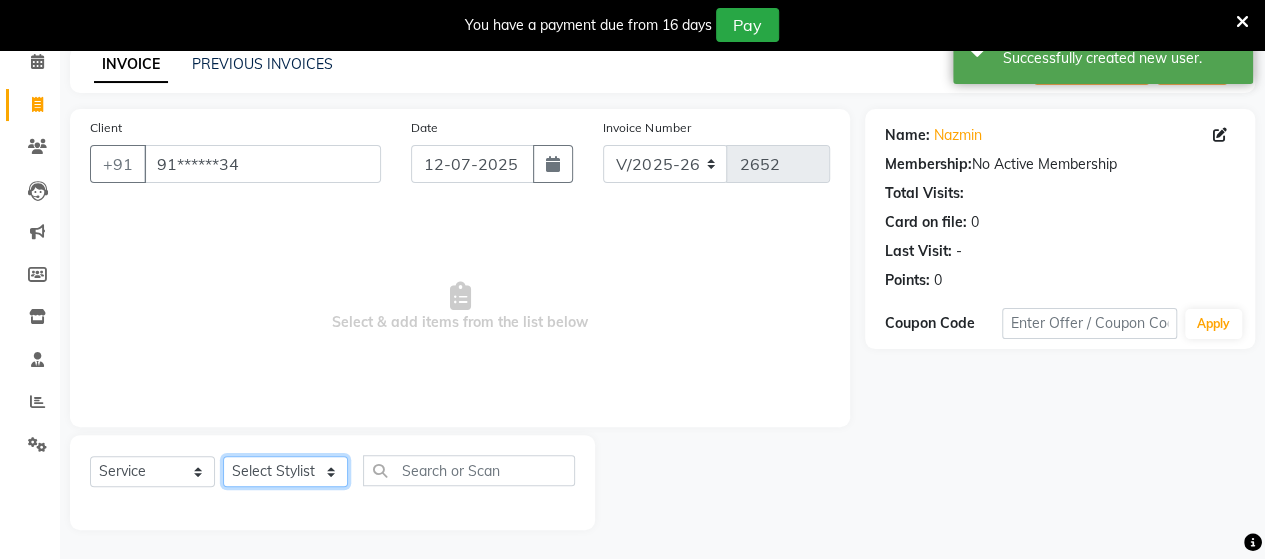click on "Select Stylist Admin [PERSON_NAME]  [PERSON_NAME]  [PERSON_NAME] Rohit [PERSON_NAME]" 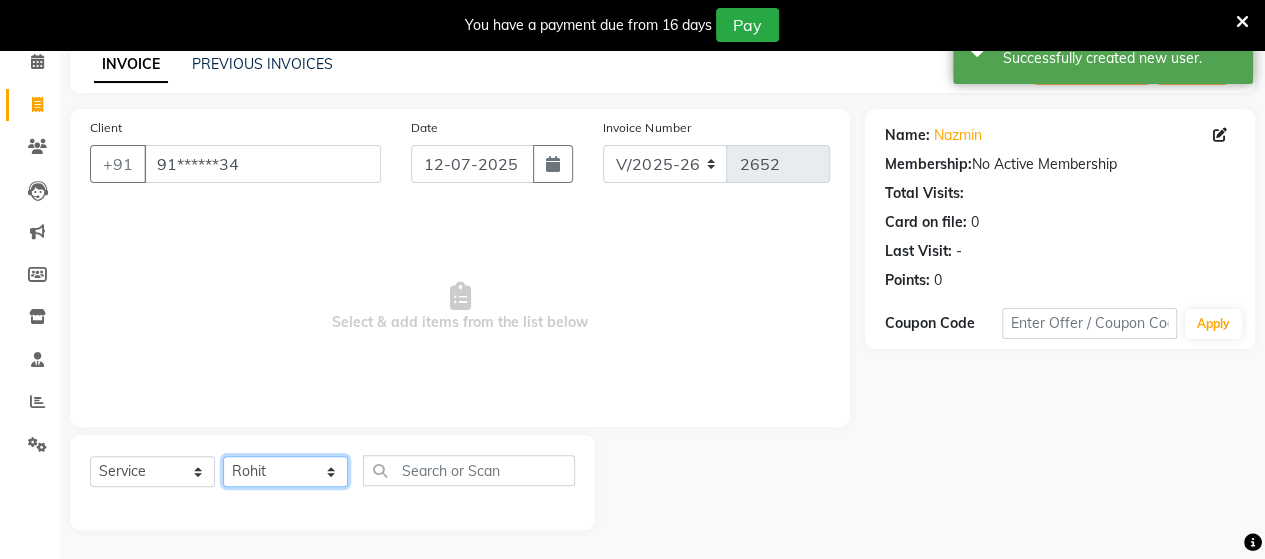 click on "Select Stylist Admin [PERSON_NAME]  [PERSON_NAME]  [PERSON_NAME] Rohit [PERSON_NAME]" 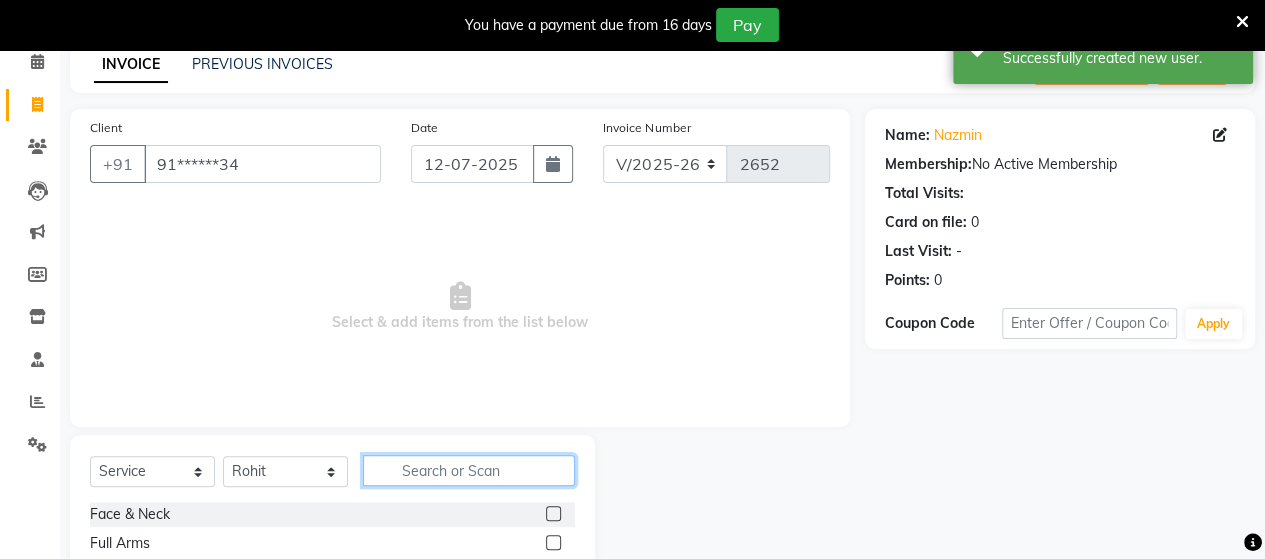 click 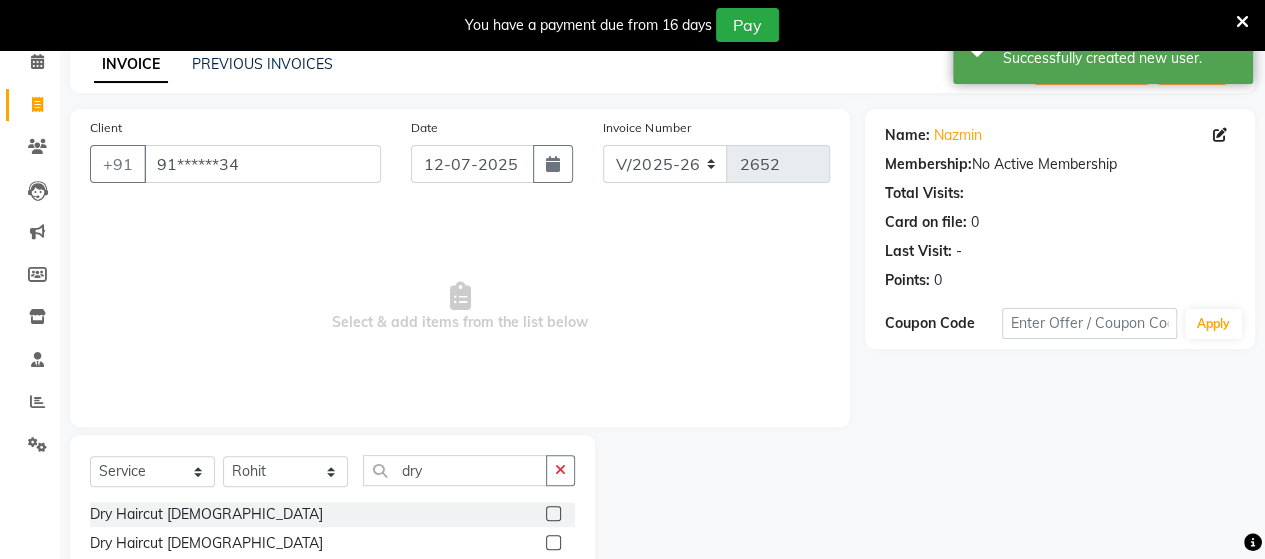 click 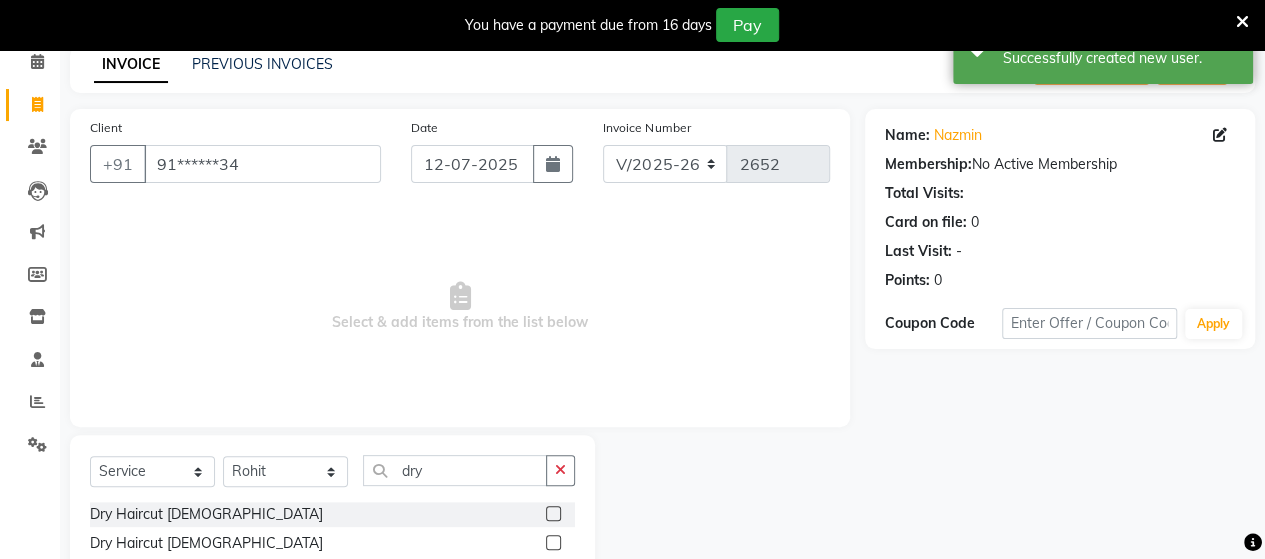 click at bounding box center (552, 514) 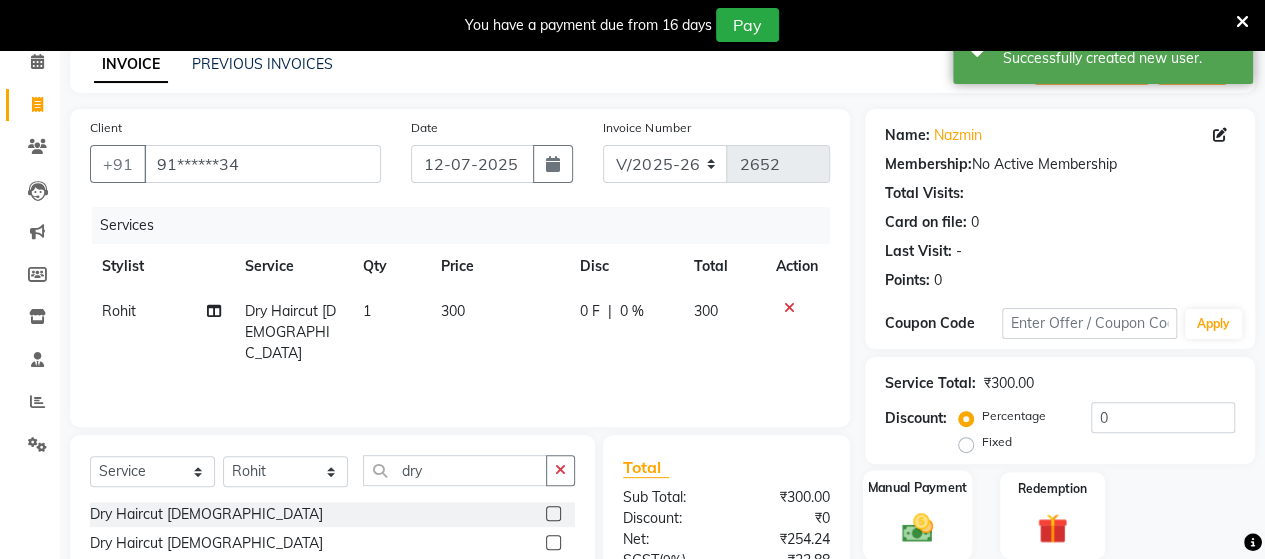 click on "Manual Payment" 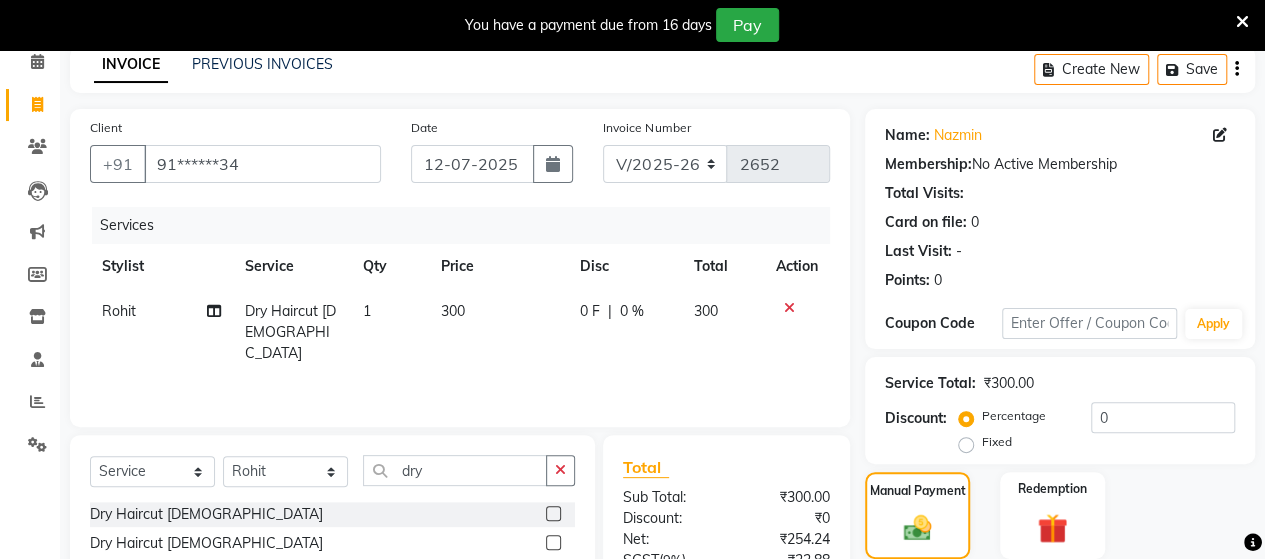scroll, scrollTop: 288, scrollLeft: 0, axis: vertical 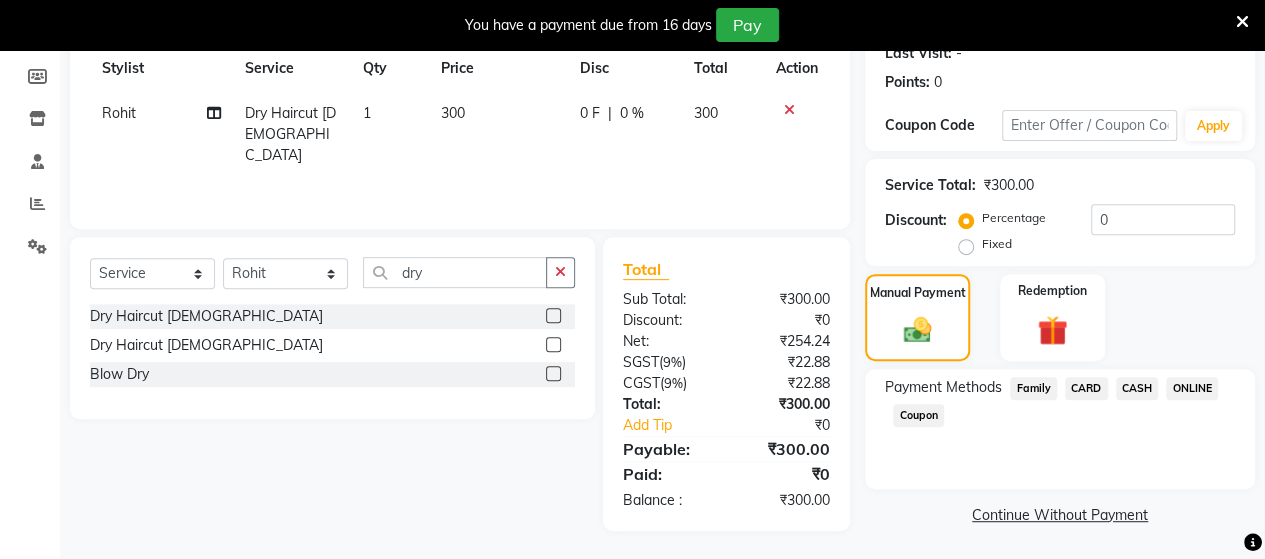 click on "ONLINE" 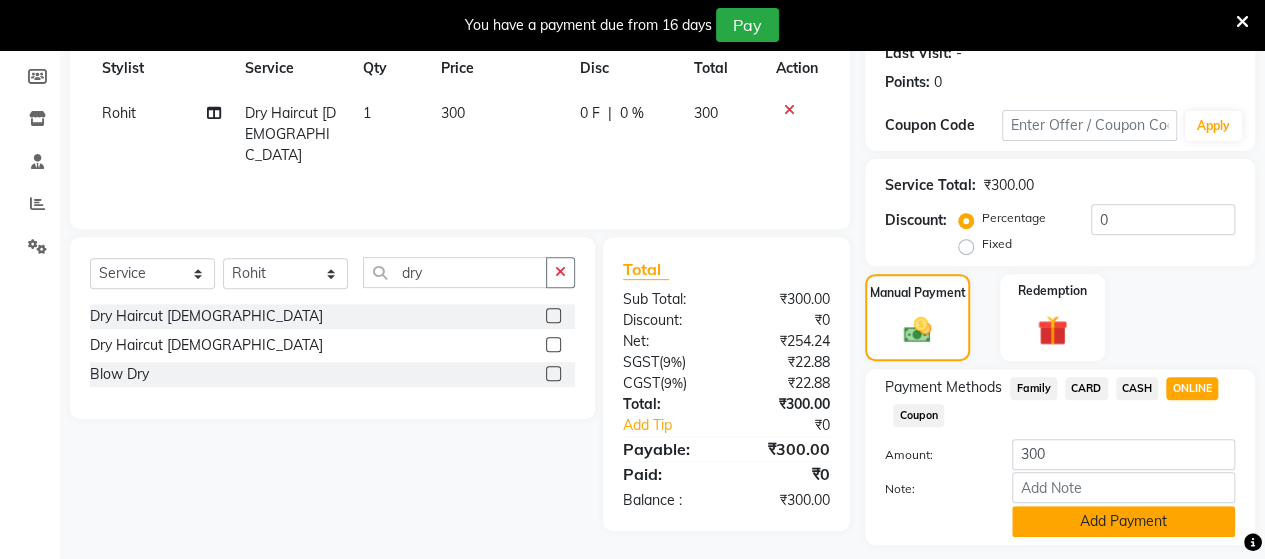 click on "Add Payment" 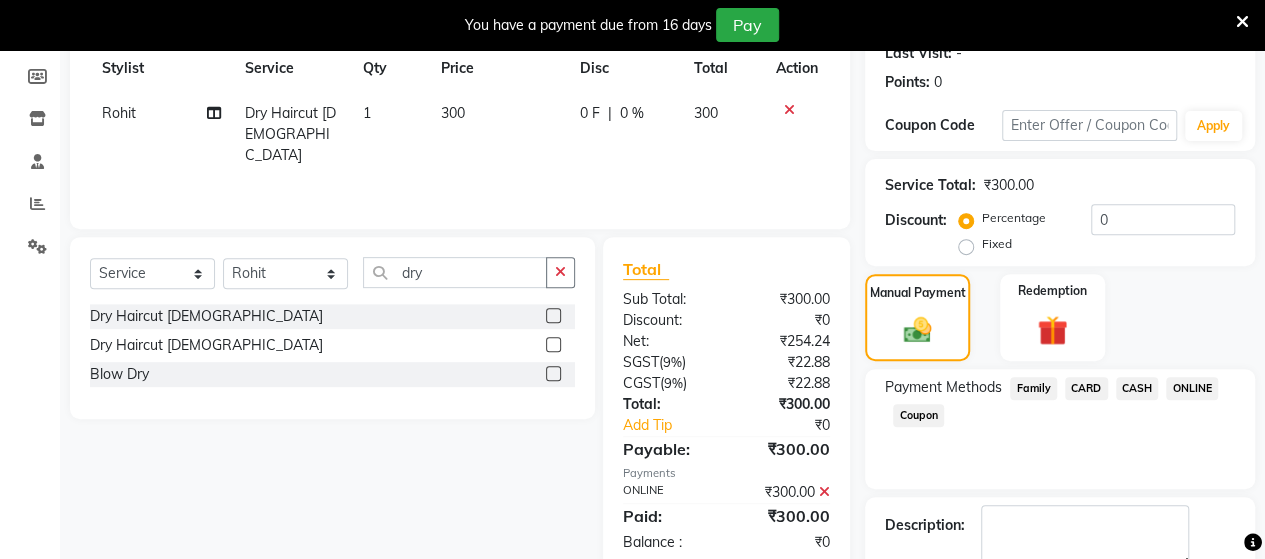 scroll, scrollTop: 400, scrollLeft: 0, axis: vertical 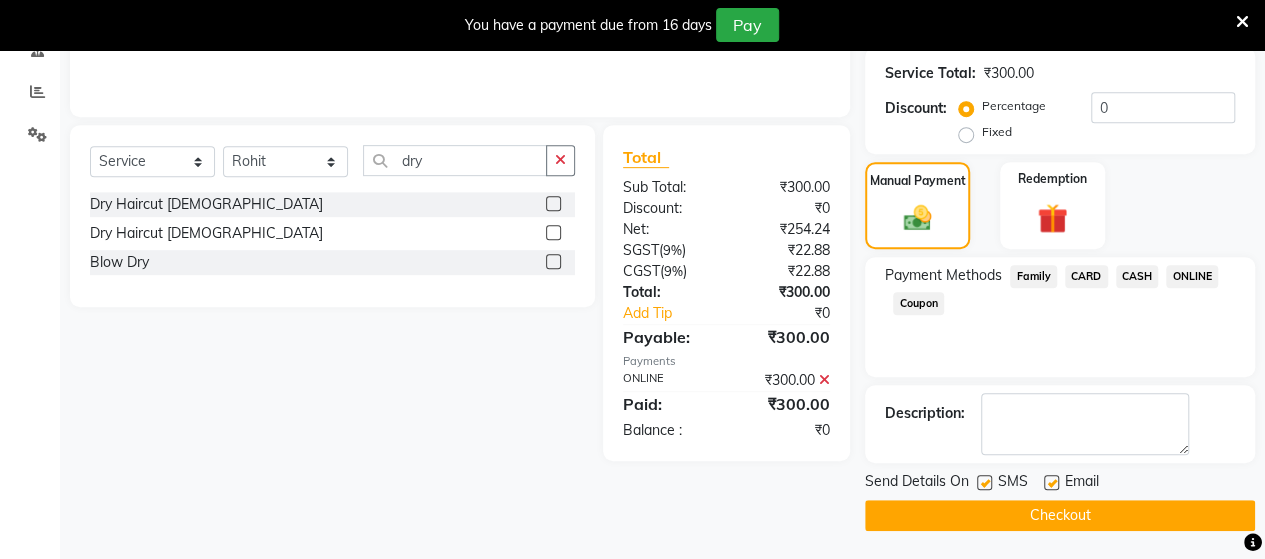 click on "Checkout" 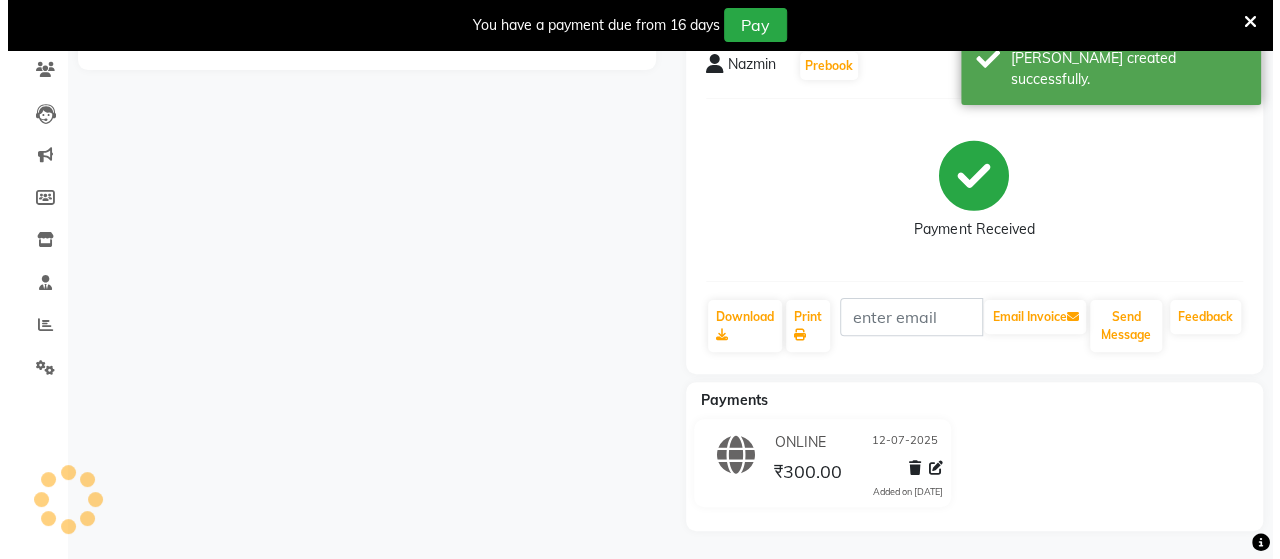 scroll, scrollTop: 0, scrollLeft: 0, axis: both 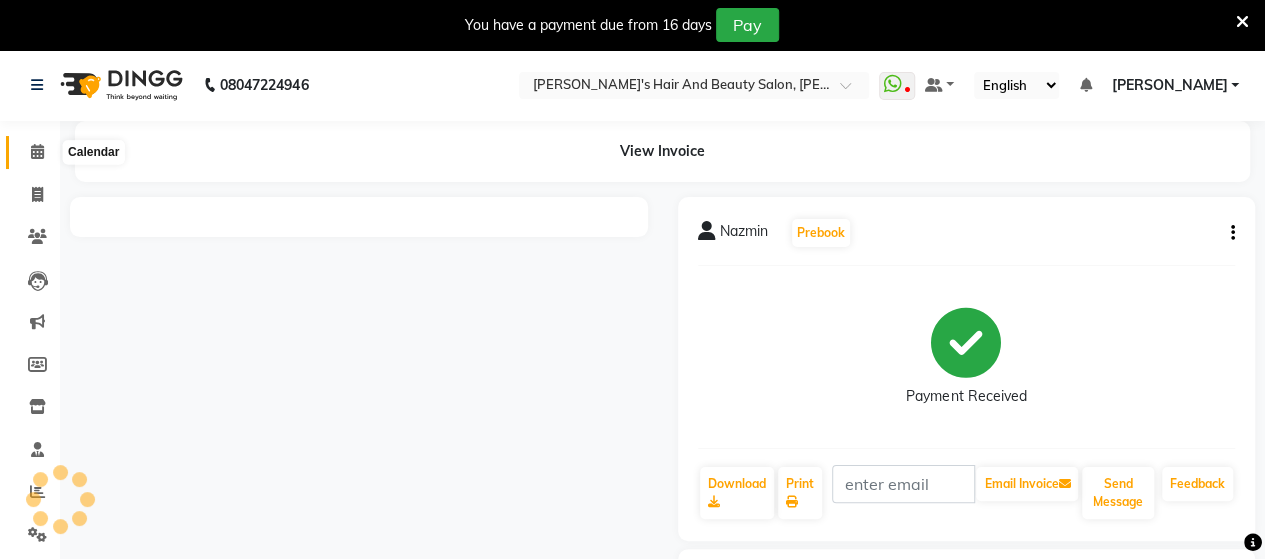 click 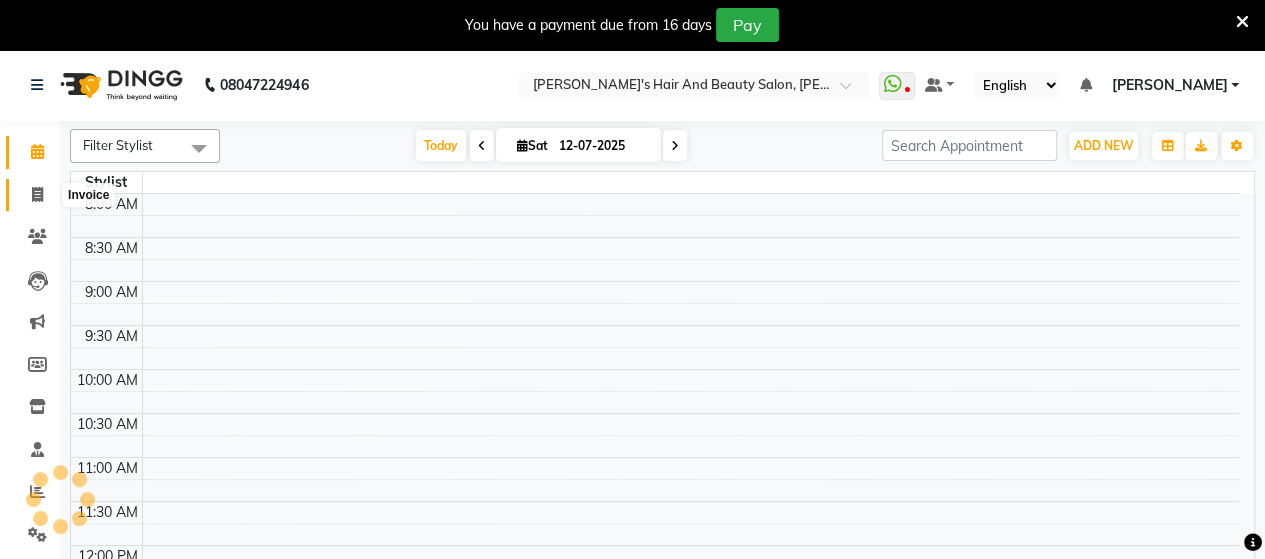 click 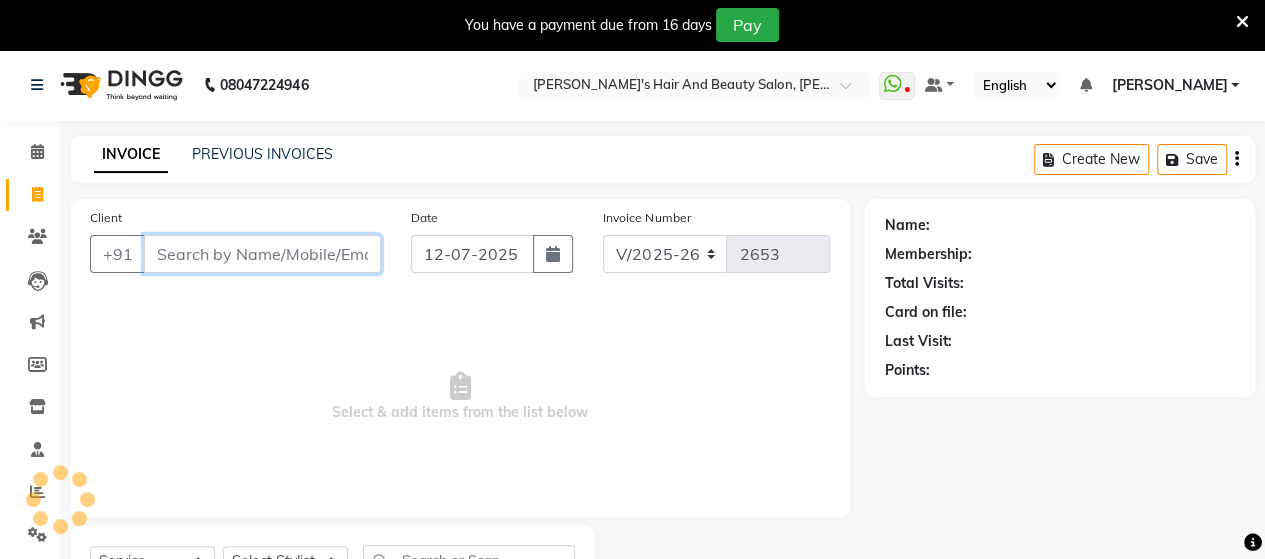 click on "Client" at bounding box center [262, 254] 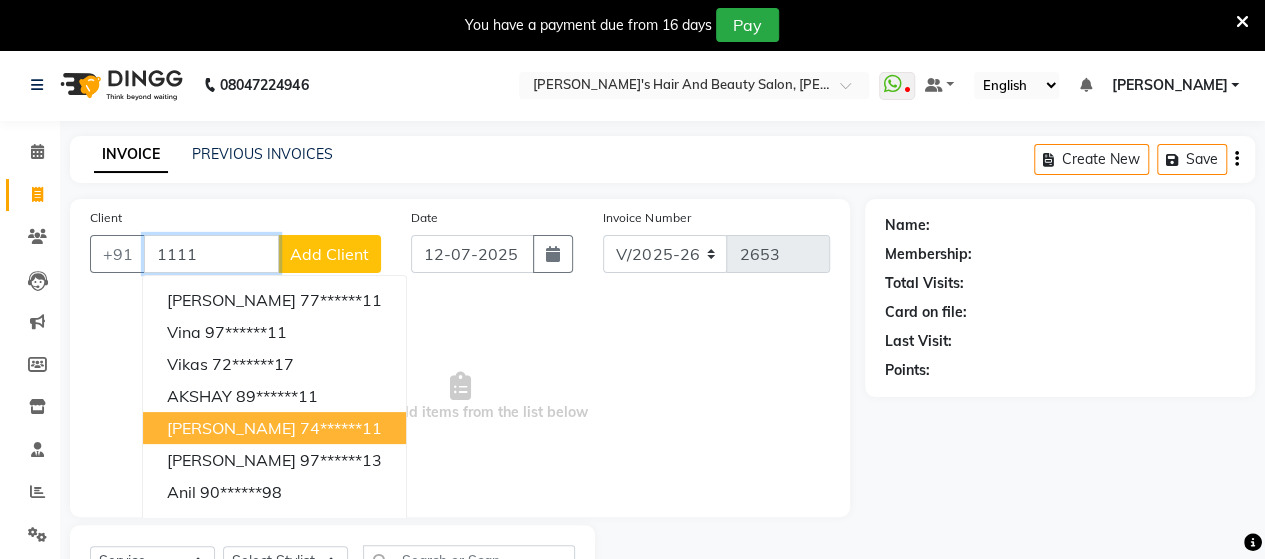 click on "74******11" at bounding box center (341, 428) 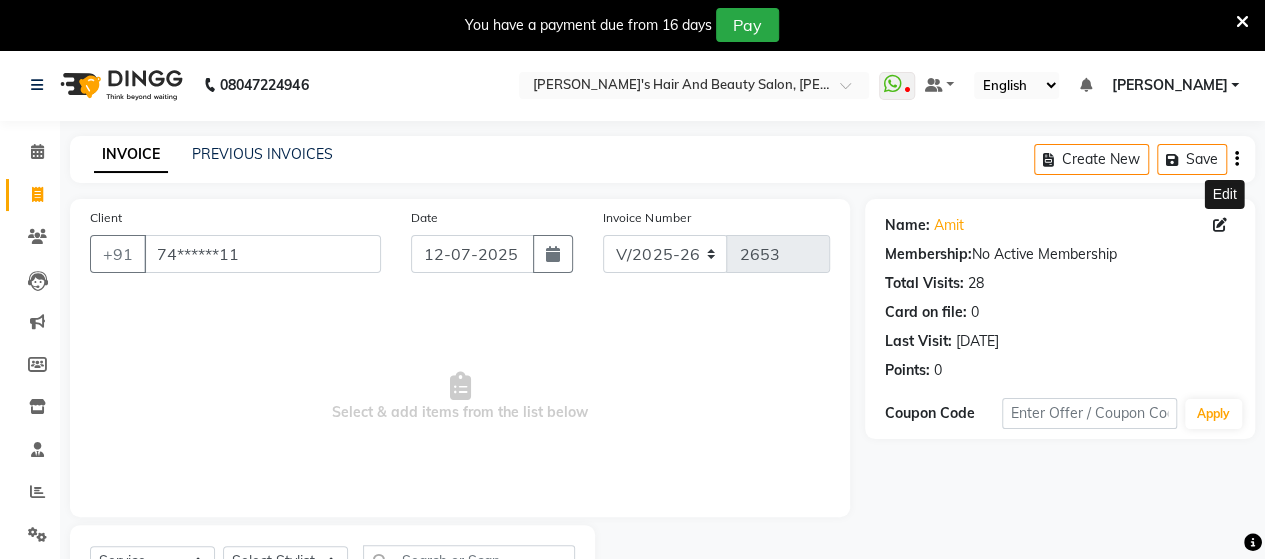 click 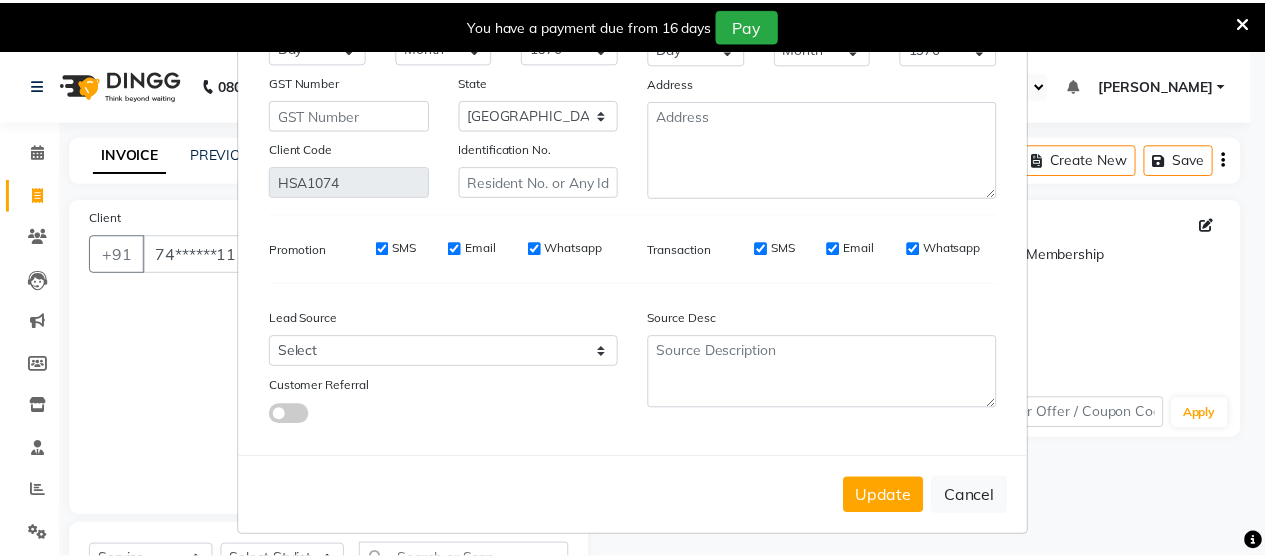 scroll, scrollTop: 250, scrollLeft: 0, axis: vertical 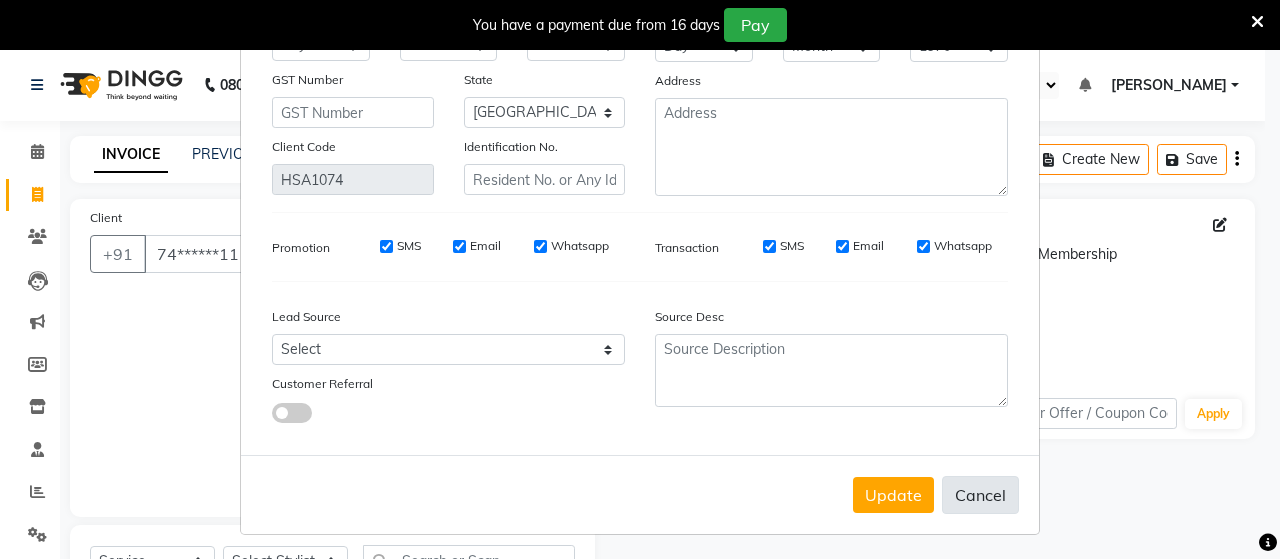 click on "Cancel" at bounding box center [980, 495] 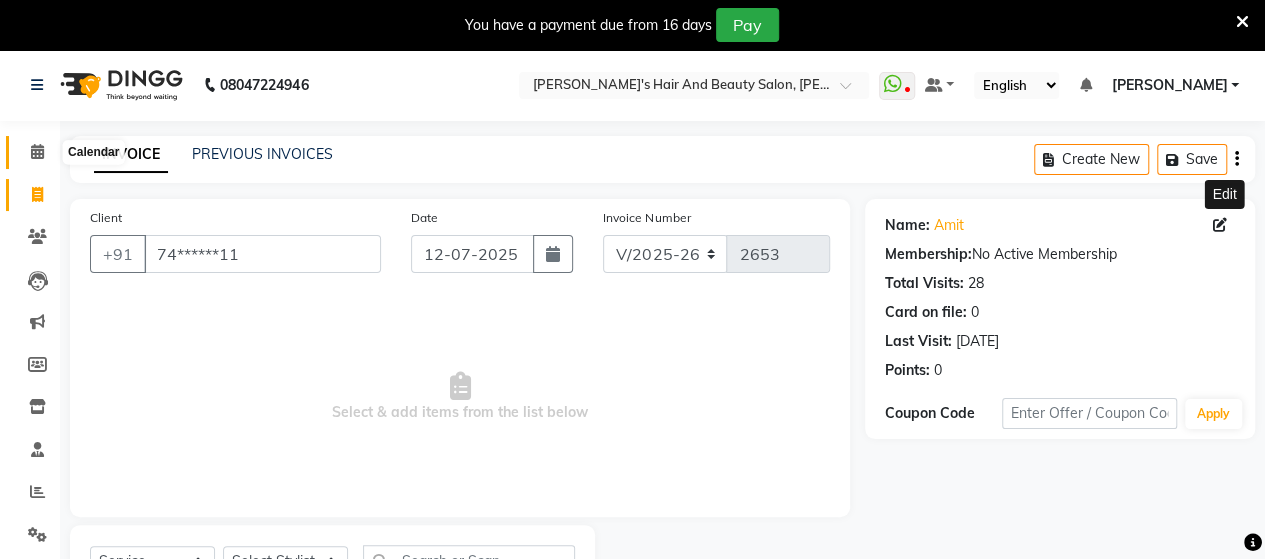 click 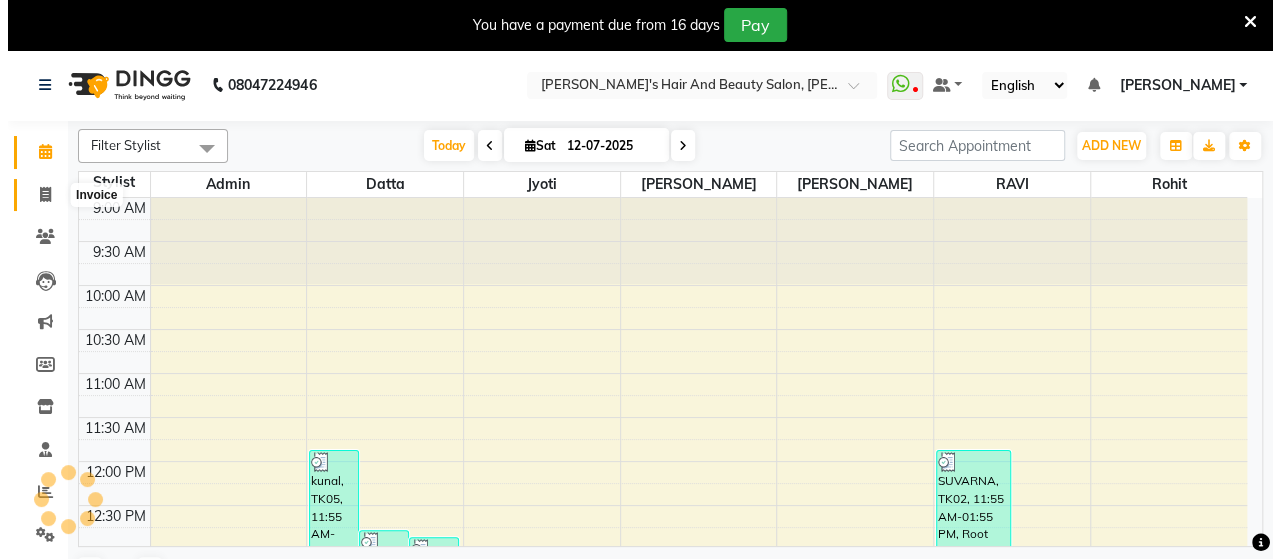 scroll, scrollTop: 0, scrollLeft: 0, axis: both 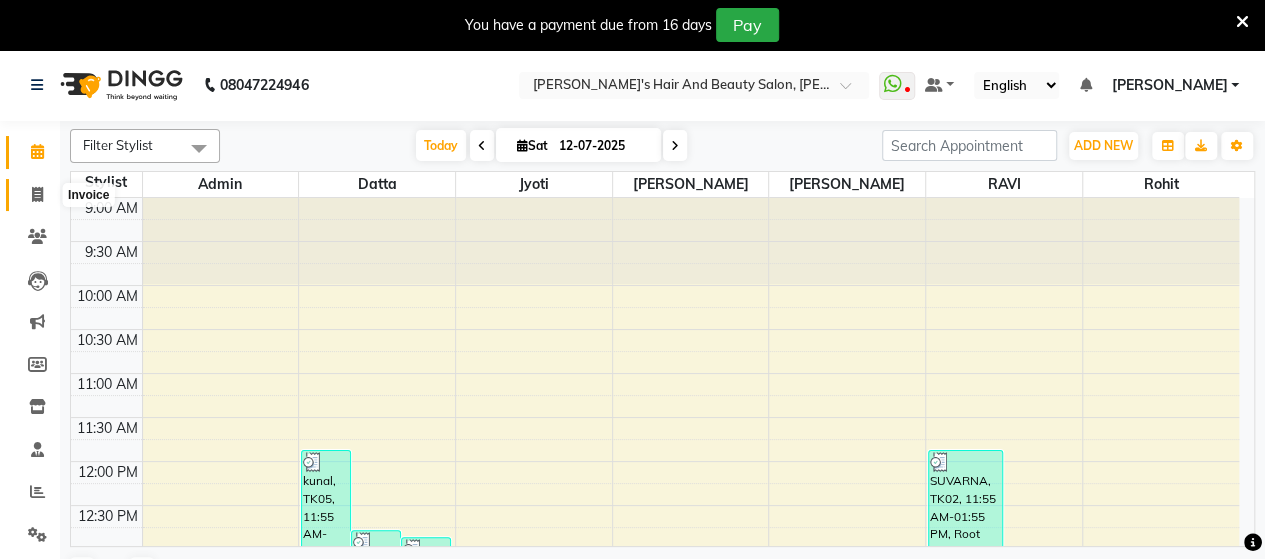 click 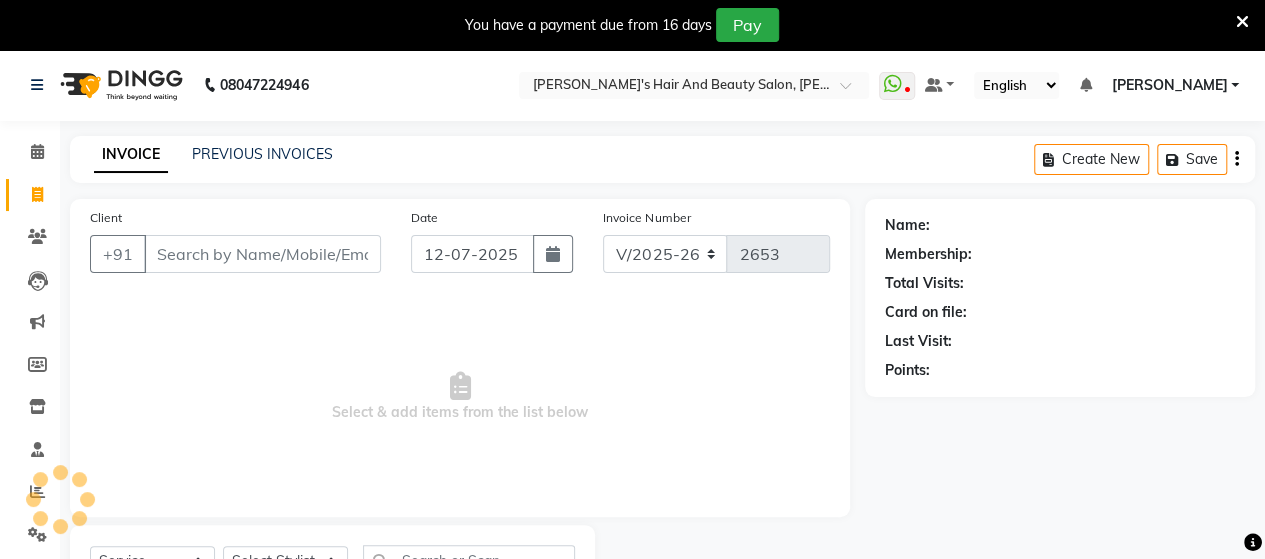 click on "Client" at bounding box center [262, 254] 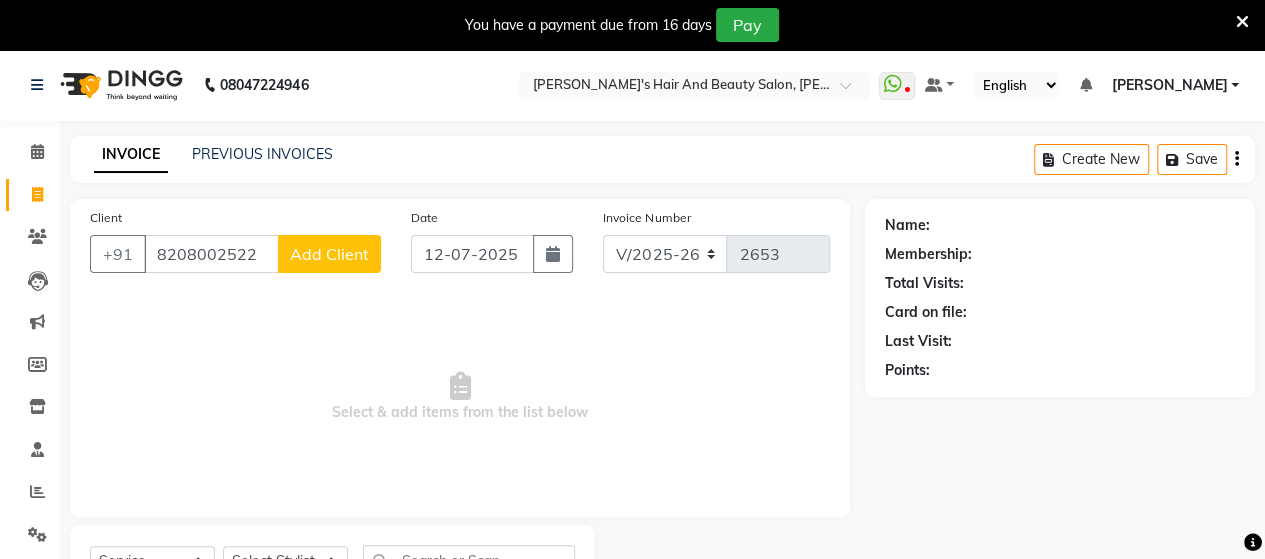 click on "Add Client" 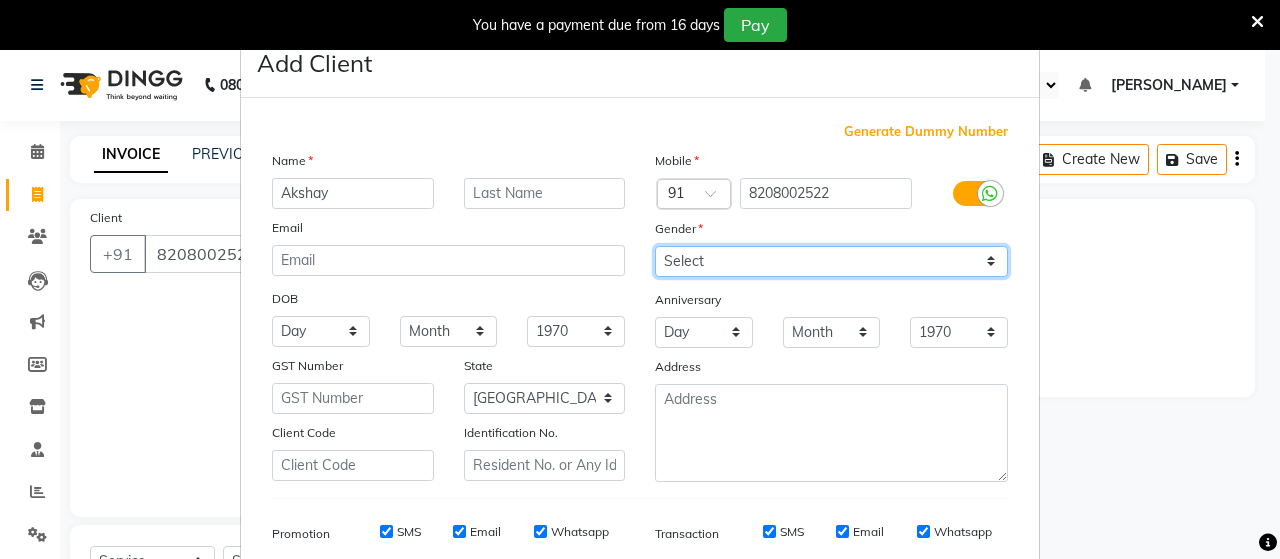 click on "Select [DEMOGRAPHIC_DATA] [DEMOGRAPHIC_DATA] Other Prefer Not To Say" at bounding box center [831, 261] 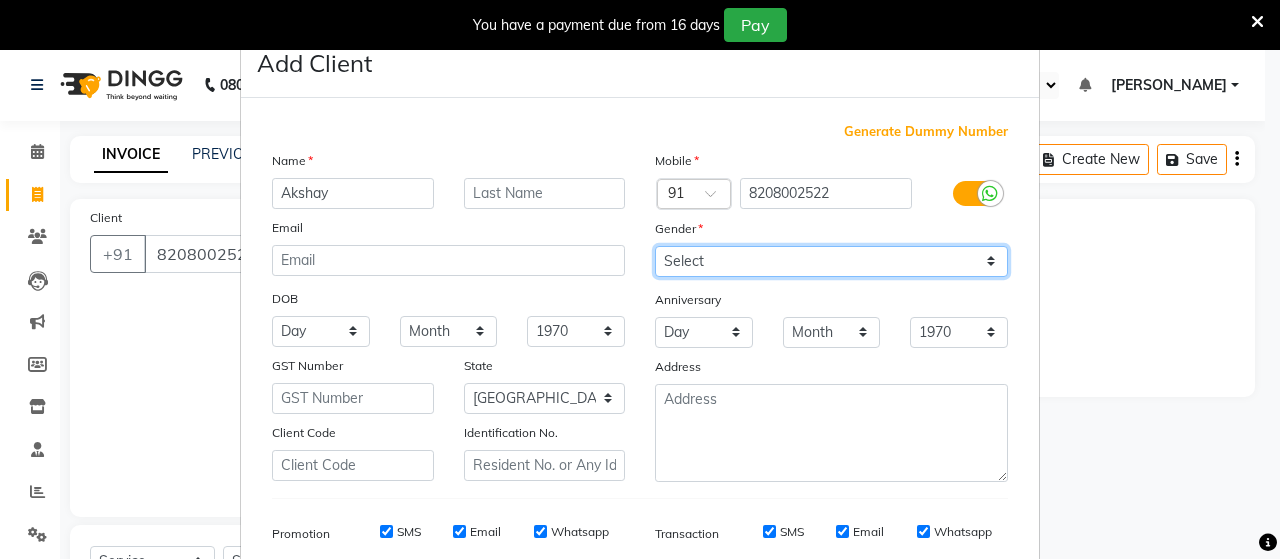 click on "Select [DEMOGRAPHIC_DATA] [DEMOGRAPHIC_DATA] Other Prefer Not To Say" at bounding box center [831, 261] 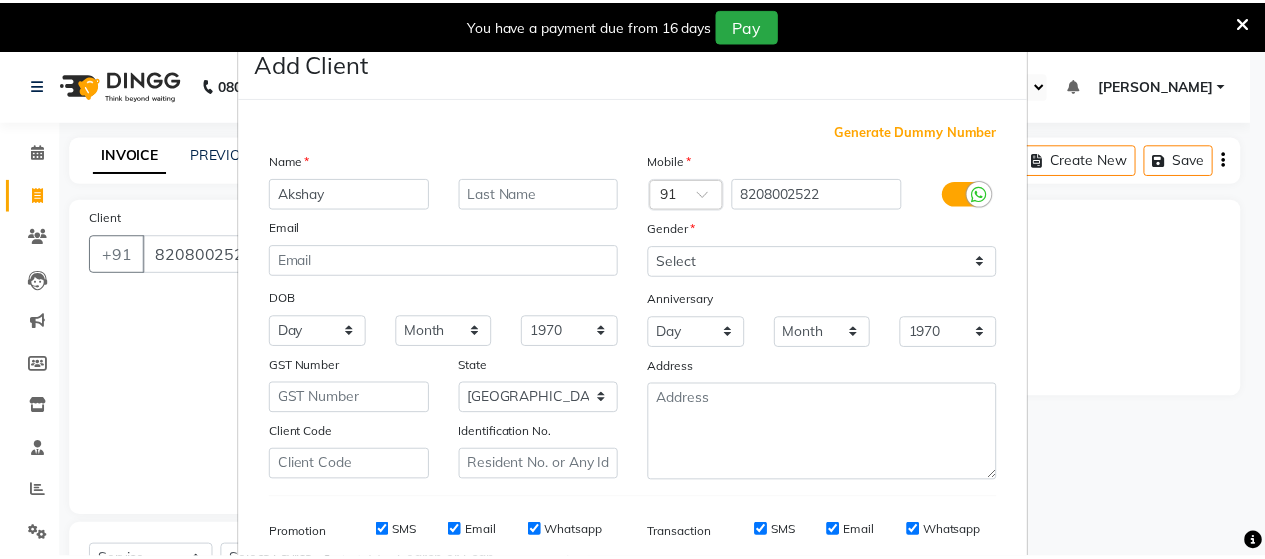 scroll, scrollTop: 286, scrollLeft: 0, axis: vertical 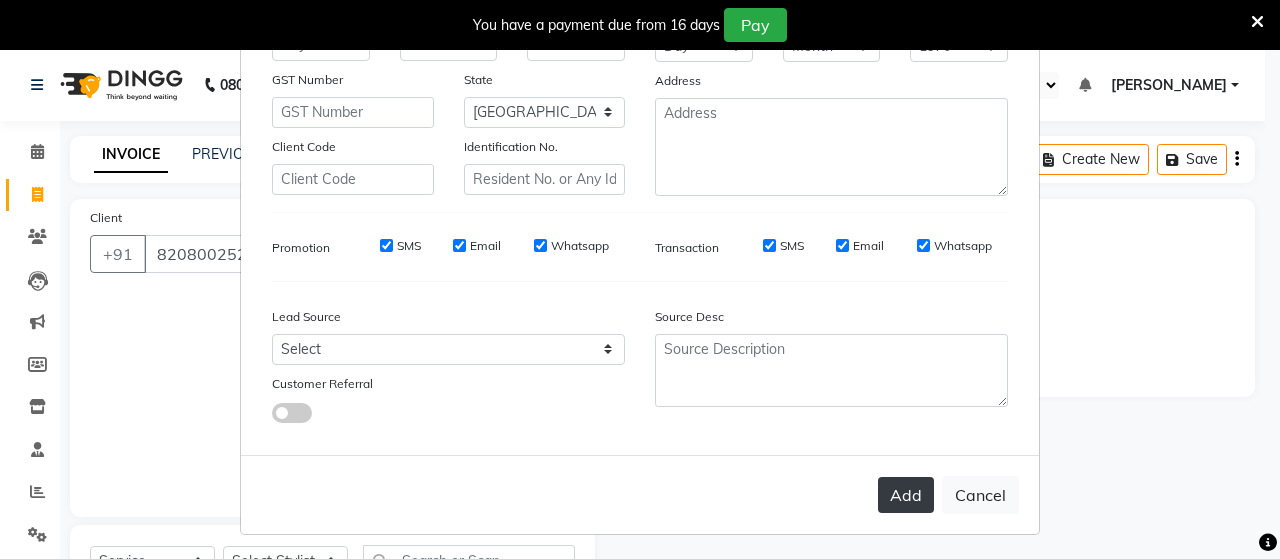 click on "Add" at bounding box center [906, 495] 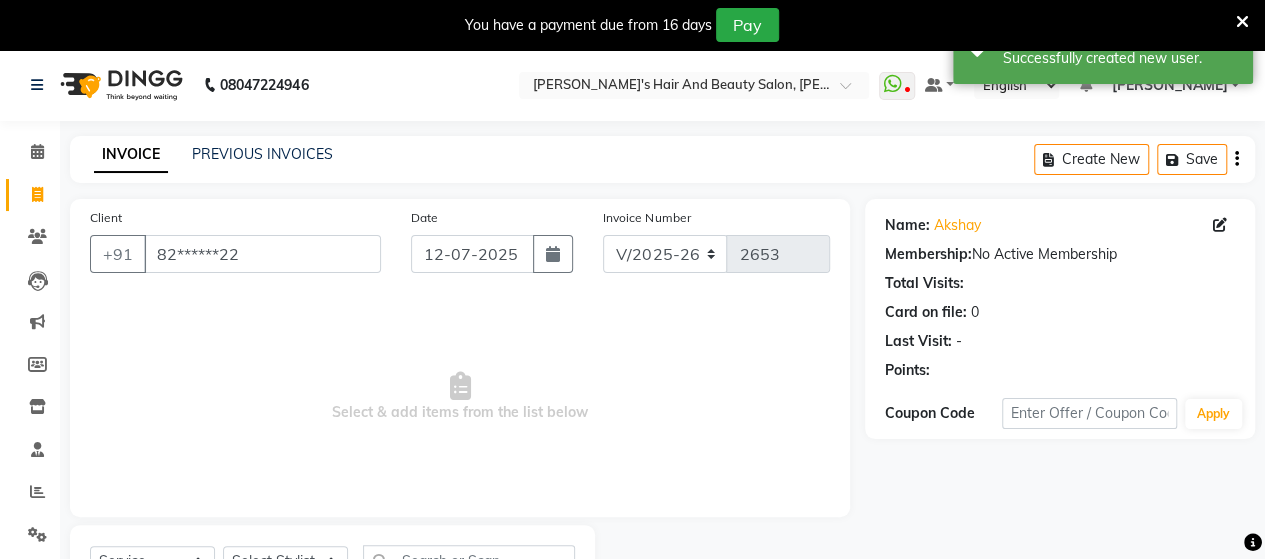 scroll, scrollTop: 90, scrollLeft: 0, axis: vertical 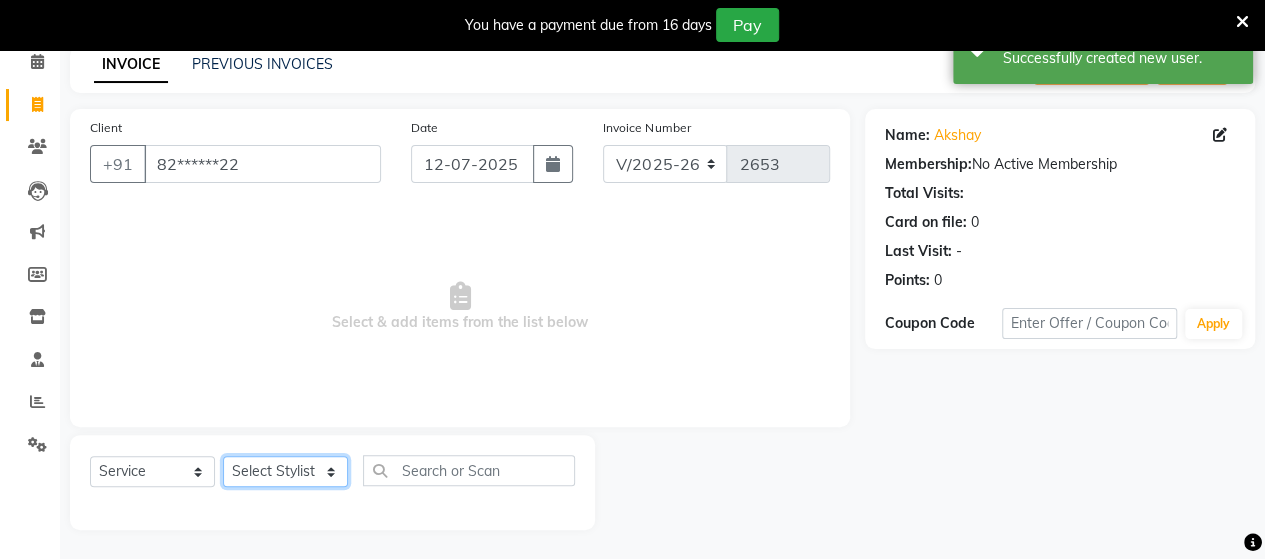 click on "Select Stylist Admin [PERSON_NAME]  [PERSON_NAME]  [PERSON_NAME] Rohit [PERSON_NAME]" 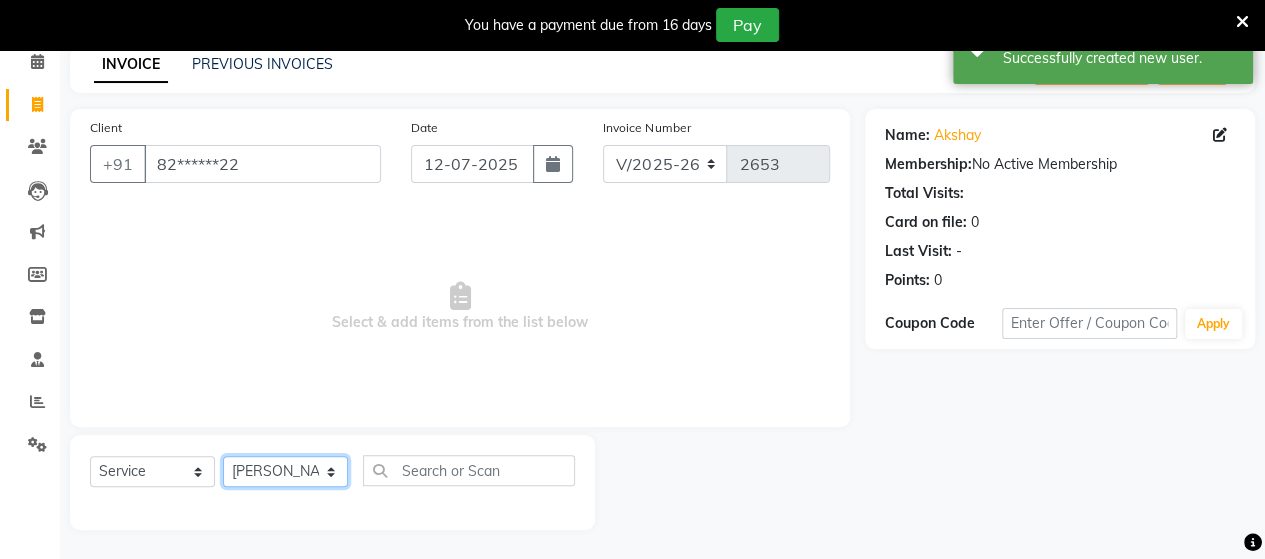 click on "Select Stylist Admin [PERSON_NAME]  [PERSON_NAME]  [PERSON_NAME] Rohit [PERSON_NAME]" 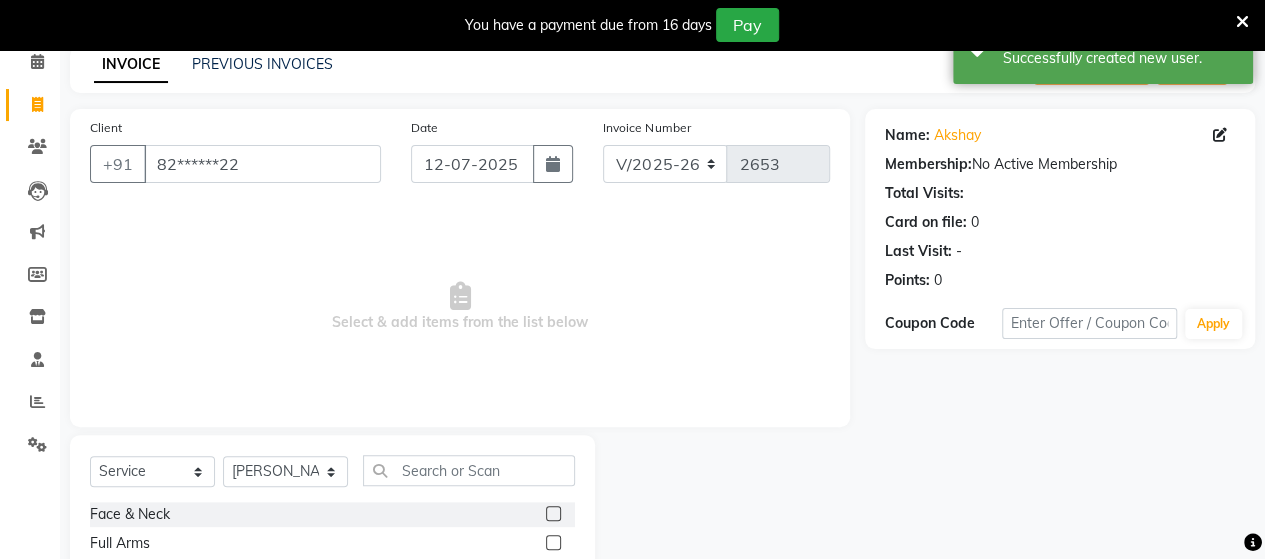 click on "Select  Service  Product  Membership  Package Voucher Prepaid Gift Card  Select Stylist Admin [PERSON_NAME]  [PERSON_NAME]  [PERSON_NAME] Rohit [PERSON_NAME]" 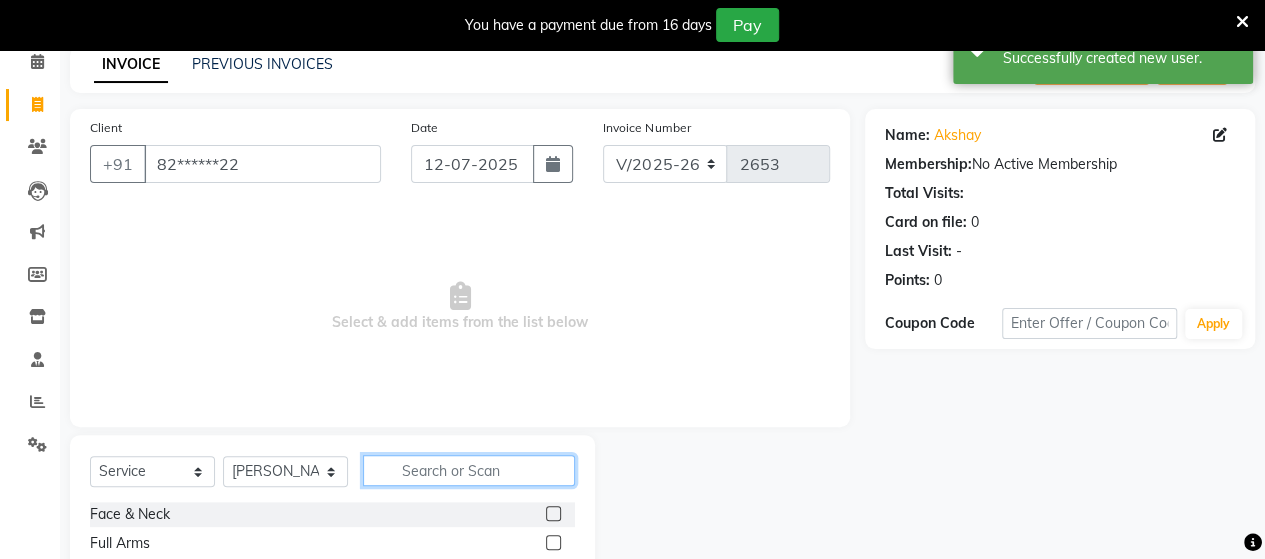 click 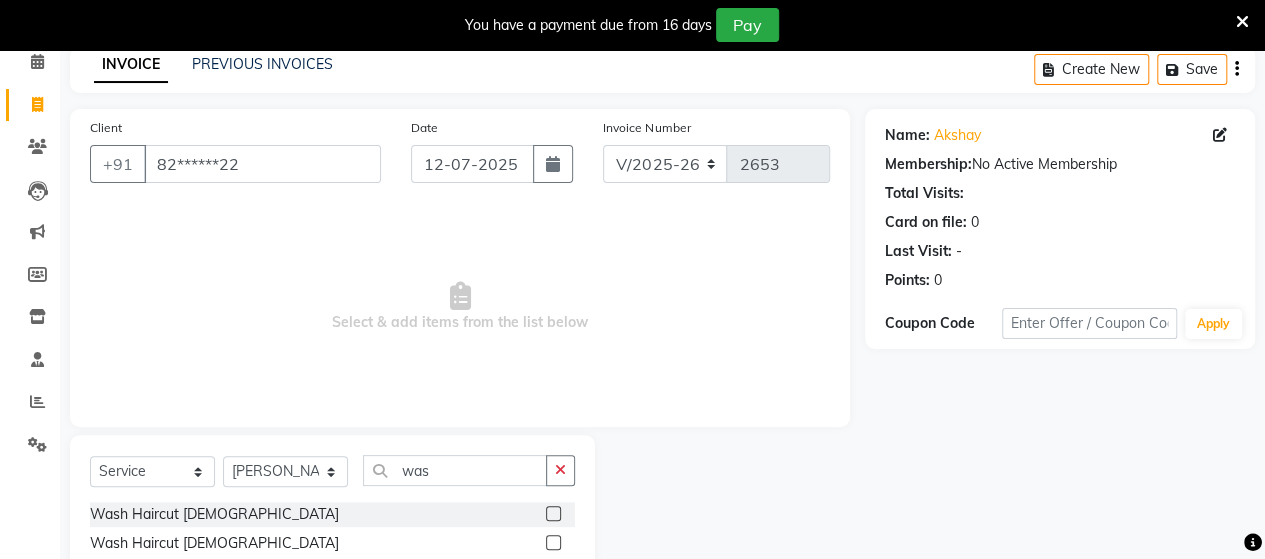 click 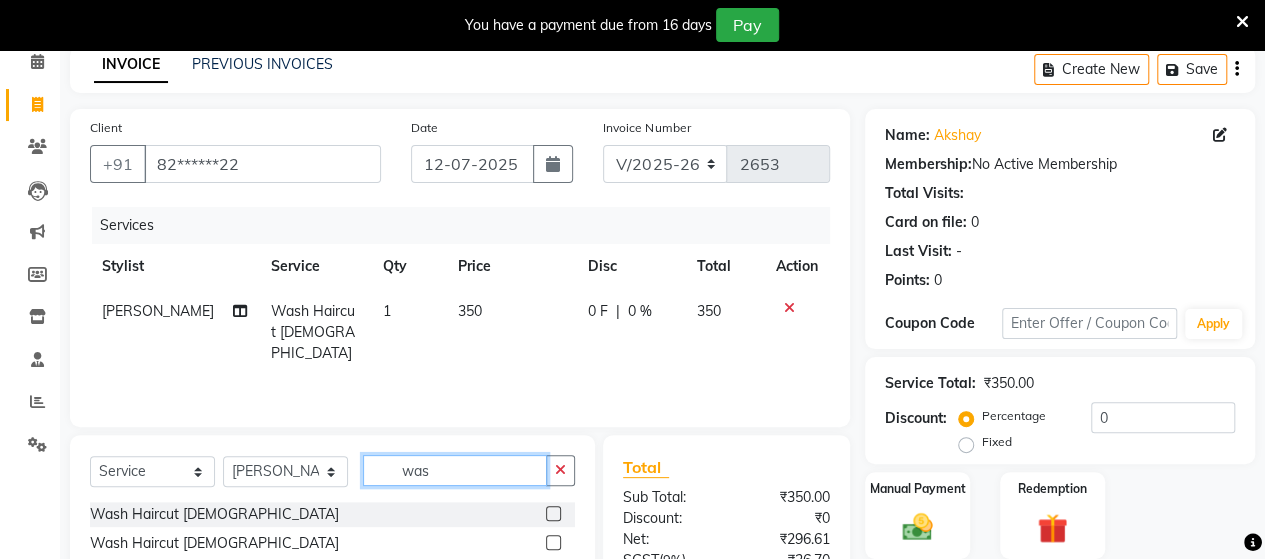 click on "was" 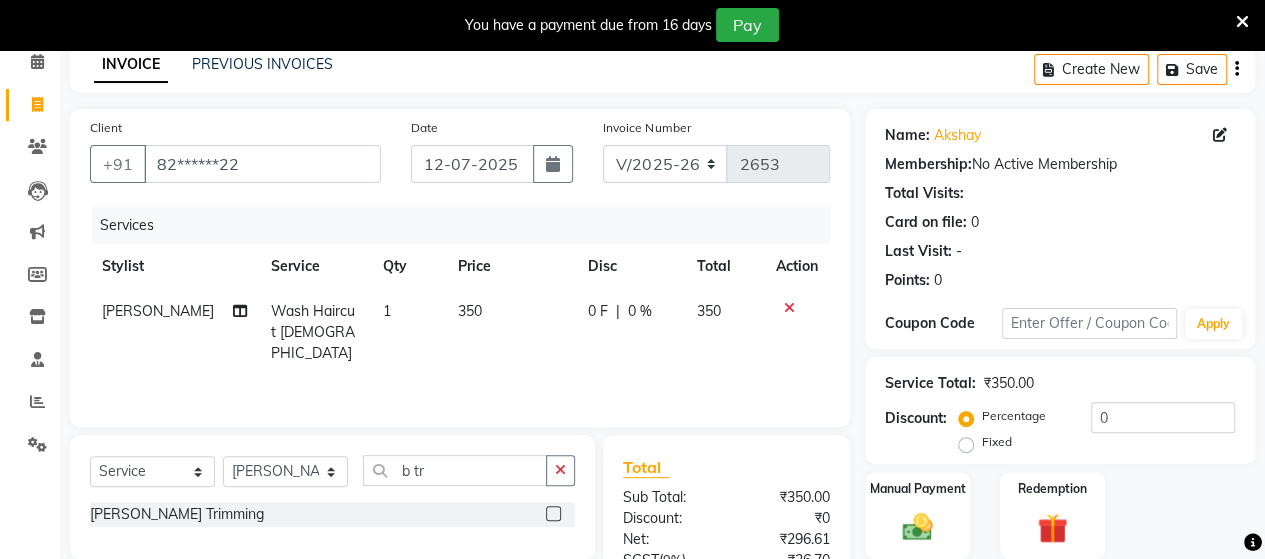 click 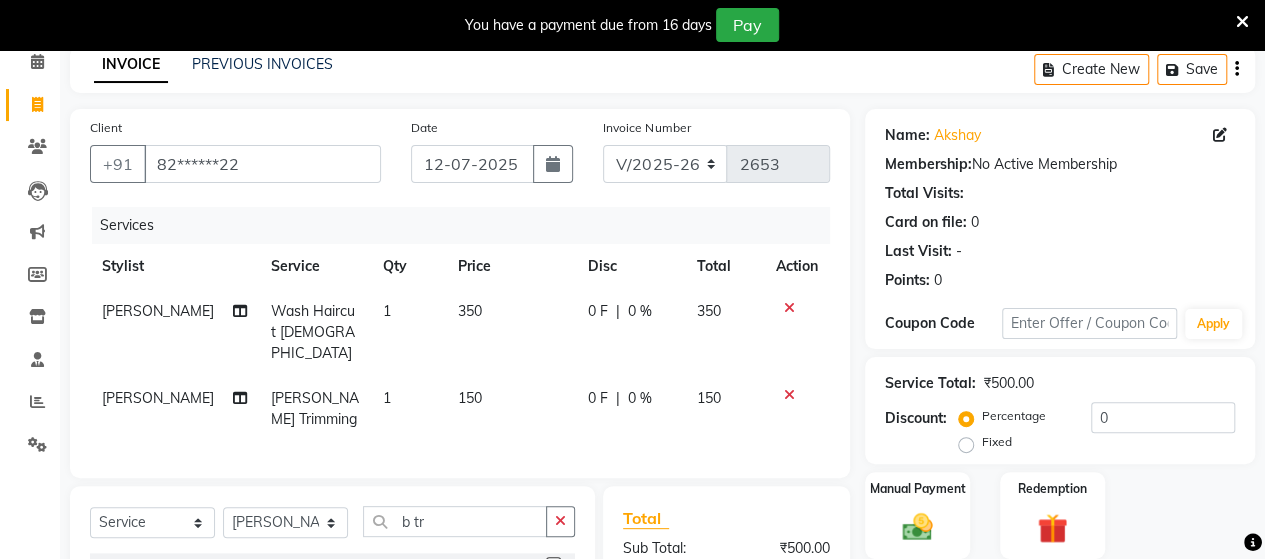 scroll, scrollTop: 334, scrollLeft: 0, axis: vertical 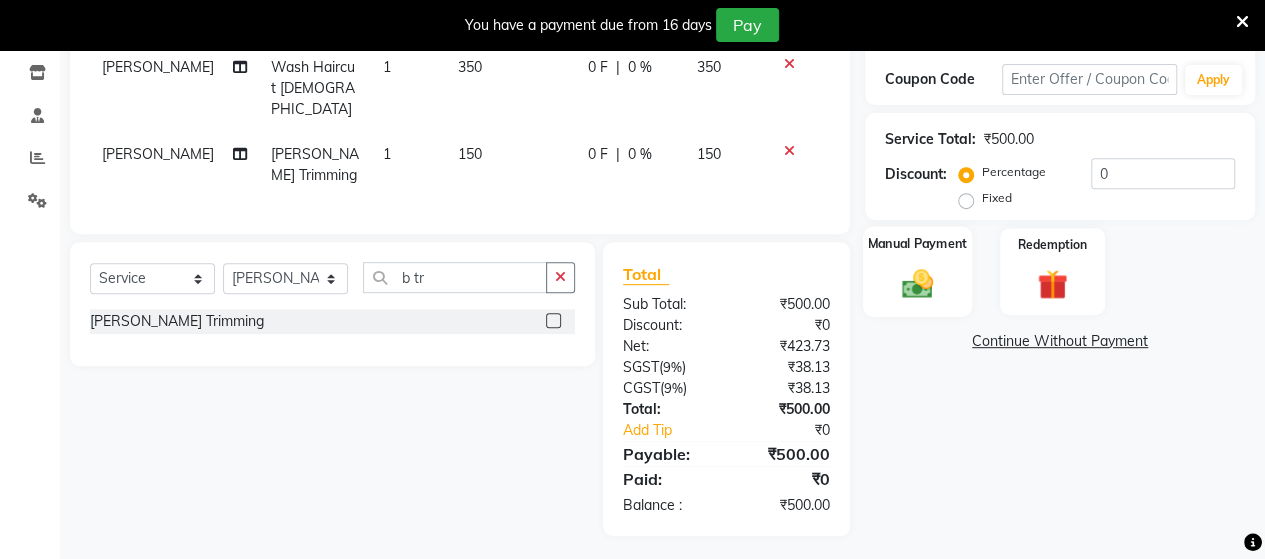 click on "Manual Payment" 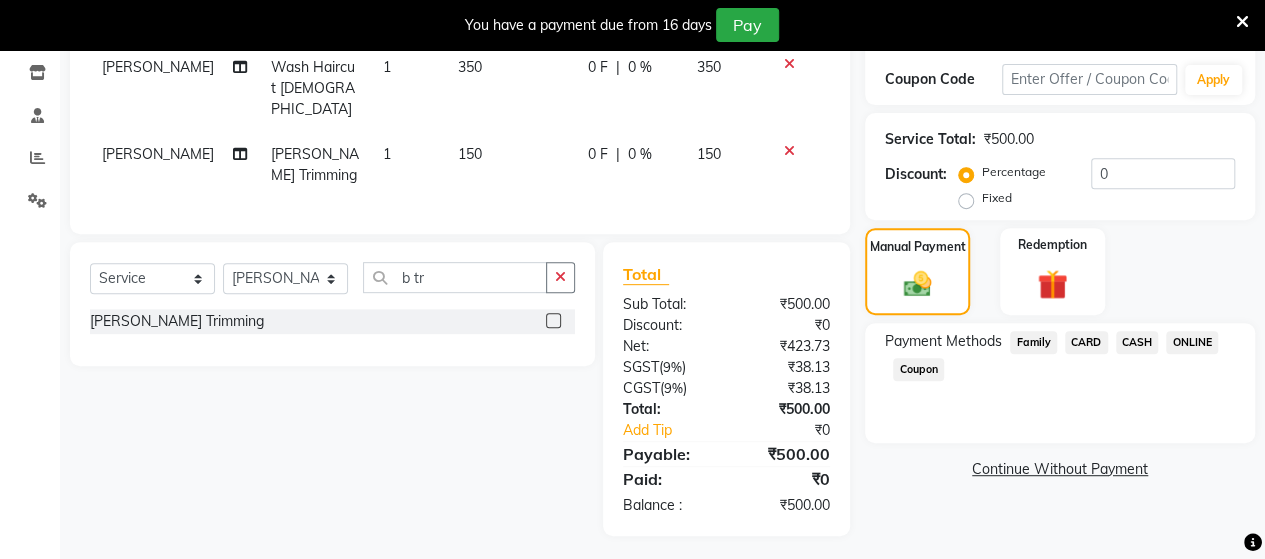 click on "ONLINE" 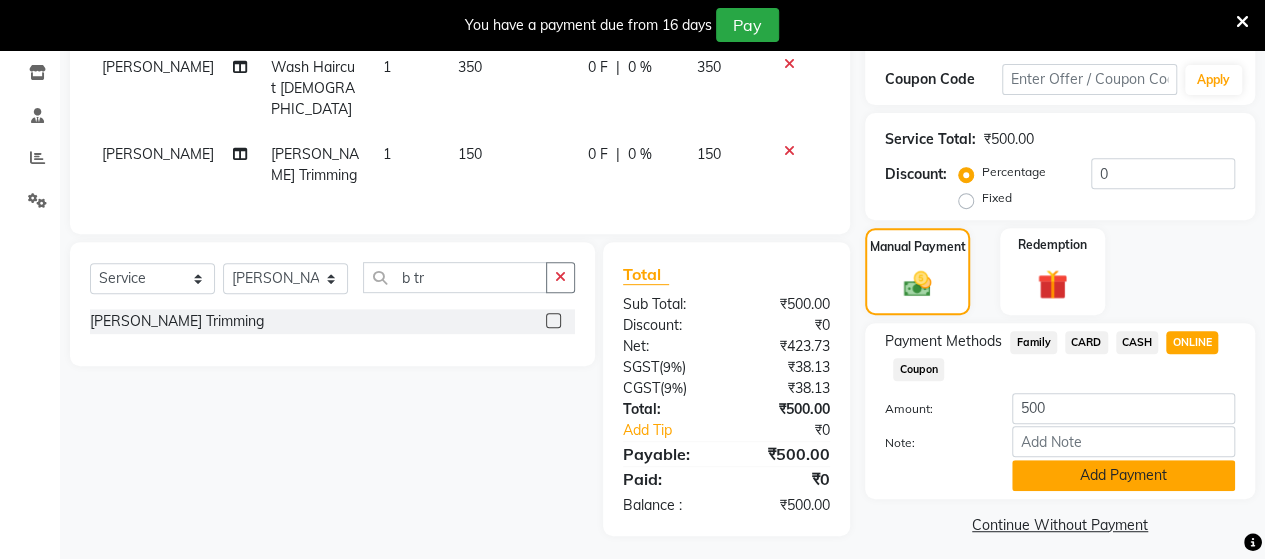 click on "Add Payment" 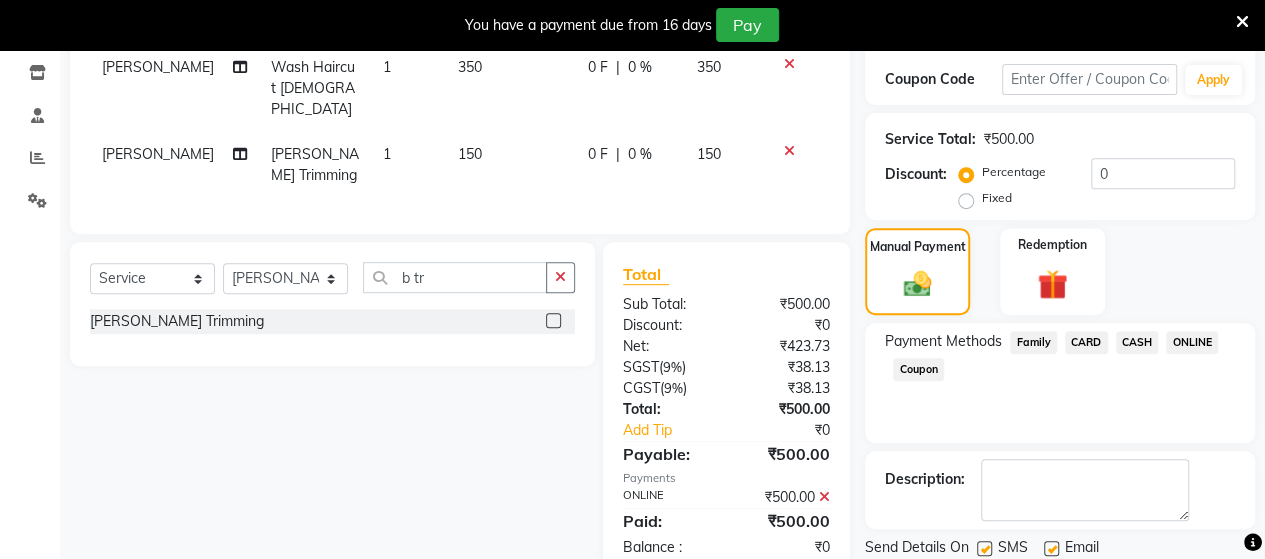 scroll, scrollTop: 400, scrollLeft: 0, axis: vertical 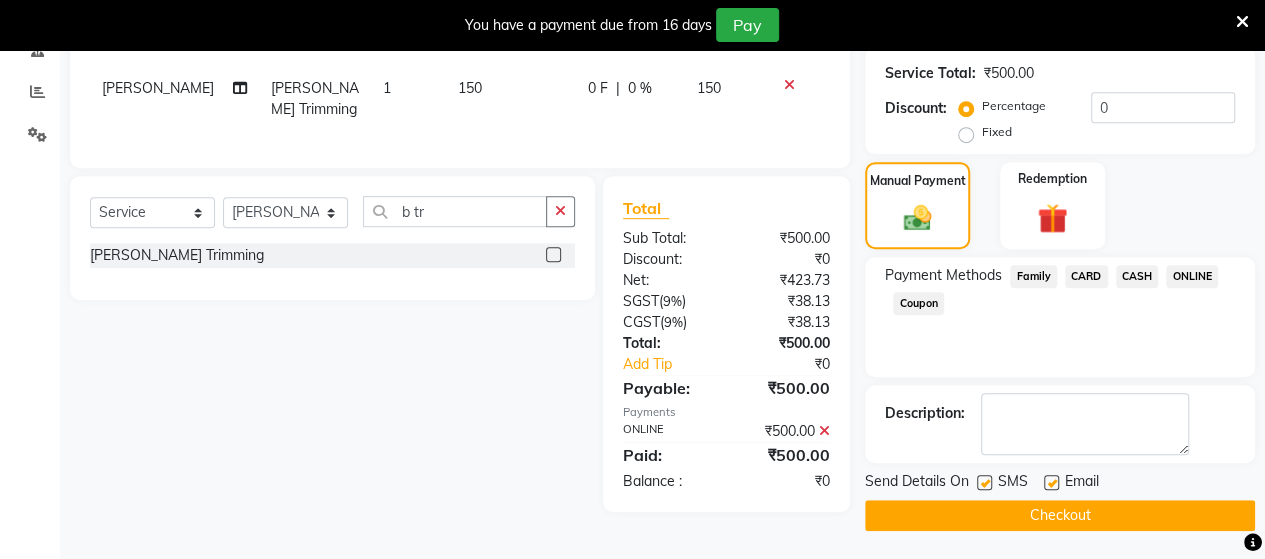 click on "Checkout" 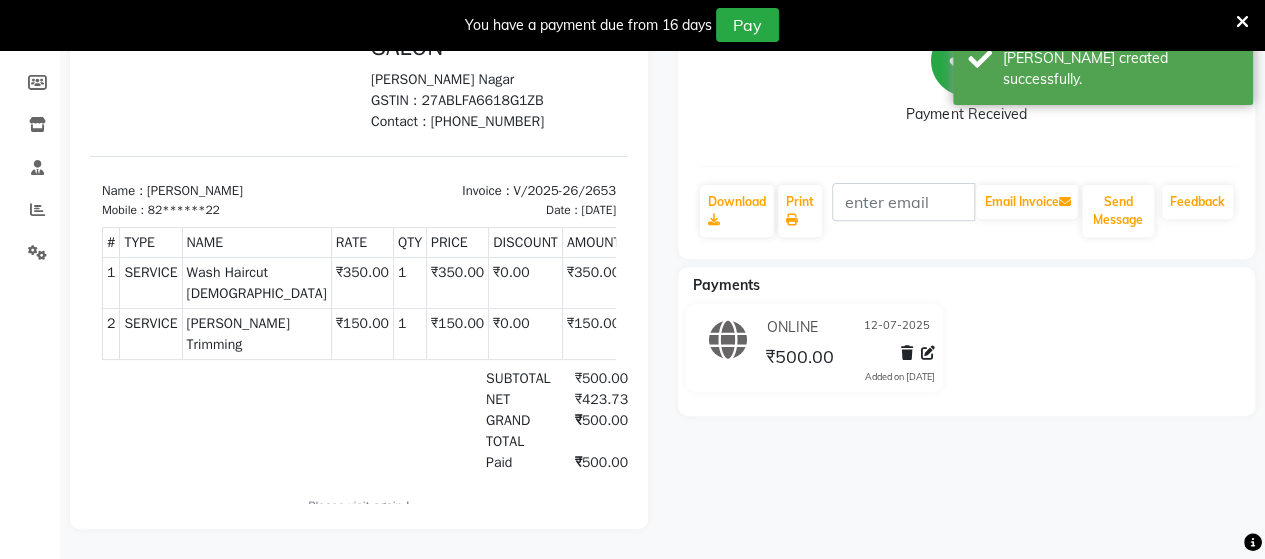 scroll, scrollTop: 0, scrollLeft: 0, axis: both 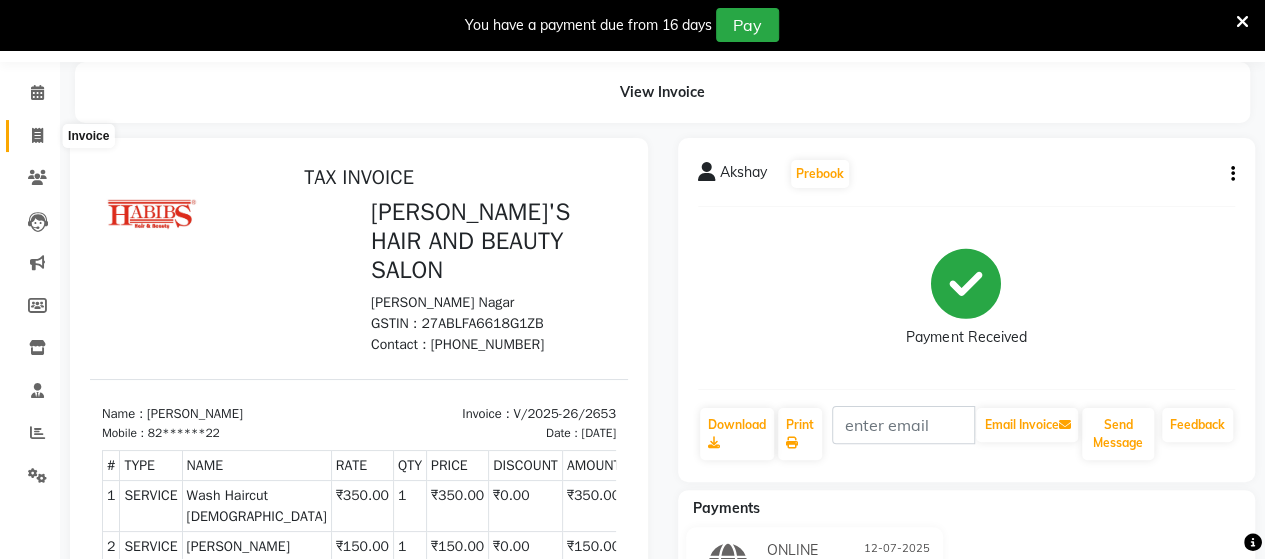 click 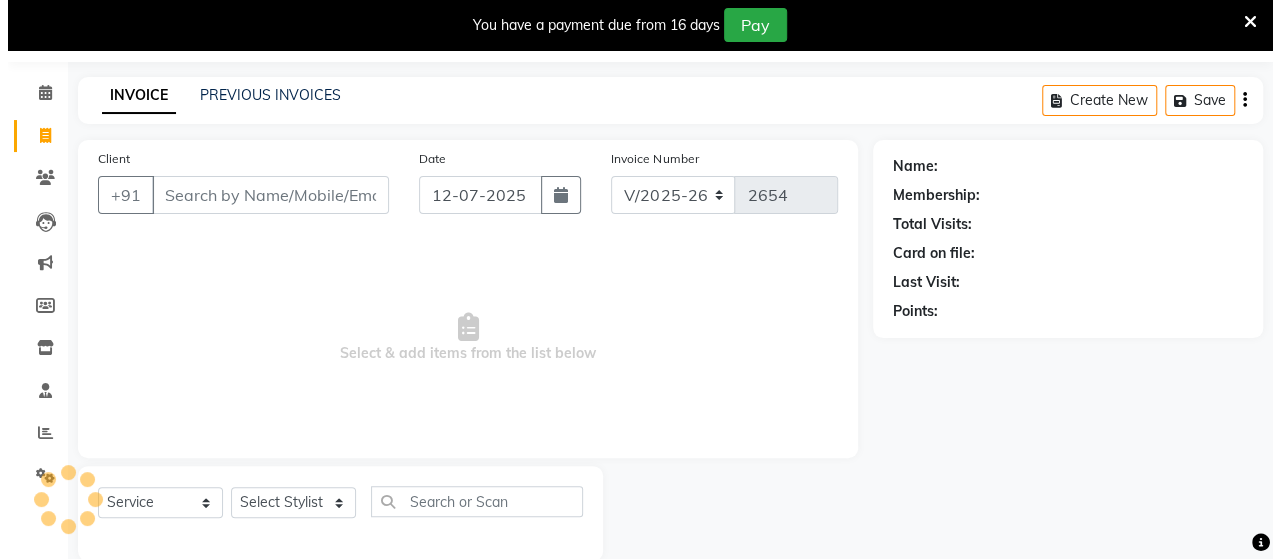 scroll, scrollTop: 90, scrollLeft: 0, axis: vertical 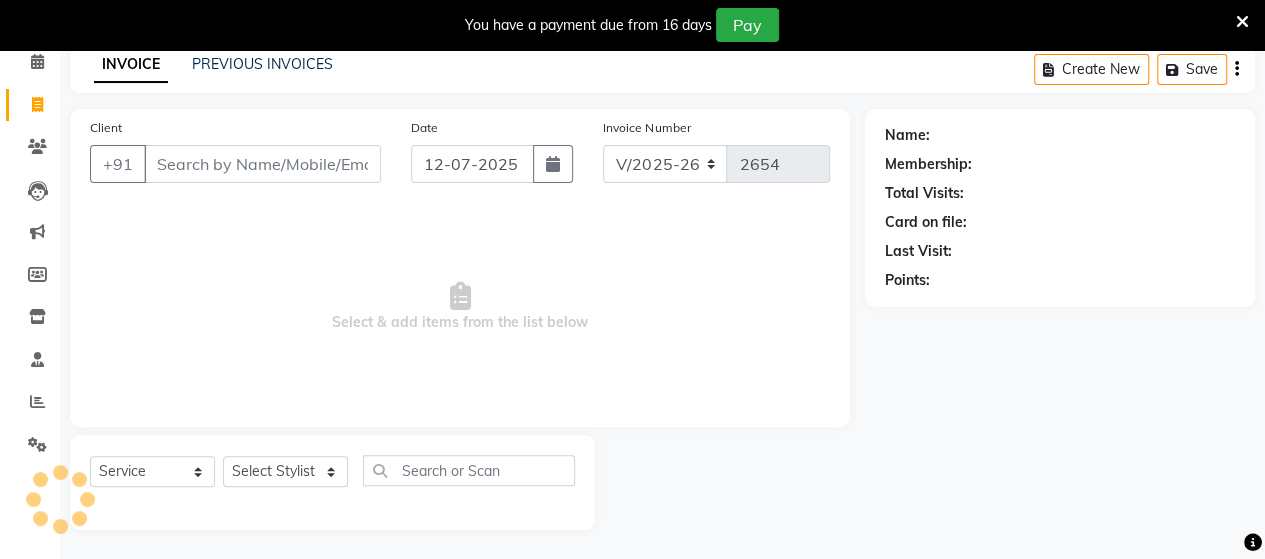 click on "Client" at bounding box center [262, 164] 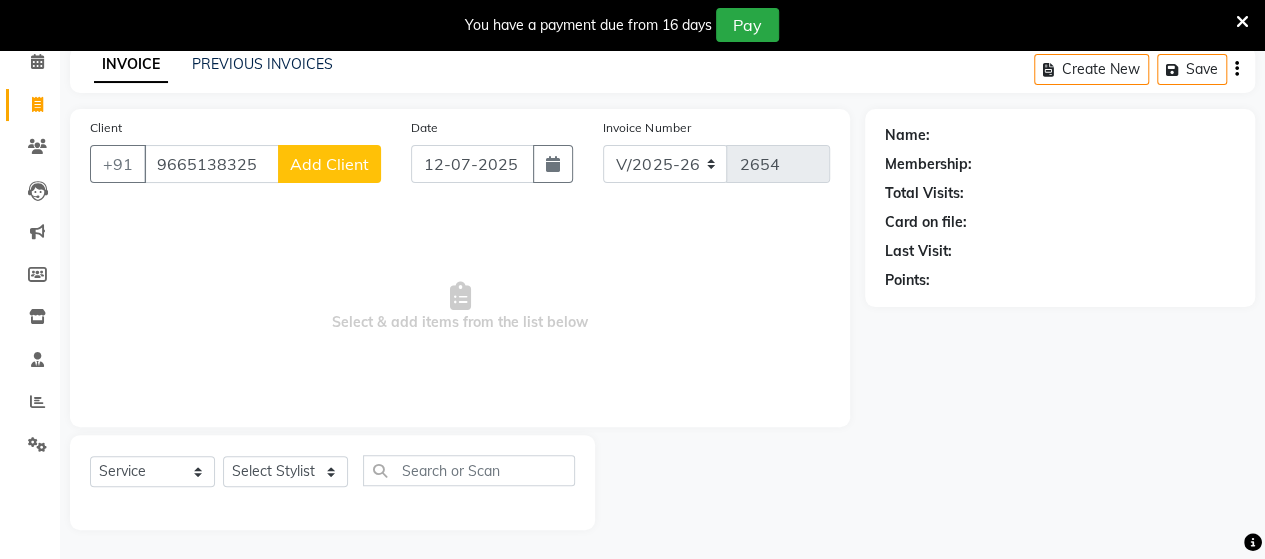 click on "Add Client" 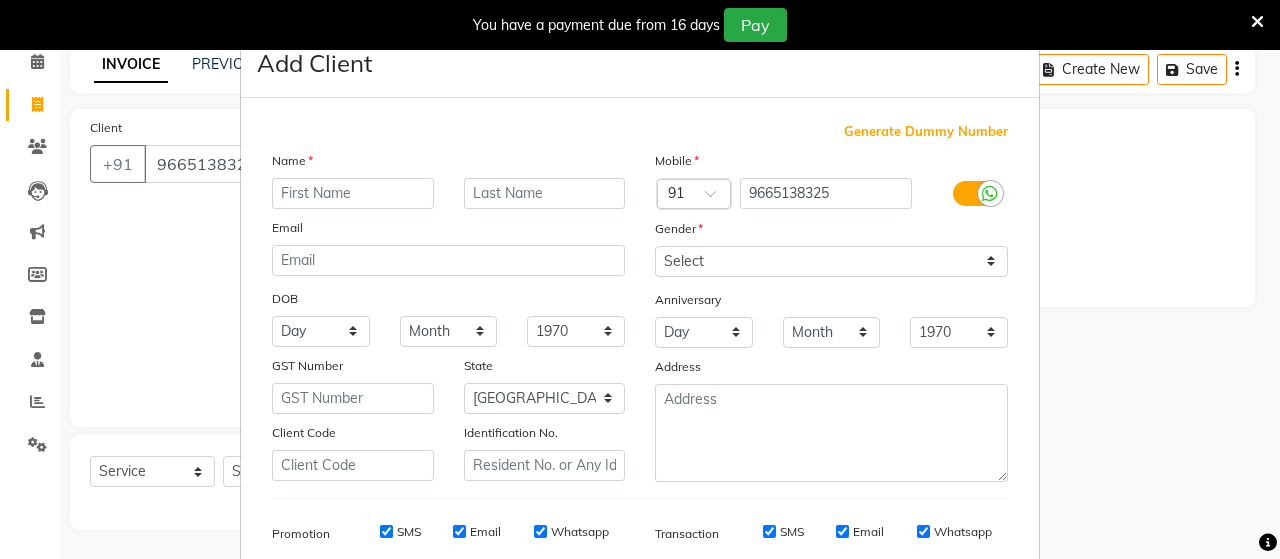 click at bounding box center [353, 193] 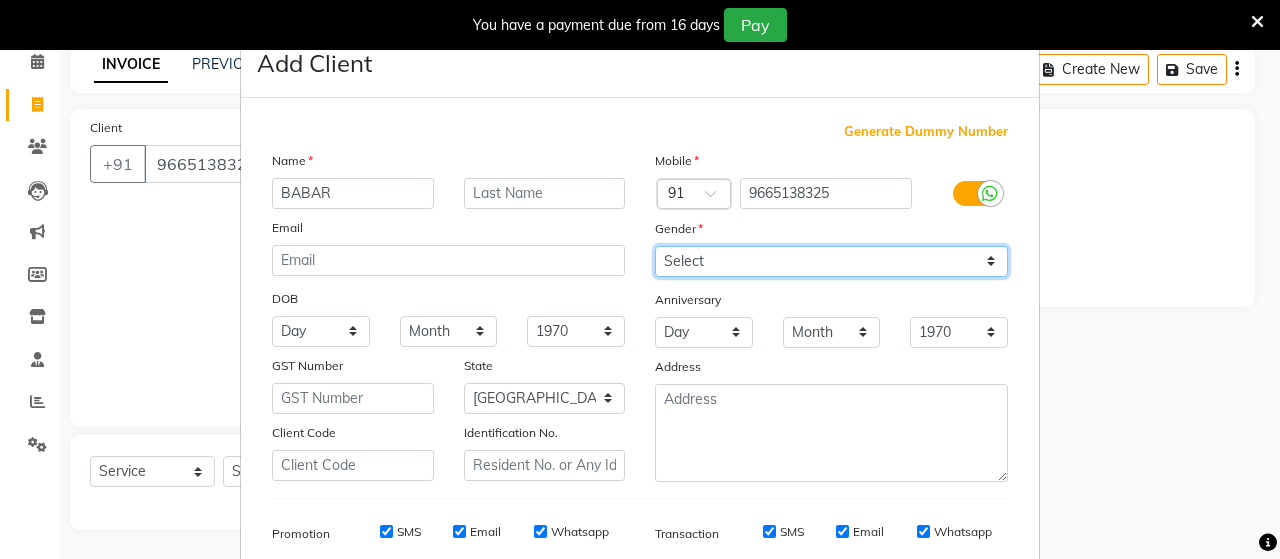 click on "Select [DEMOGRAPHIC_DATA] [DEMOGRAPHIC_DATA] Other Prefer Not To Say" at bounding box center (831, 261) 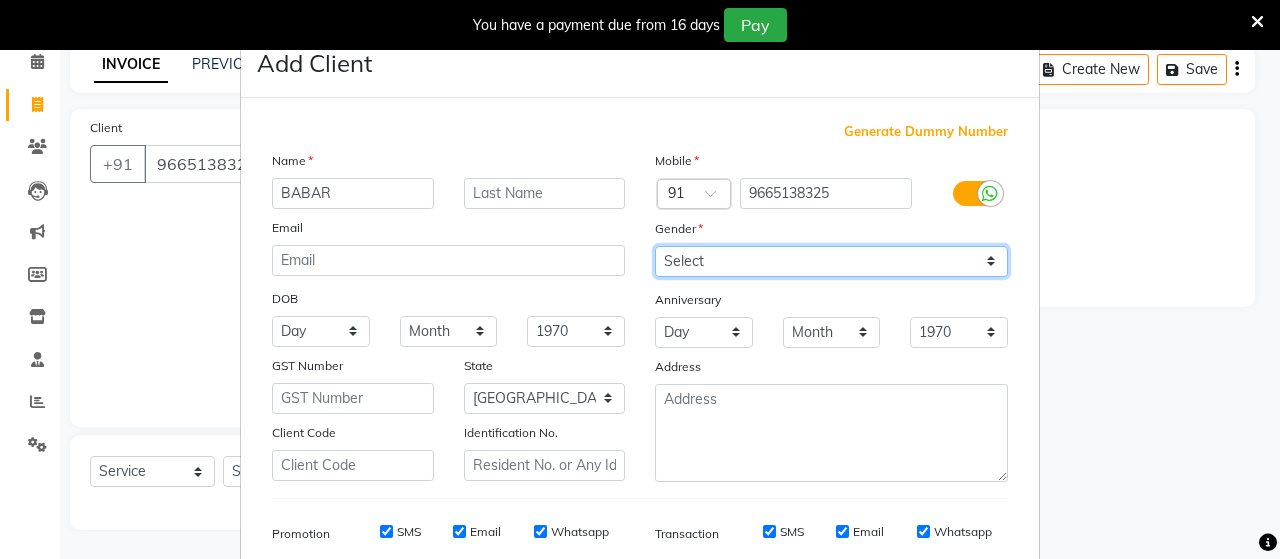 click on "Select [DEMOGRAPHIC_DATA] [DEMOGRAPHIC_DATA] Other Prefer Not To Say" at bounding box center [831, 261] 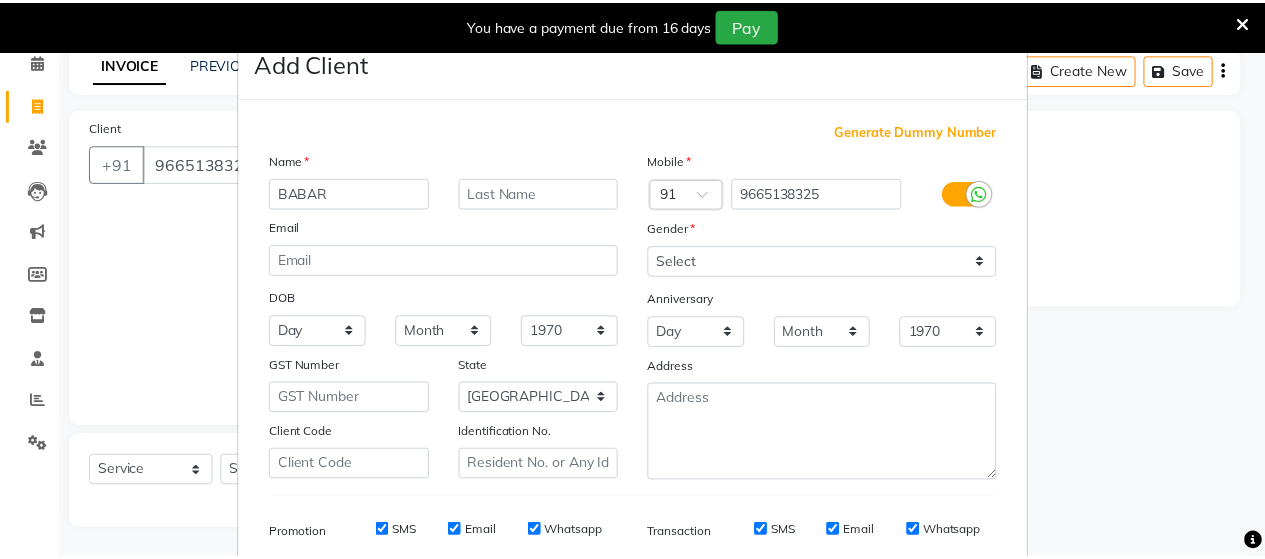 scroll, scrollTop: 286, scrollLeft: 0, axis: vertical 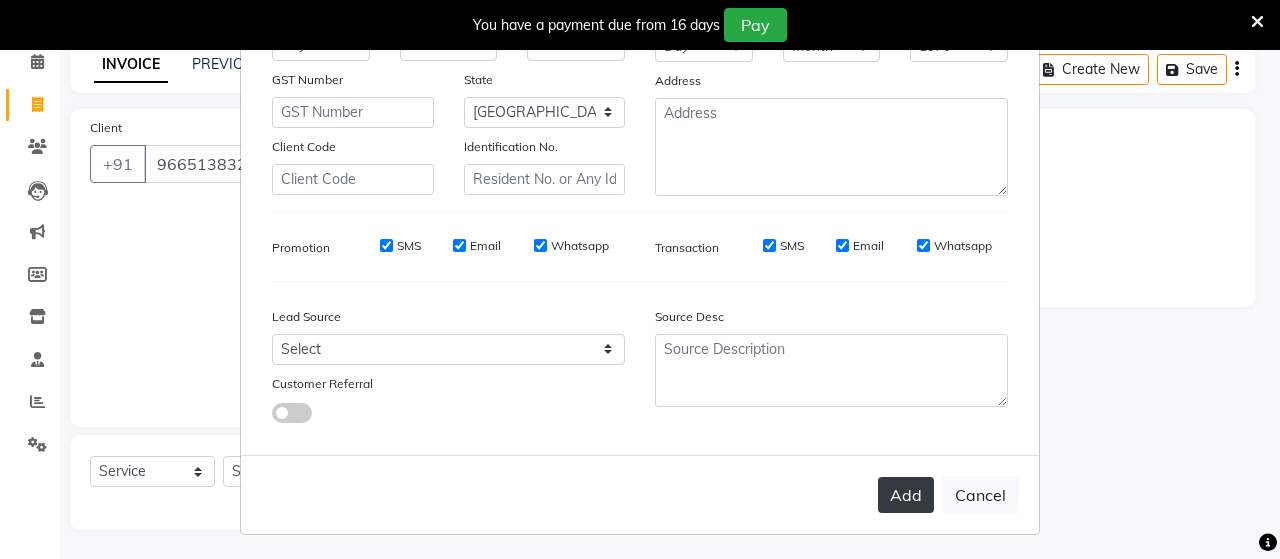 click on "Add" at bounding box center [906, 495] 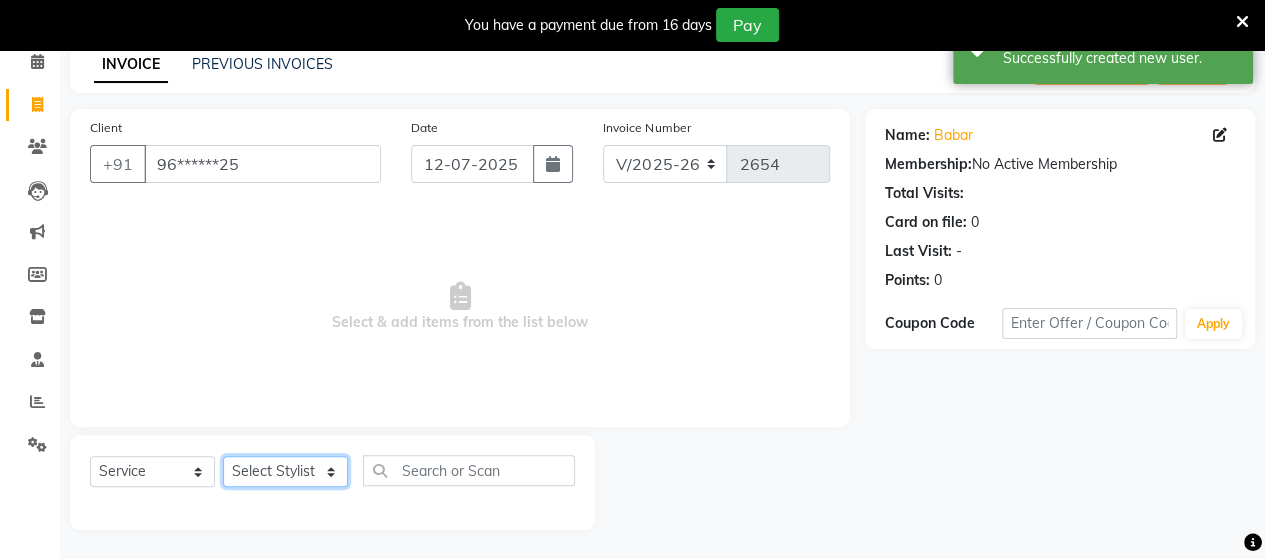 click on "Select Stylist Admin [PERSON_NAME]  [PERSON_NAME]  [PERSON_NAME] Rohit [PERSON_NAME]" 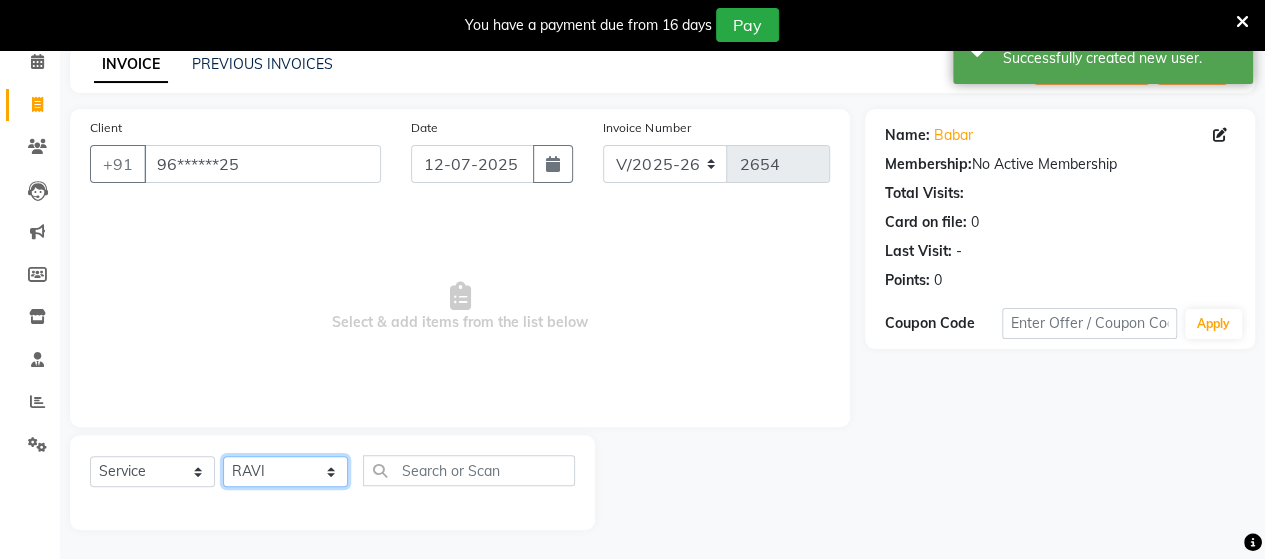 click on "Select Stylist Admin [PERSON_NAME]  [PERSON_NAME]  [PERSON_NAME] Rohit [PERSON_NAME]" 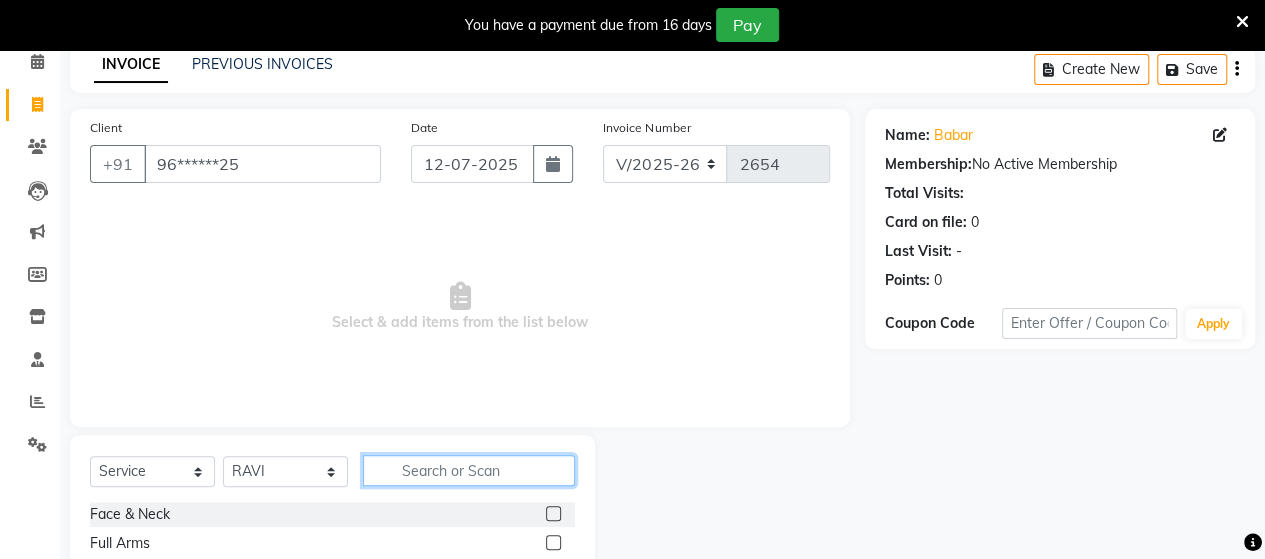 click 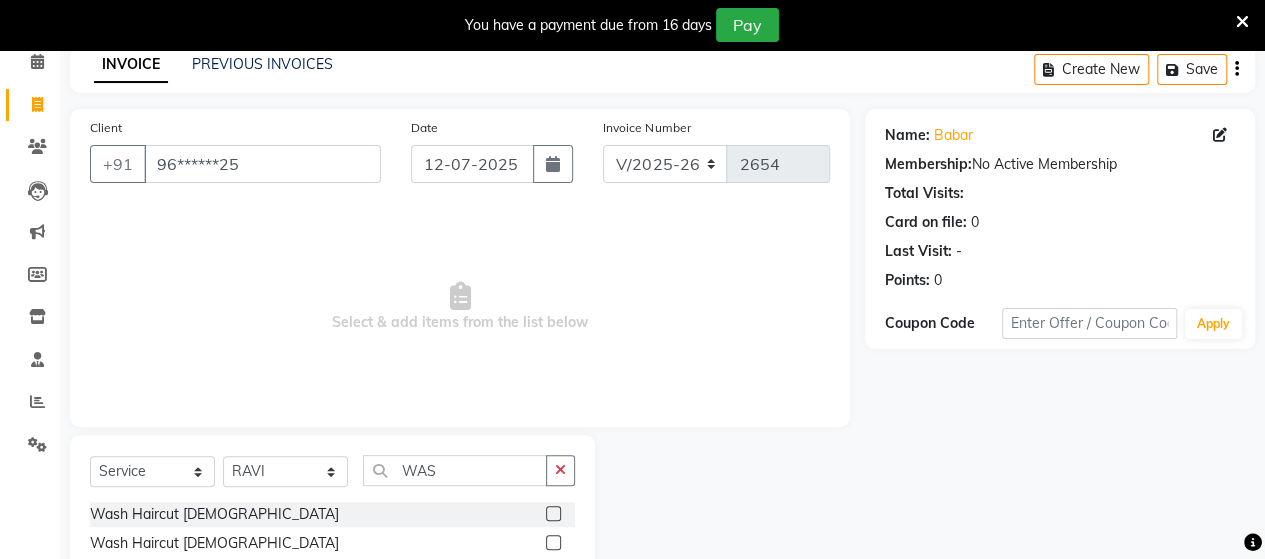 click 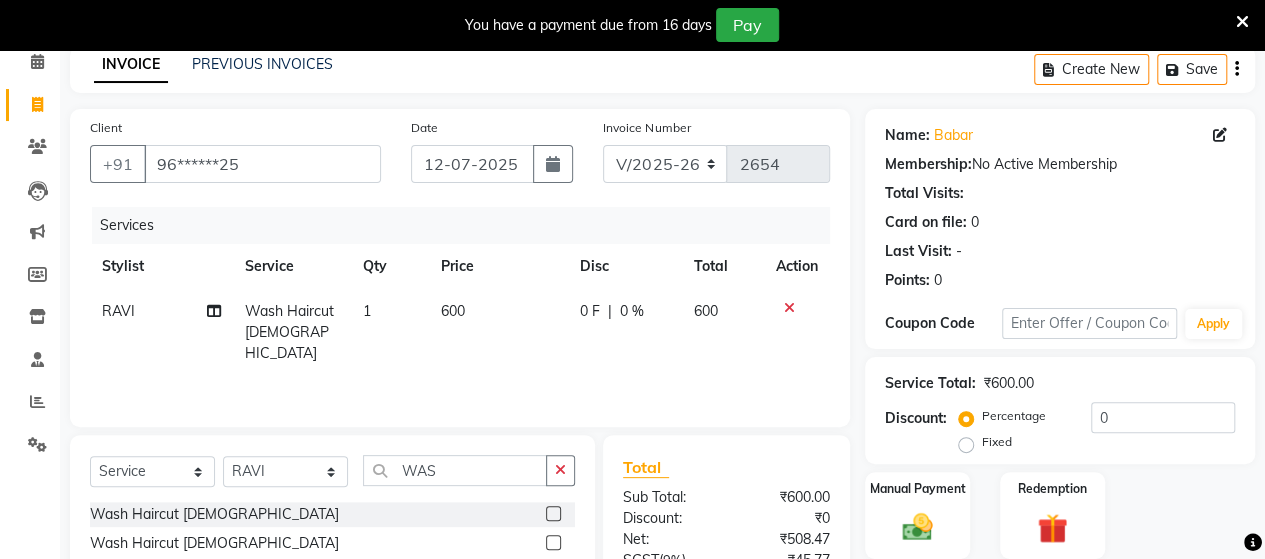scroll, scrollTop: 288, scrollLeft: 0, axis: vertical 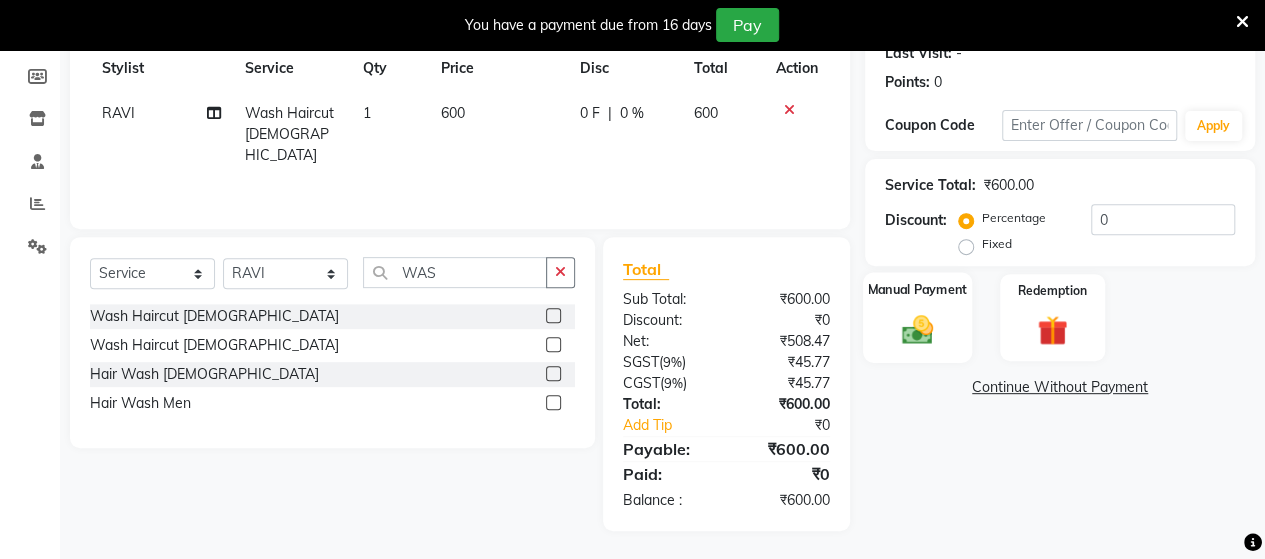 click on "Manual Payment" 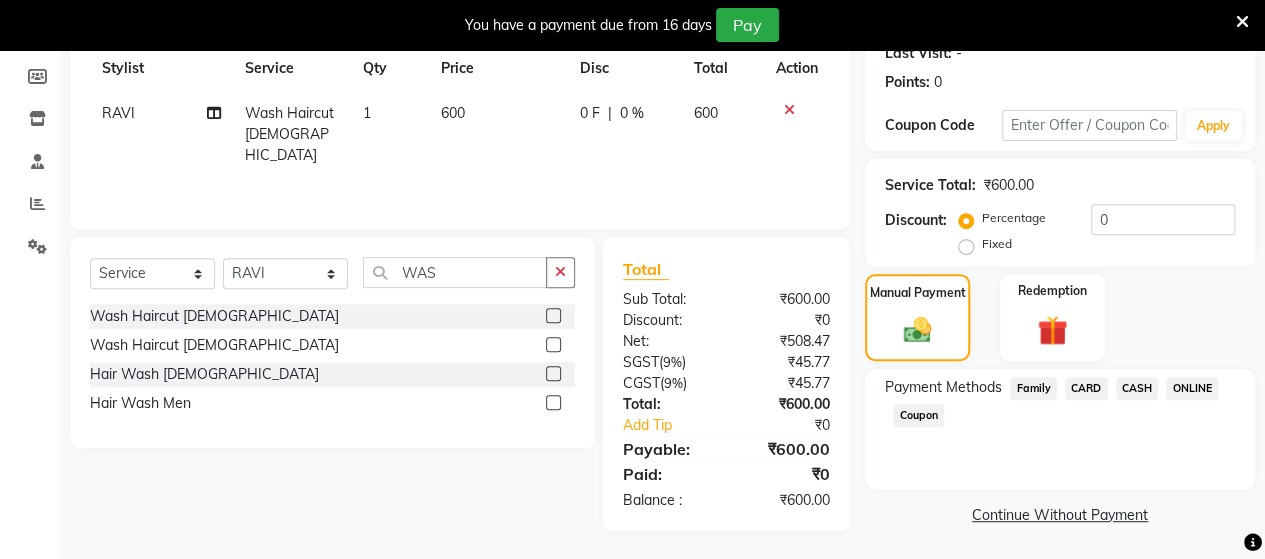 click on "ONLINE" 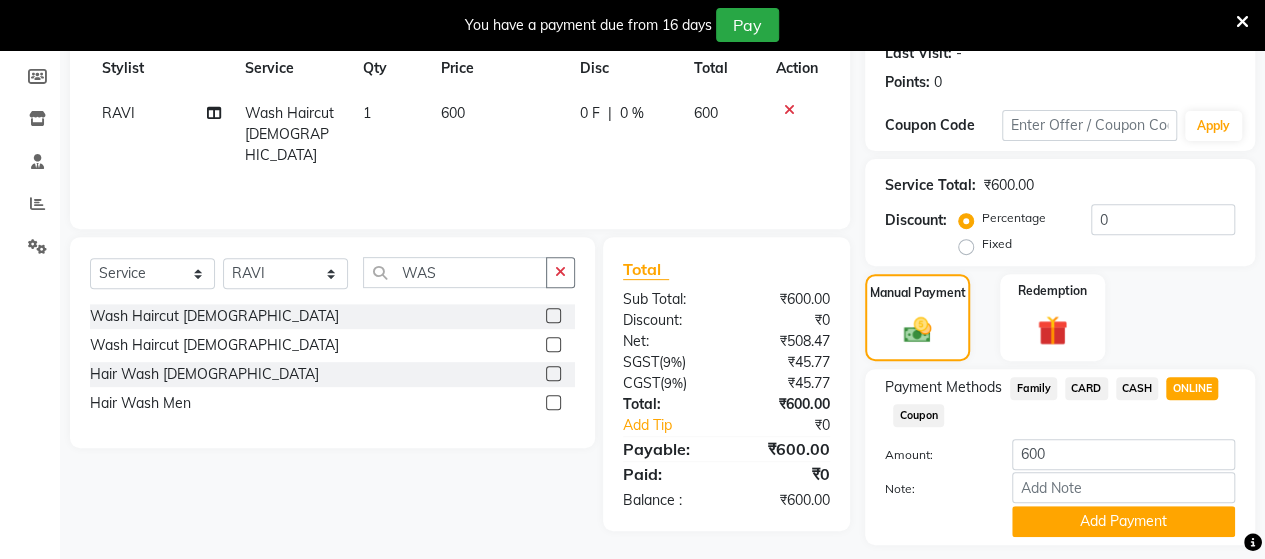 scroll, scrollTop: 344, scrollLeft: 0, axis: vertical 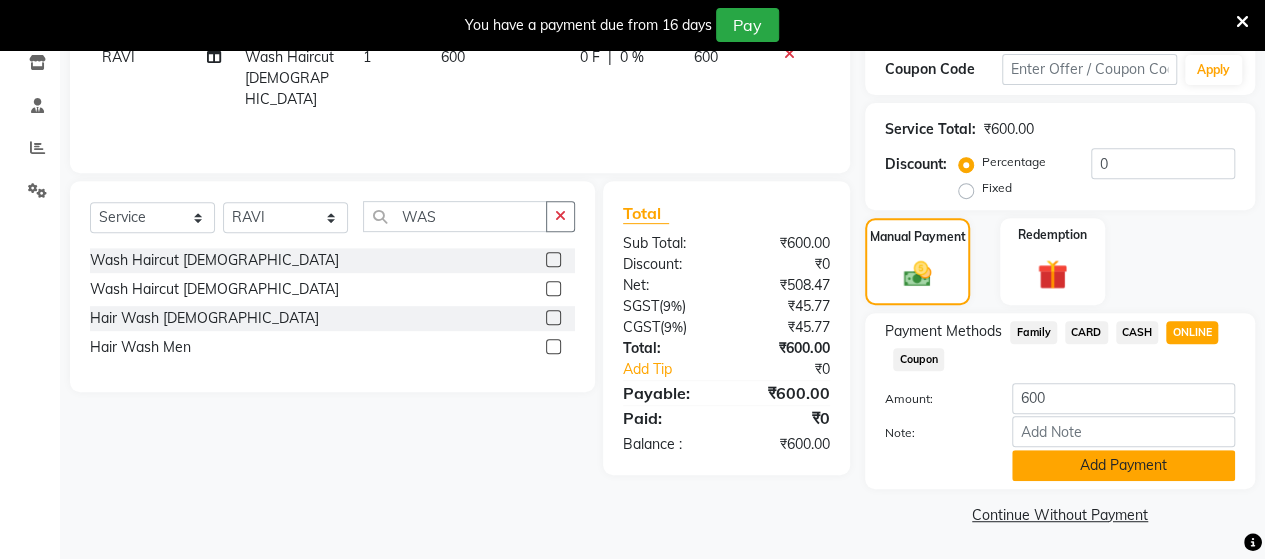 click on "Add Payment" 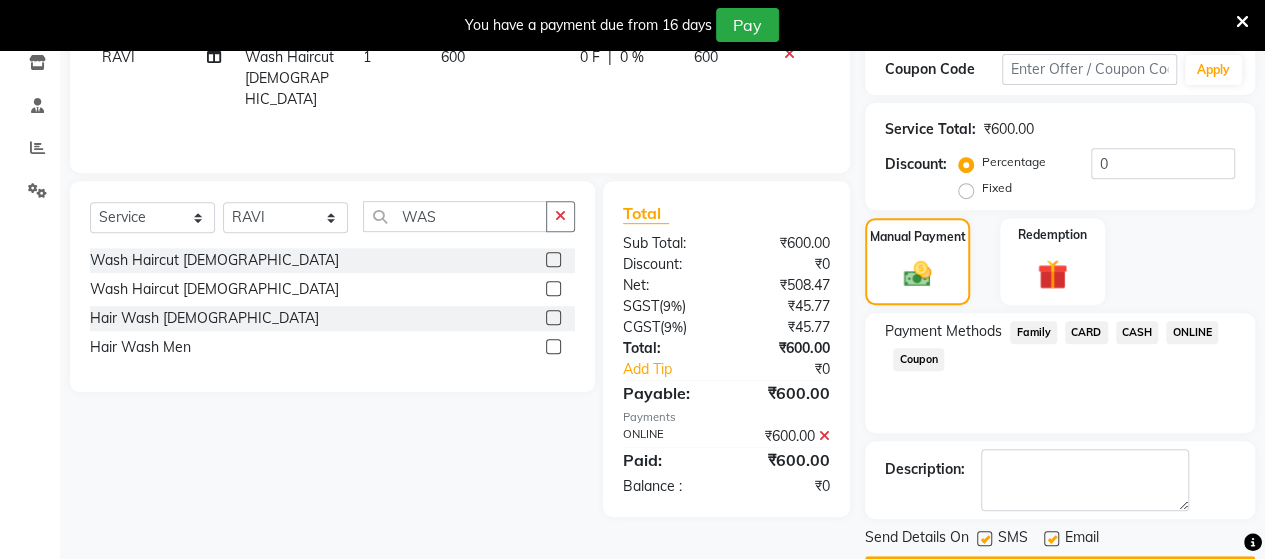 scroll, scrollTop: 400, scrollLeft: 0, axis: vertical 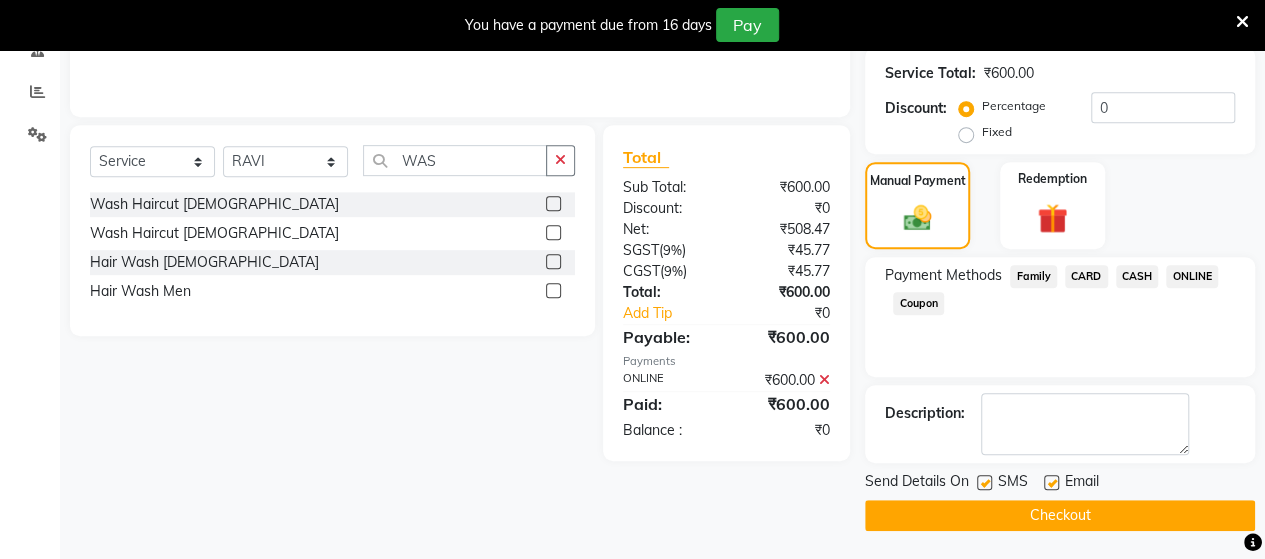 click on "Checkout" 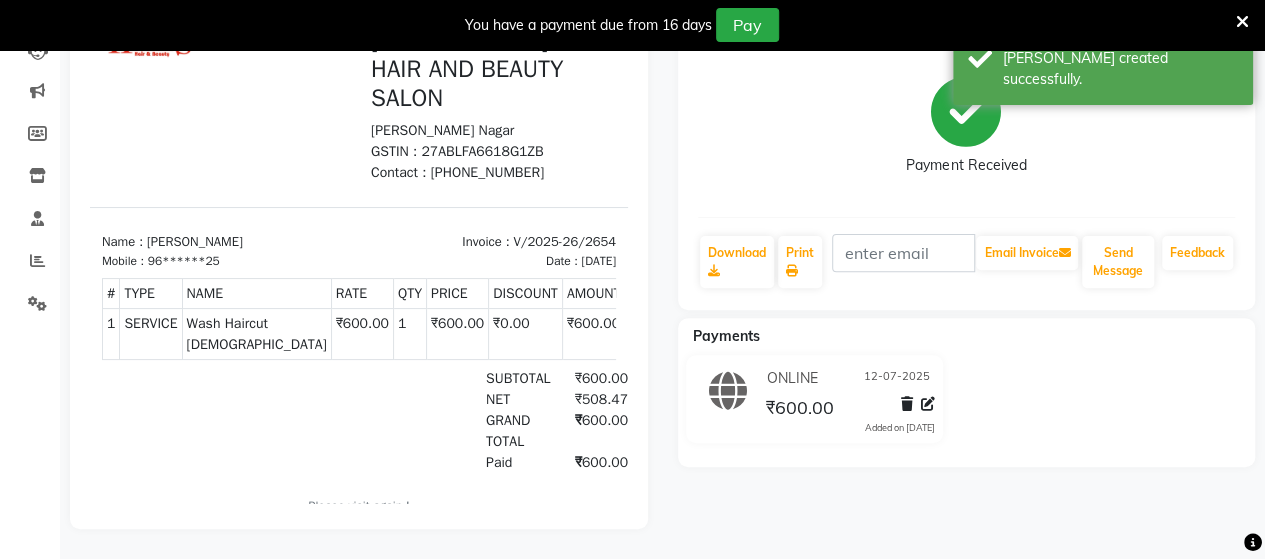 scroll, scrollTop: 0, scrollLeft: 0, axis: both 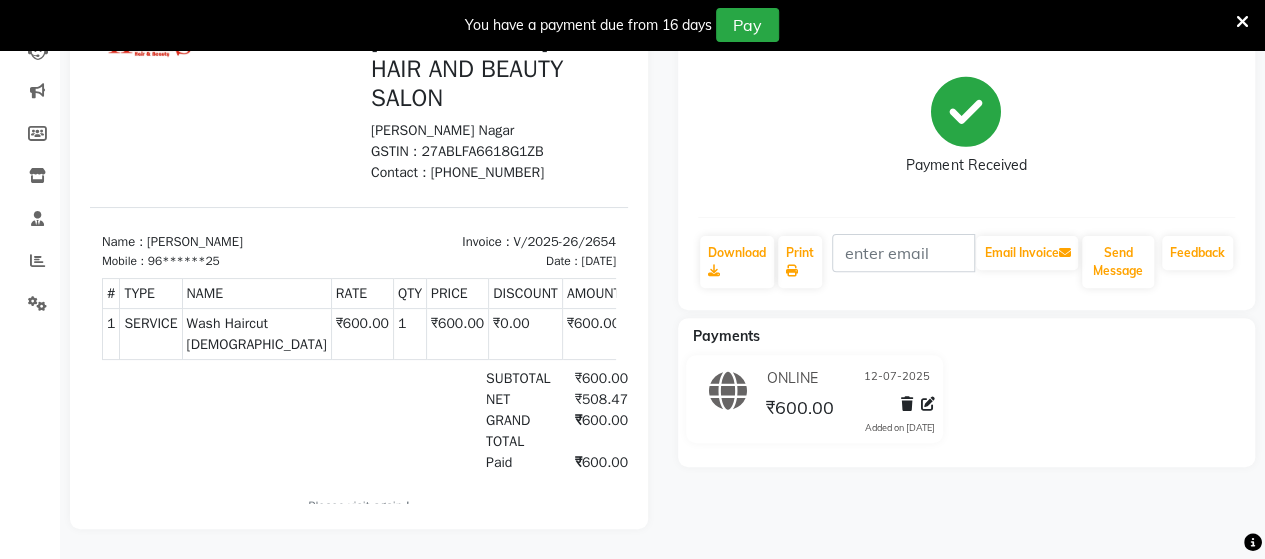 click on "BABAR   Prebook   Payment Received  Download  Print   Email Invoice   Send Message Feedback  Payments ONLINE [DATE] ₹600.00  Added on [DATE]" 